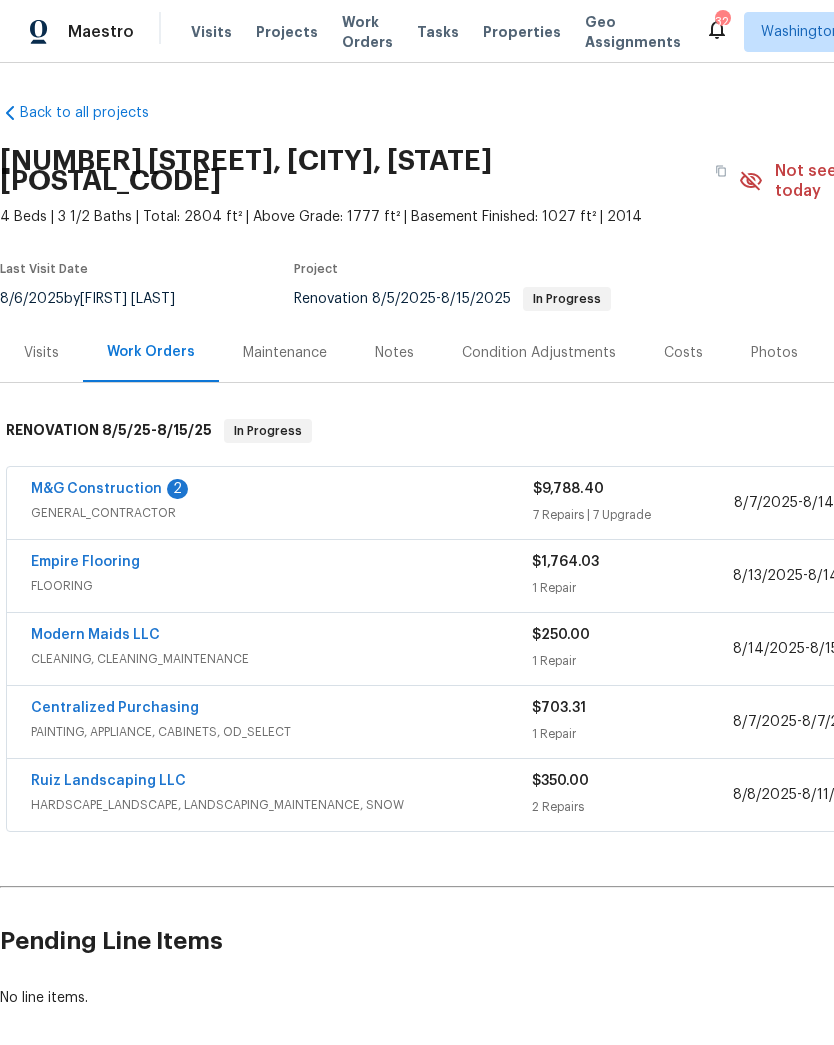 scroll, scrollTop: 0, scrollLeft: 0, axis: both 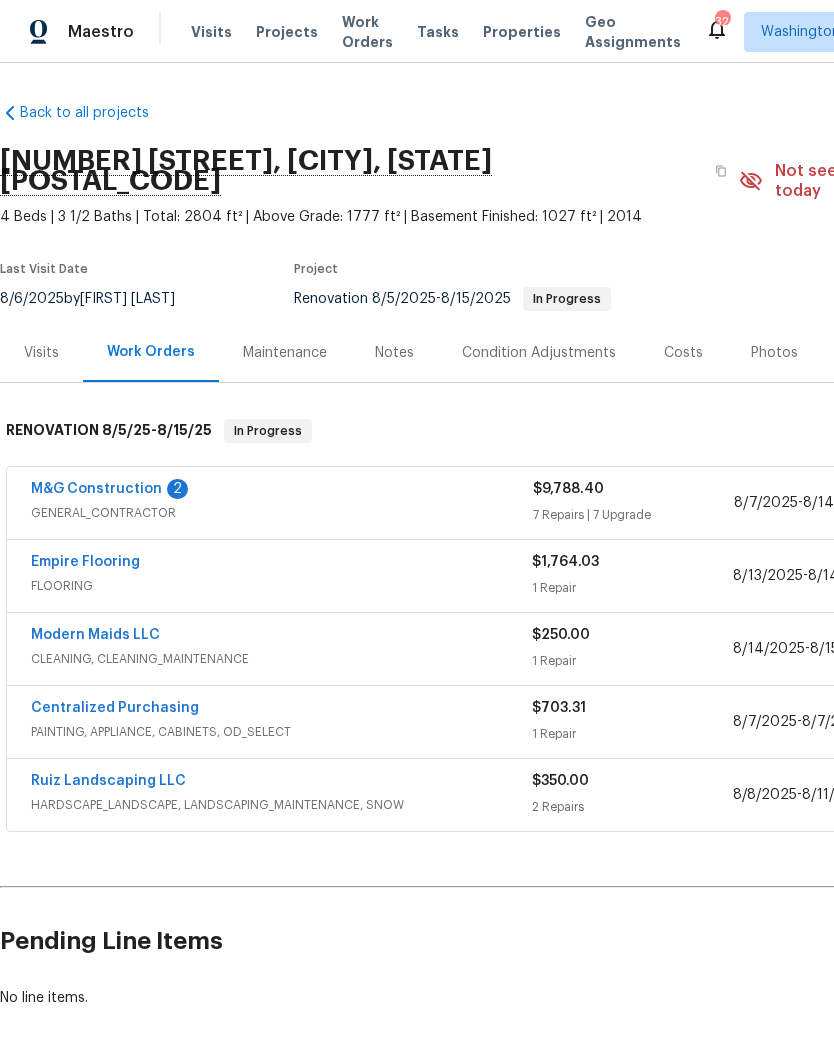 click on "M&G Construction" at bounding box center [96, 489] 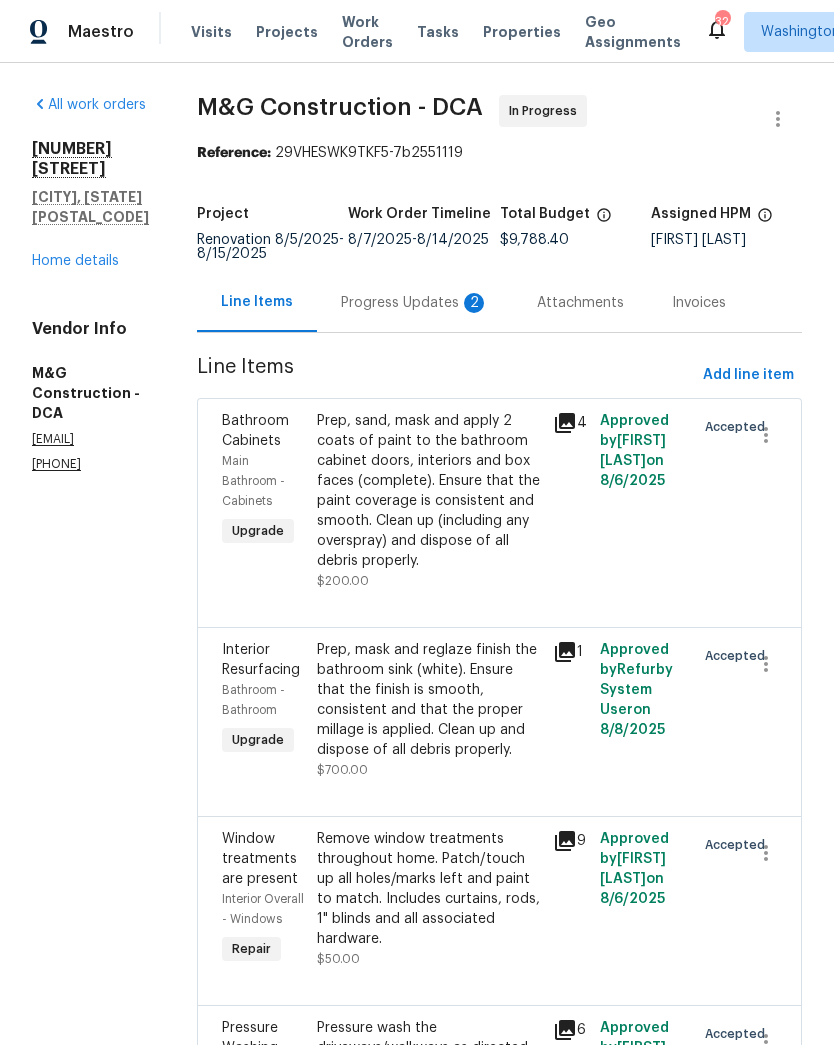 click on "Progress Updates 2" at bounding box center (415, 303) 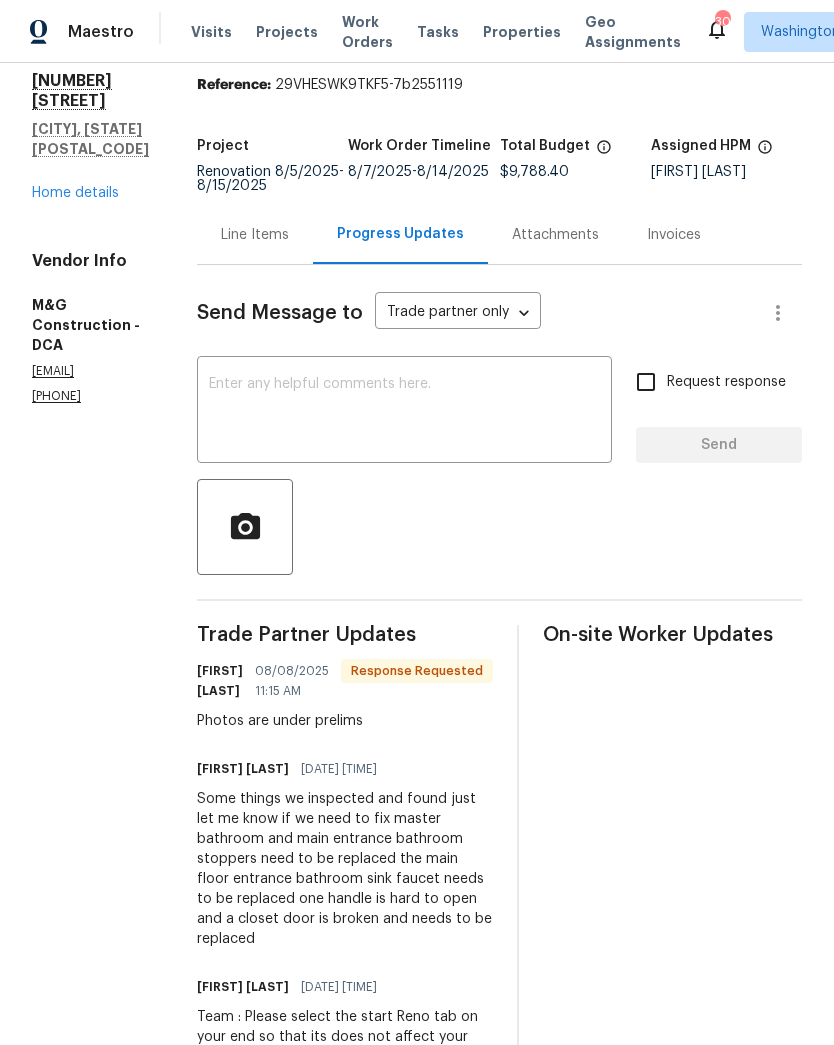 scroll, scrollTop: 84, scrollLeft: 0, axis: vertical 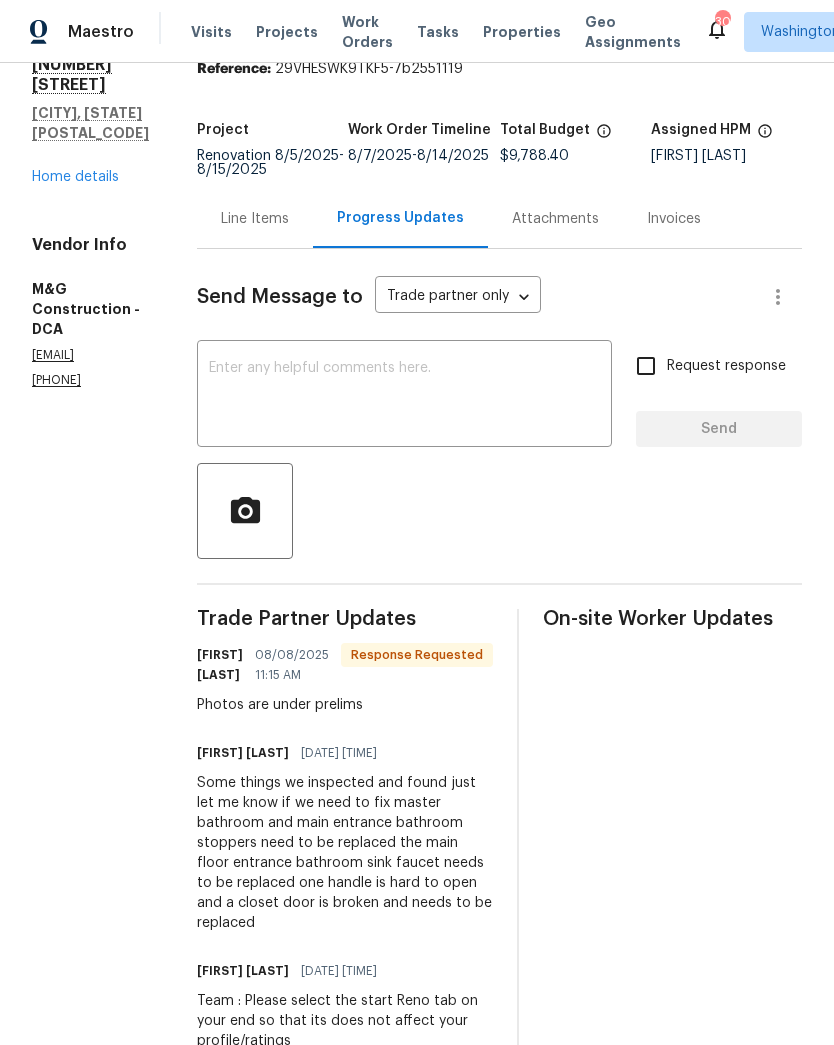 click on "Attachments" at bounding box center (555, 218) 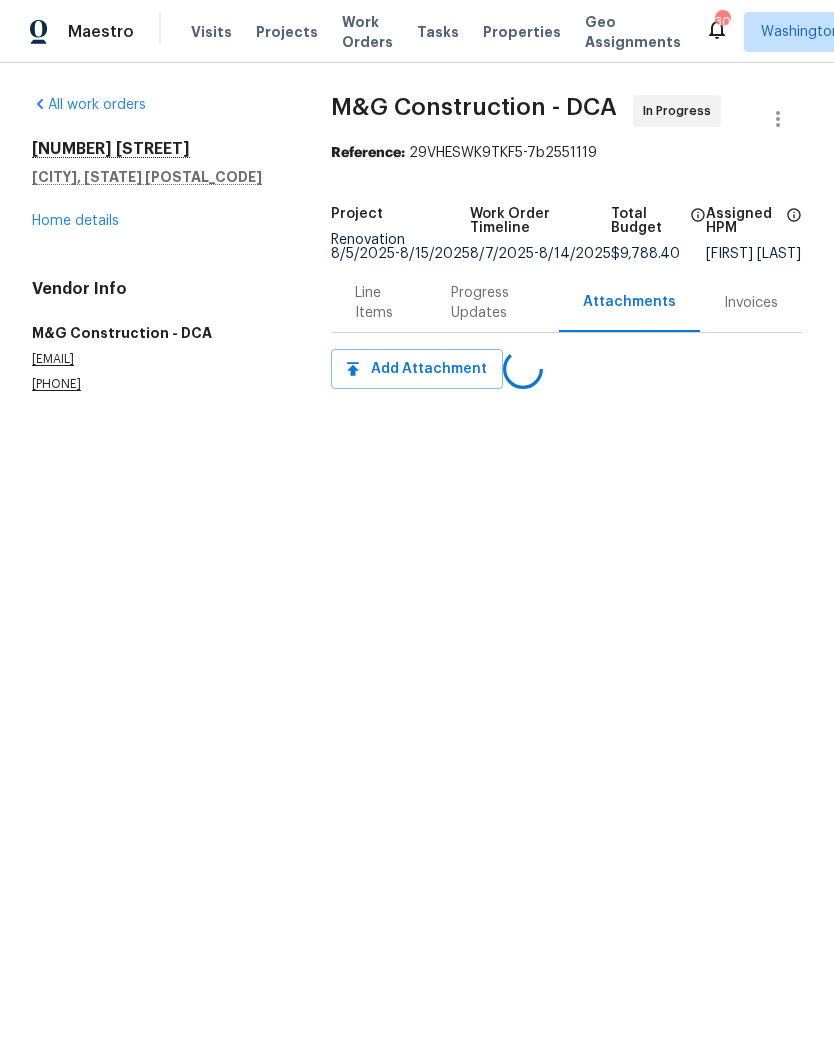 scroll, scrollTop: 0, scrollLeft: 0, axis: both 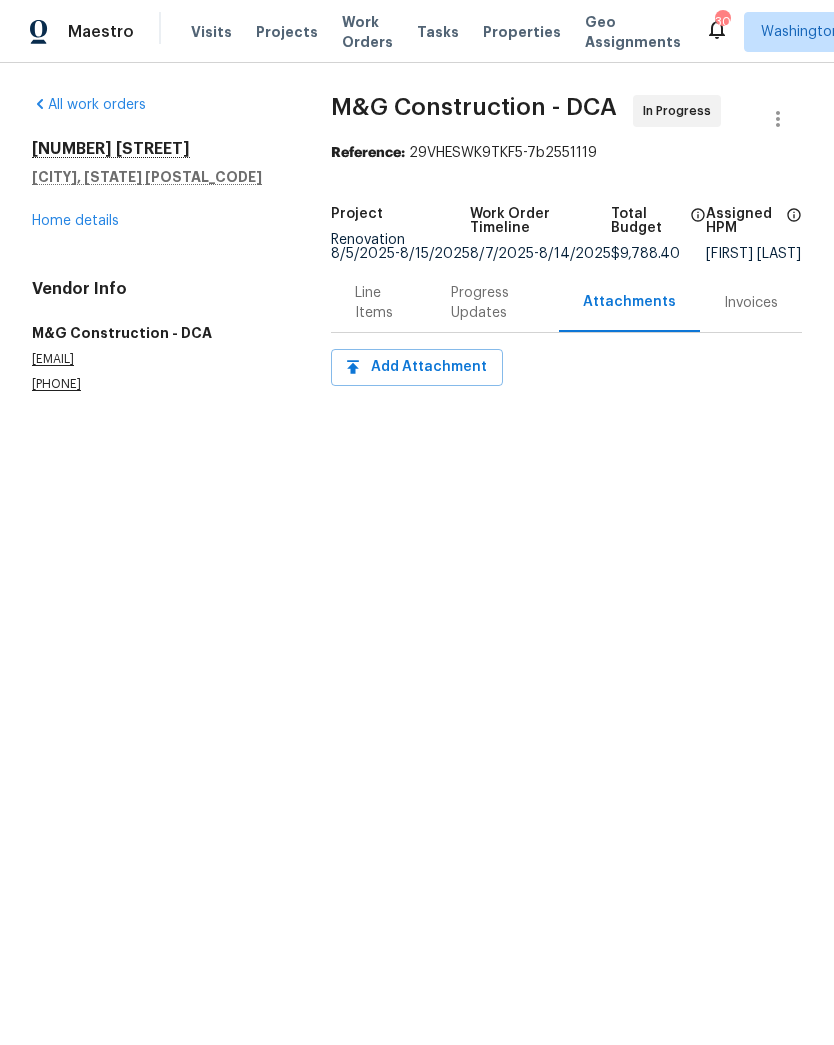 click on "Line Items" at bounding box center [379, 303] 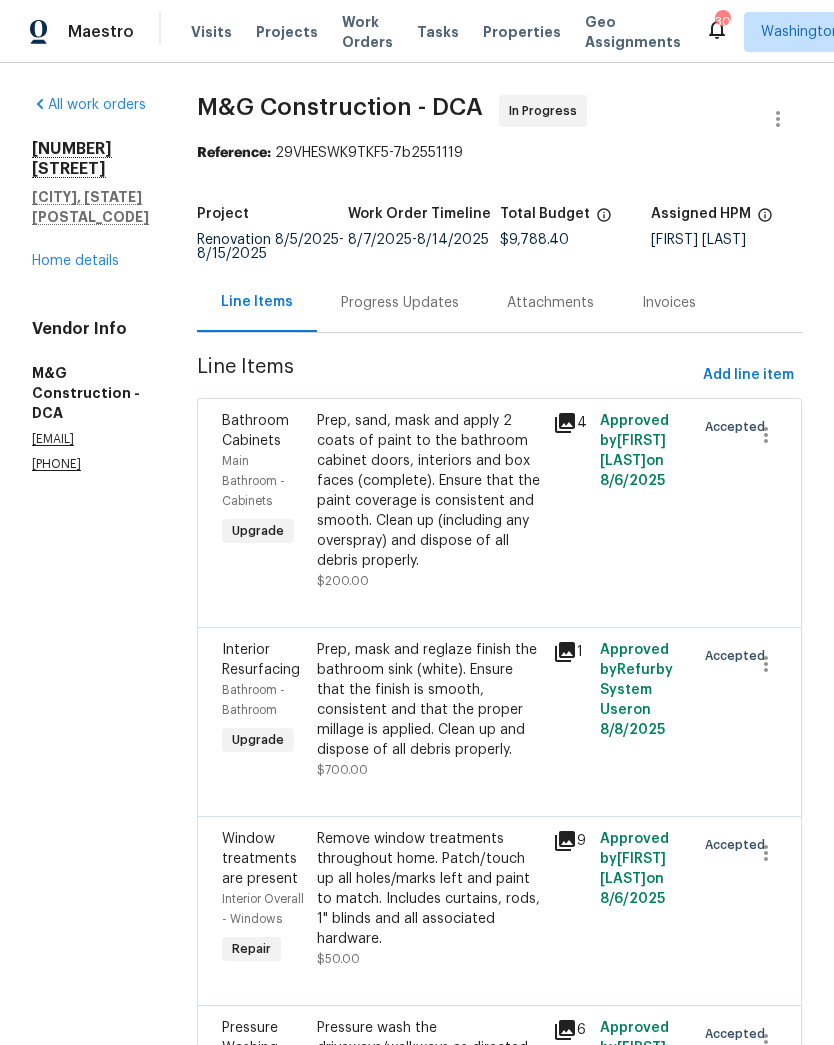 click on "Home details" at bounding box center (75, 261) 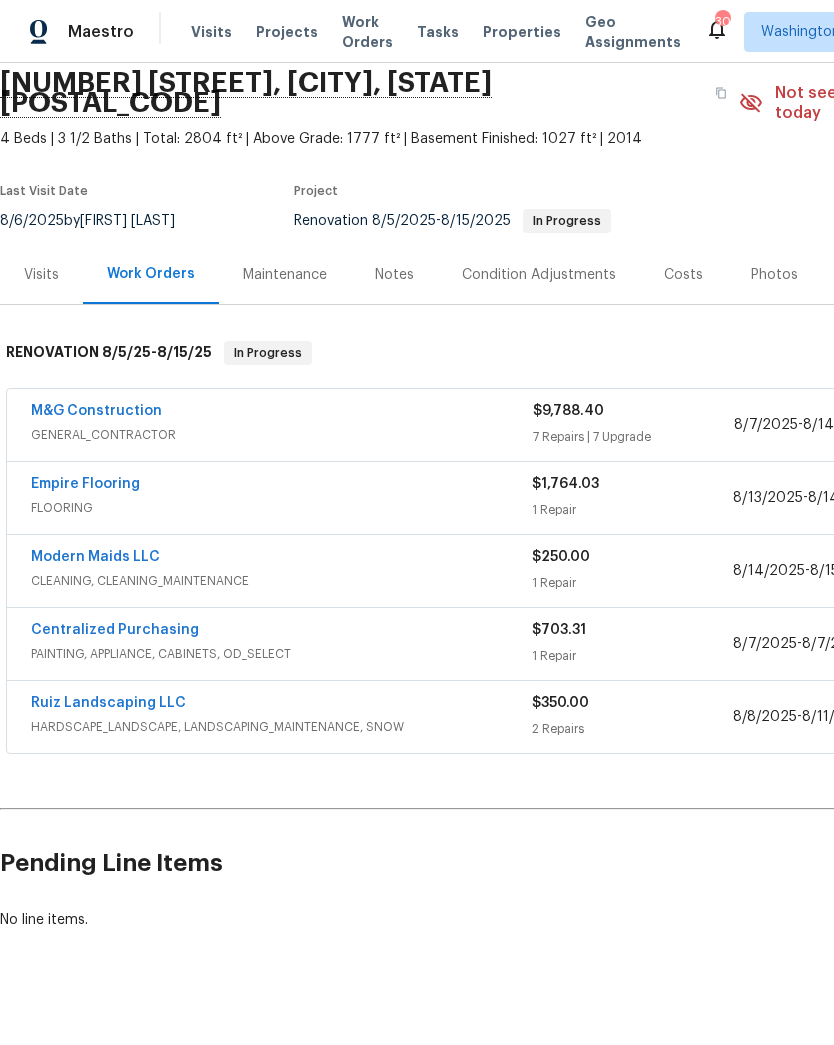 scroll, scrollTop: 78, scrollLeft: 0, axis: vertical 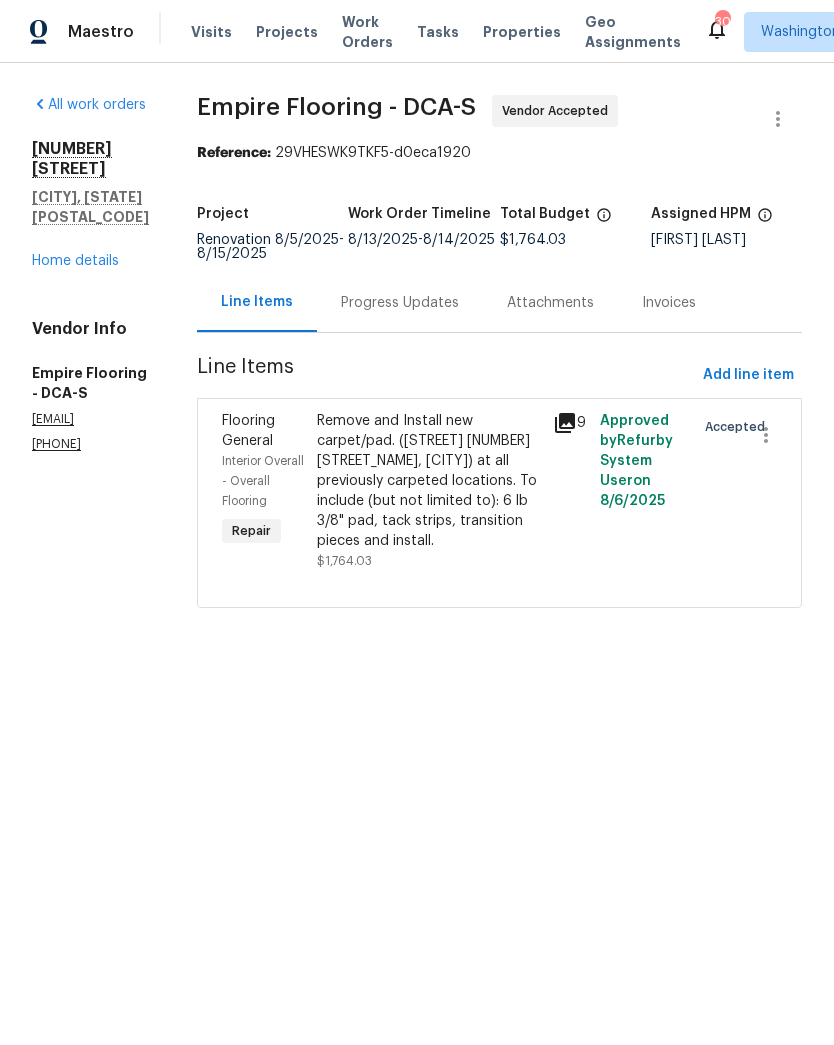 click on "Progress Updates" at bounding box center (400, 302) 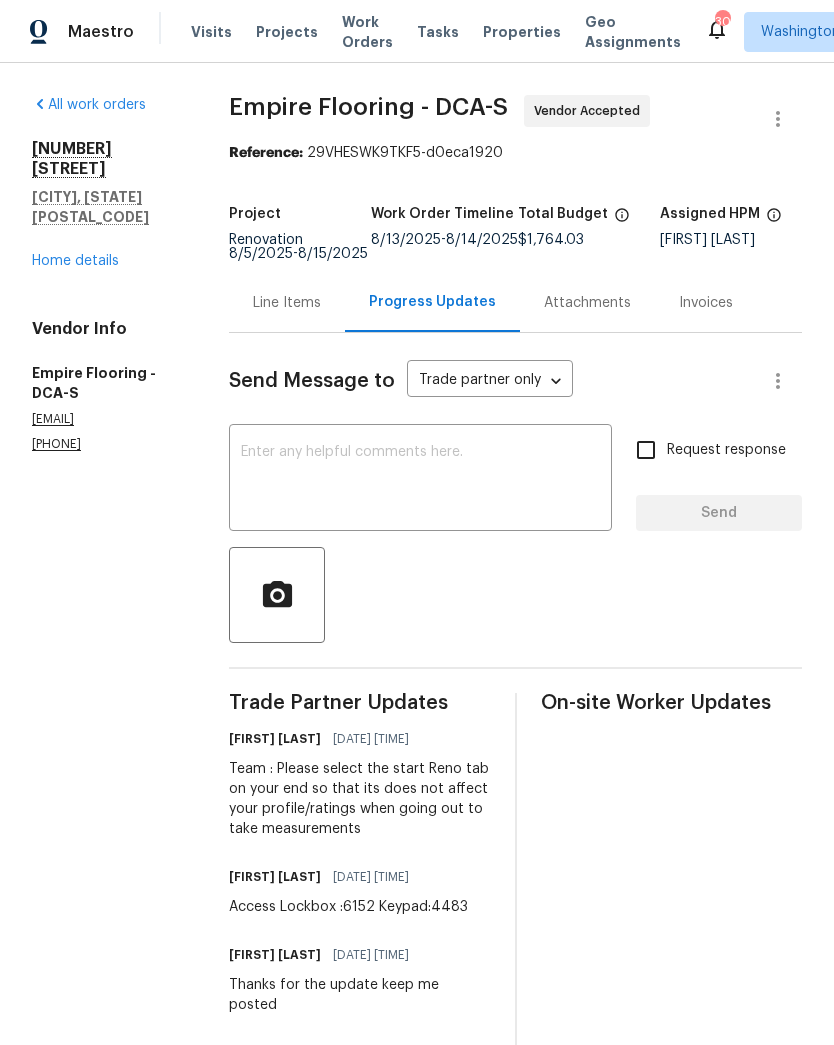 click on "Home details" at bounding box center [75, 261] 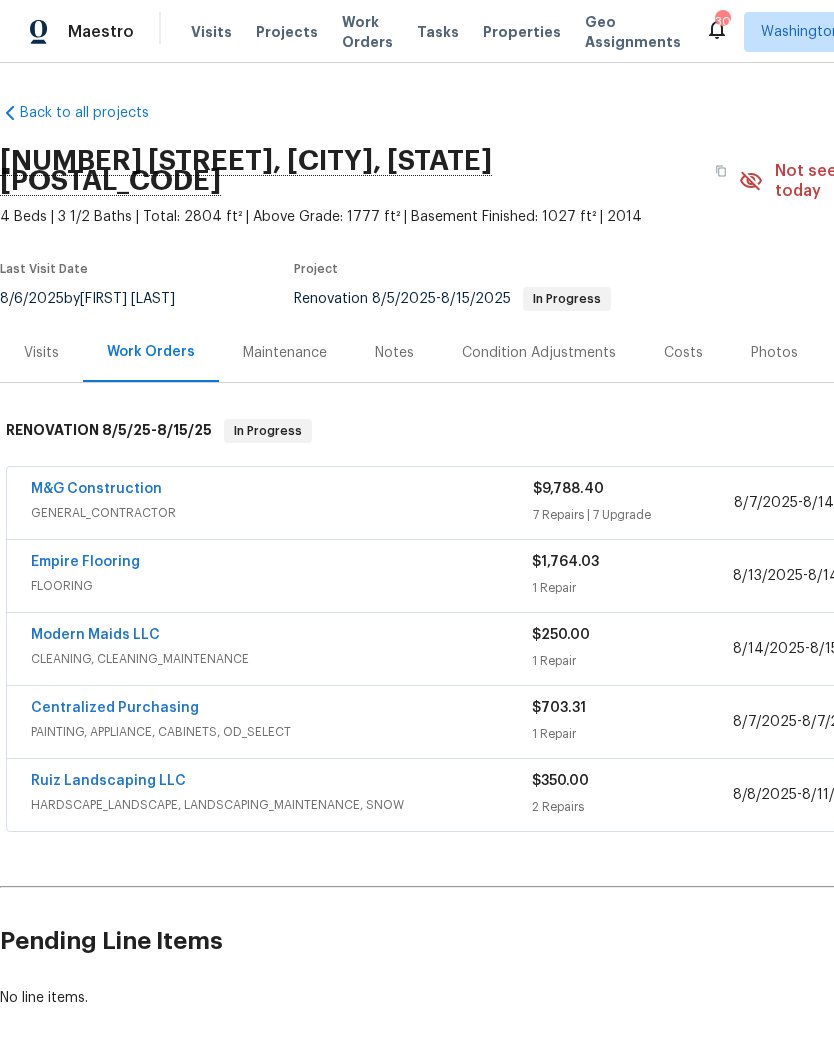 scroll, scrollTop: 1, scrollLeft: 0, axis: vertical 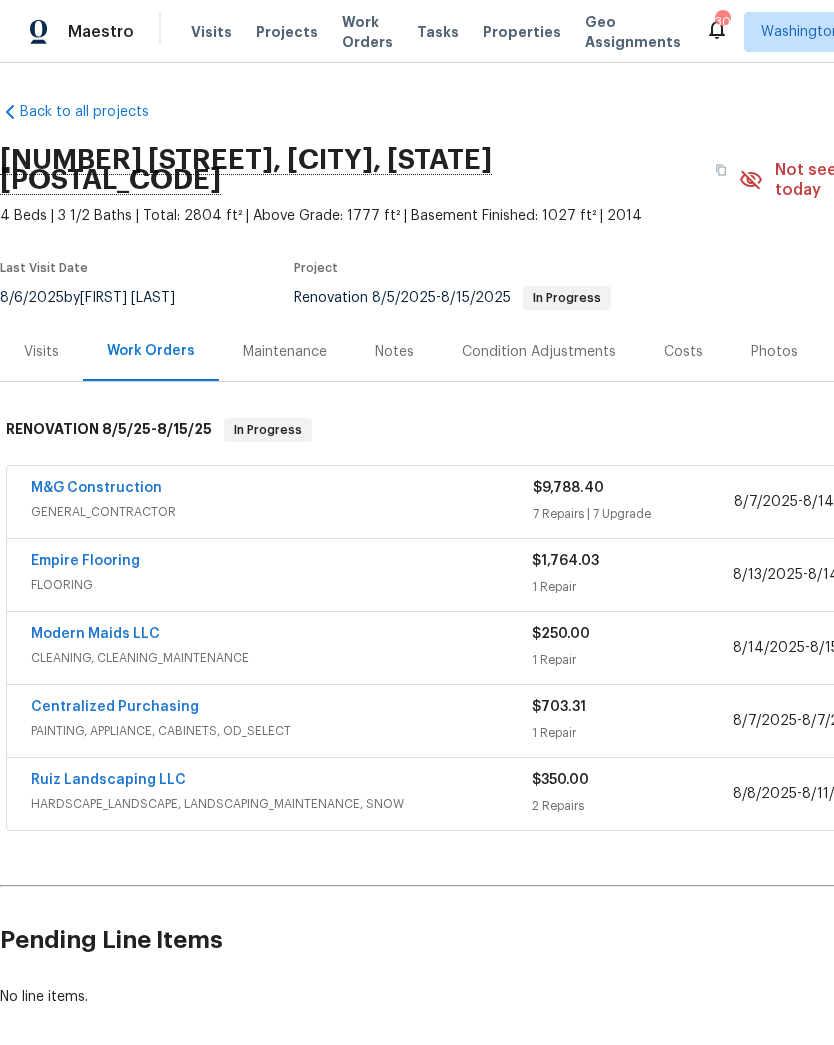 click on "M&G Construction" at bounding box center (96, 488) 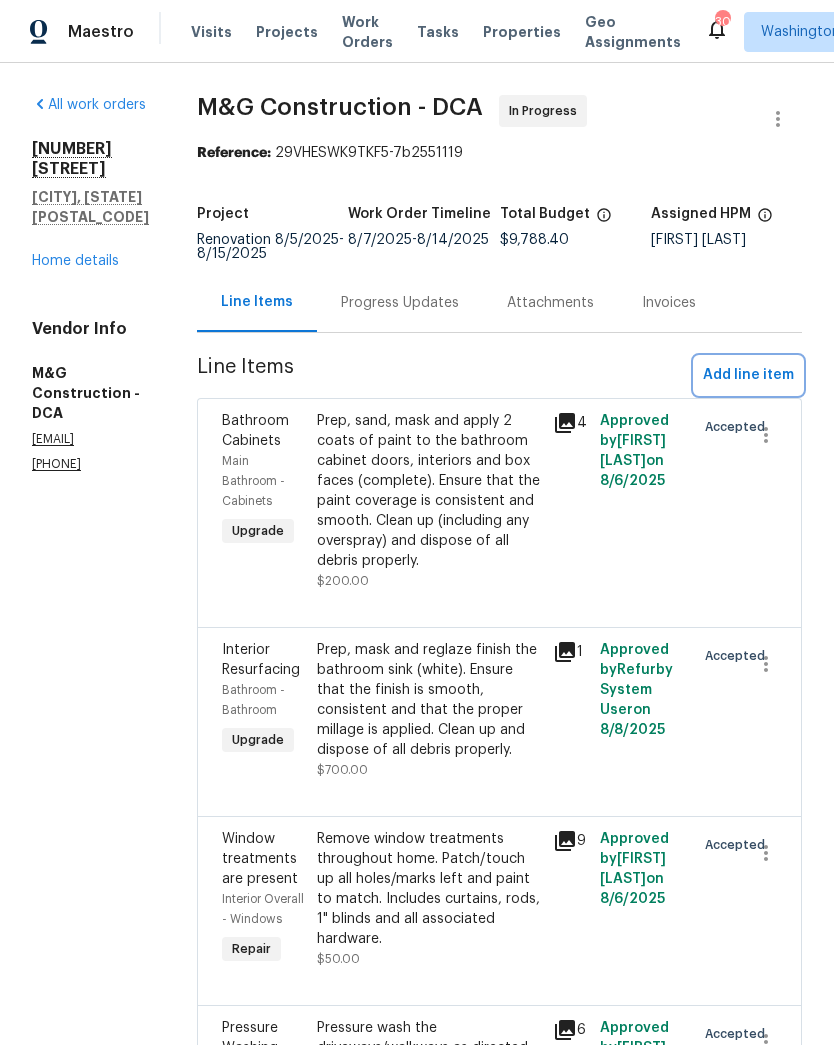 click on "Add line item" at bounding box center (748, 375) 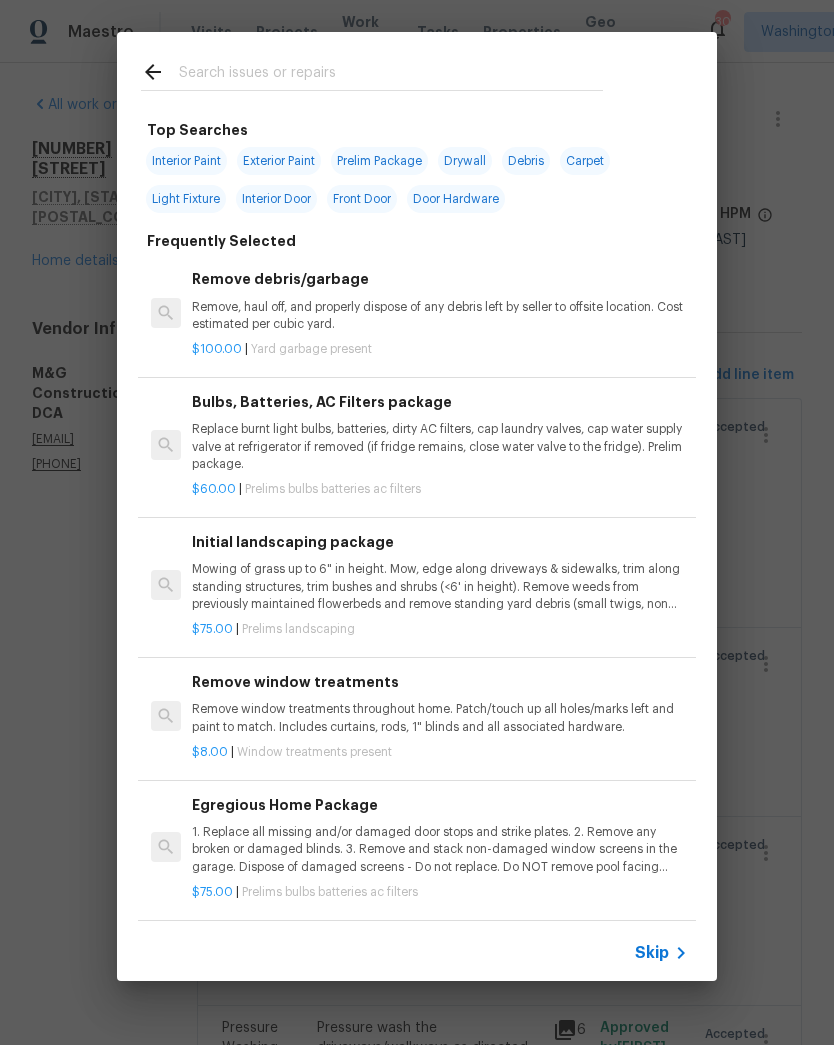click at bounding box center (391, 75) 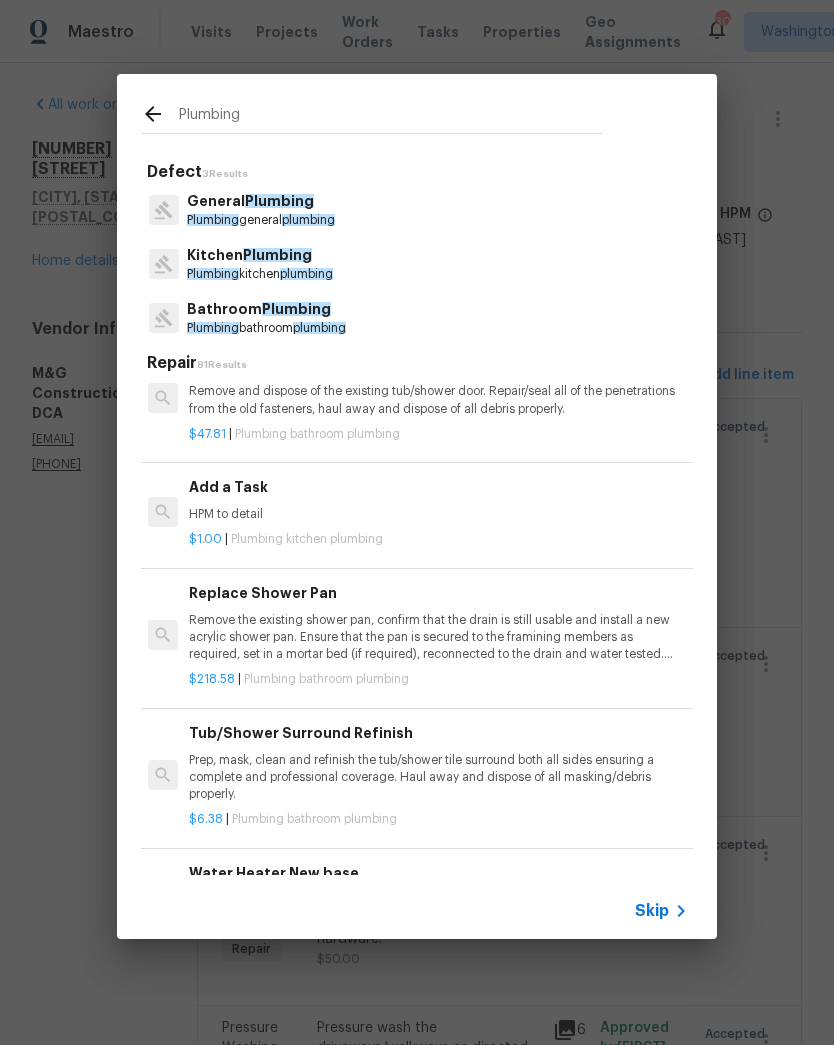 scroll, scrollTop: 1476, scrollLeft: 3, axis: both 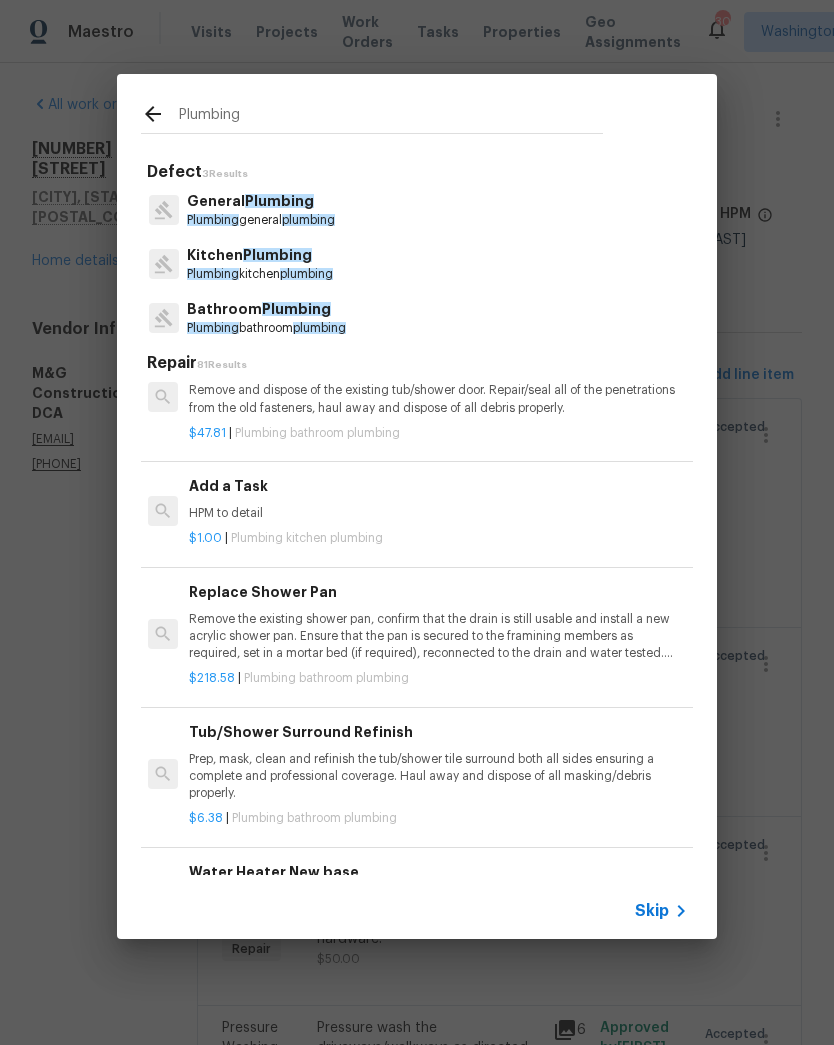 type on "Plumbing" 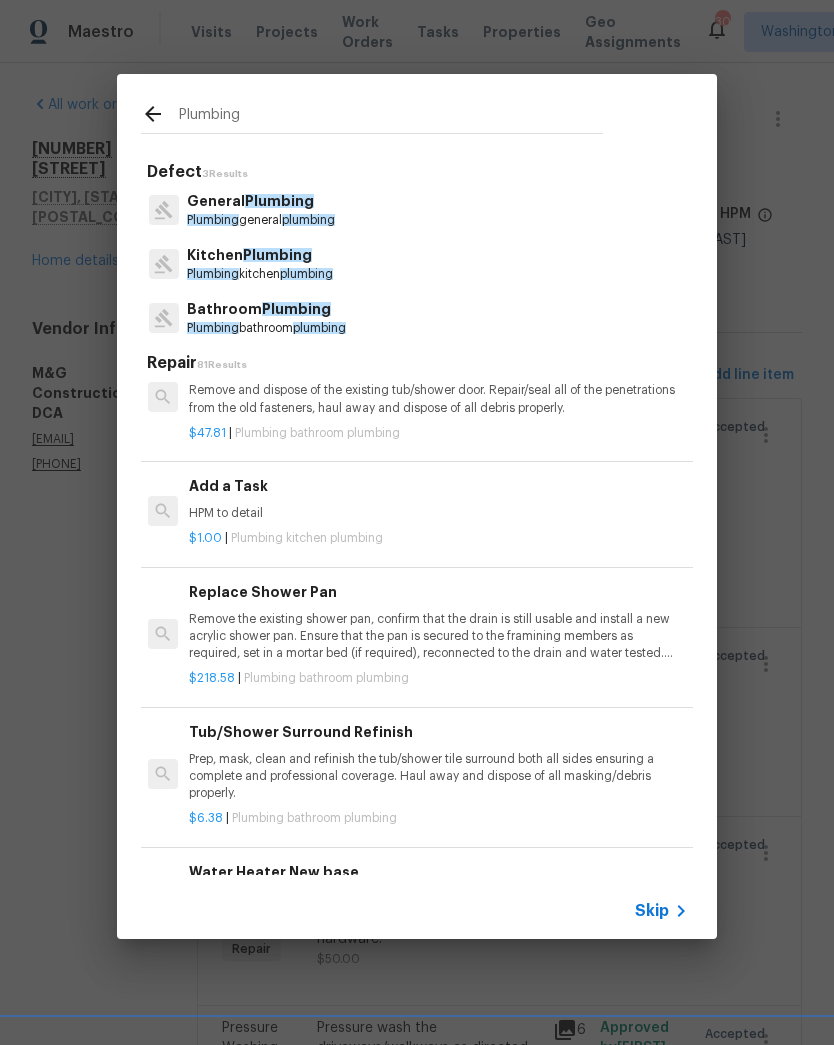click on "General  Plumbing Plumbing  general  plumbing" at bounding box center (417, 210) 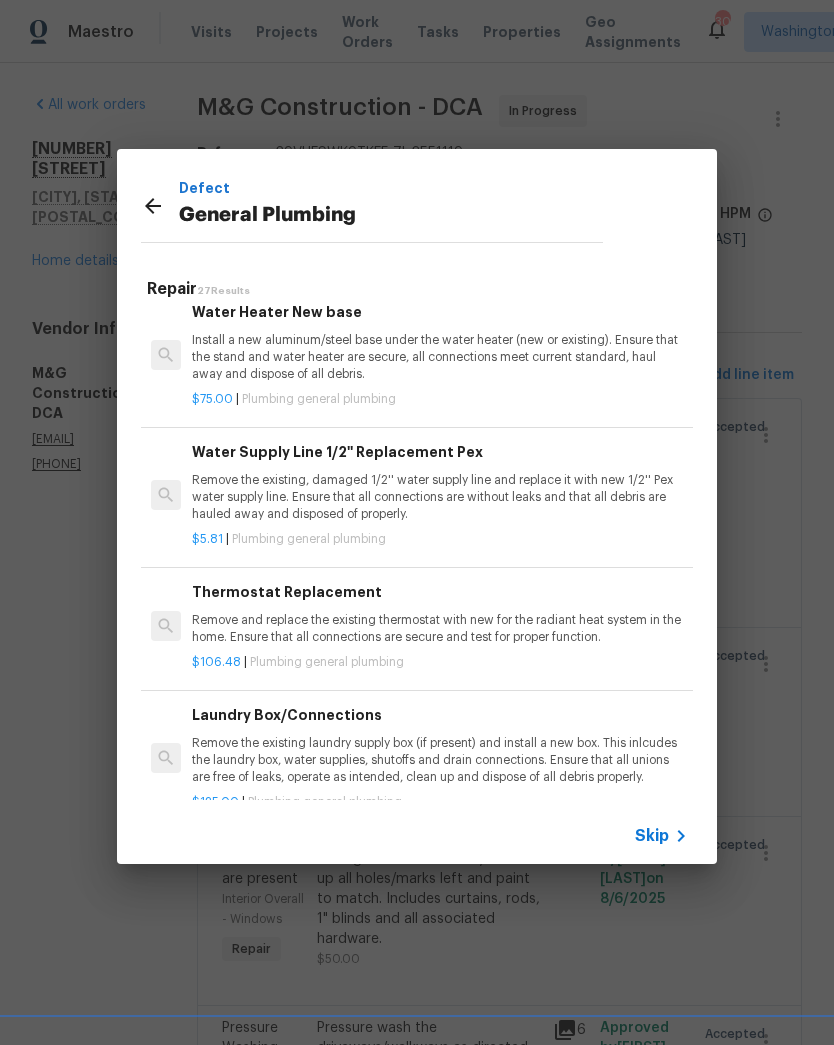 scroll, scrollTop: 524, scrollLeft: 0, axis: vertical 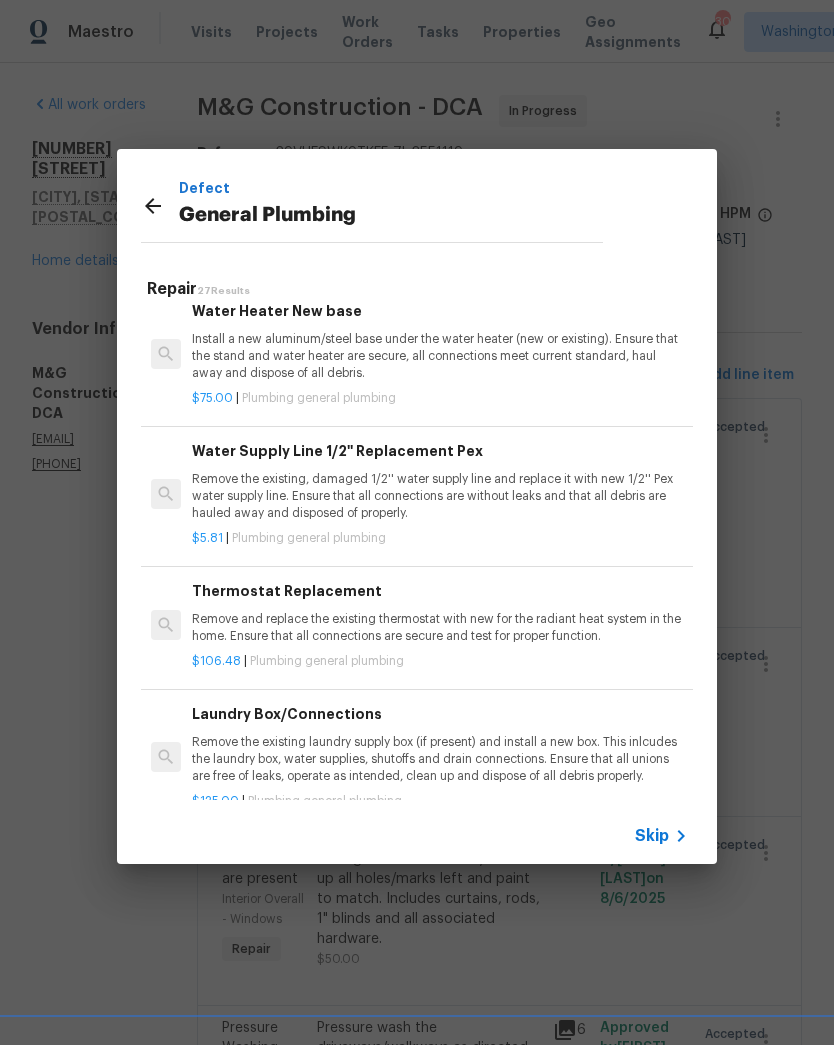 click on "Remove the existing, damaged 1/2'' water supply line and replace it with new 1/2'' Pex water supply line. Ensure that all connections are without leaks and that all debris are hauled away and disposed of properly." at bounding box center [440, 496] 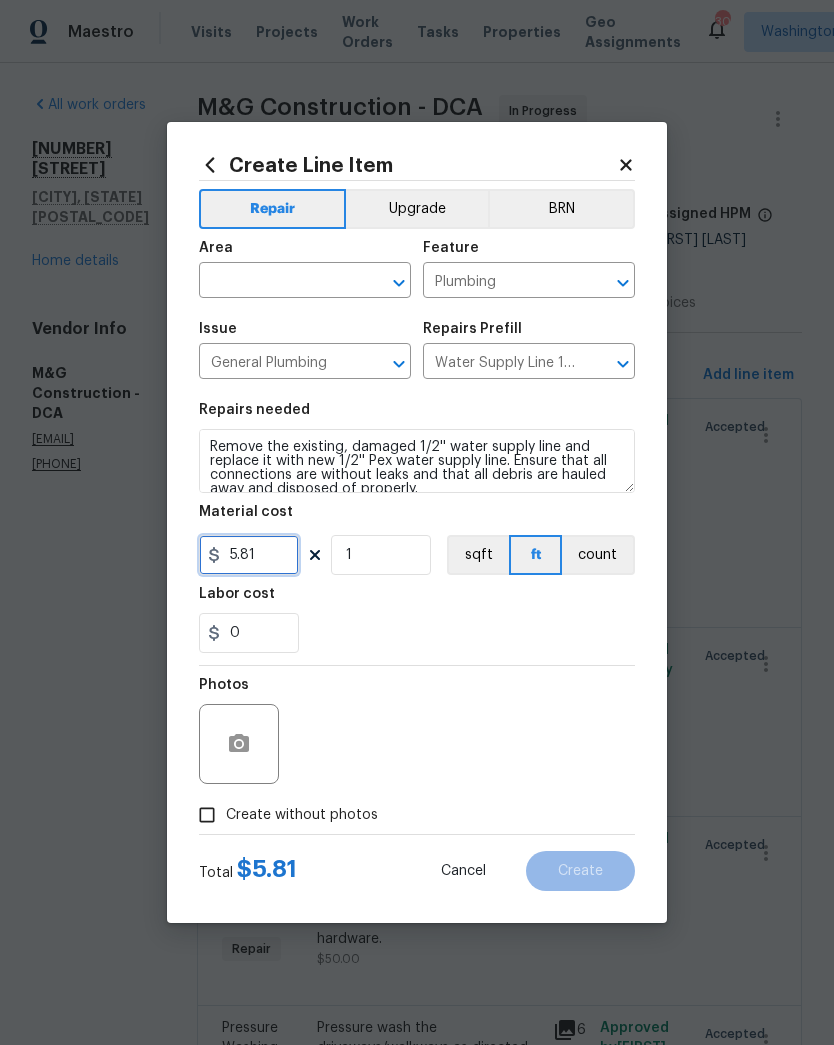 click on "5.81" at bounding box center (249, 555) 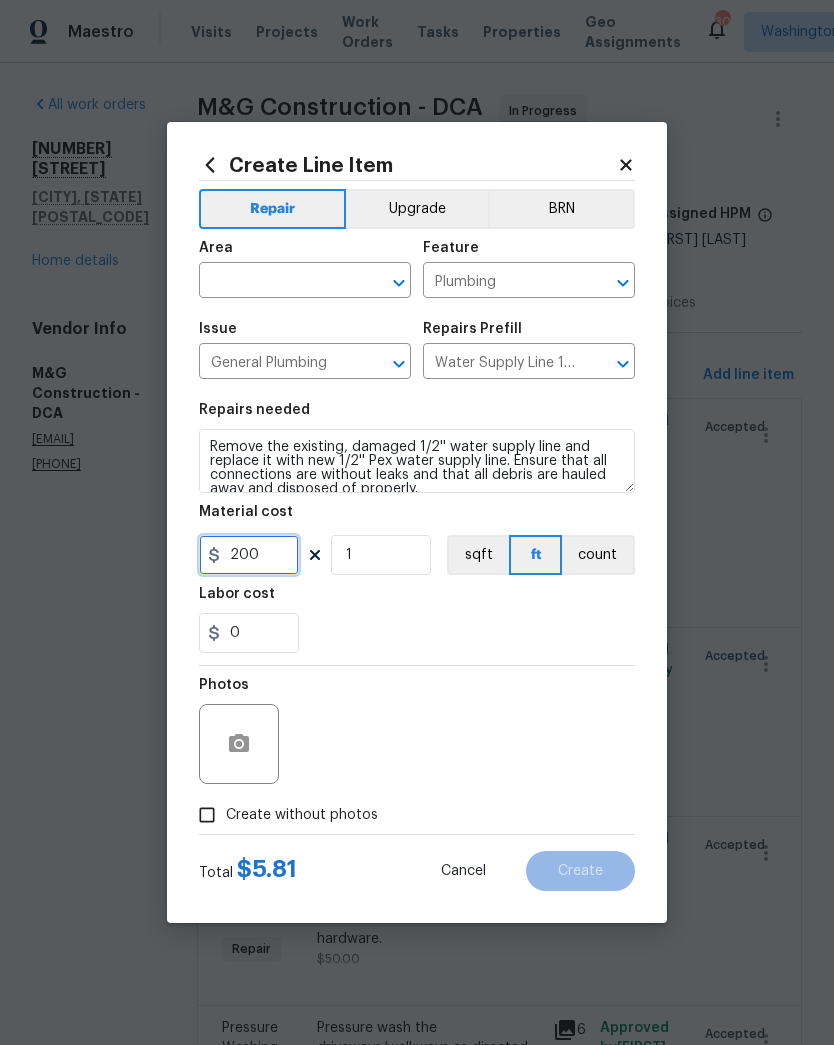 type on "200" 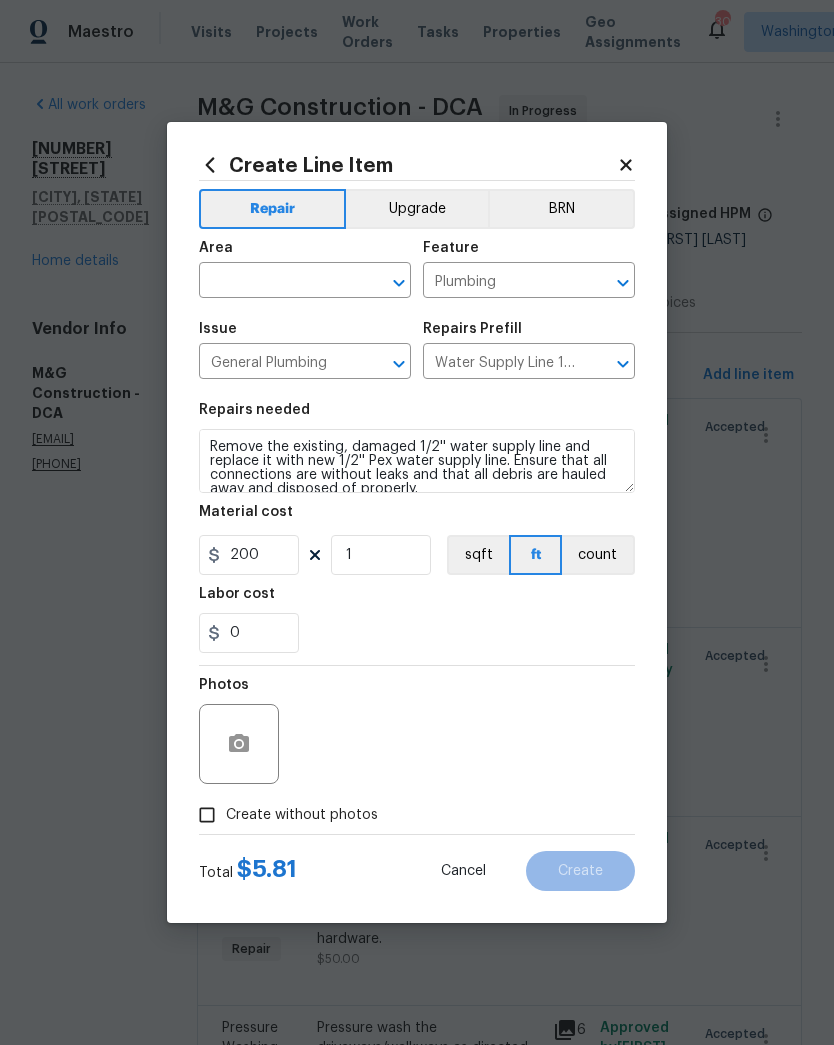 click on "Remove the existing, damaged 1/2'' water supply line and replace it with new 1/2'' Pex water supply line. Ensure that all connections are without leaks and that all debris are hauled away and disposed of properly." at bounding box center (417, 461) 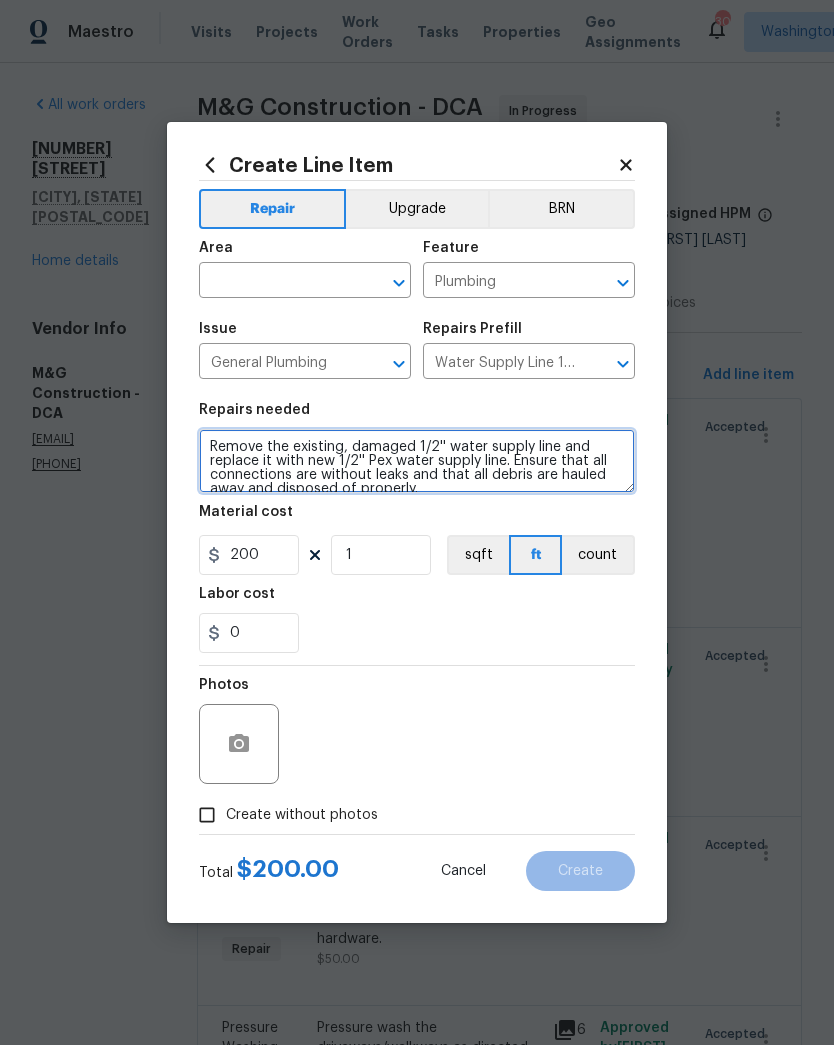 click on "Remove the existing, damaged 1/2'' water supply line and replace it with new 1/2'' Pex water supply line. Ensure that all connections are without leaks and that all debris are hauled away and disposed of properly." at bounding box center (417, 461) 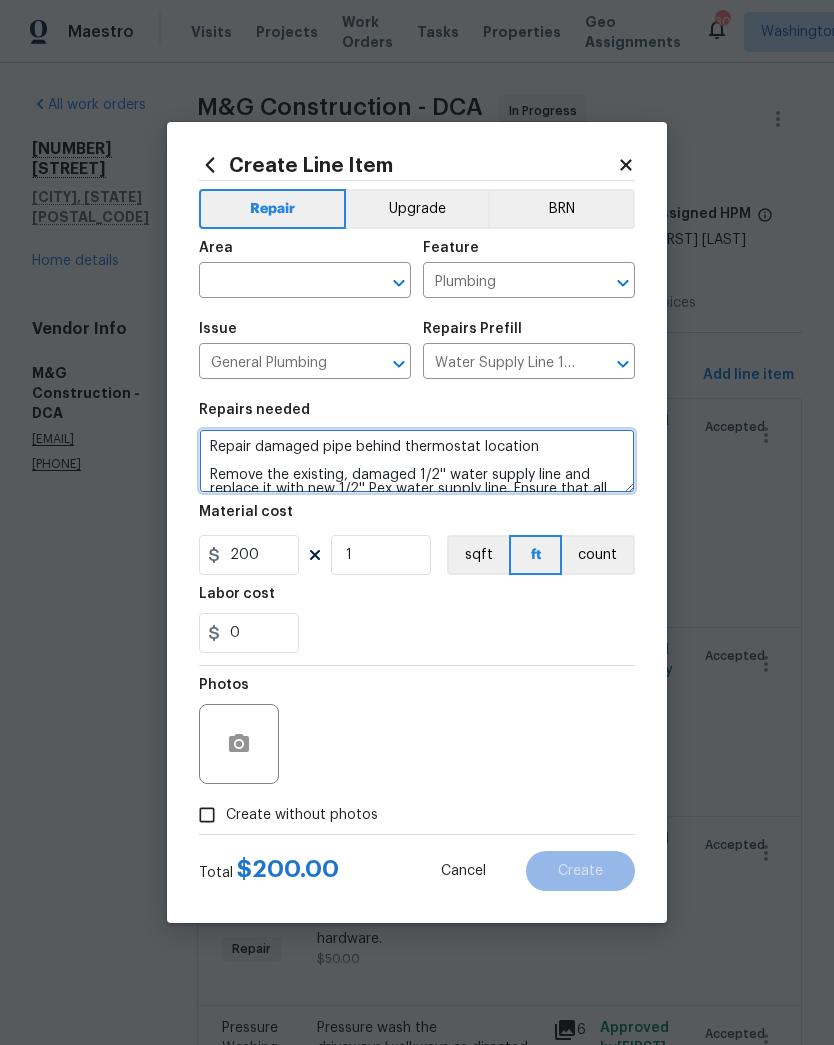 click on "Repair damaged pipe behind thermostat location
Remove the existing, damaged 1/2'' water supply line and replace it with new 1/2'' Pex water supply line. Ensure that all connections are without leaks and that all debris are hauled away and disposed of properly." at bounding box center (417, 461) 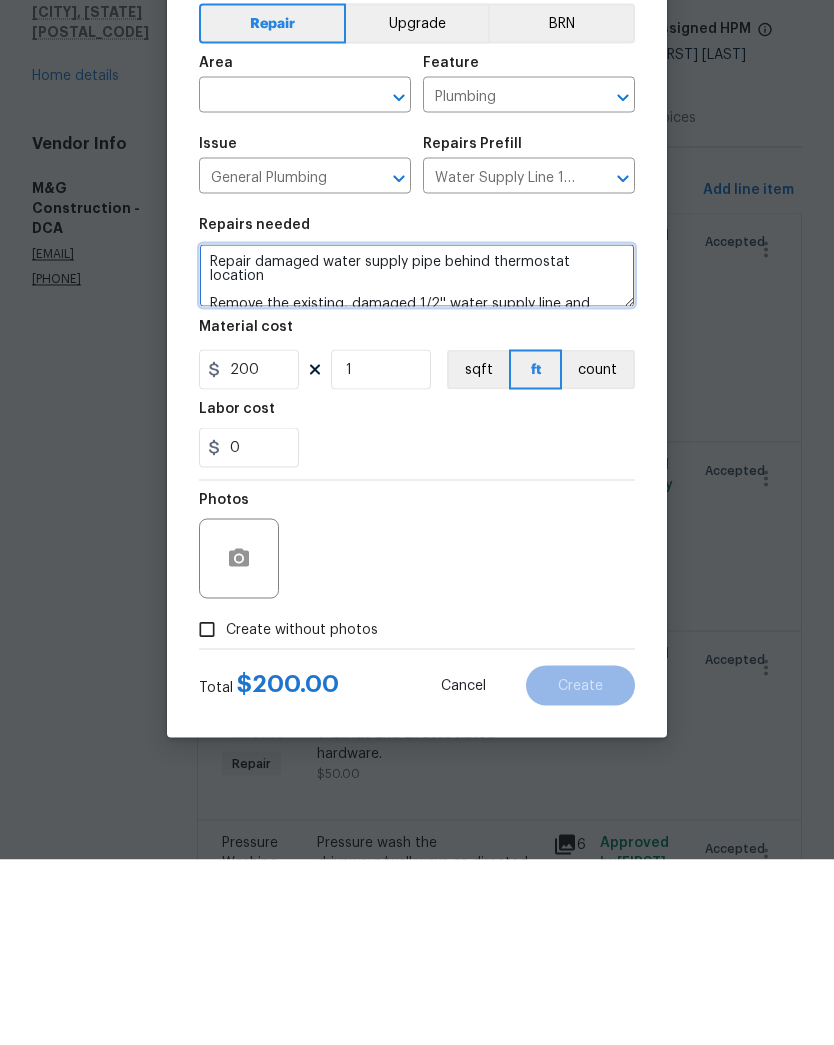 type on "Repair damaged water supply pipe behind thermostat location
Remove the existing, damaged 1/2'' water supply line and replace it with new 1/2'' Pex water supply line. Ensure that all connections are without leaks and that all debris are hauled away and disposed of properly." 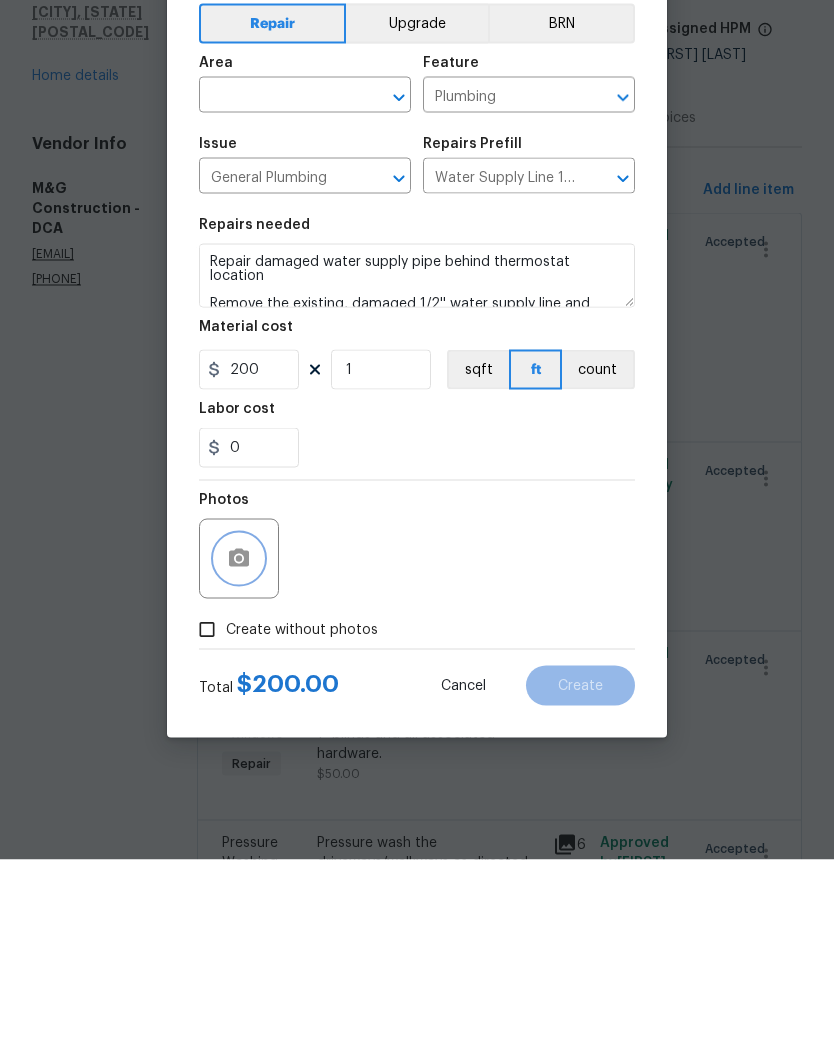 click 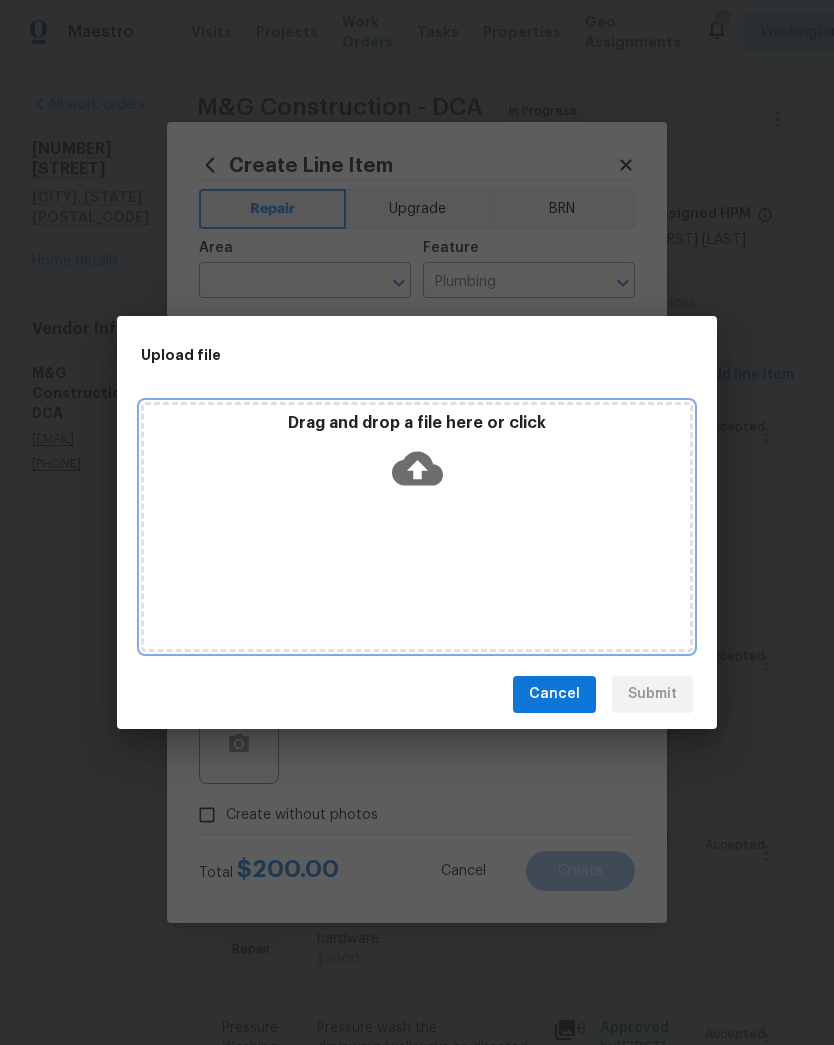 click 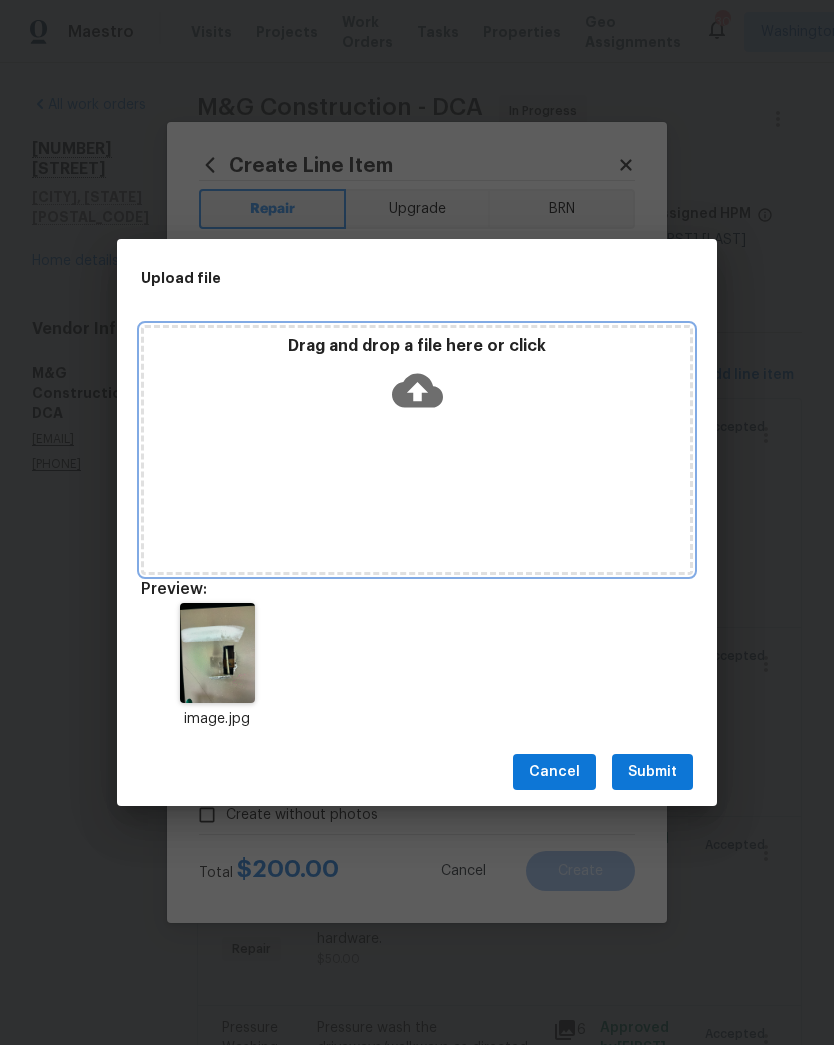 click 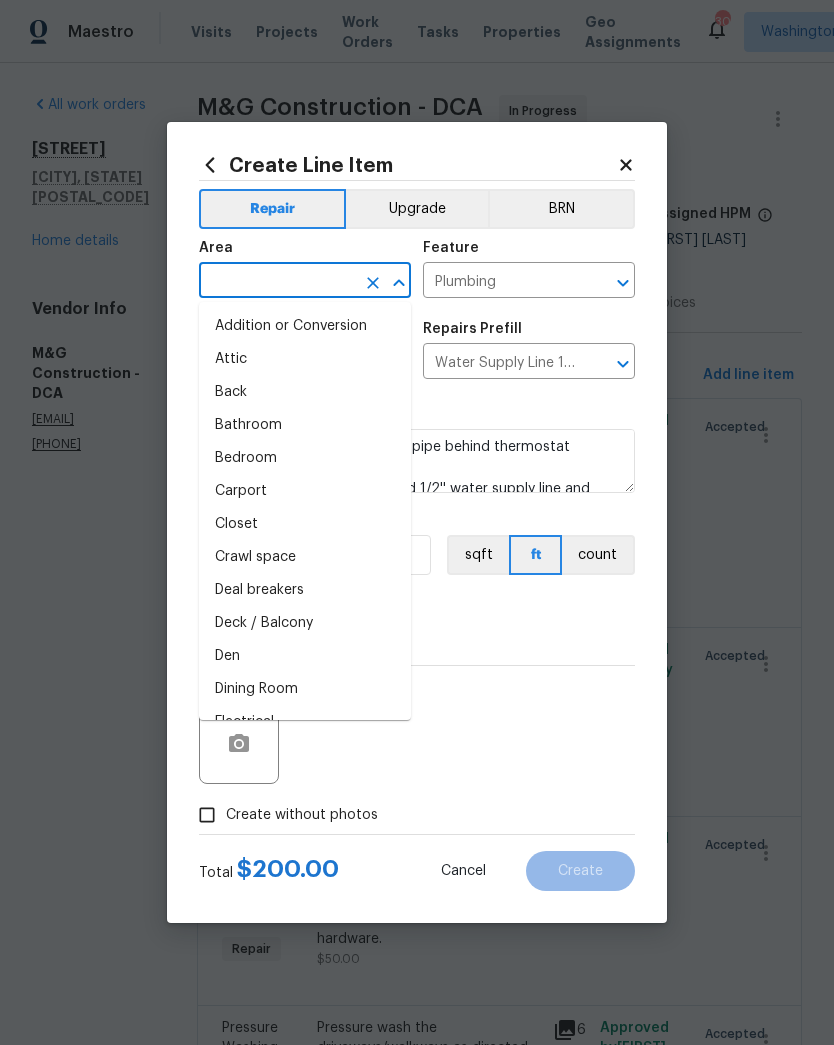 scroll, scrollTop: 0, scrollLeft: 0, axis: both 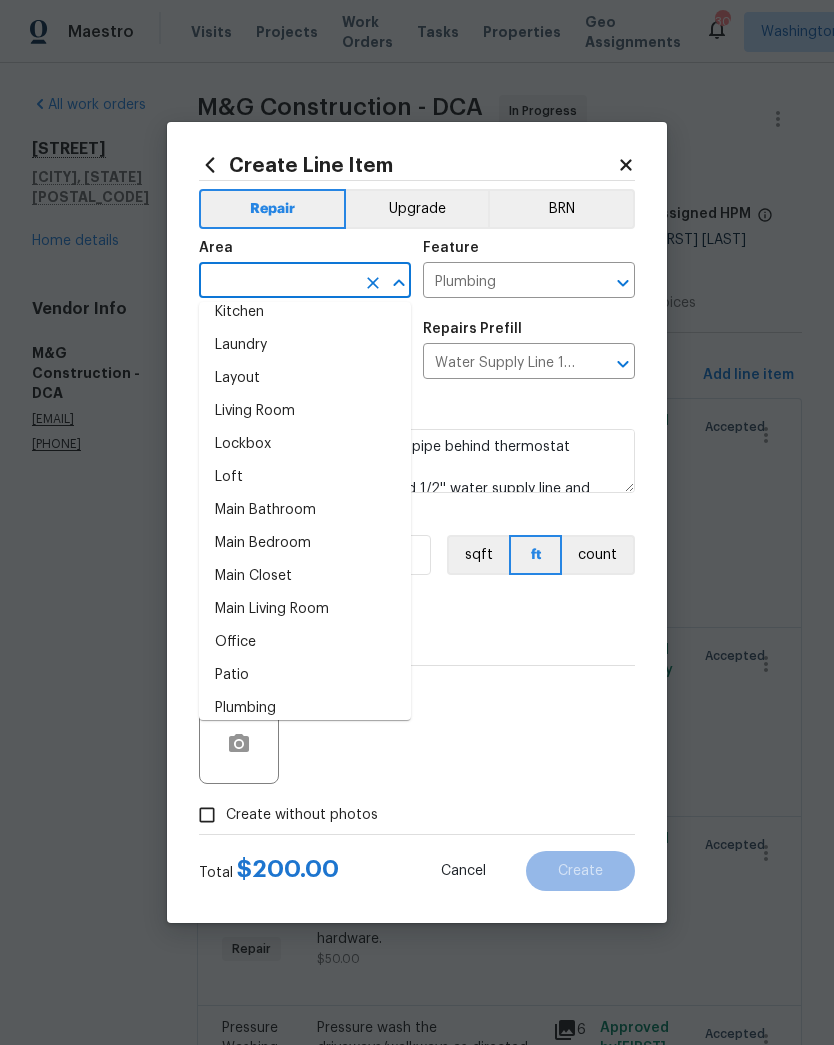 click on "Living Room" at bounding box center (305, 411) 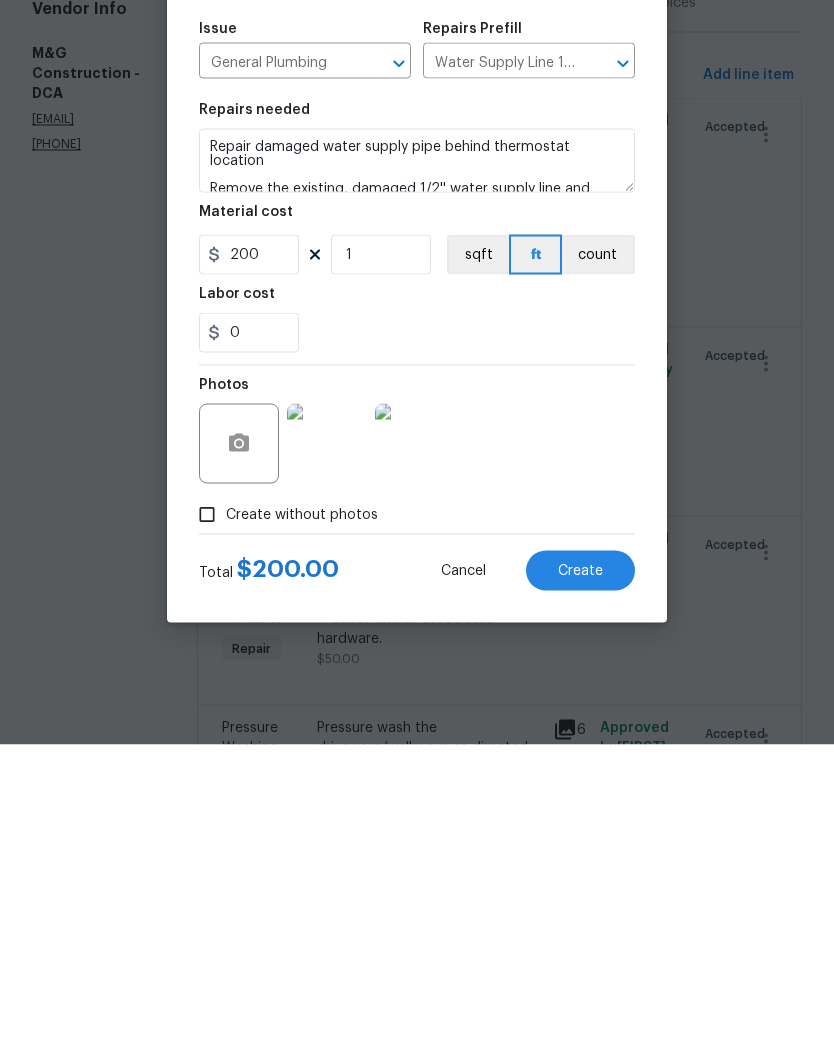 click on "Create" at bounding box center (580, 871) 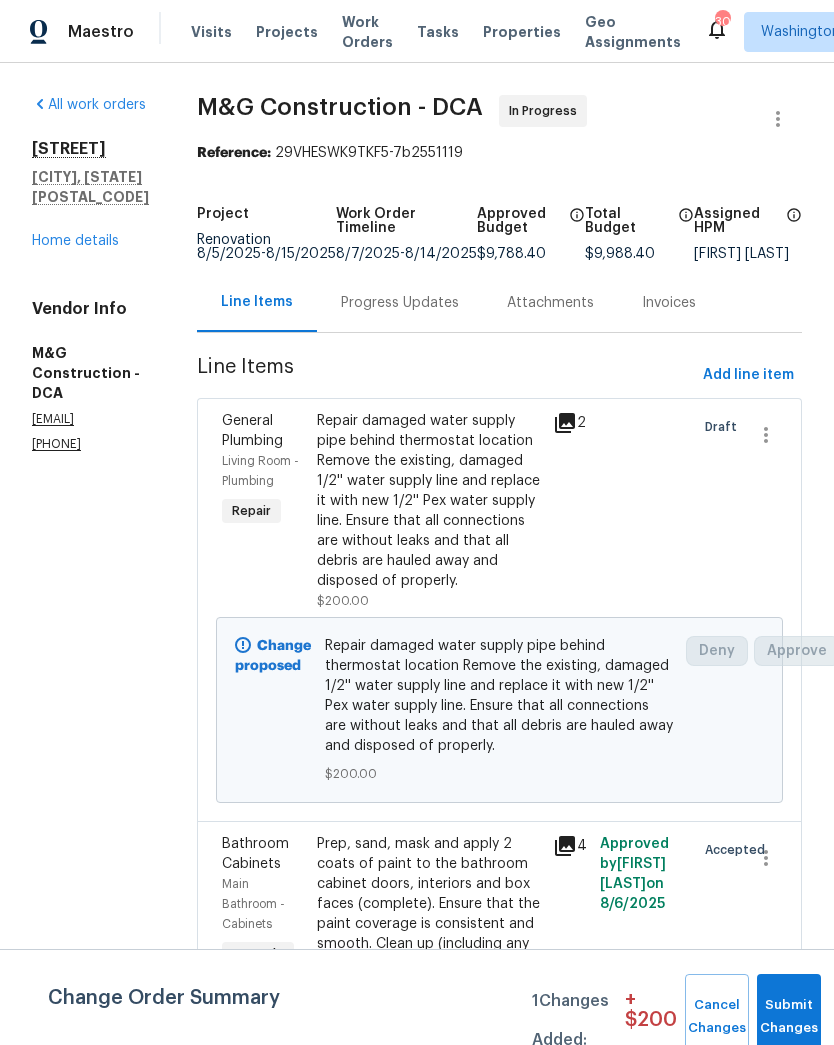 click on "Progress Updates" at bounding box center (400, 303) 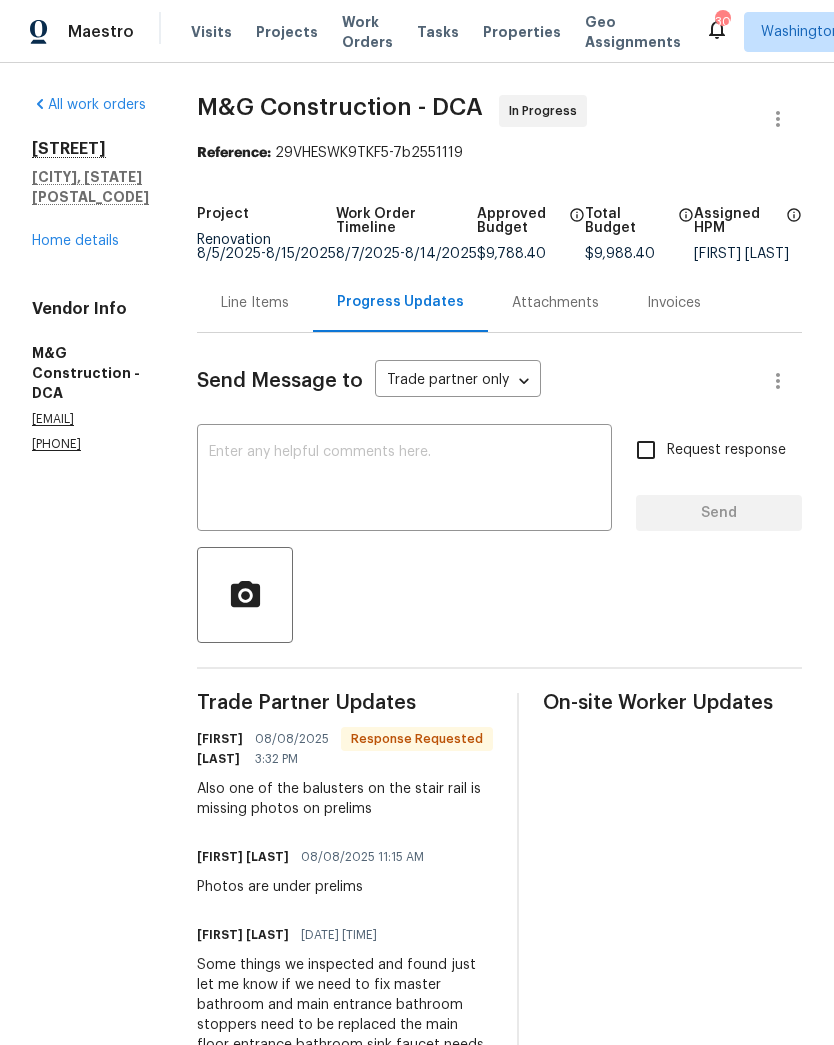 click on "Line Items" at bounding box center [255, 303] 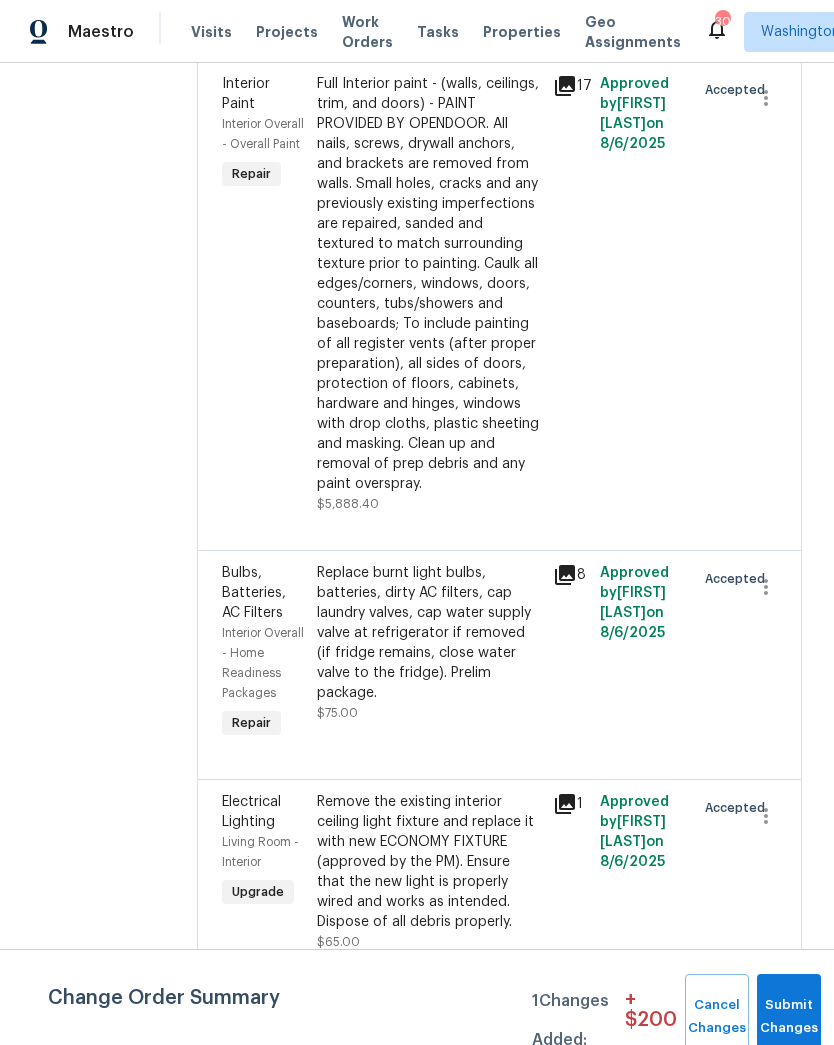 scroll, scrollTop: 3364, scrollLeft: 0, axis: vertical 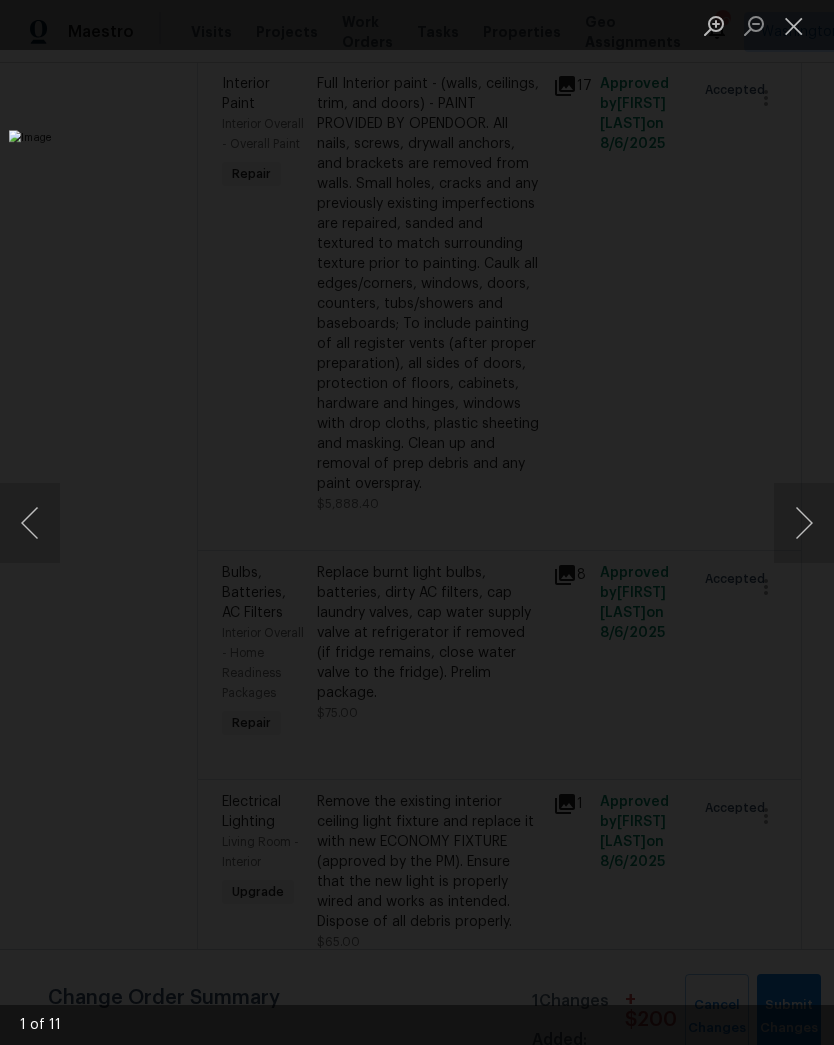 click at bounding box center [804, 523] 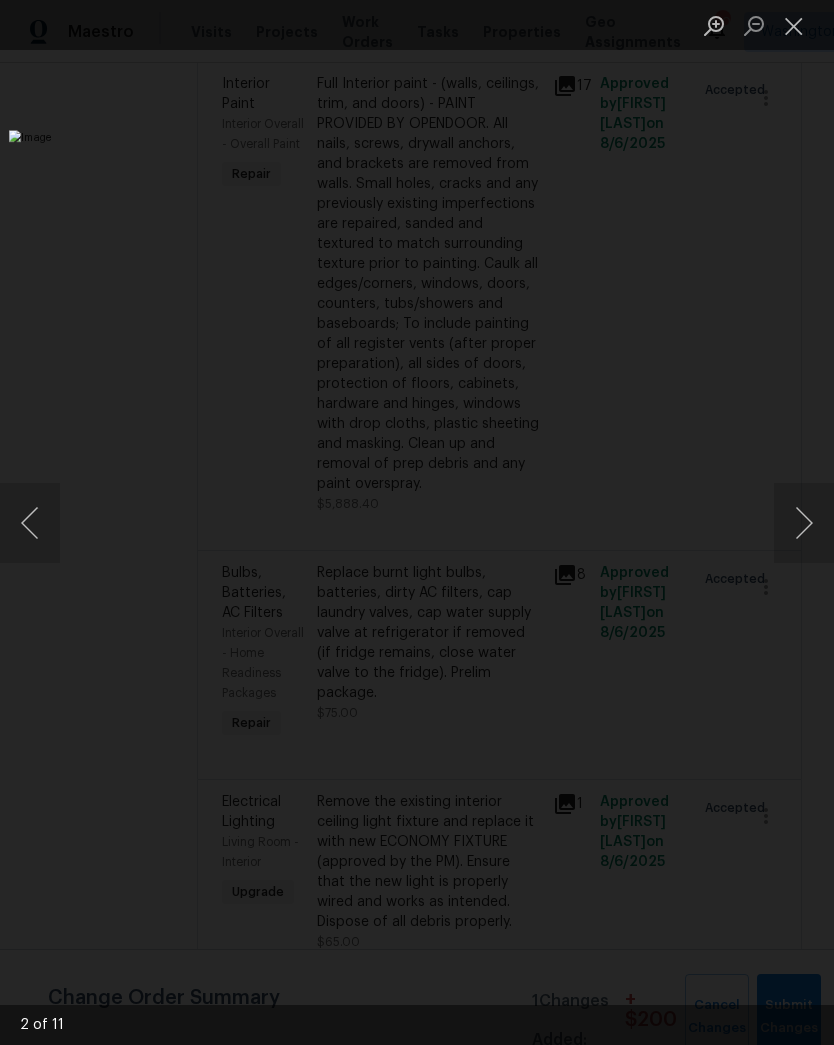 click at bounding box center [804, 523] 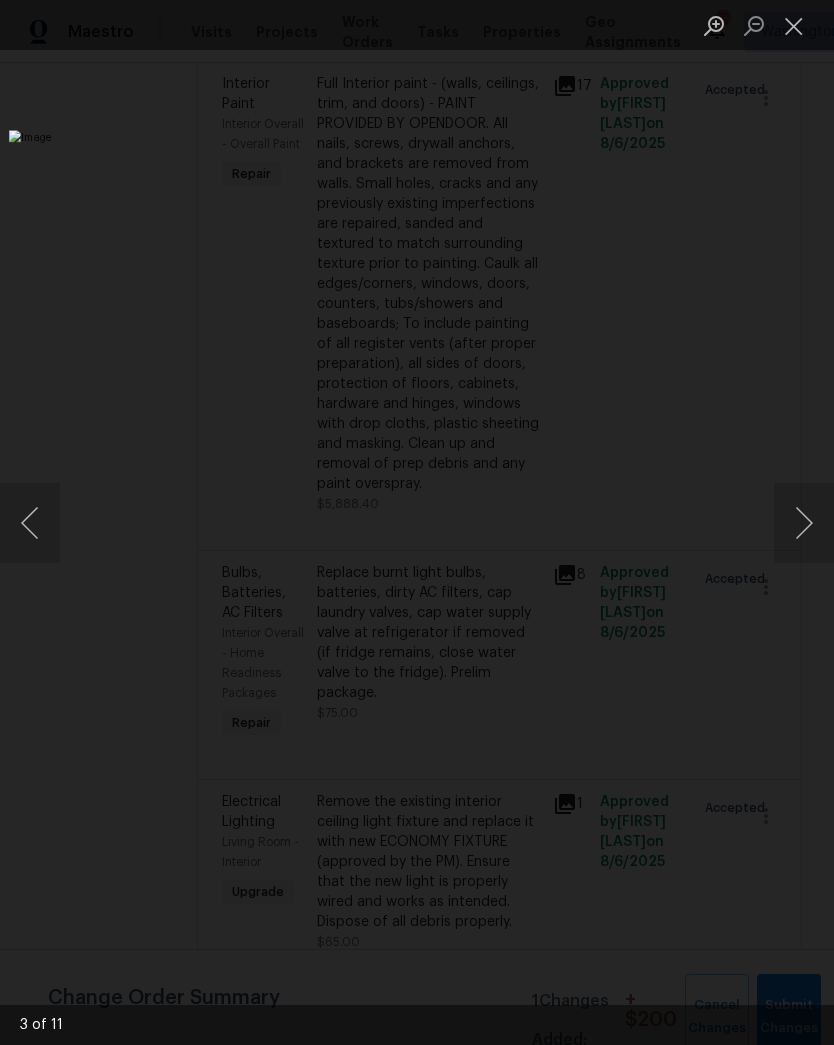 click at bounding box center [804, 523] 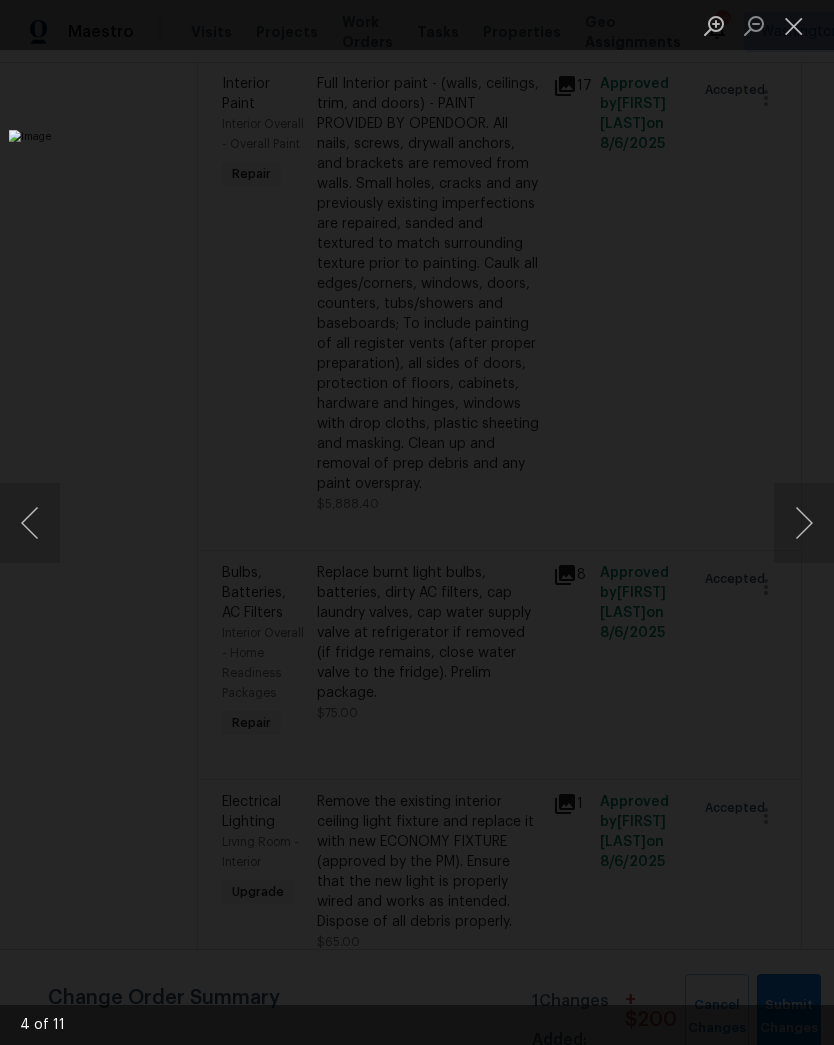 click at bounding box center [804, 523] 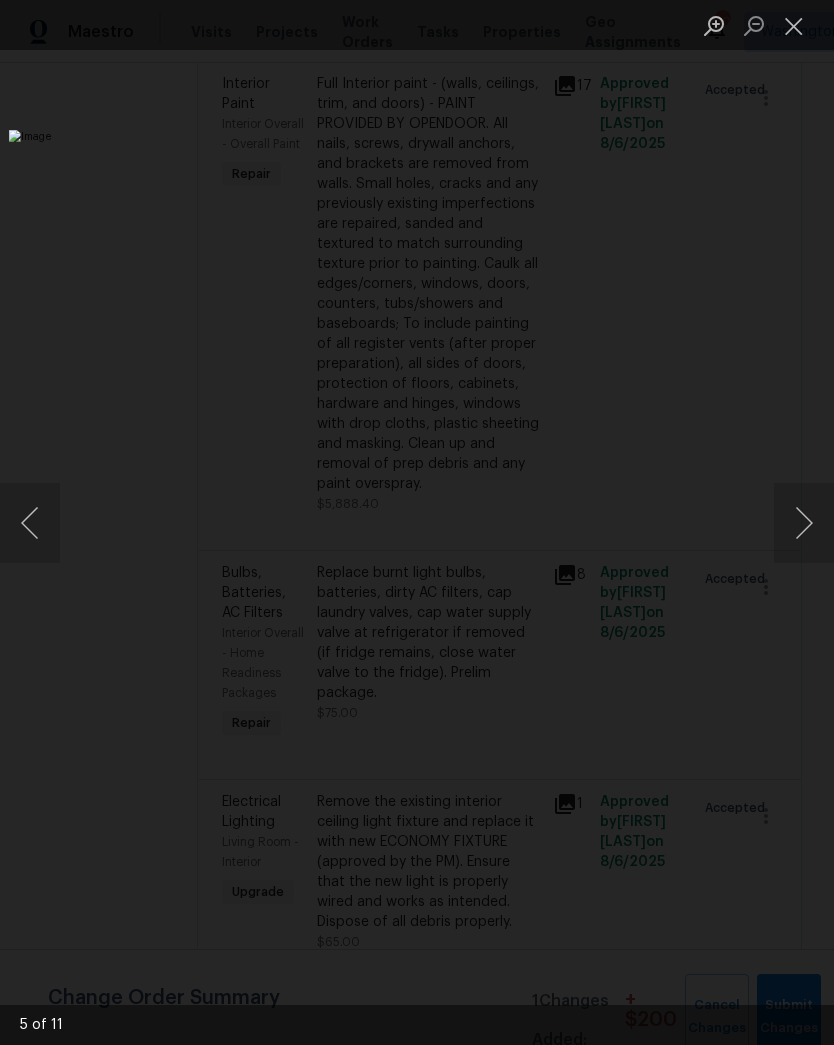 click at bounding box center (804, 523) 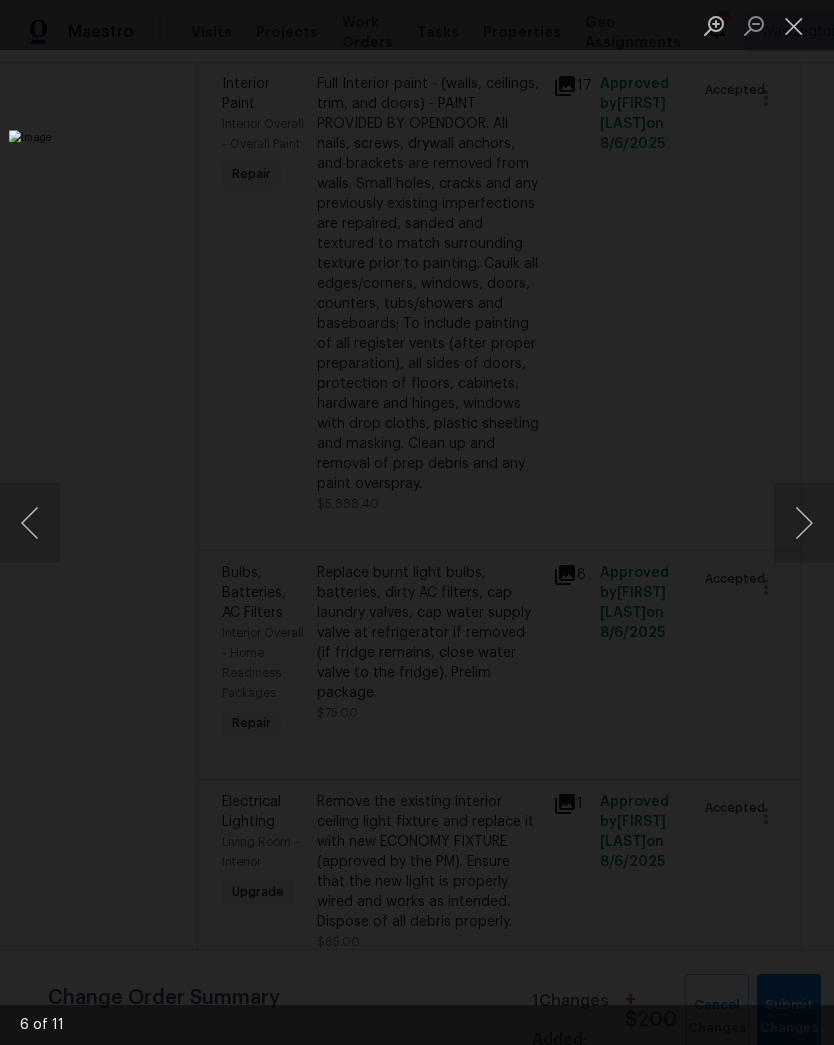 click at bounding box center (804, 523) 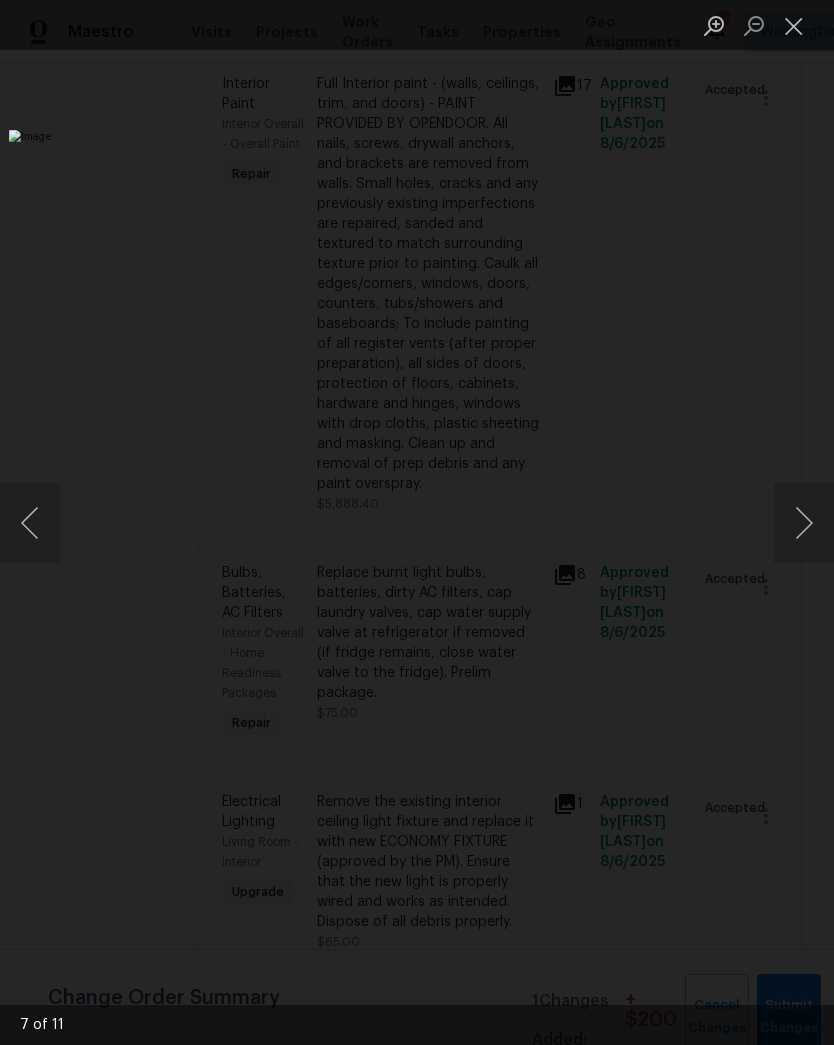 click at bounding box center [804, 523] 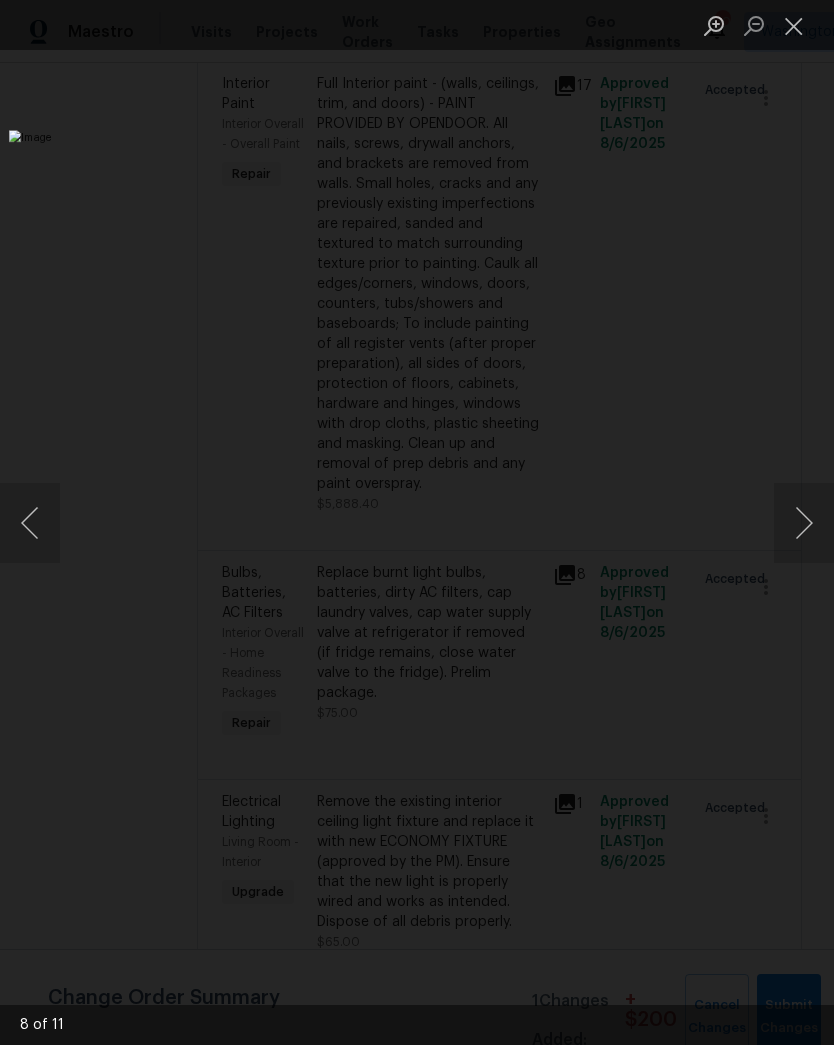 click at bounding box center [804, 523] 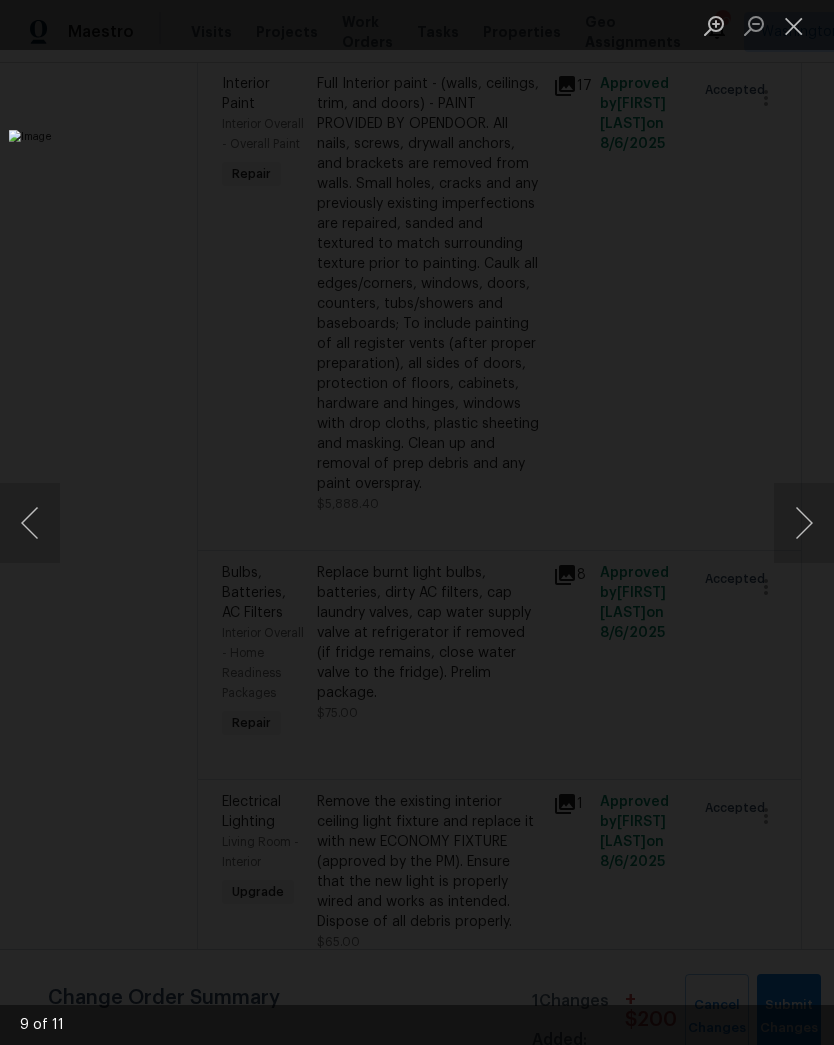 click at bounding box center (804, 523) 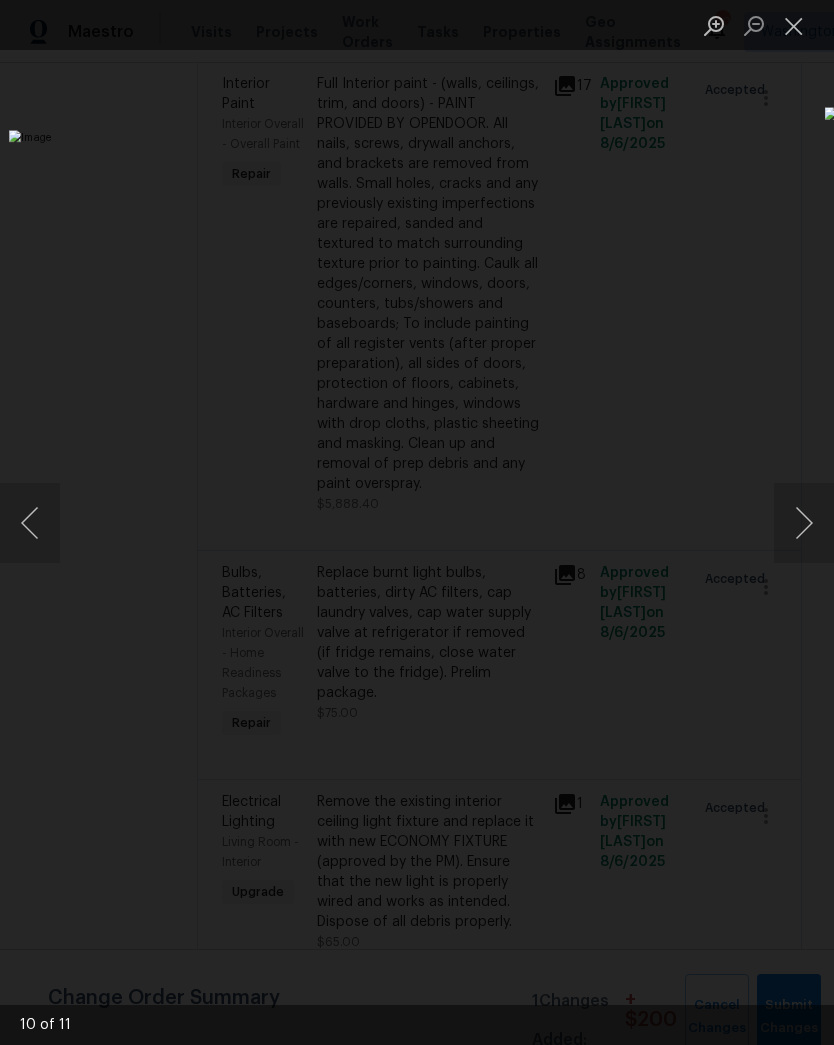 click at bounding box center (804, 523) 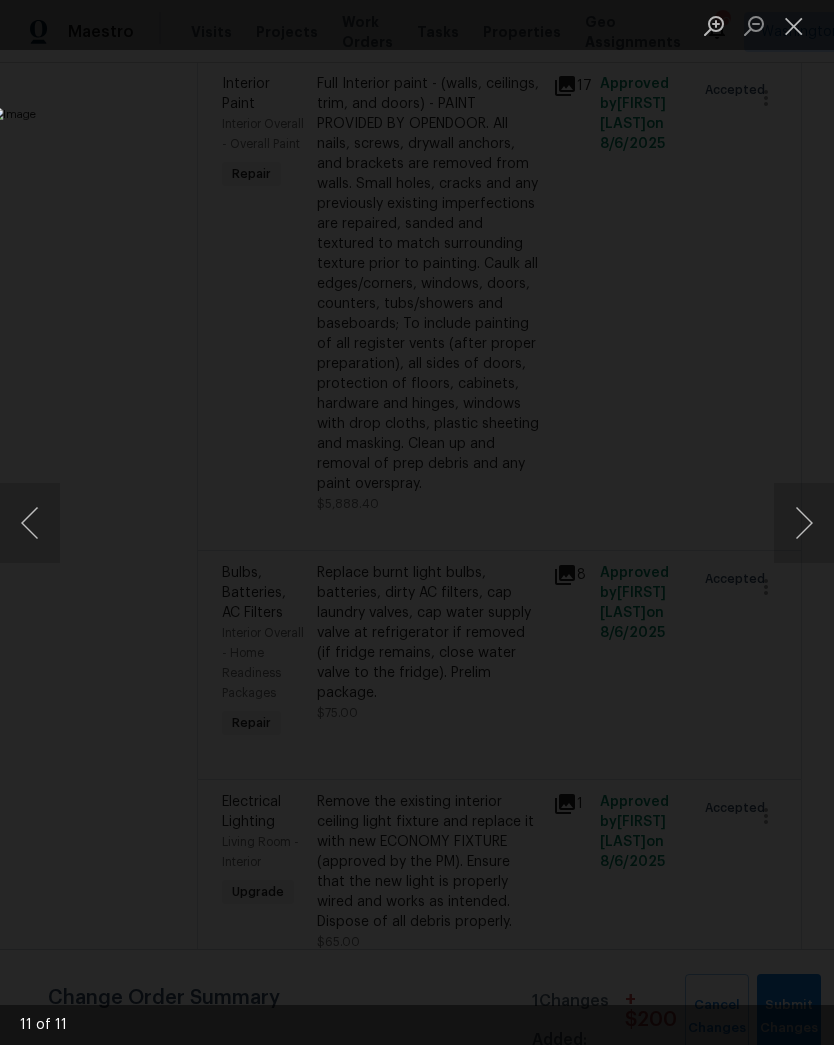 click at bounding box center (804, 523) 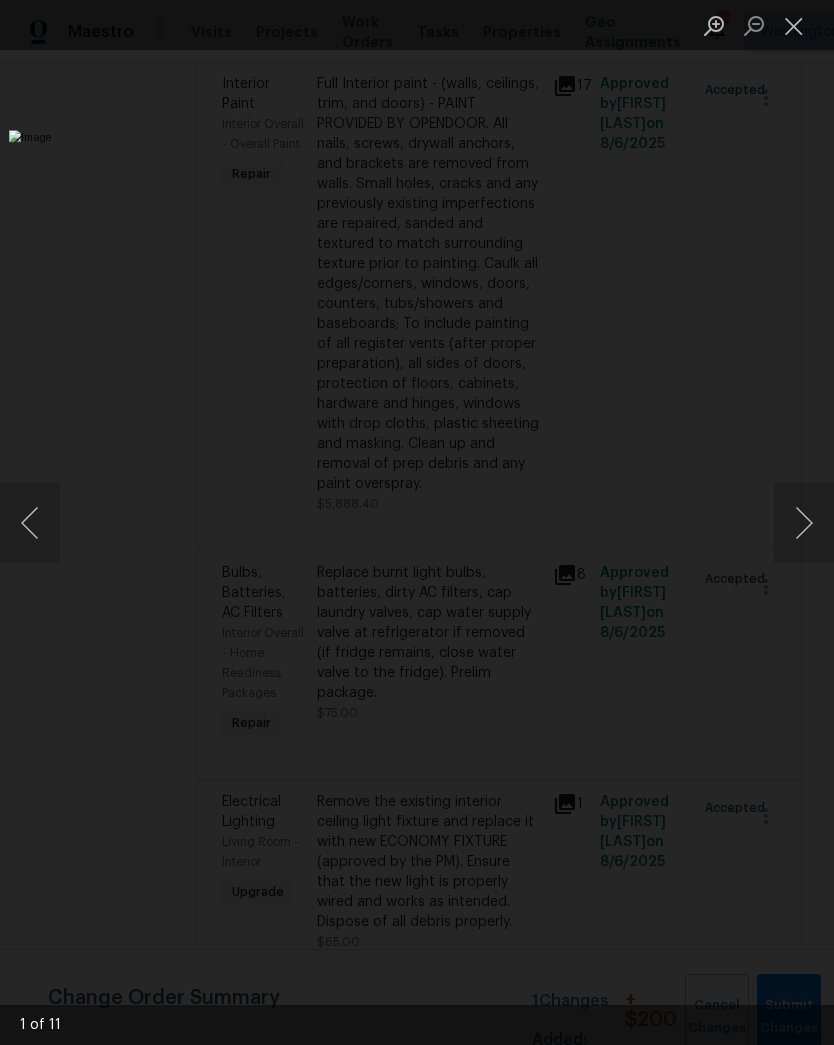 click at bounding box center (804, 523) 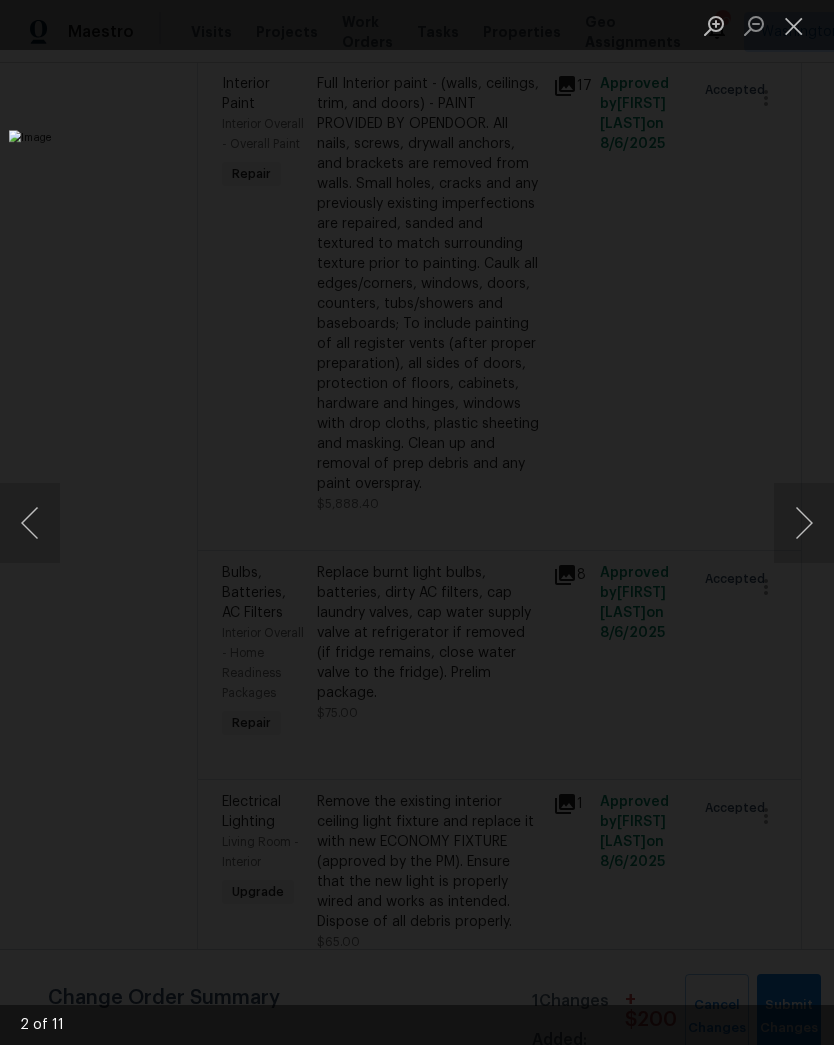 click at bounding box center [794, 25] 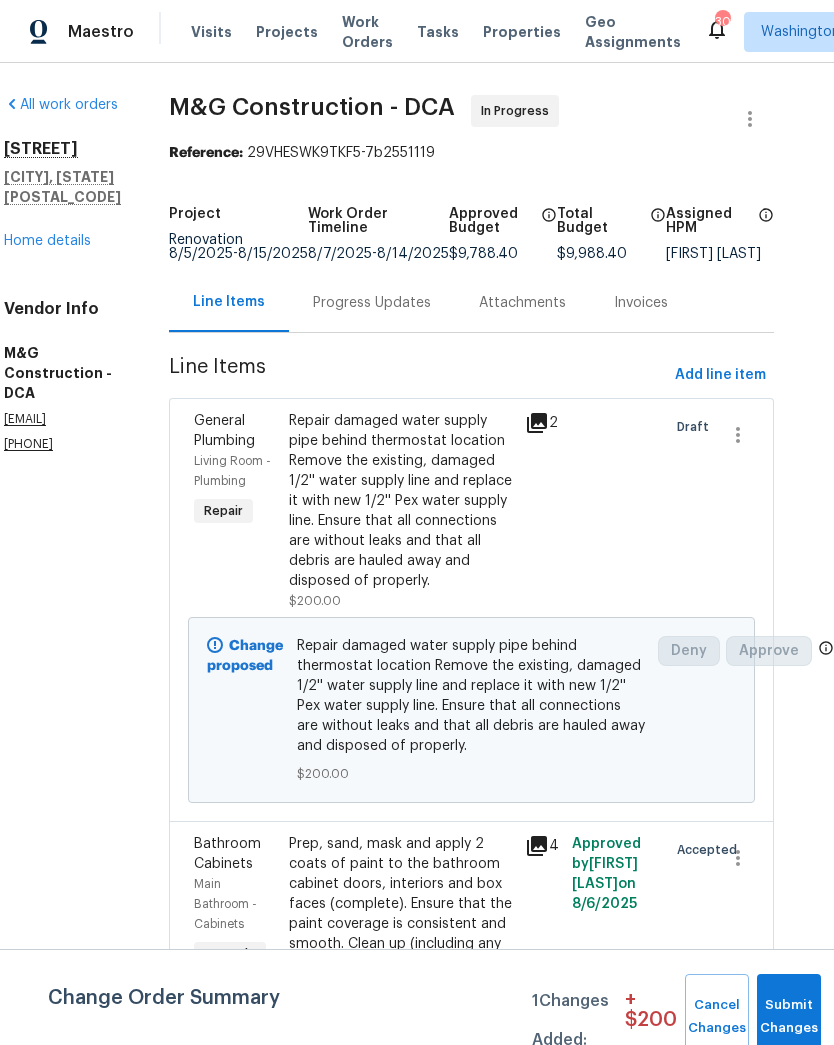 scroll, scrollTop: 0, scrollLeft: 29, axis: horizontal 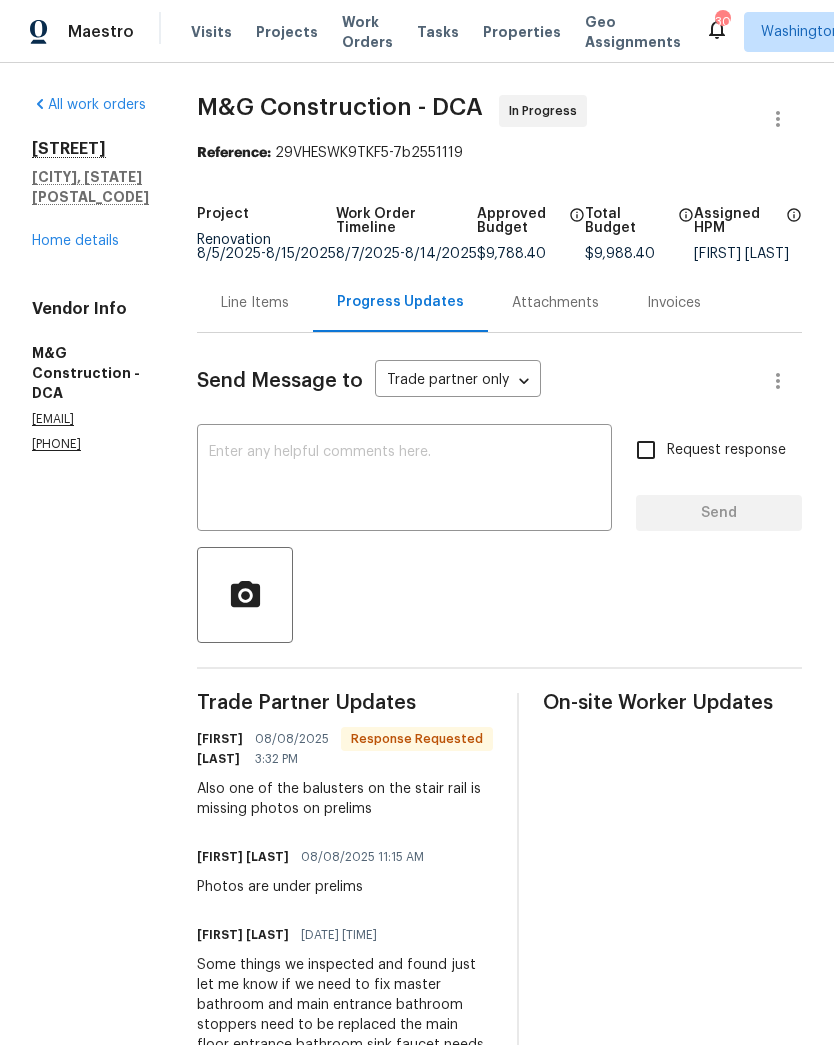 click on "Line Items" at bounding box center [255, 302] 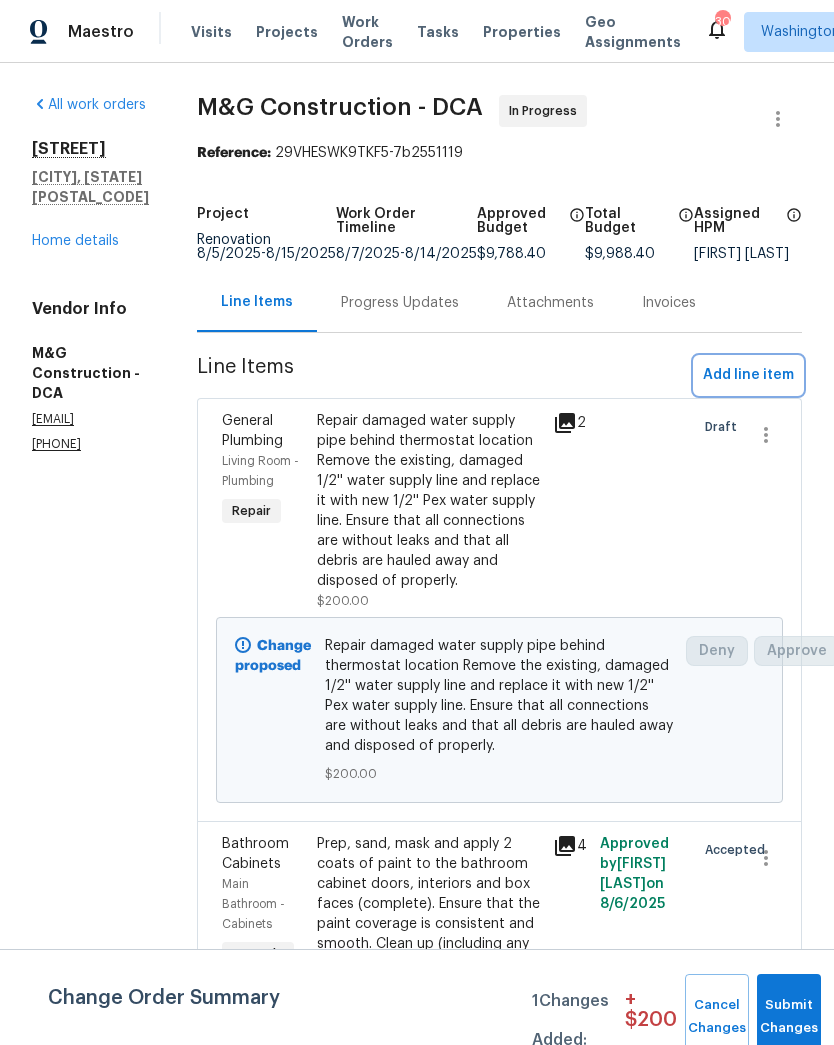 click on "Add line item" at bounding box center (748, 375) 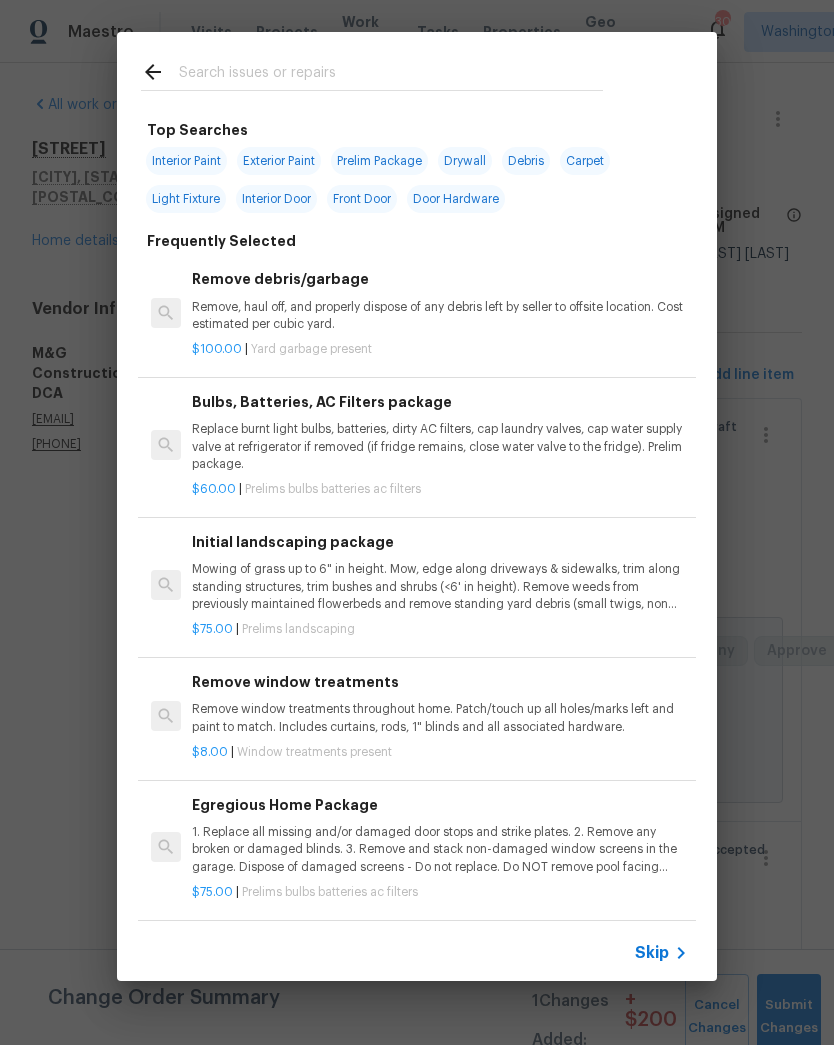 click at bounding box center (391, 75) 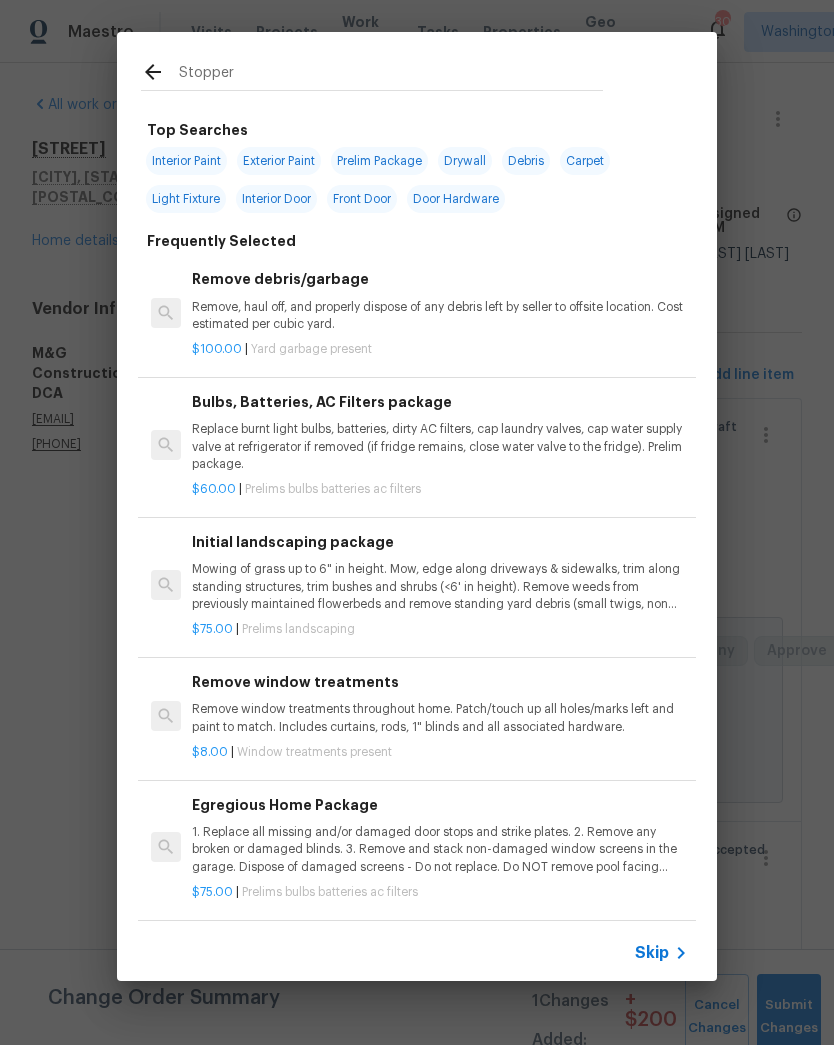 type on "Stoppers" 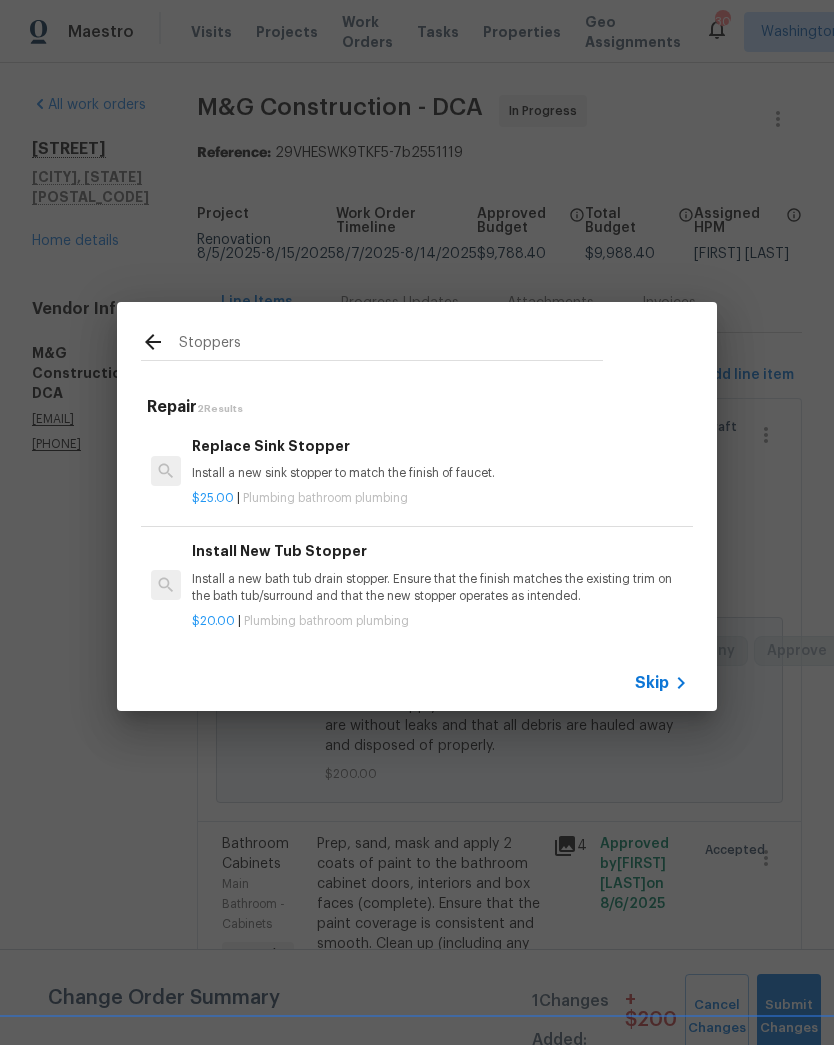 click on "Replace Sink Stopper Install a new sink stopper to match the finish of faucet." at bounding box center (440, 459) 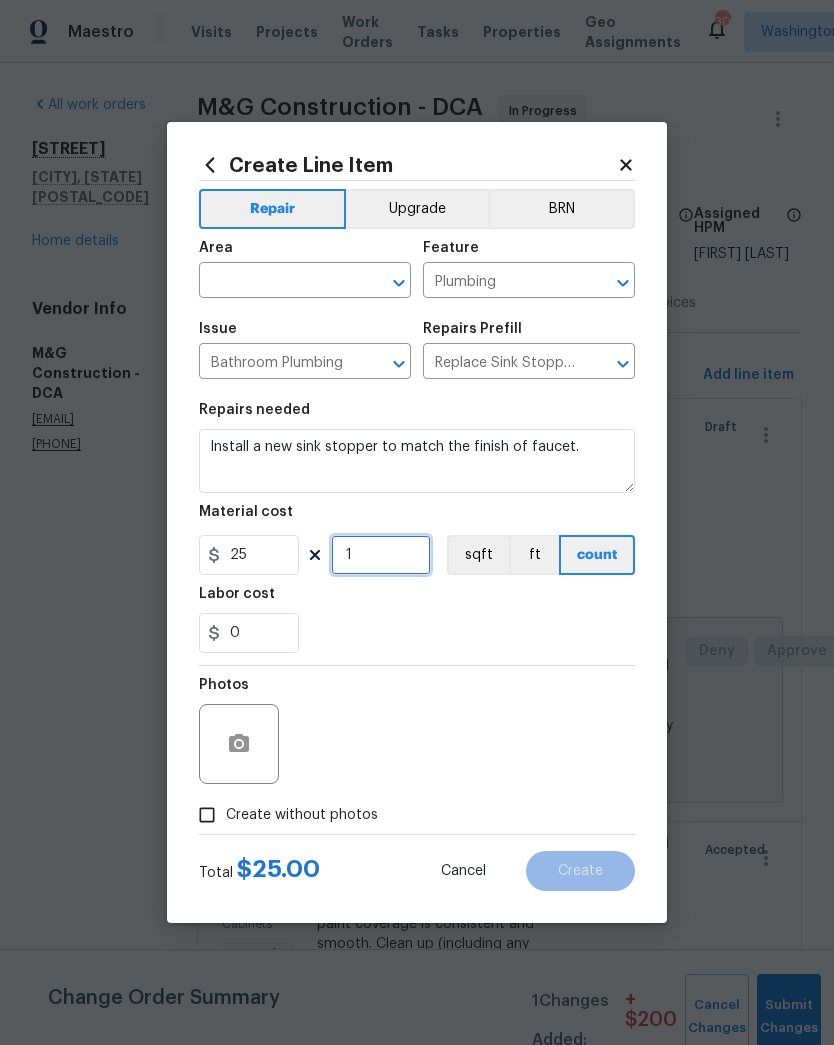 click on "1" at bounding box center [381, 555] 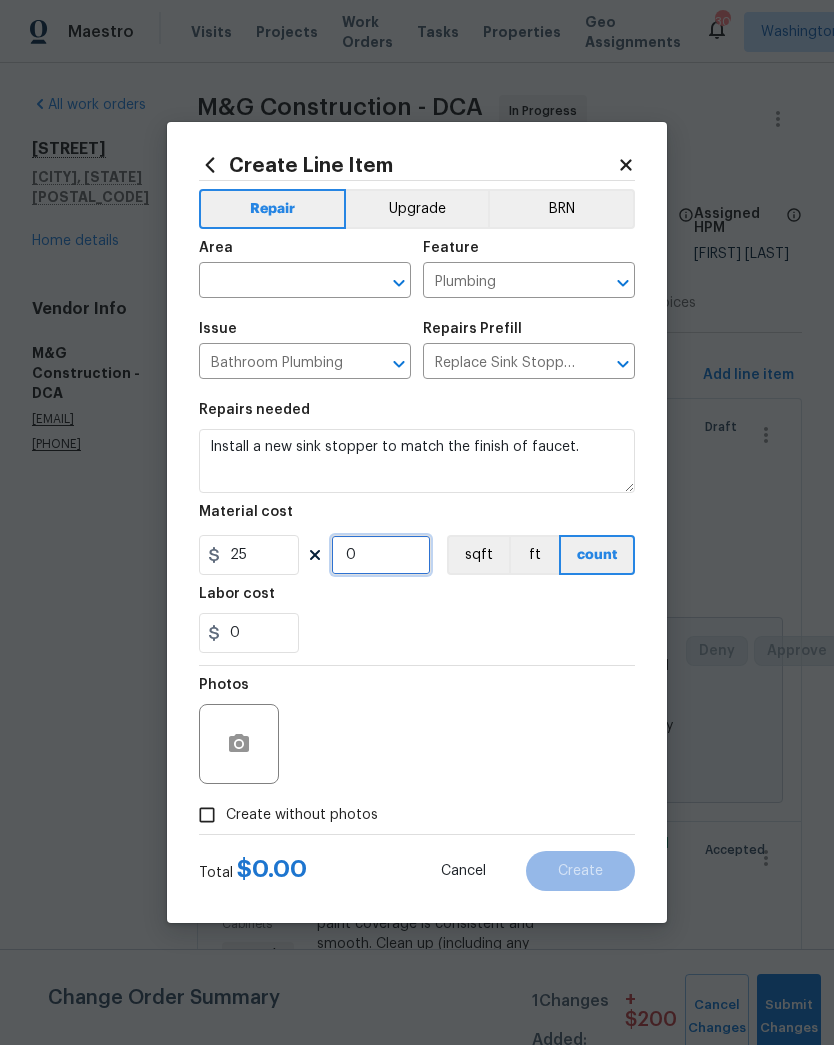 type on "3" 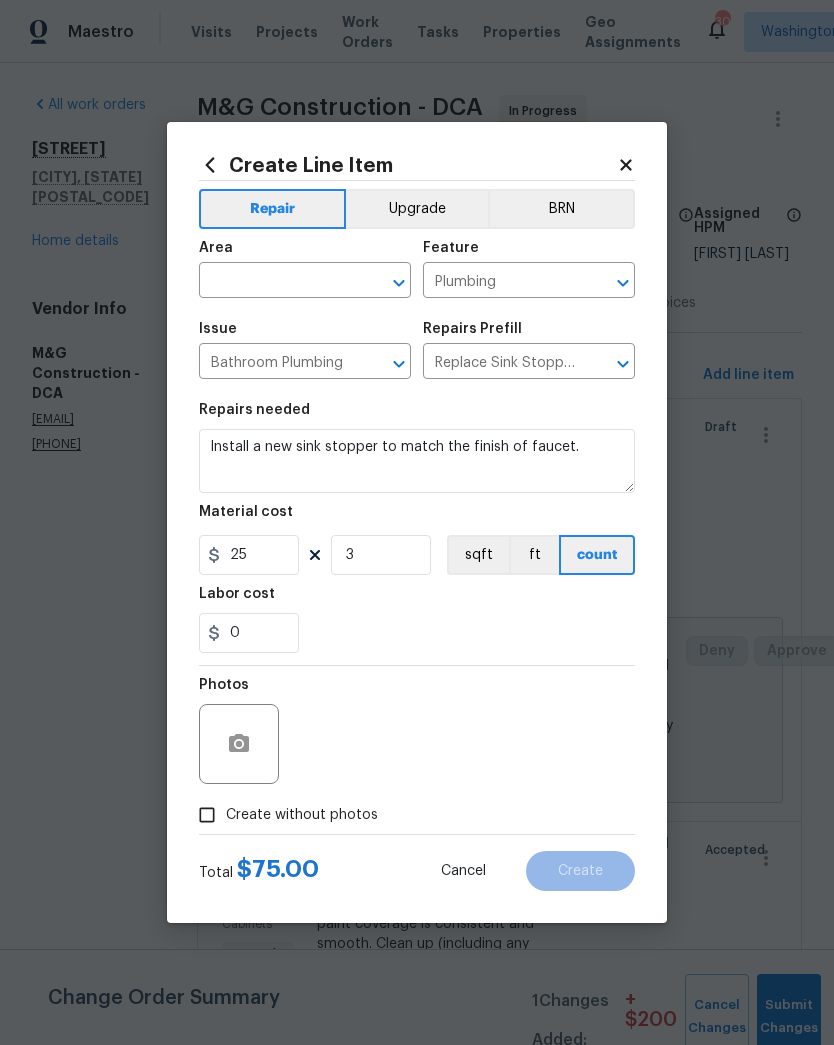 click on "0" at bounding box center (417, 633) 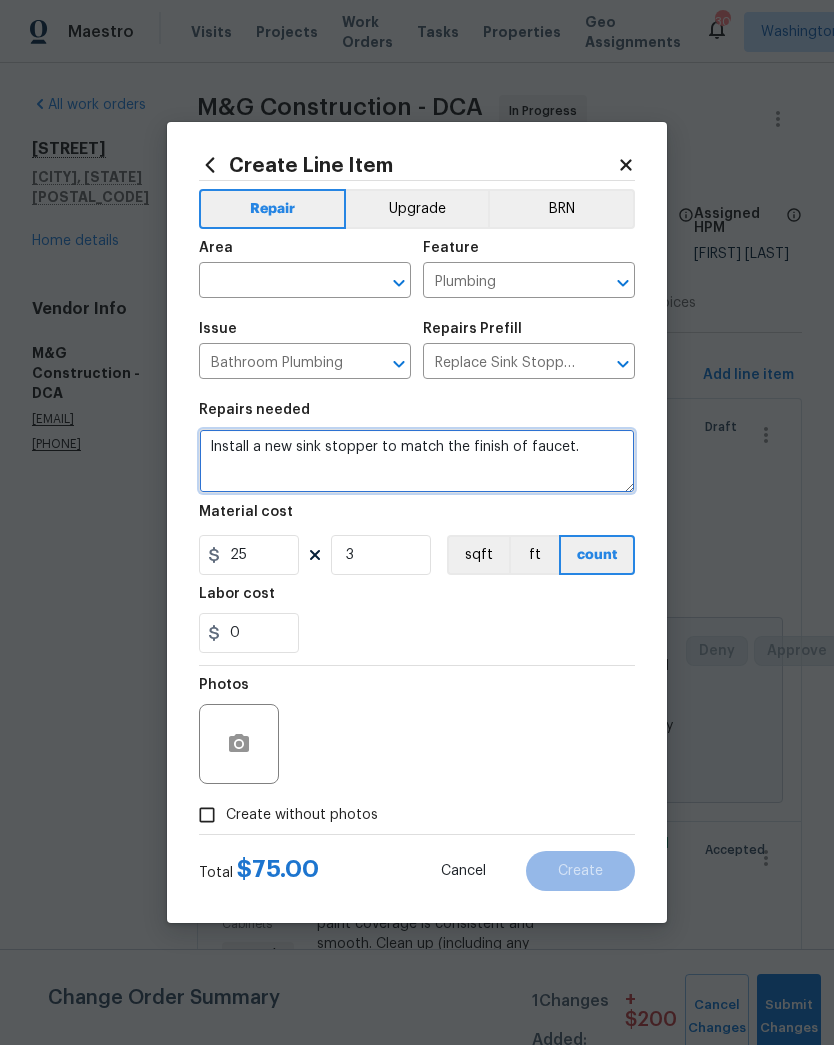 click on "Install a new sink stopper to match the finish of faucet." at bounding box center [417, 461] 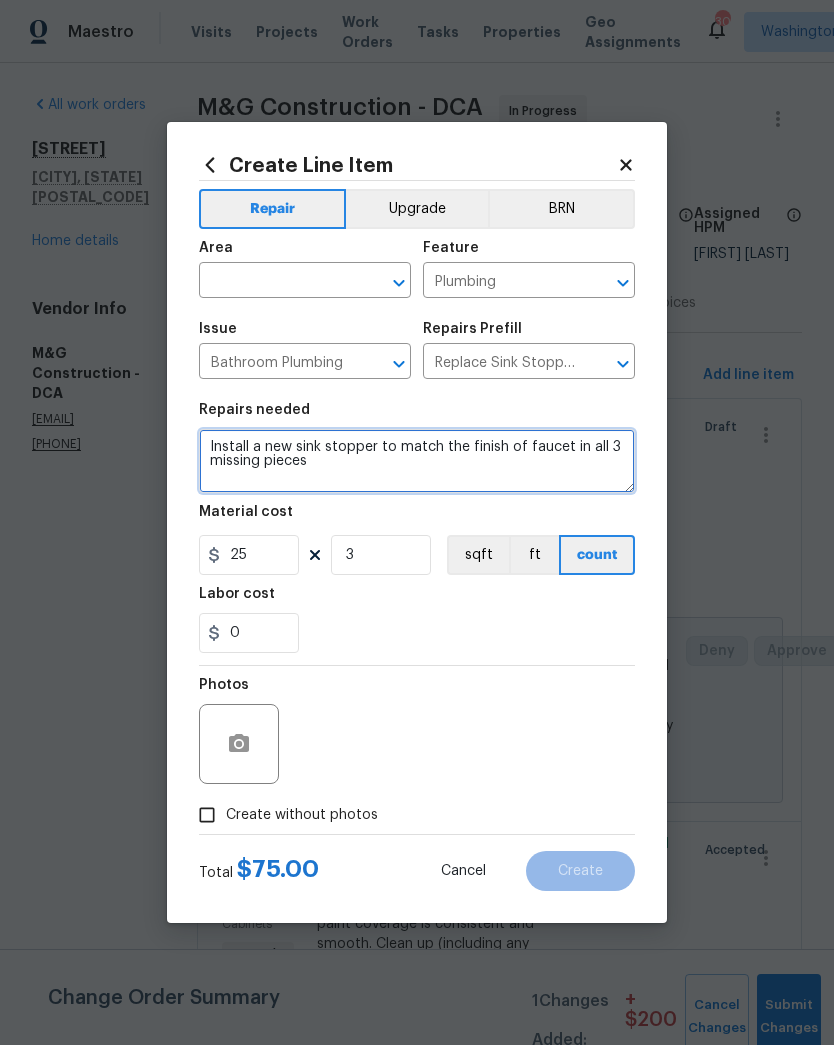 click 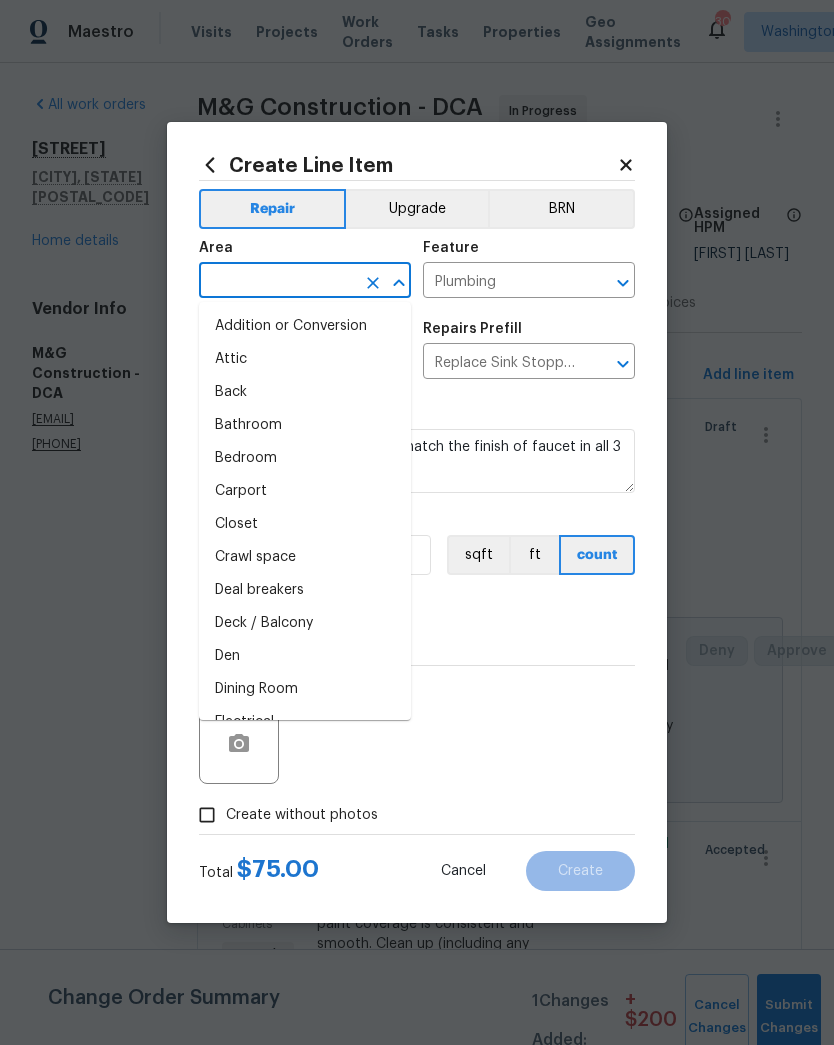 click on "Bathroom" at bounding box center (305, 425) 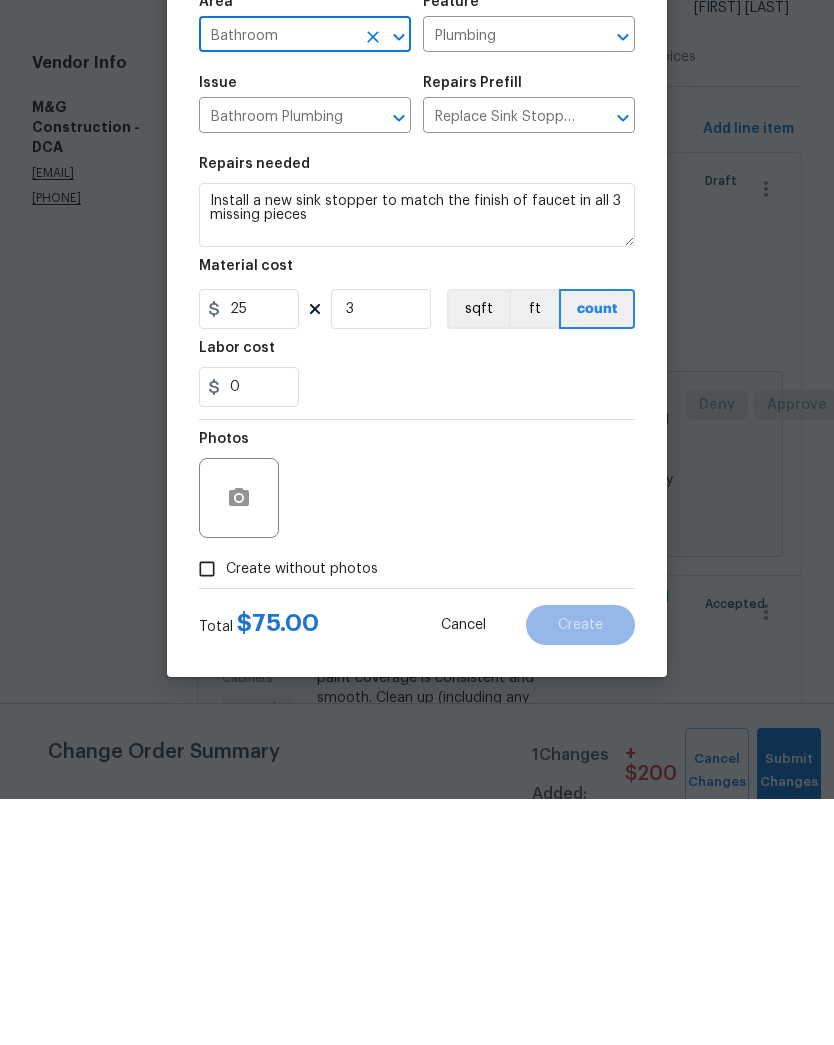 click at bounding box center [239, 744] 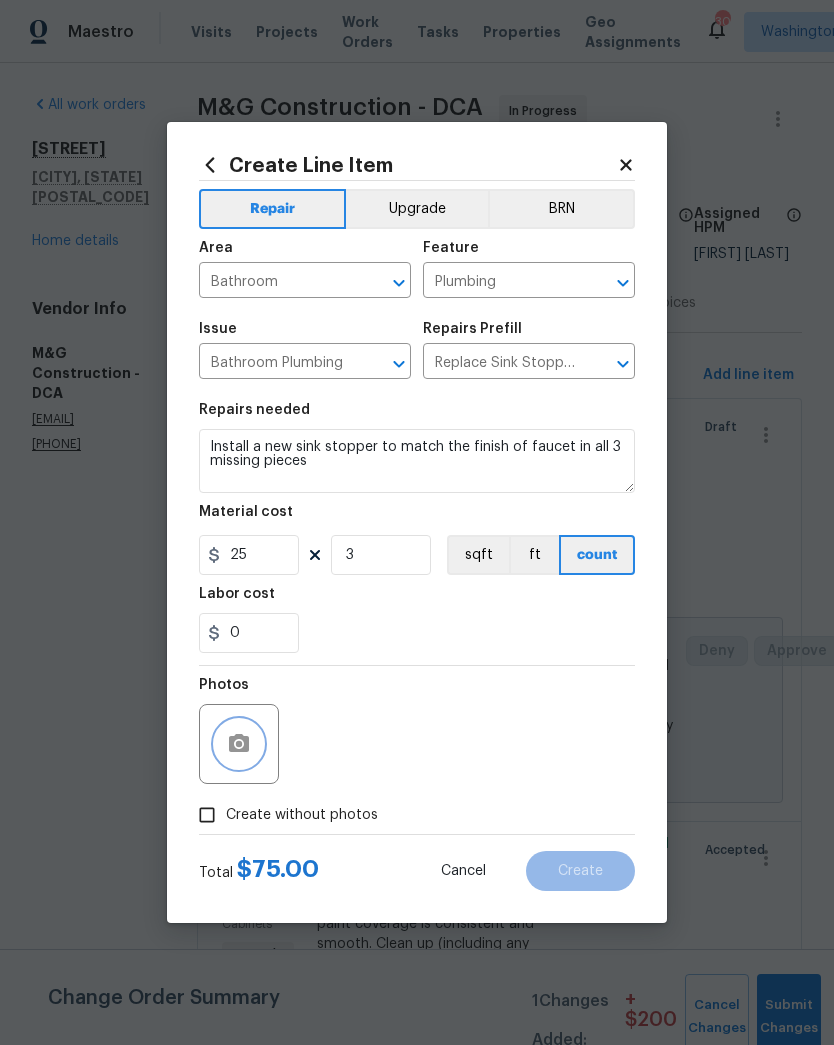 click at bounding box center [239, 744] 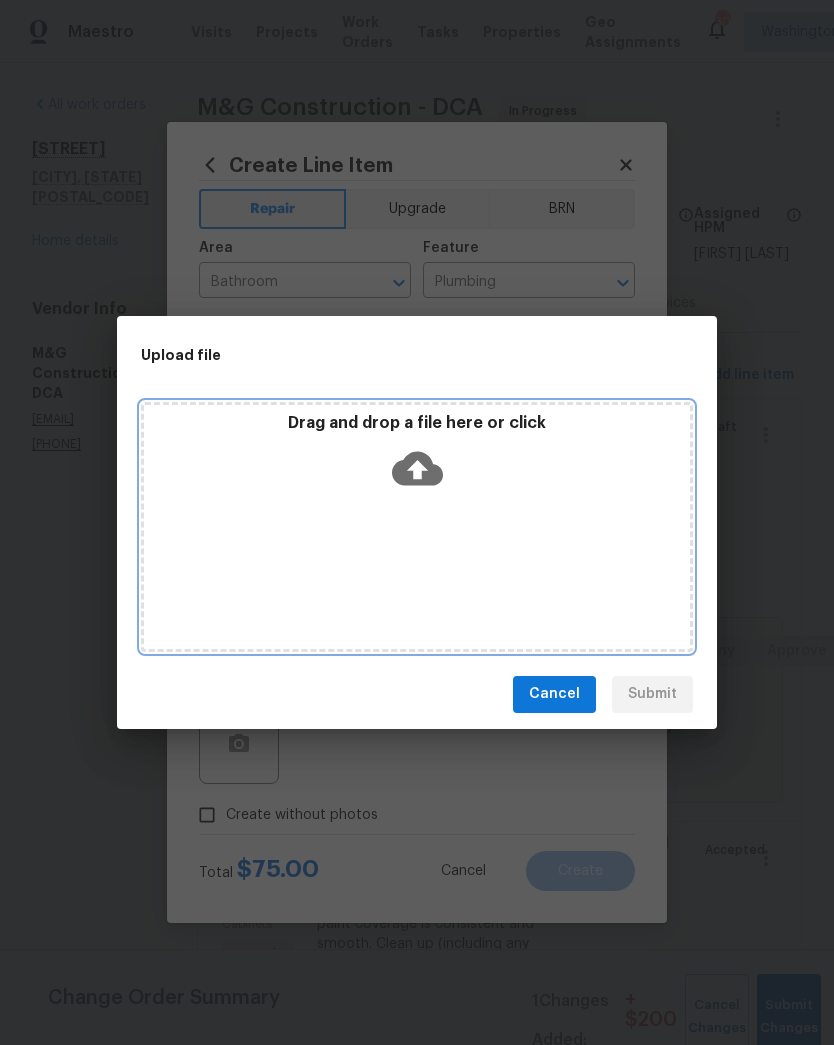 click 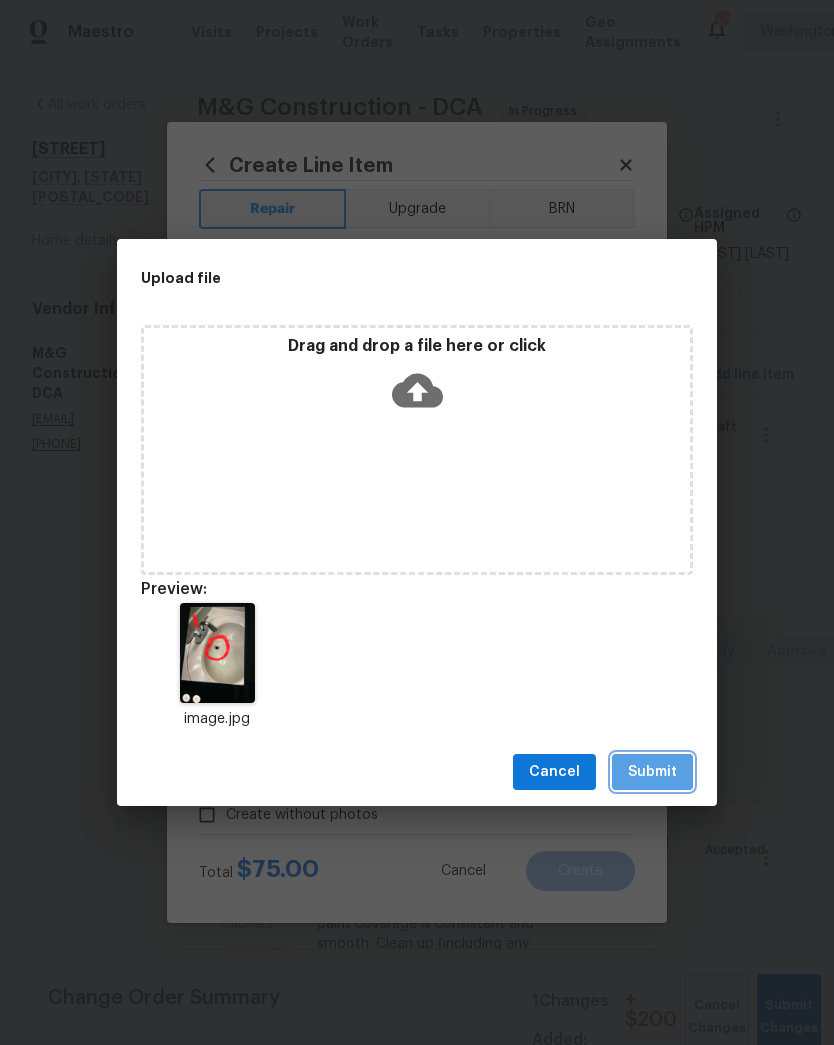 click on "Submit" at bounding box center [652, 772] 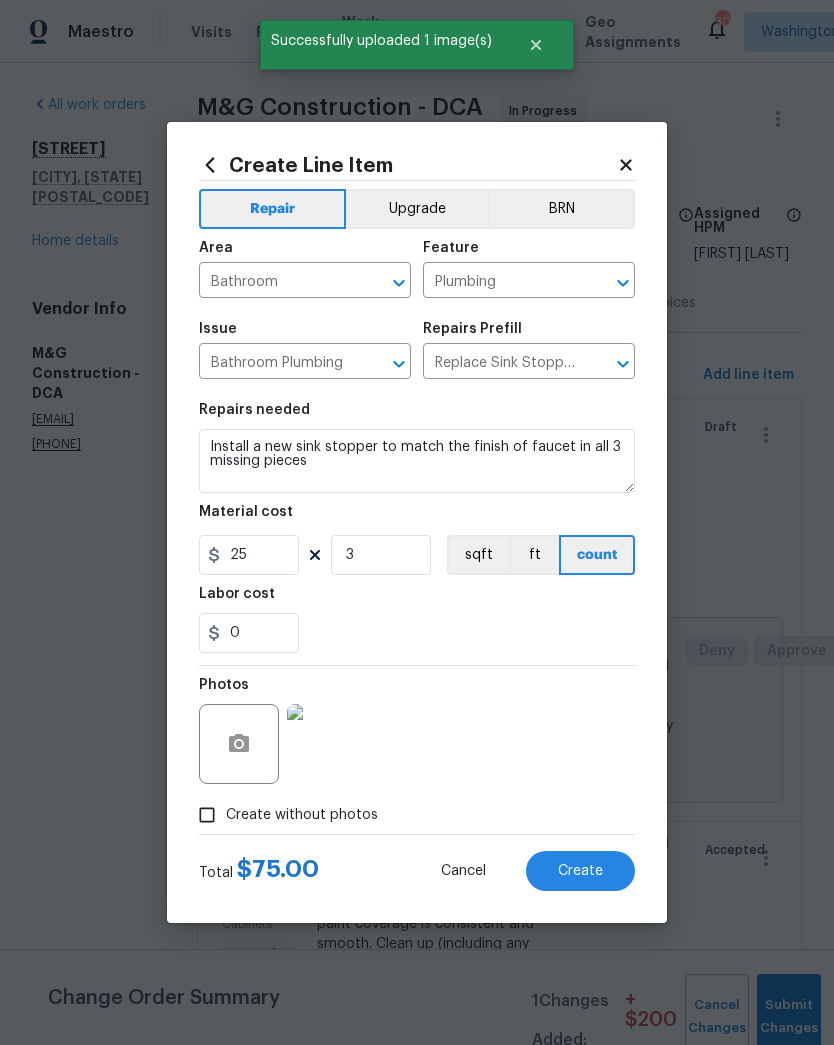 click on "Create" at bounding box center [580, 871] 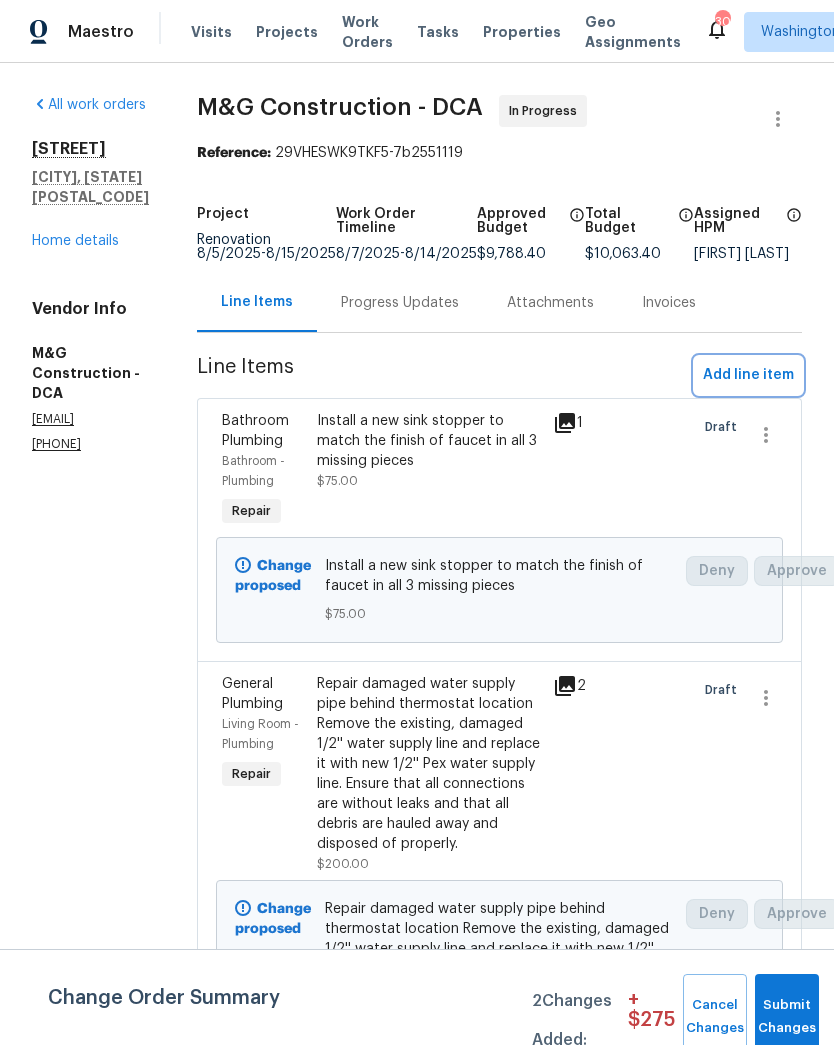 click on "Add line item" at bounding box center (748, 375) 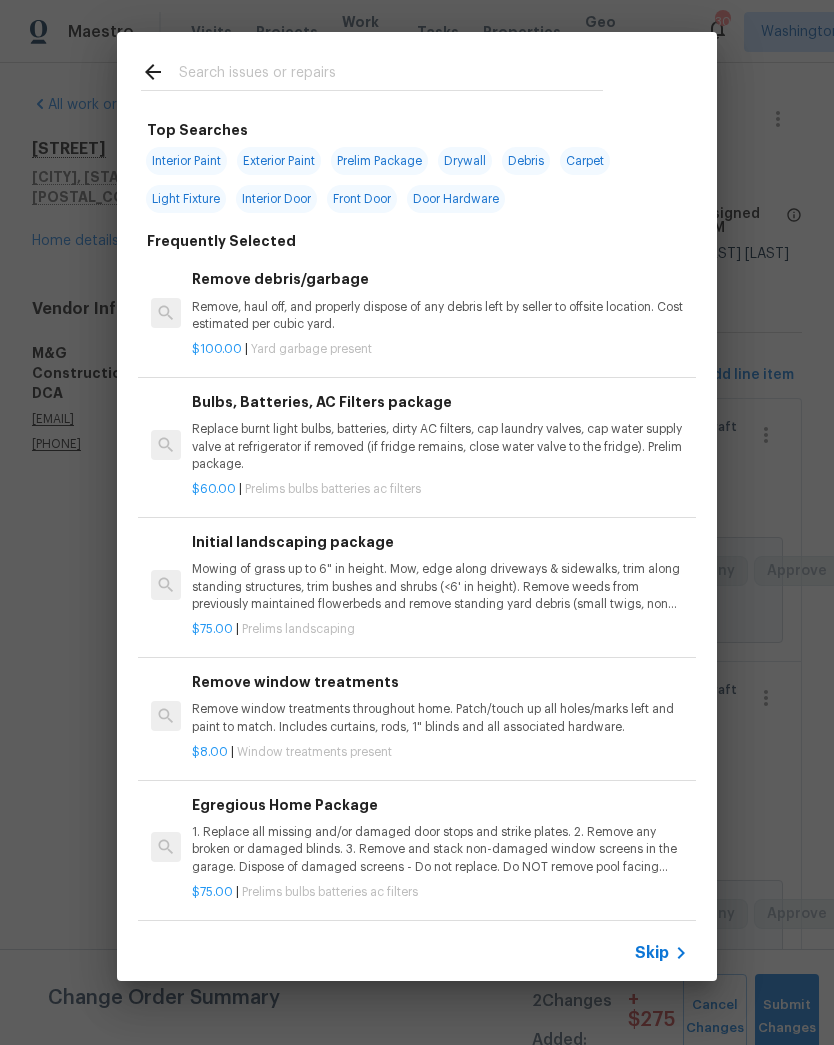 click at bounding box center (391, 75) 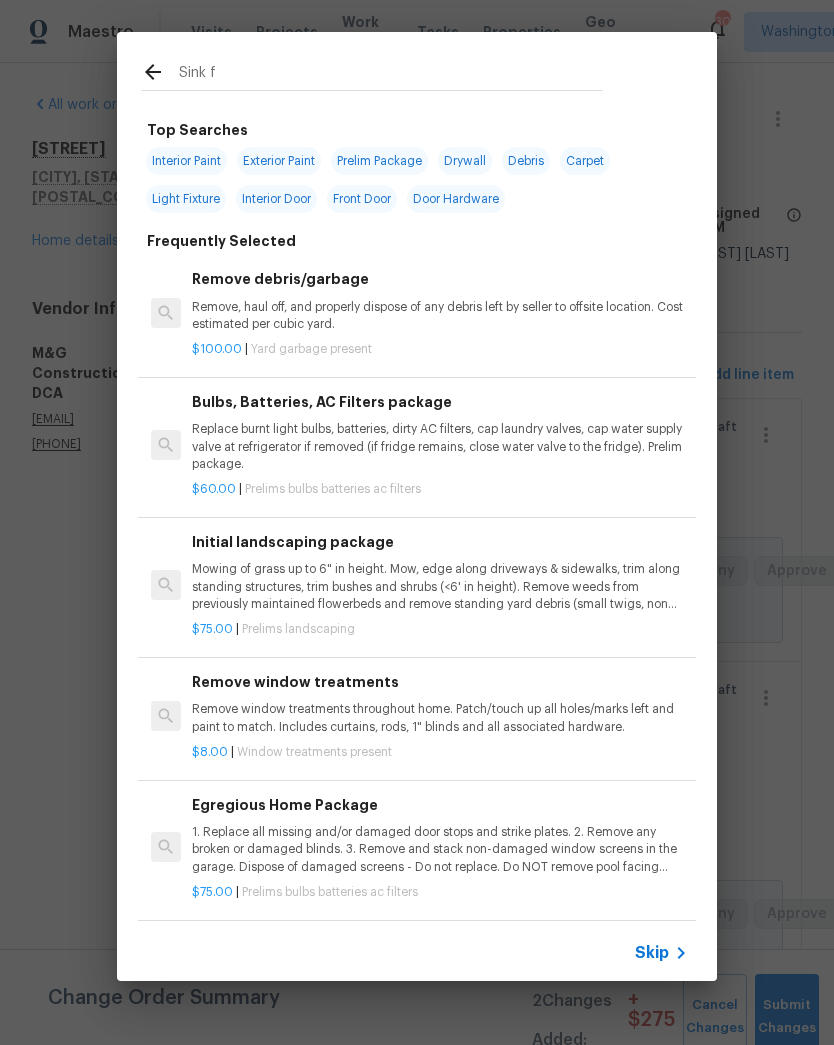 type on "Sink fa" 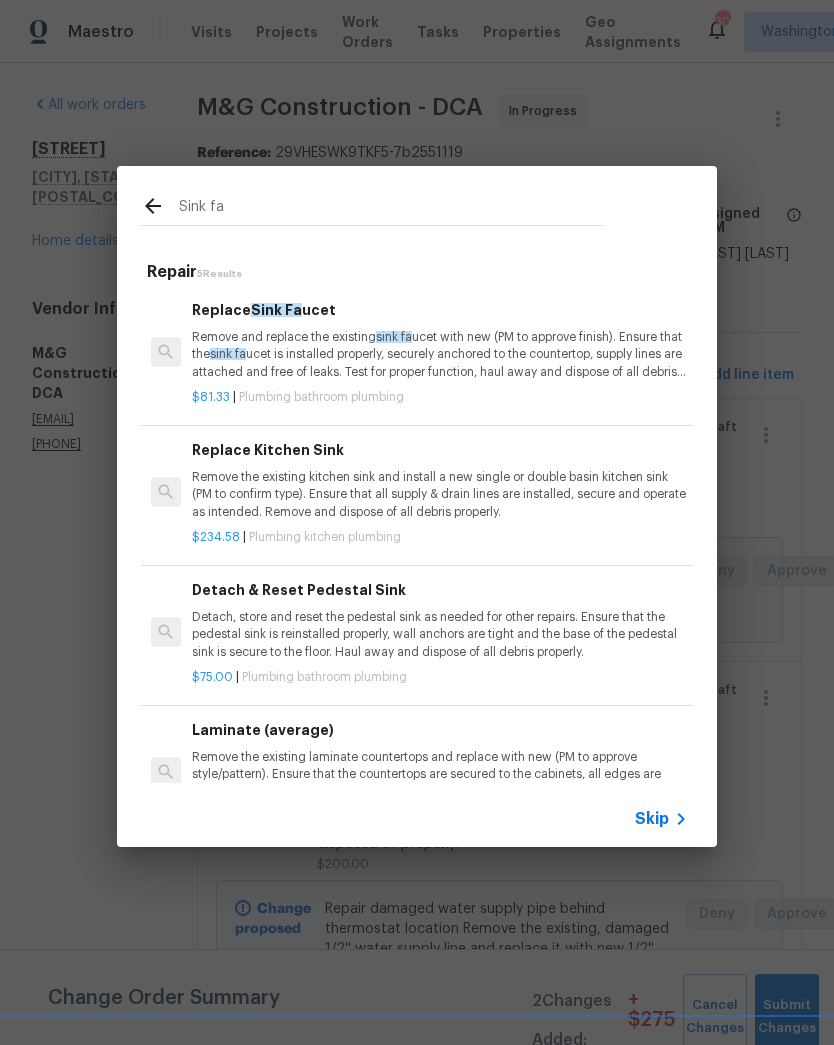 click on "Remove and replace the existing  sink fa ucet with new (PM to approve finish). Ensure that the  sink fa ucet is installed properly, securely anchored to the countertop, supply lines are attached and free of leaks. Test for proper function, haul away and dispose of all debris properly." at bounding box center (440, 354) 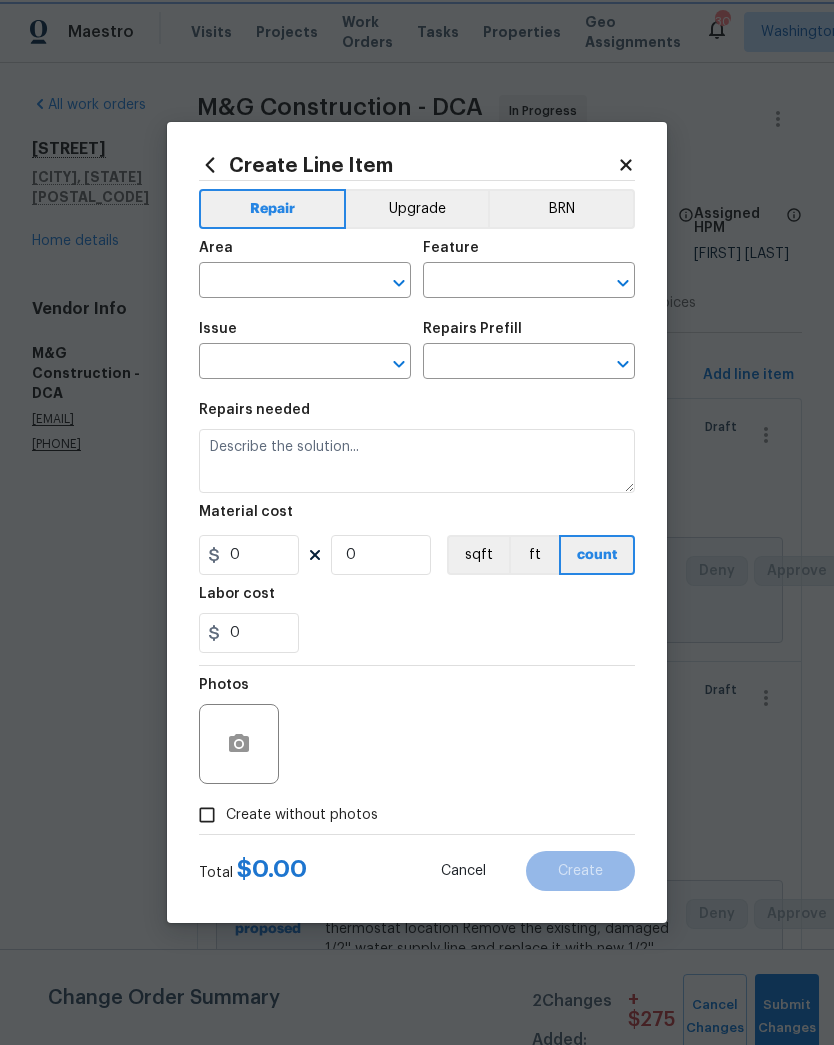 type on "Plumbing" 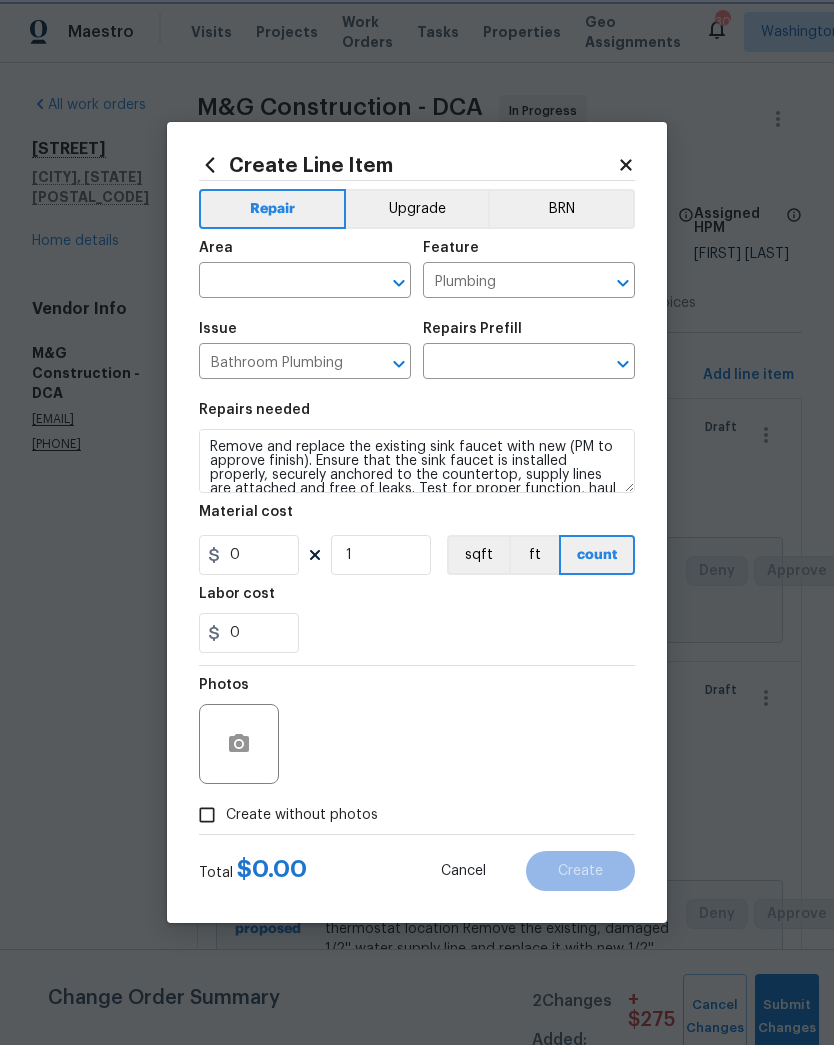 type on "Replace Sink Faucet $81.33" 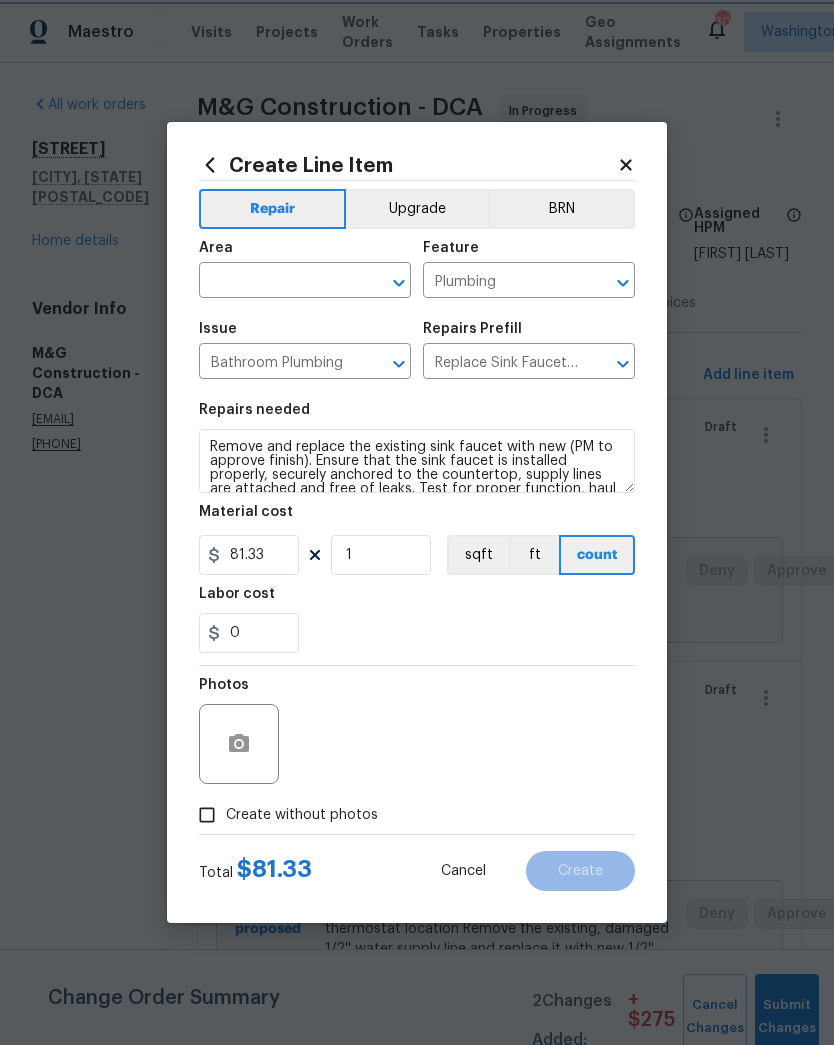 click 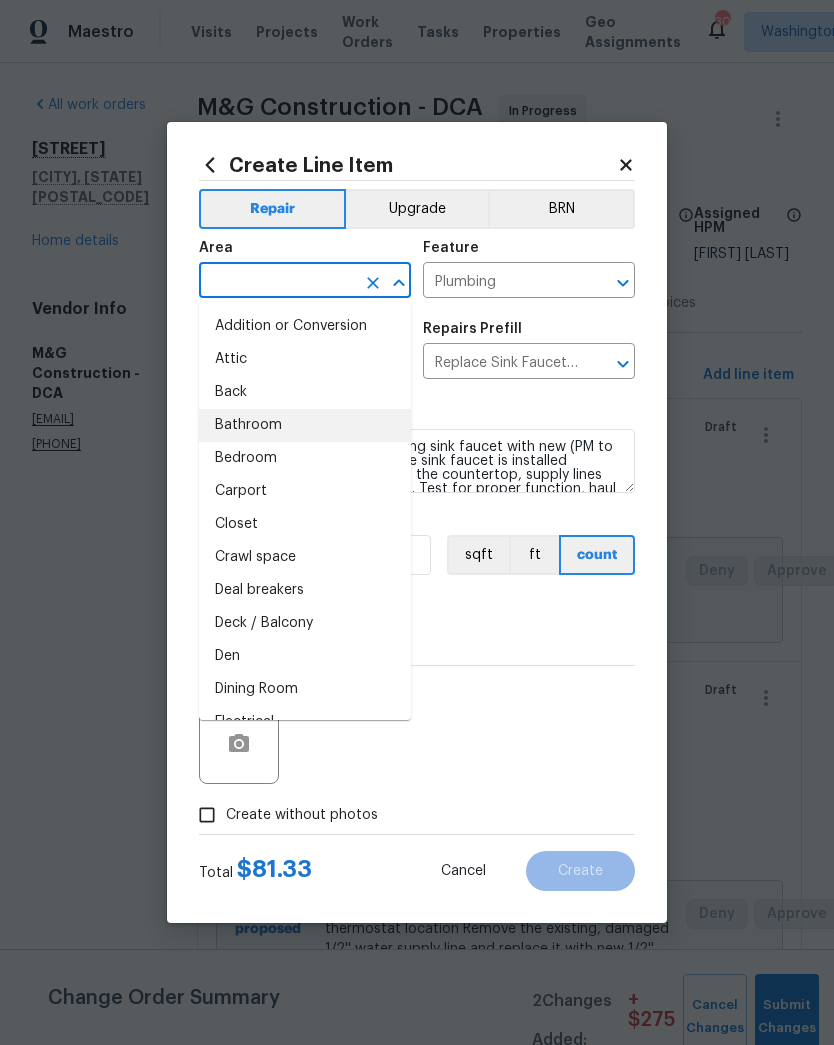 click on "Bathroom" at bounding box center [305, 425] 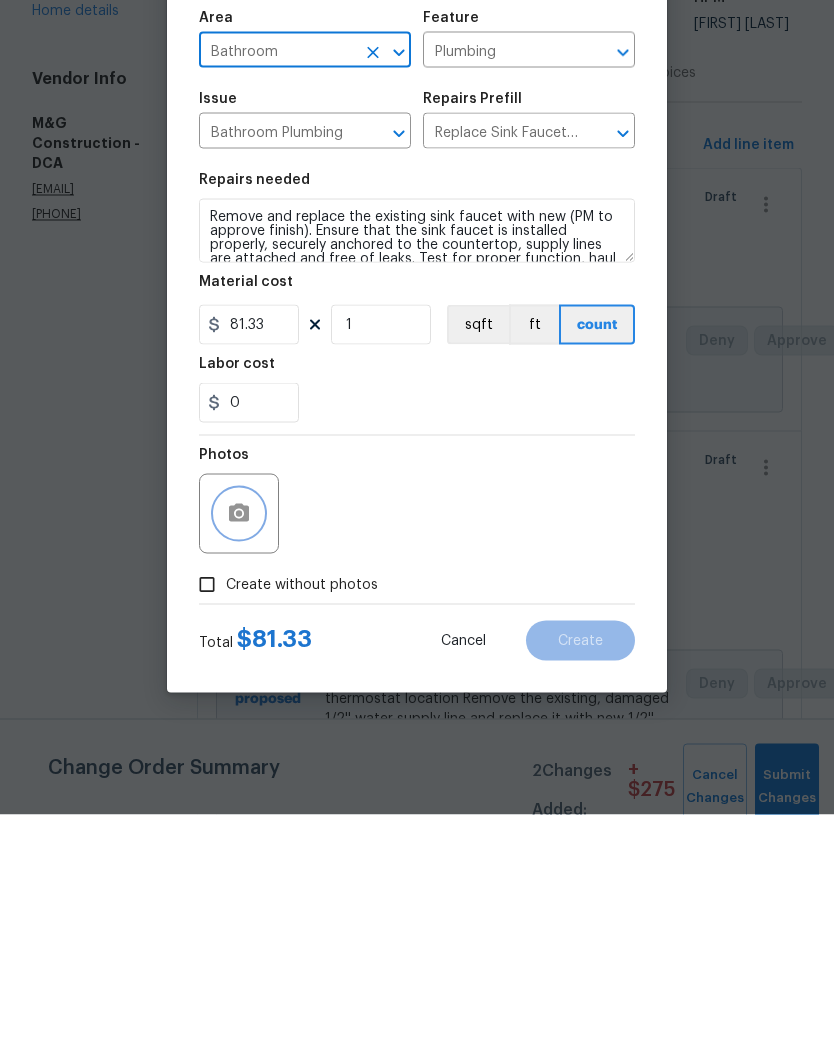 click at bounding box center (239, 744) 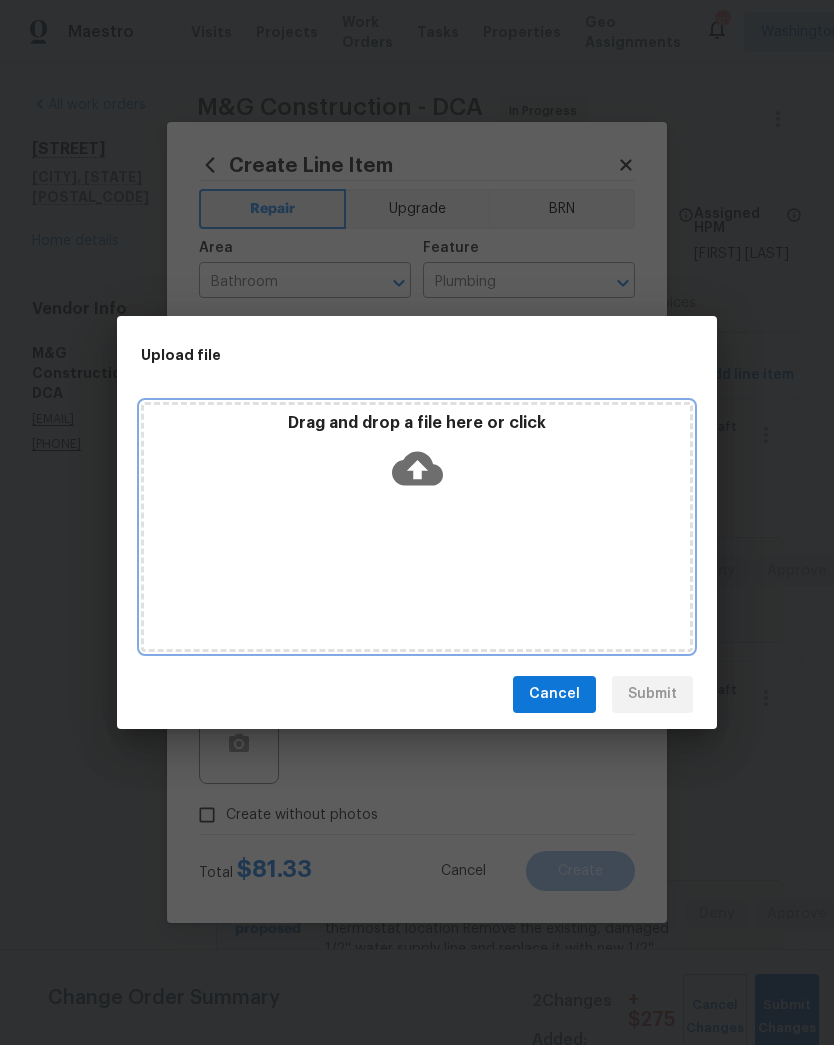 click on "Drag and drop a file here or click" at bounding box center (417, 456) 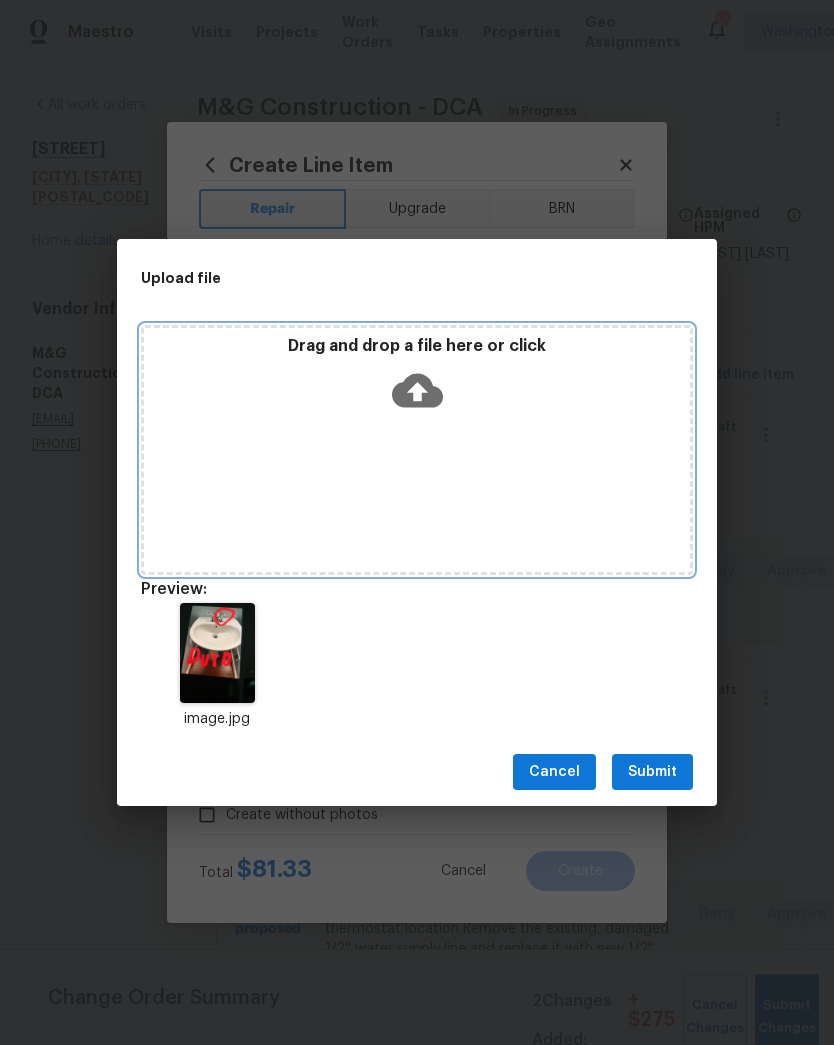 click 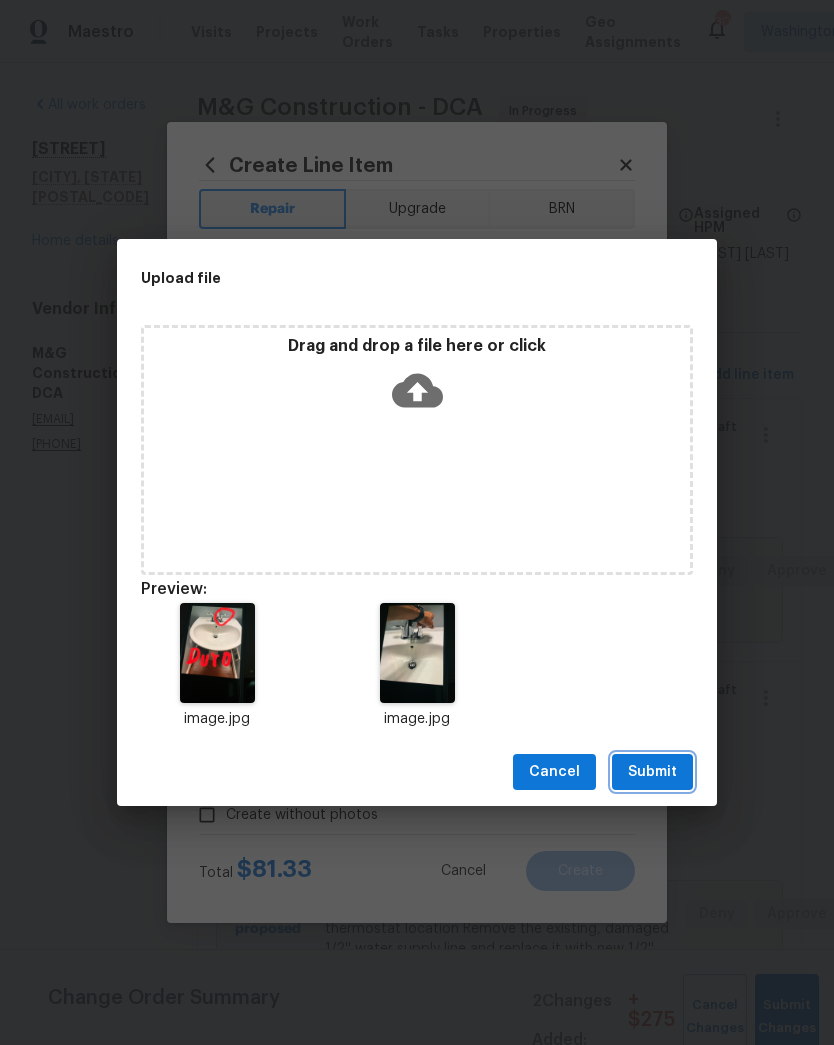 click on "Submit" at bounding box center [652, 772] 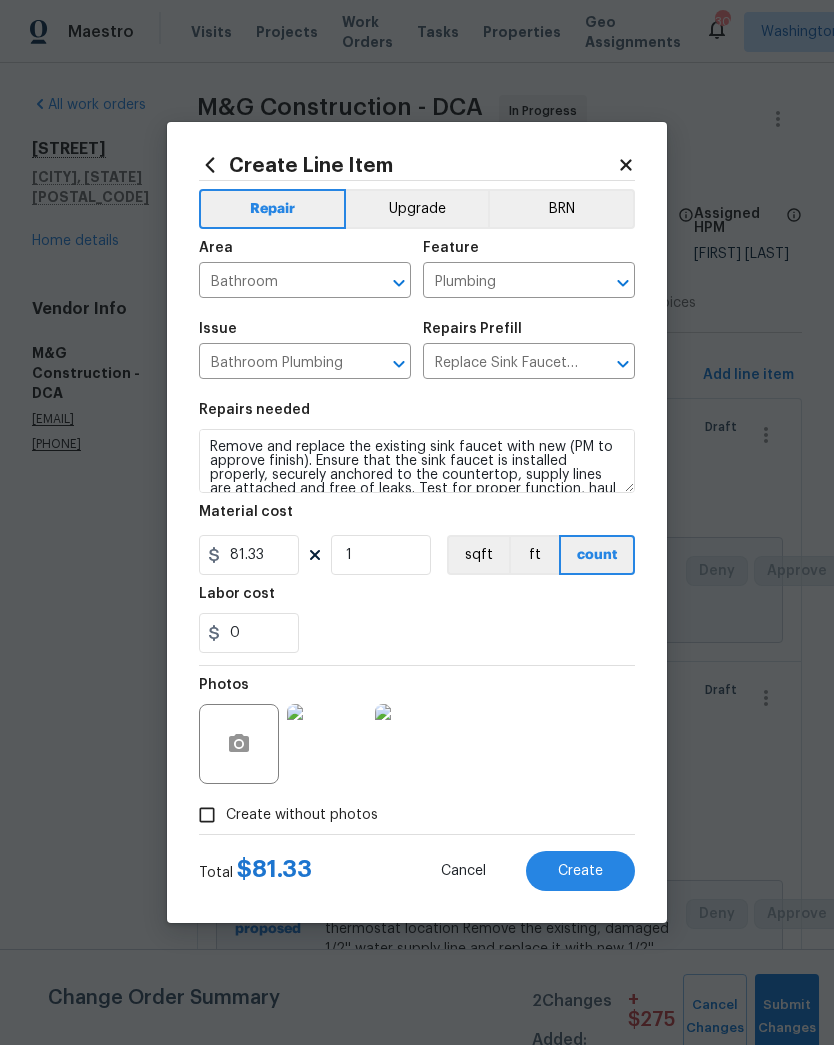 click on "Create" at bounding box center (580, 871) 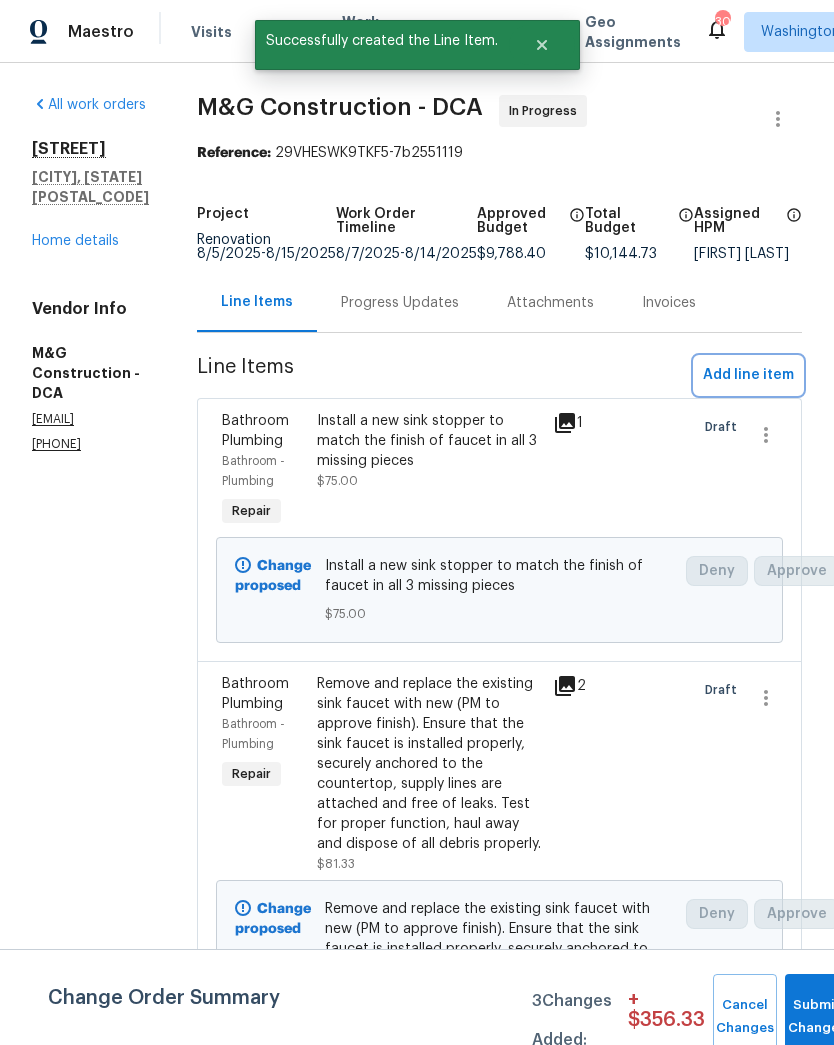 click on "Add line item" at bounding box center [748, 375] 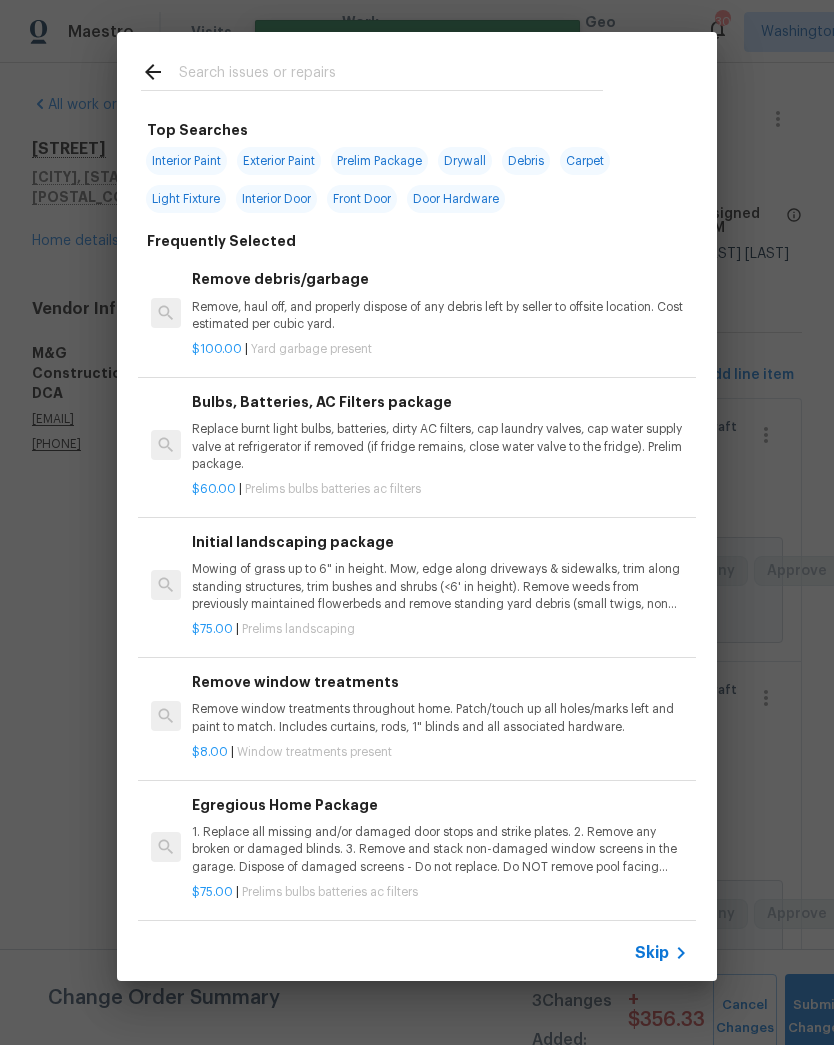click at bounding box center (391, 75) 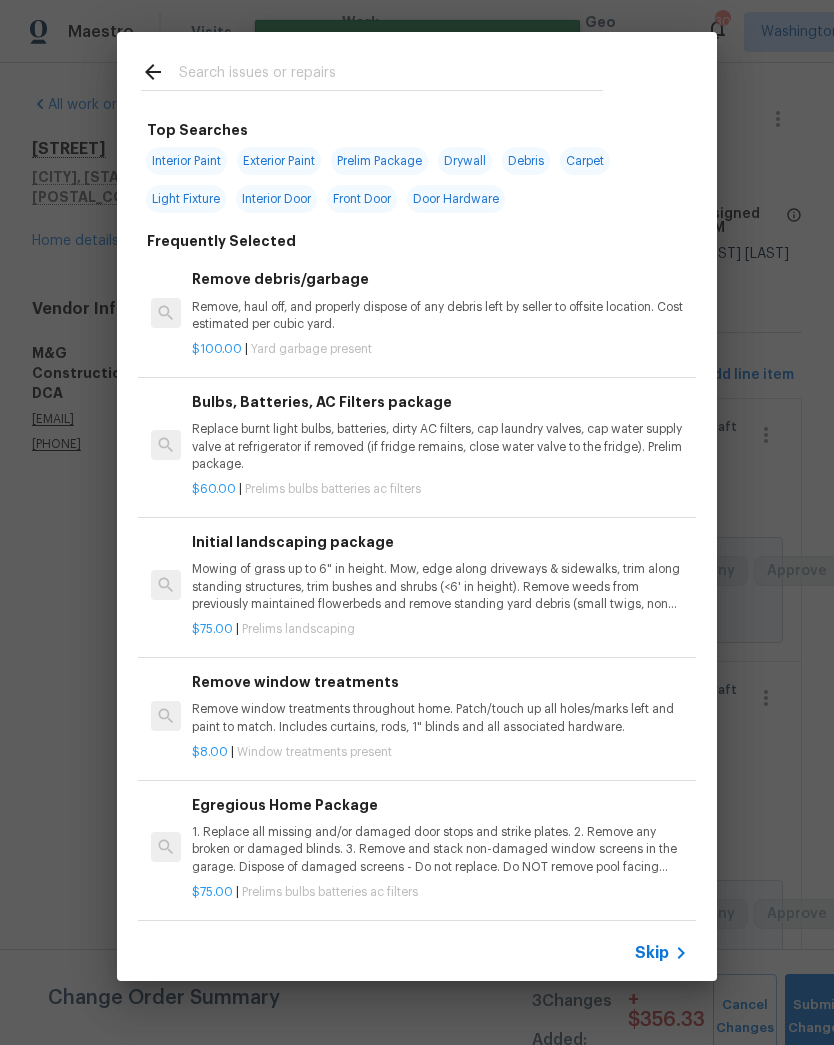 type on "C" 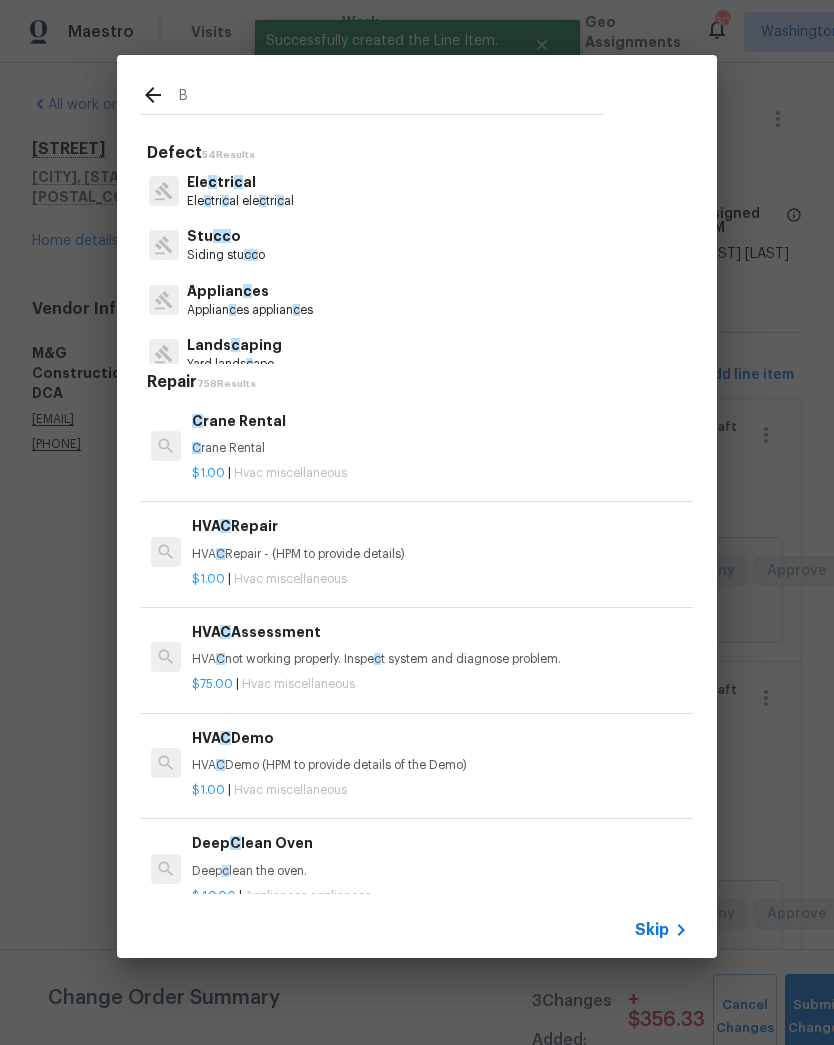 type on "Bi" 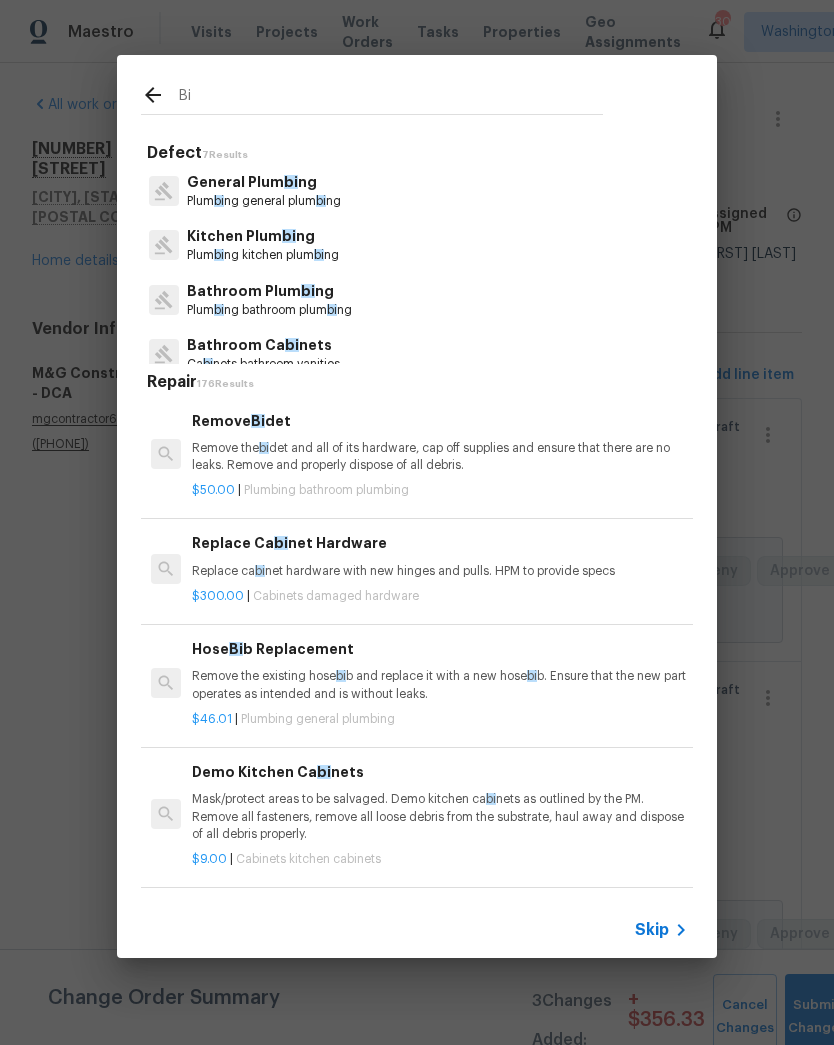 scroll, scrollTop: 0, scrollLeft: 0, axis: both 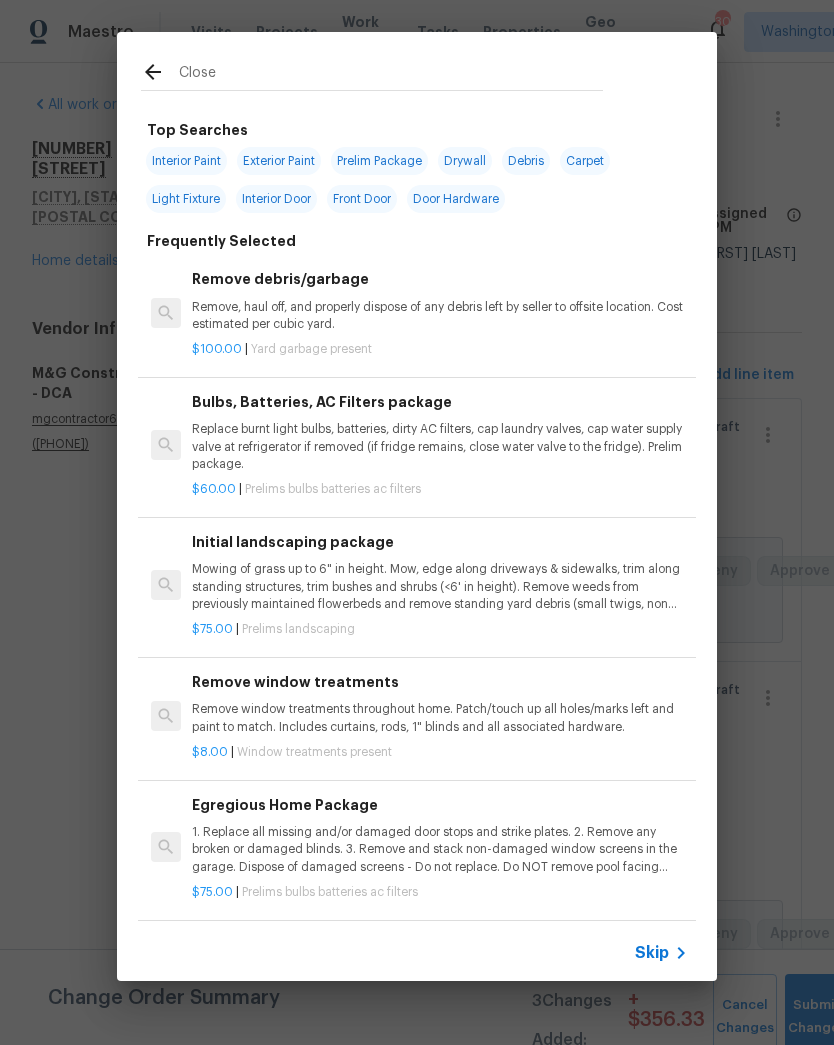 type on "Closet" 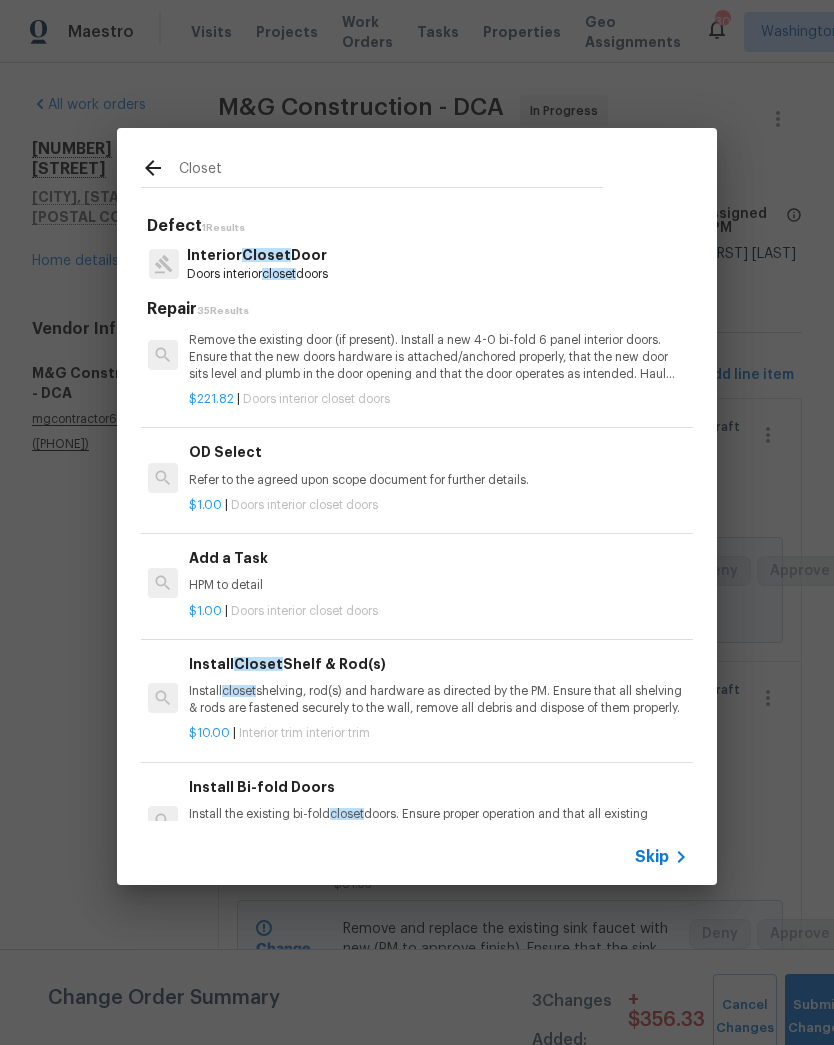 scroll, scrollTop: 548, scrollLeft: 3, axis: both 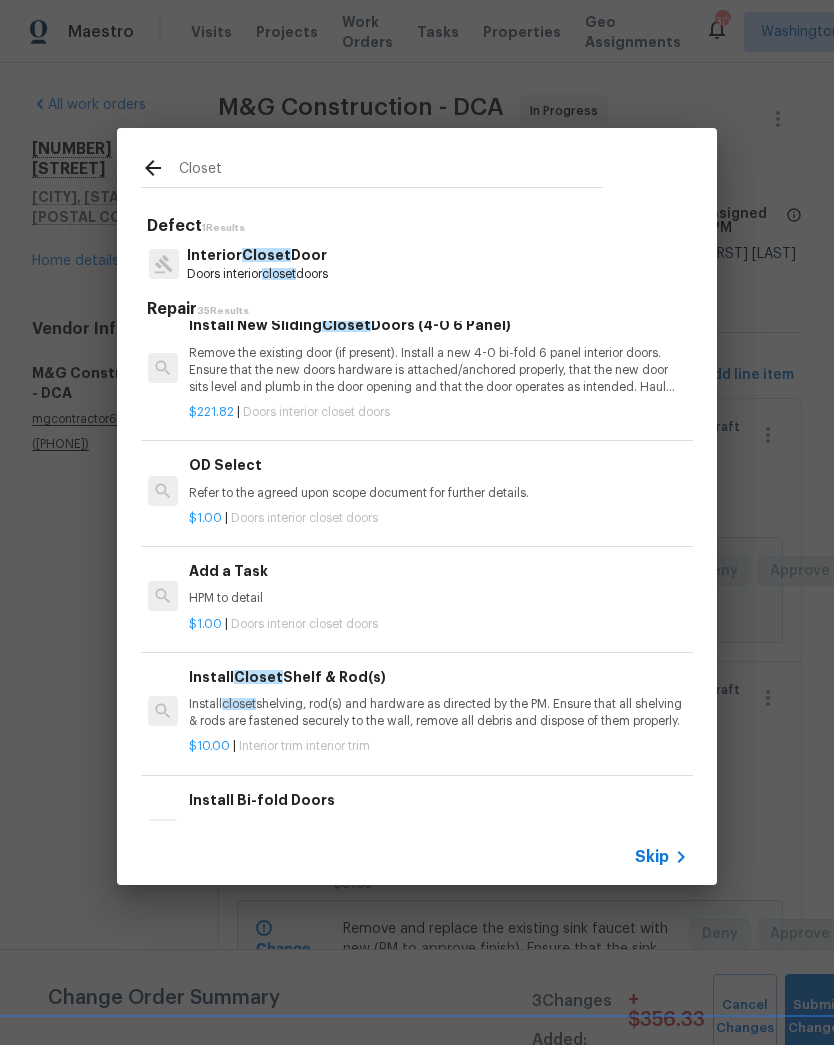 click on "HPM to detail" at bounding box center [437, 598] 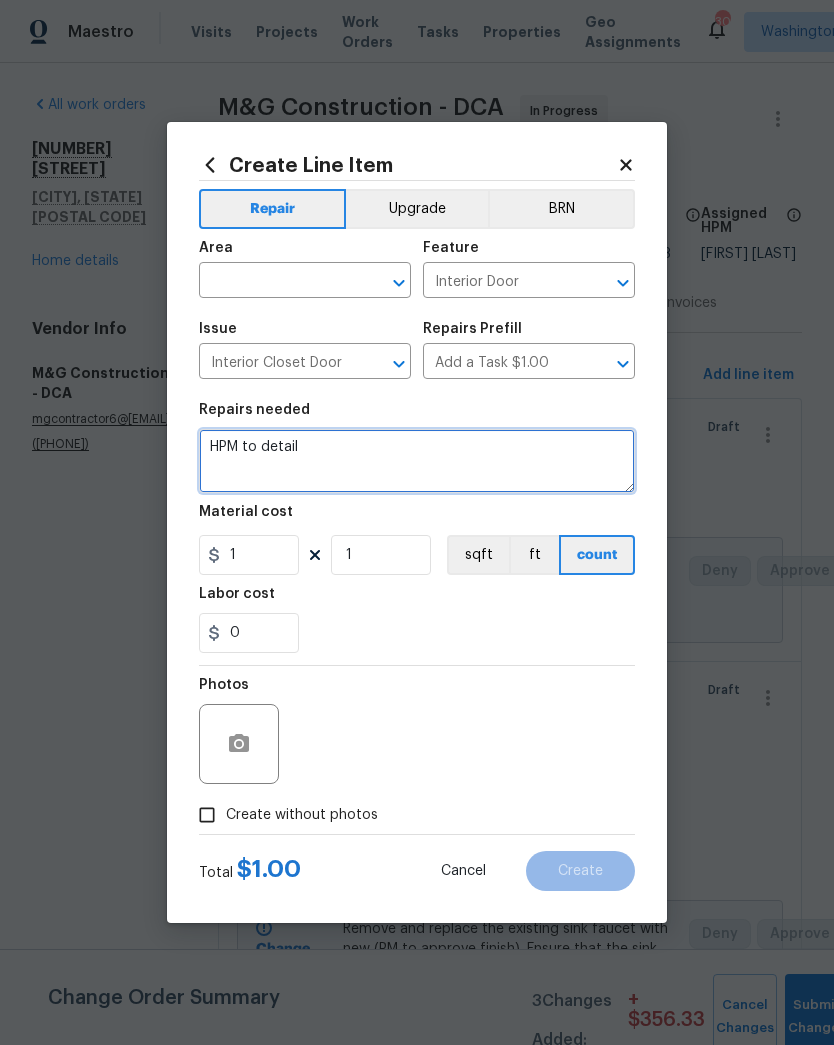click on "HPM to detail" at bounding box center [417, 461] 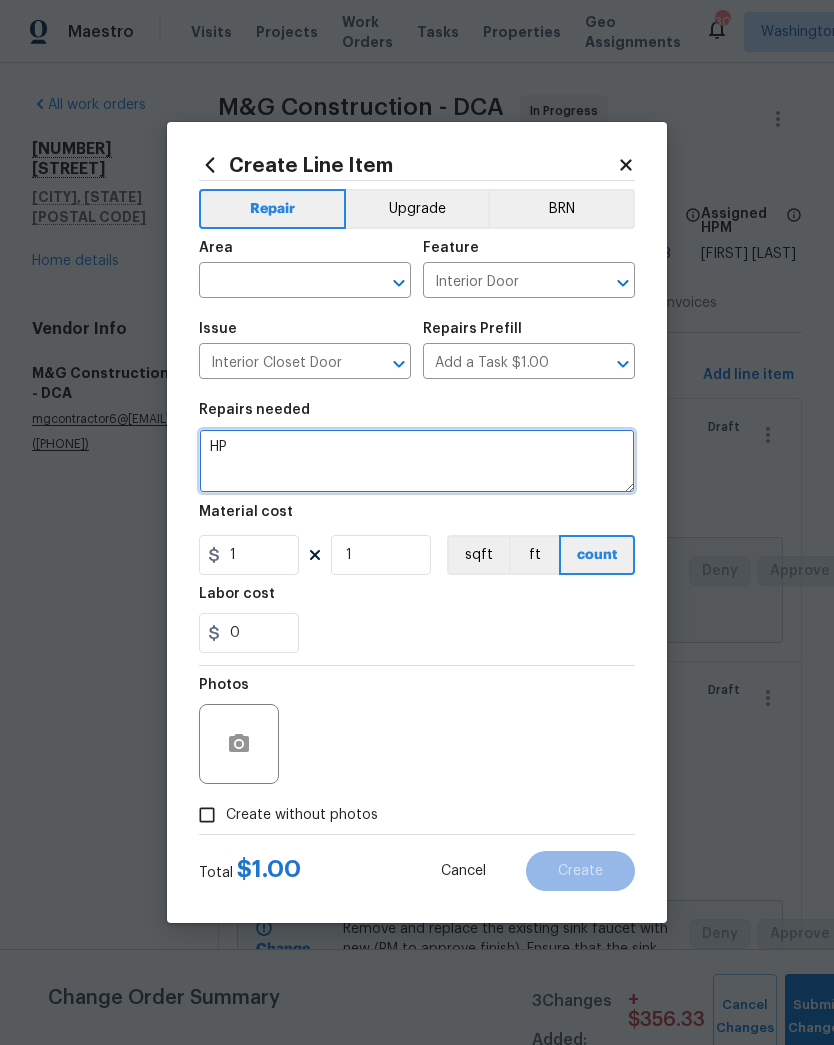 type on "H" 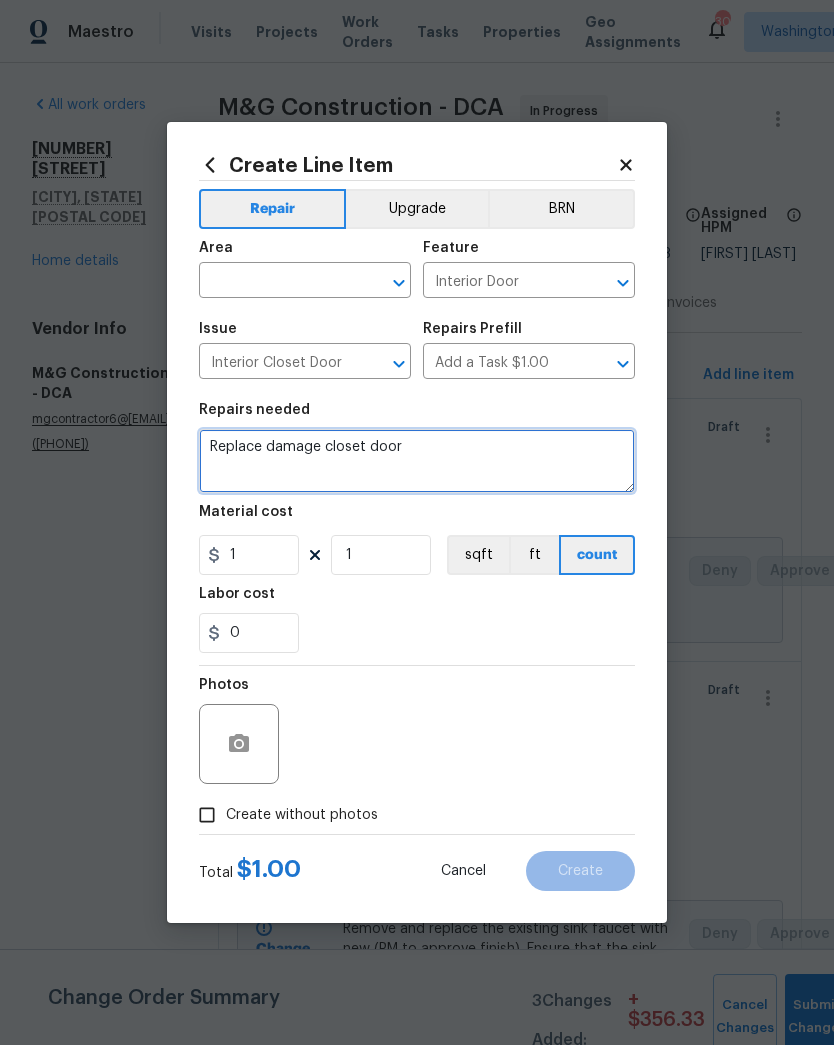 click 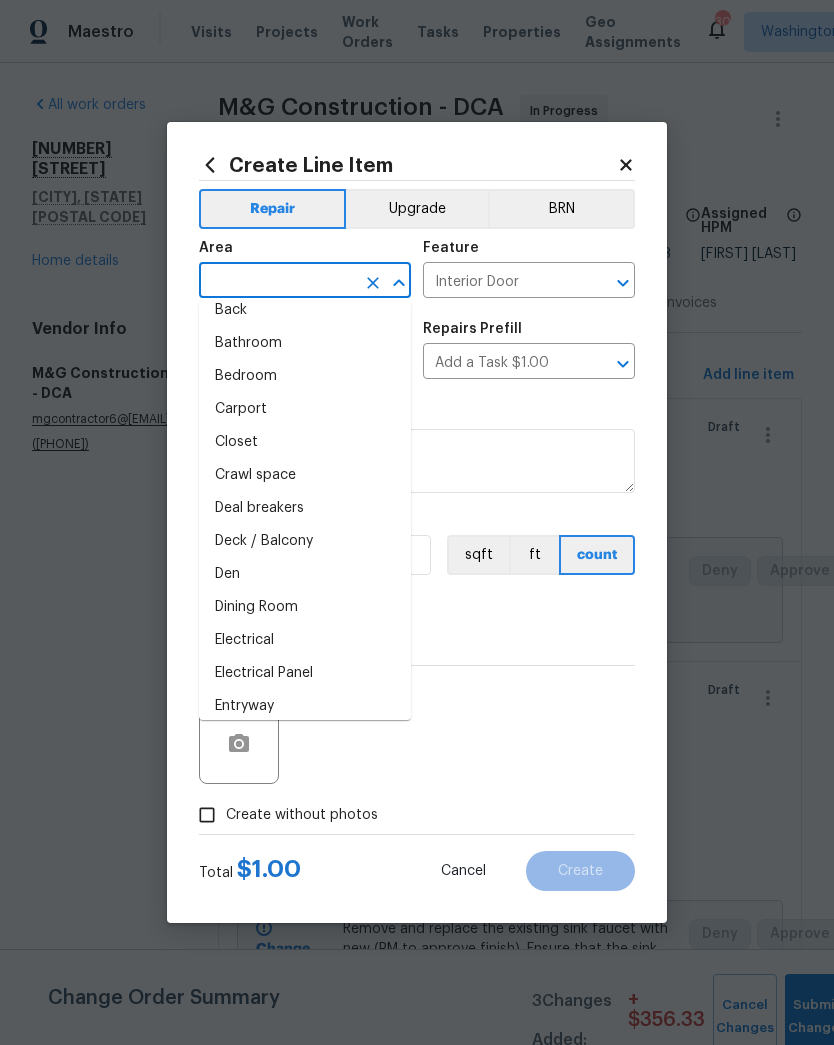 scroll, scrollTop: 76, scrollLeft: 0, axis: vertical 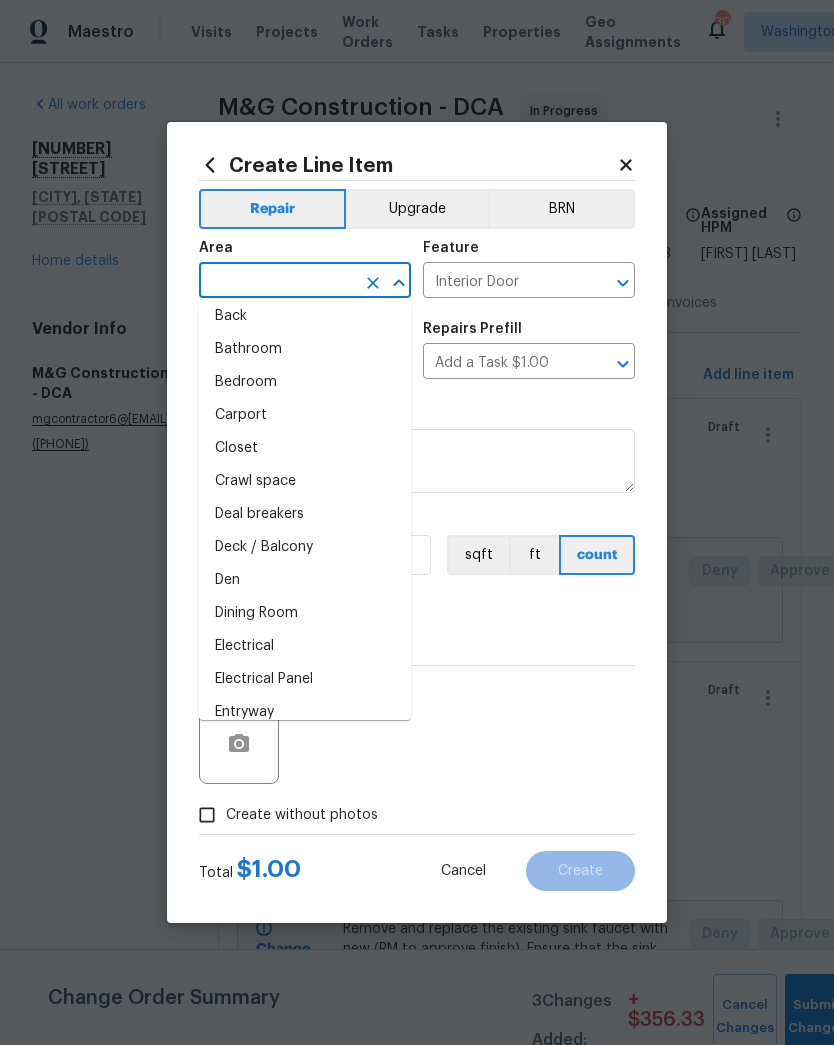 click on "Closet" at bounding box center (305, 448) 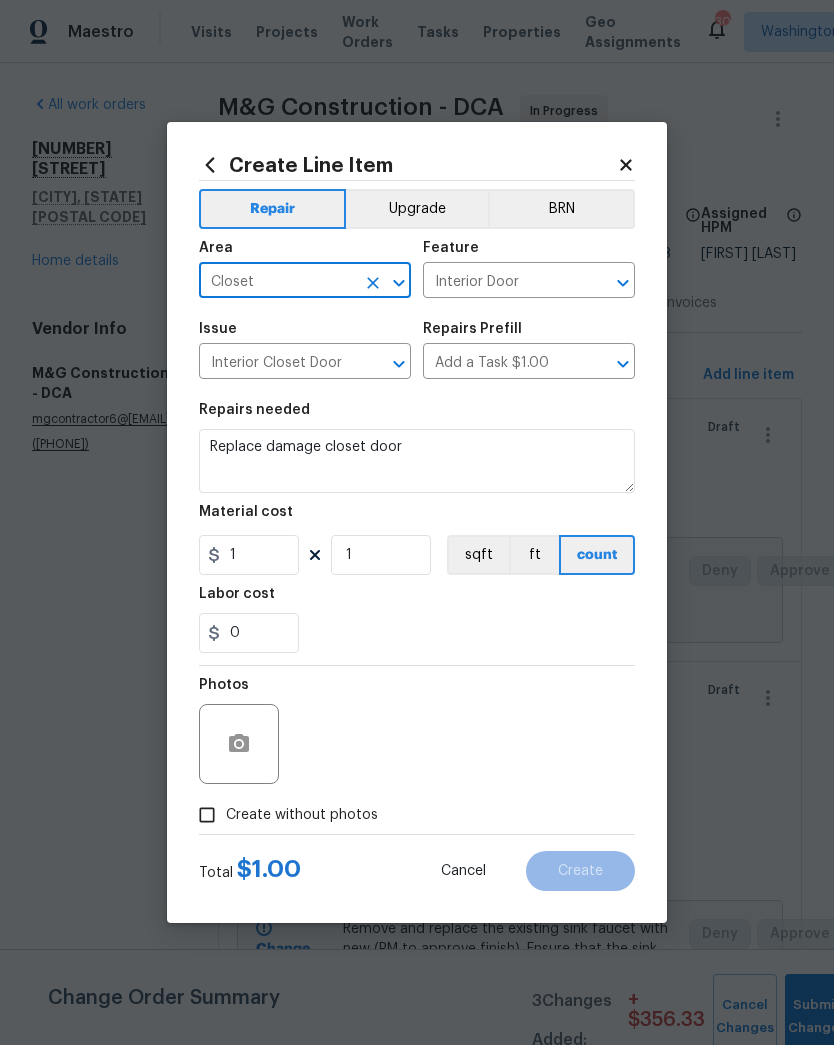 type on "Closet" 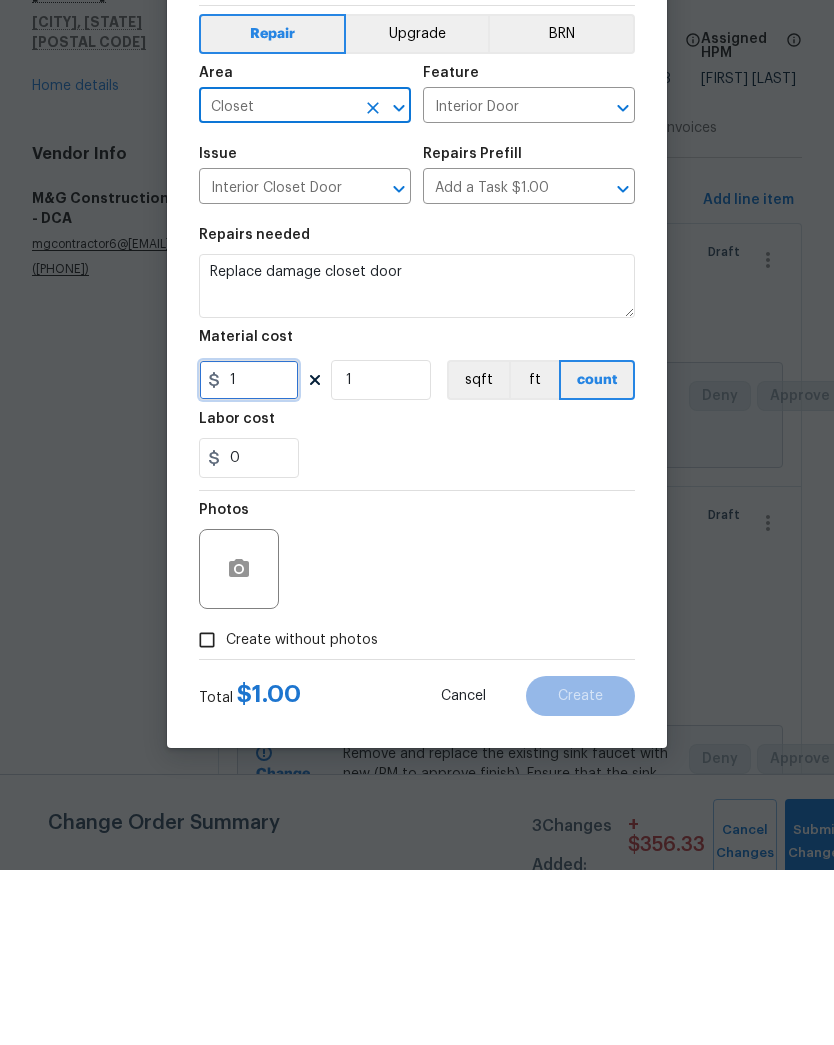 click on "1" at bounding box center (249, 555) 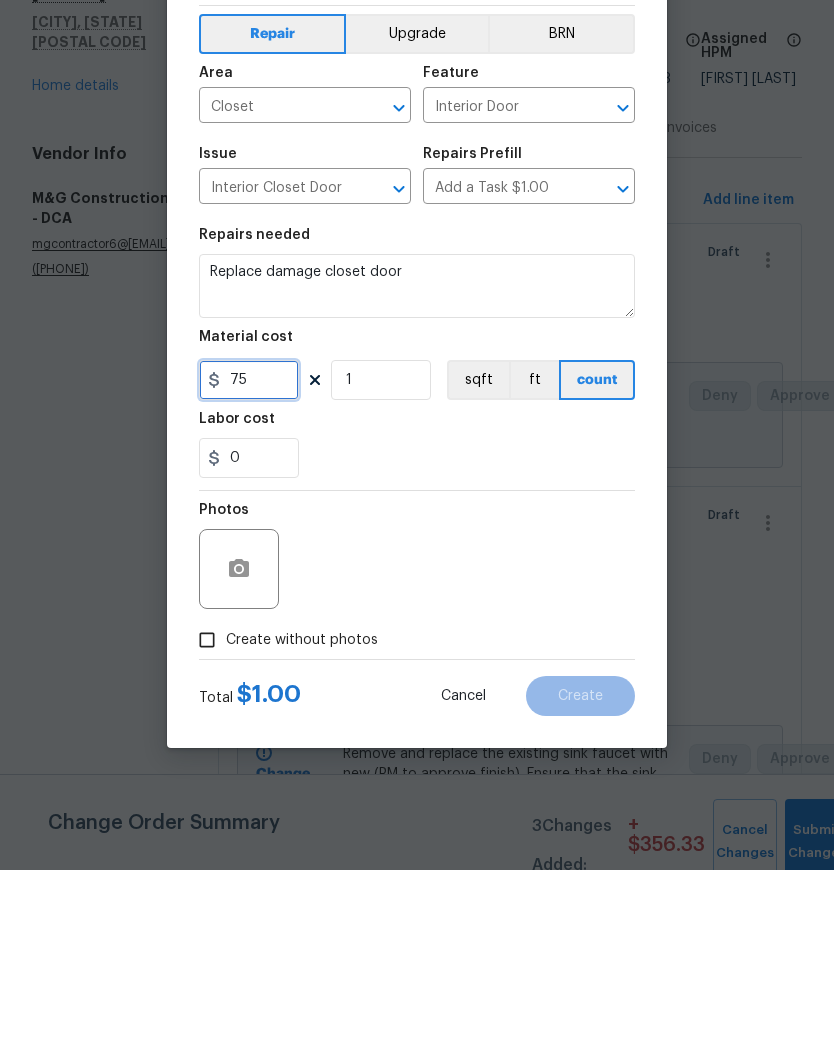 type on "75" 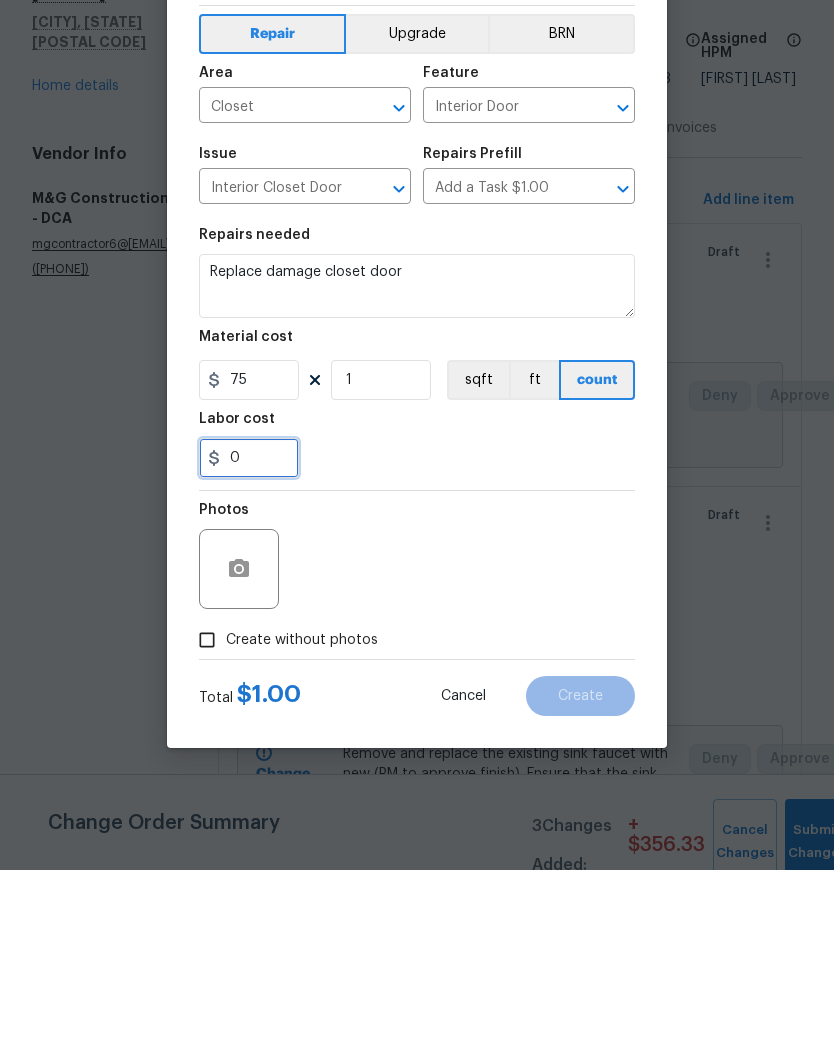 click on "0" at bounding box center (249, 633) 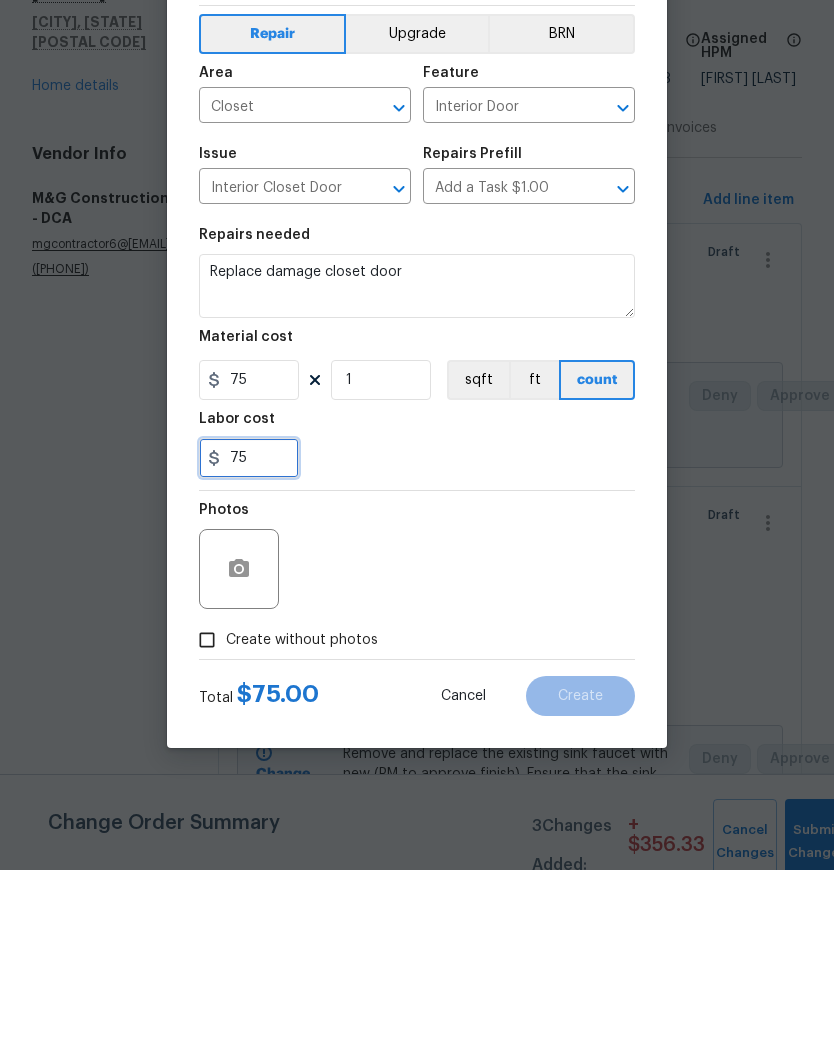 type on "75" 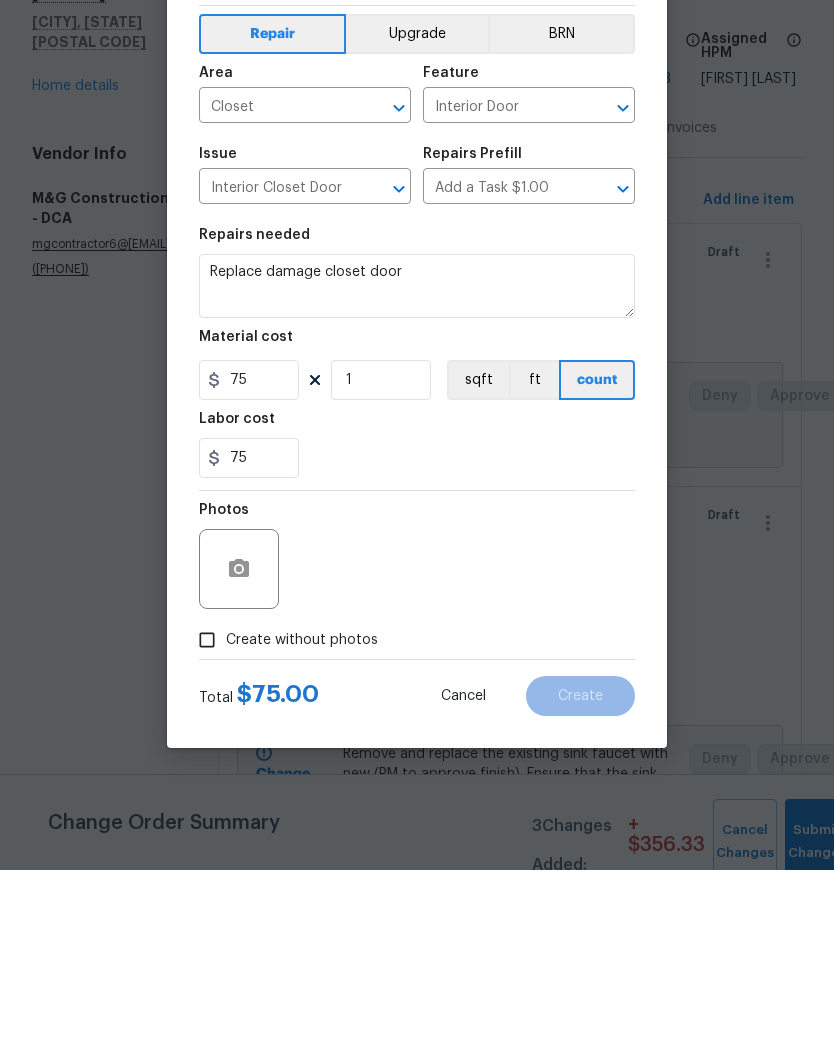 click on "Photos" at bounding box center [417, 731] 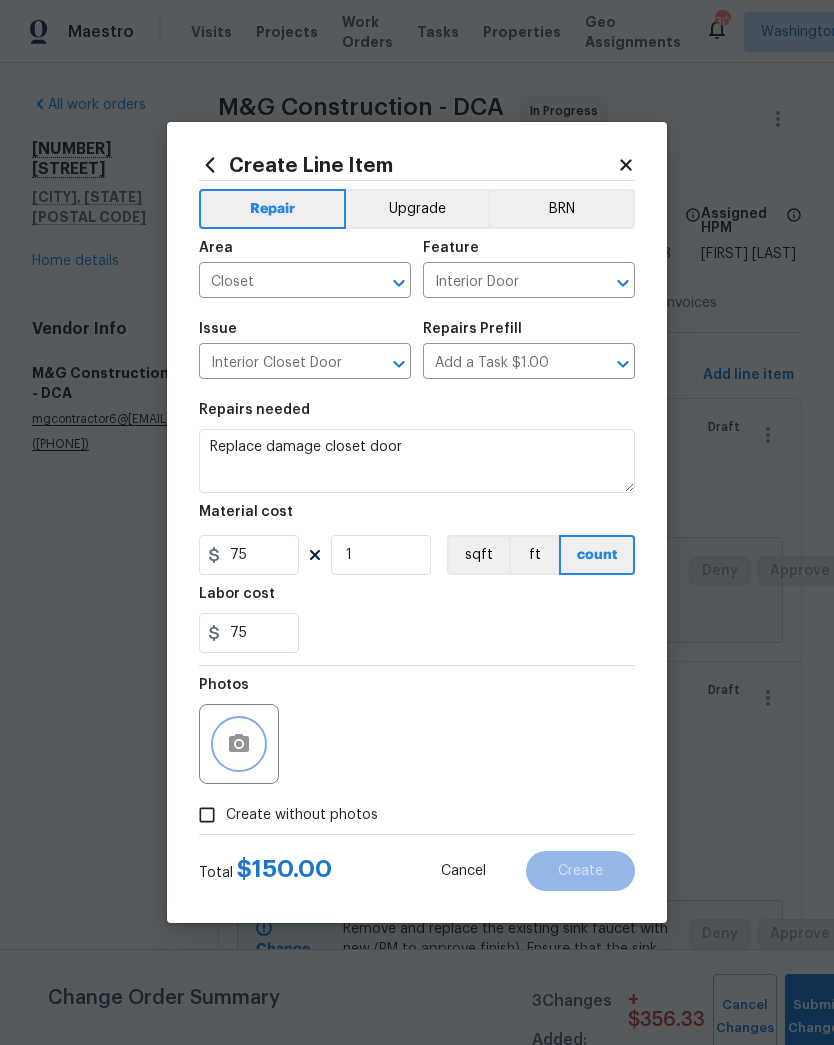 click at bounding box center [239, 744] 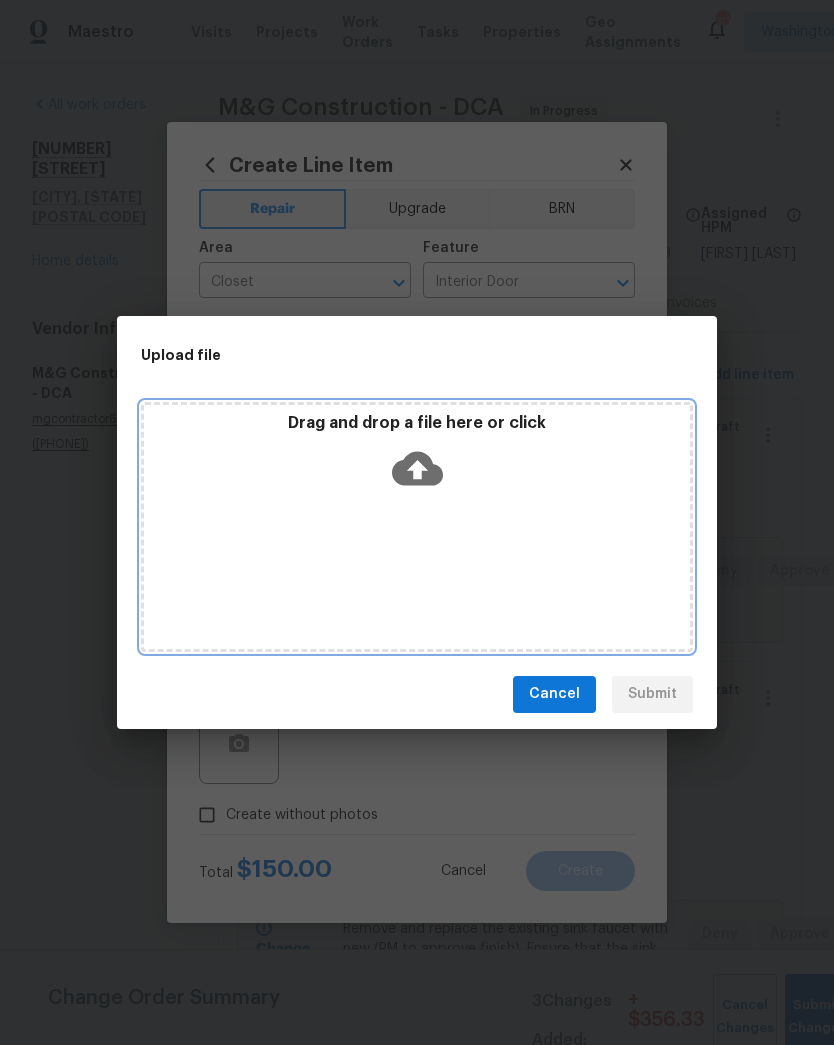 click 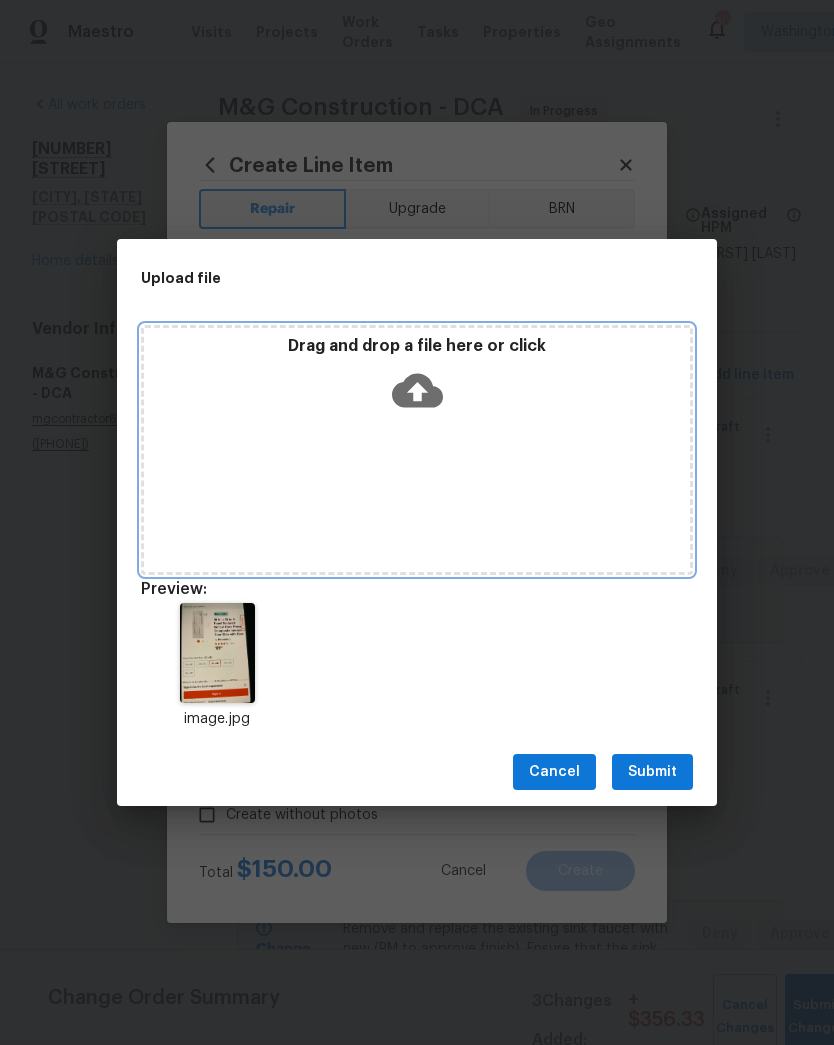 click 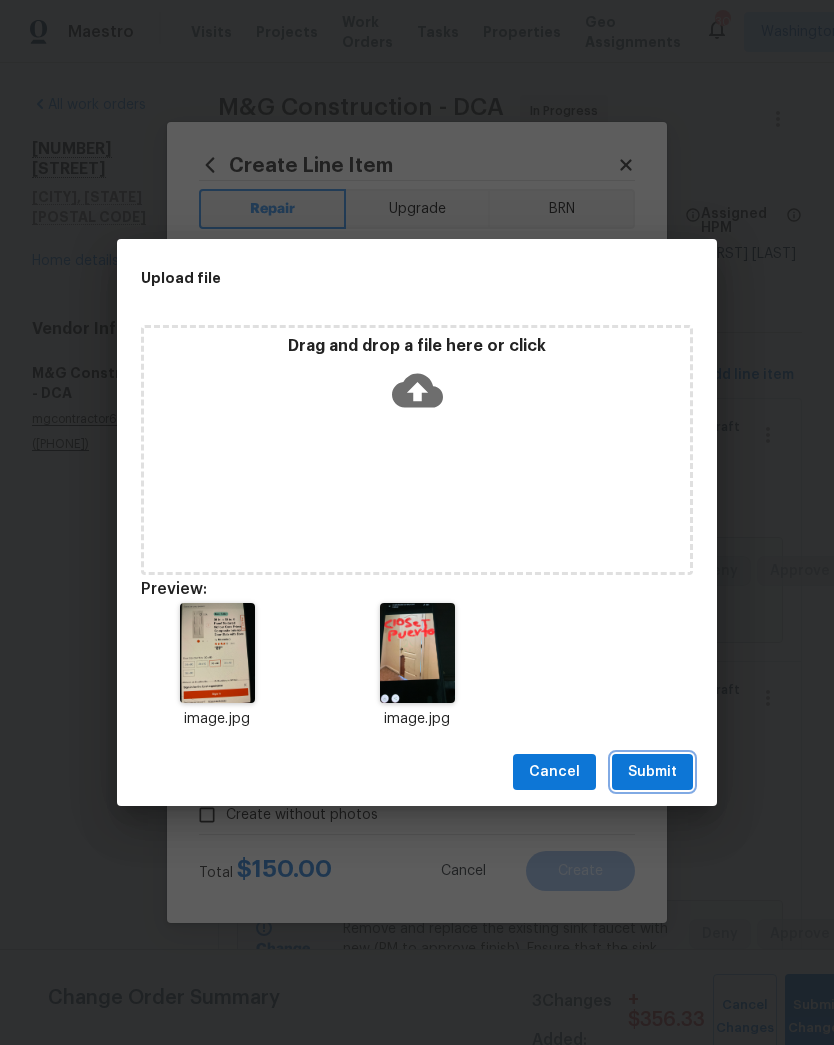 click on "Submit" at bounding box center [652, 772] 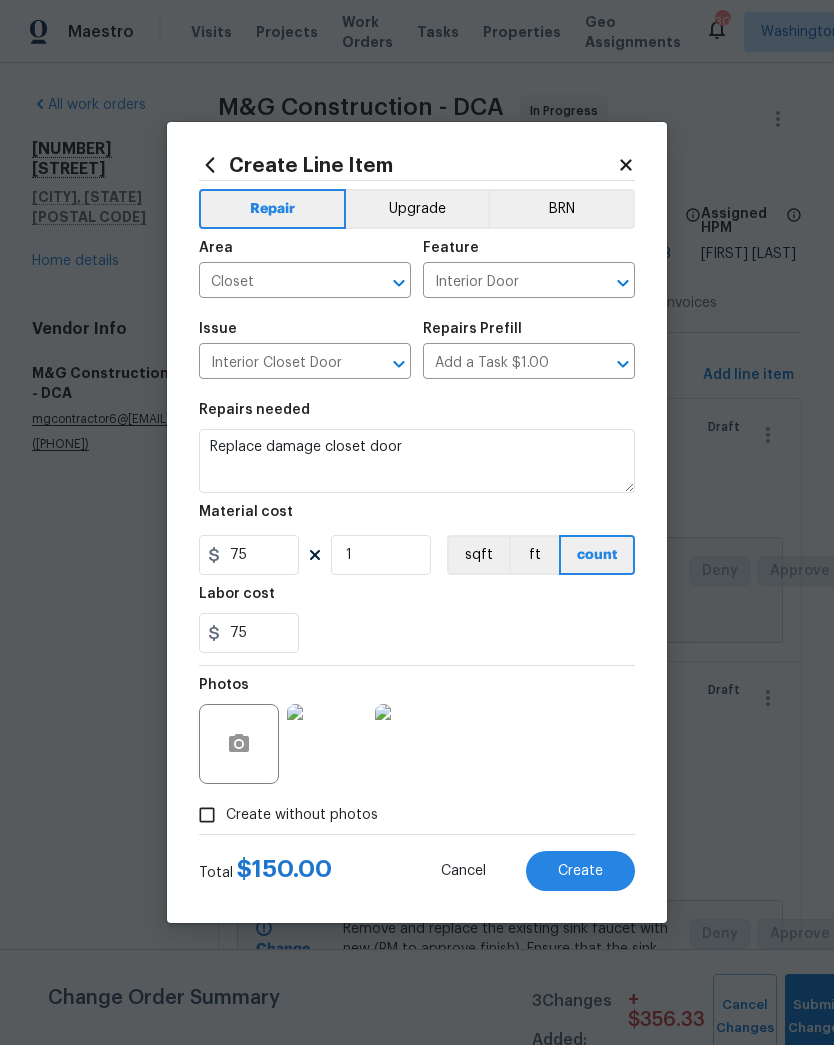 click on "Create" at bounding box center (580, 871) 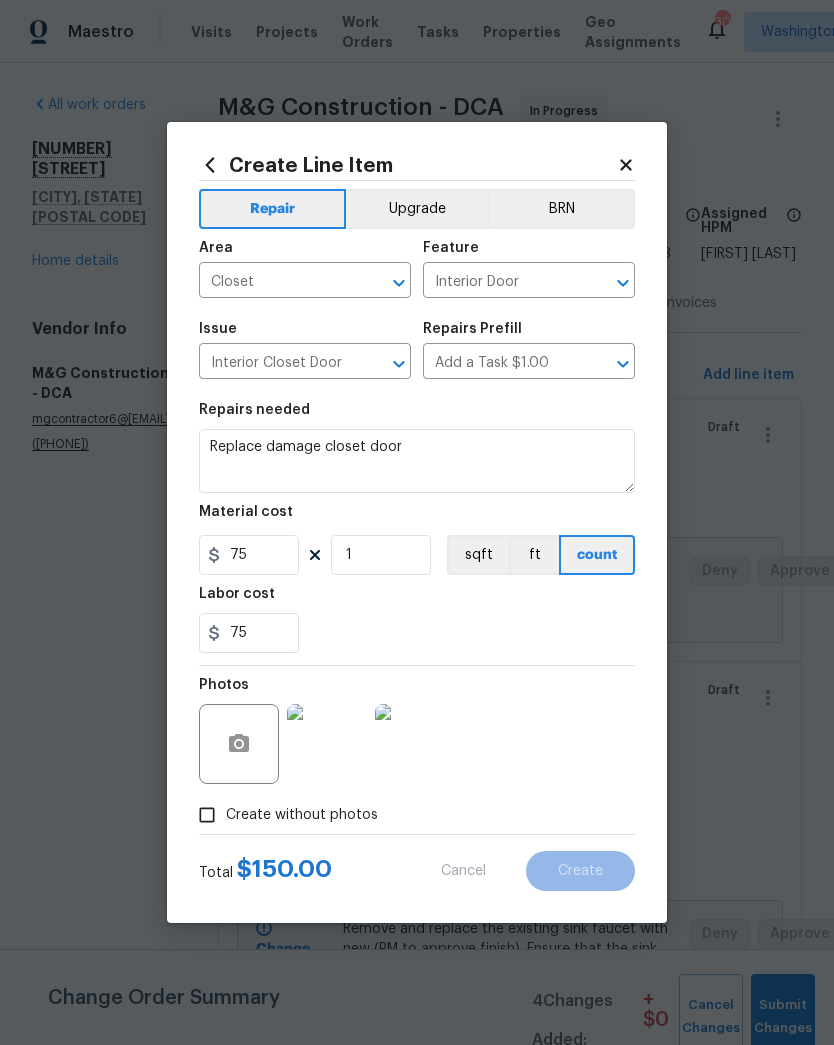 type on "0" 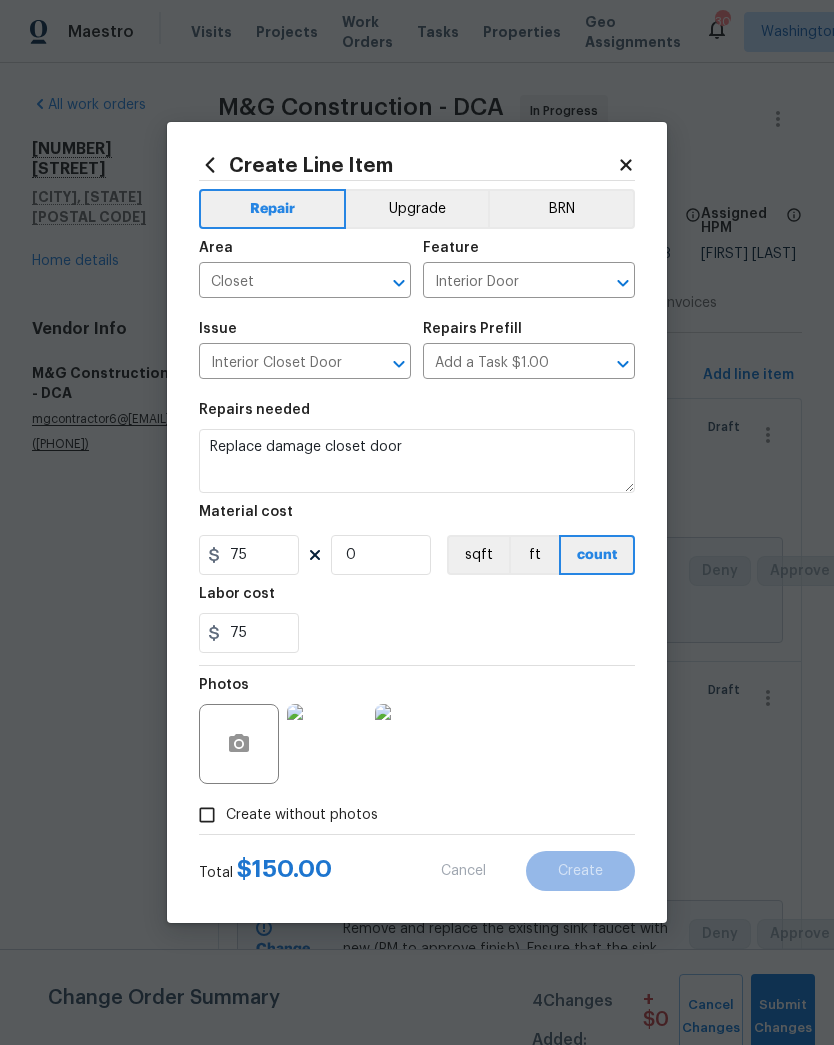 type 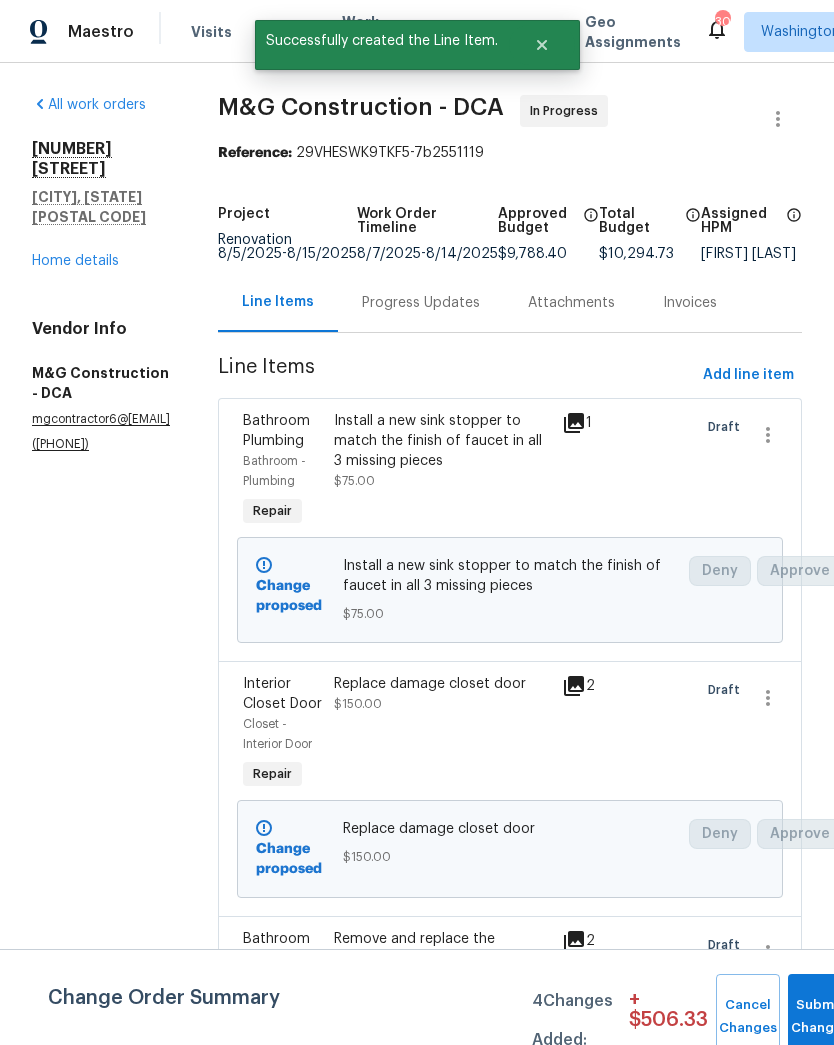 click on "Progress Updates" at bounding box center (421, 303) 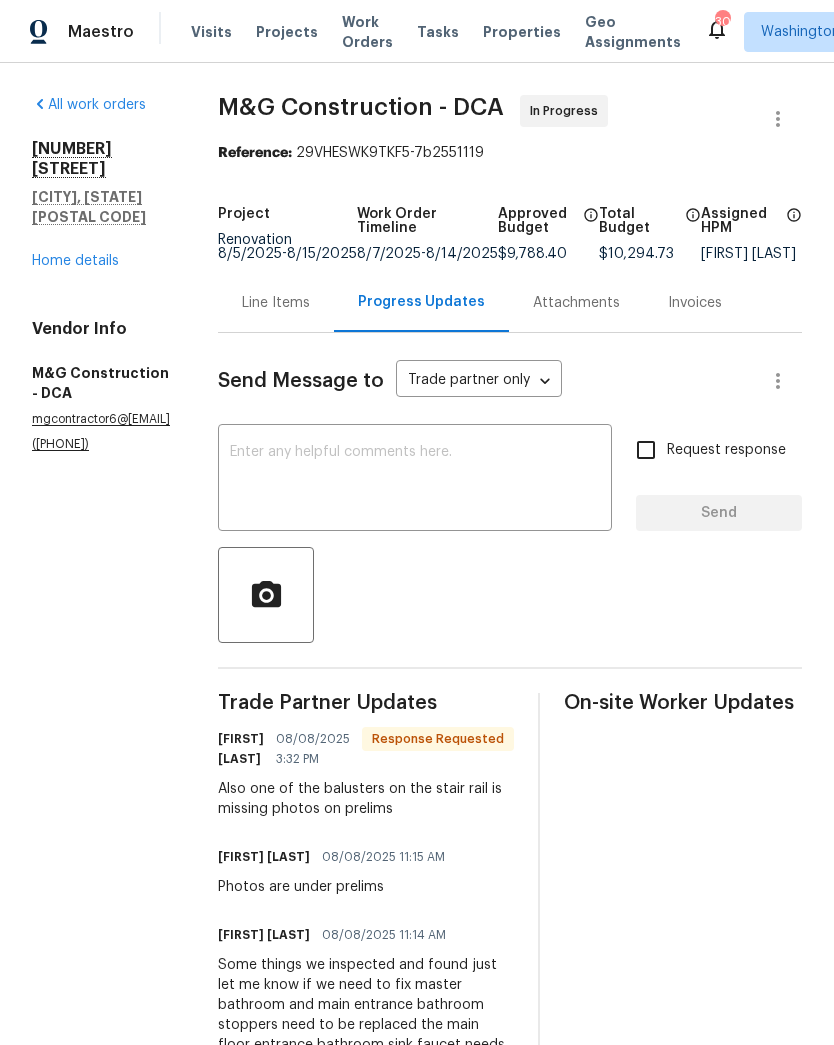 click on "Line Items" at bounding box center [276, 303] 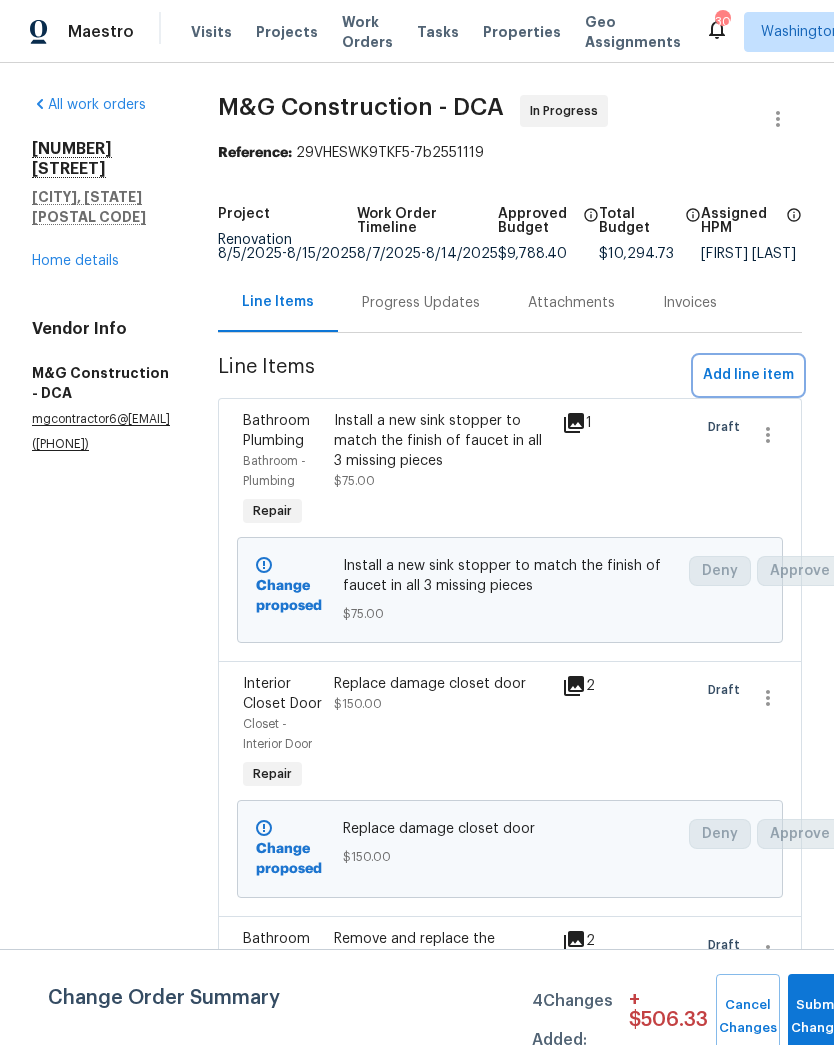 click on "Add line item" at bounding box center [748, 375] 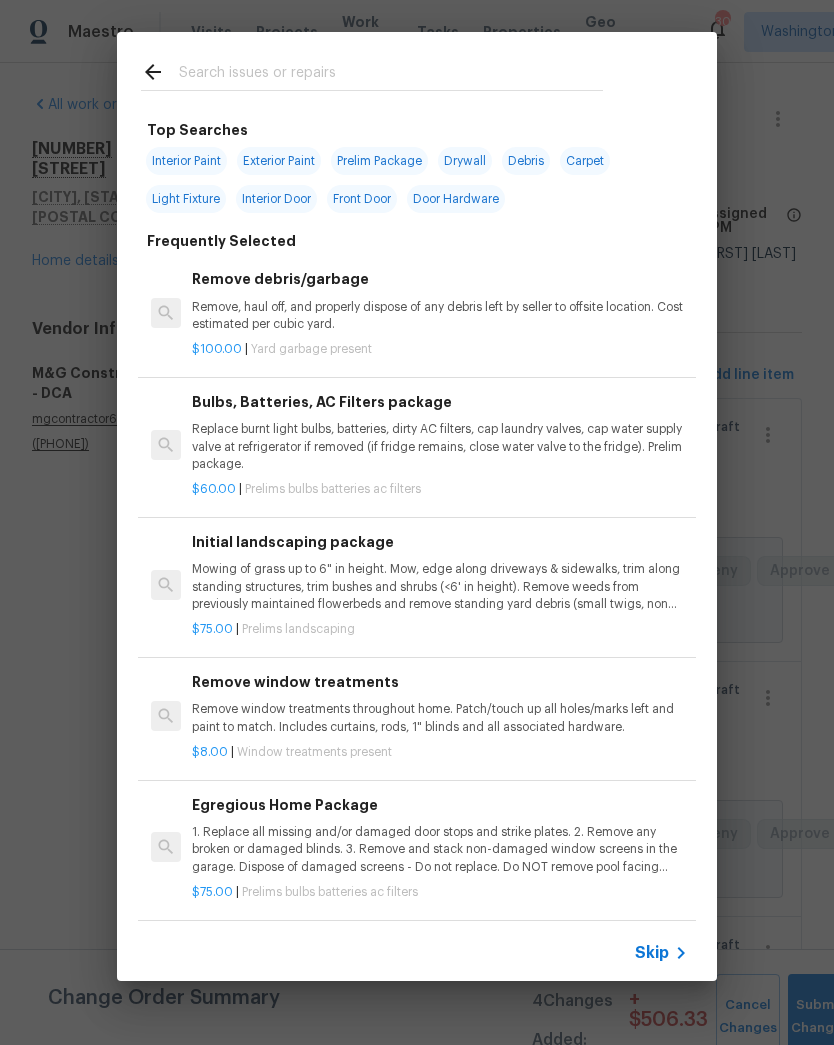click at bounding box center [391, 75] 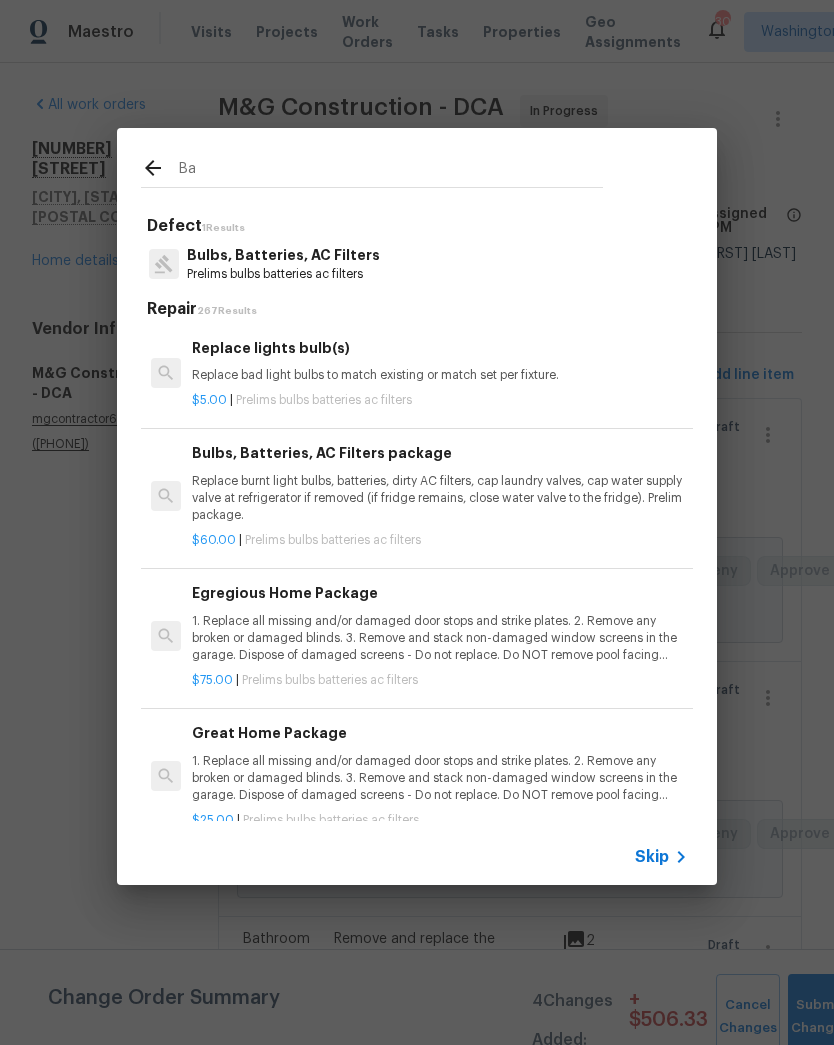 type on "B" 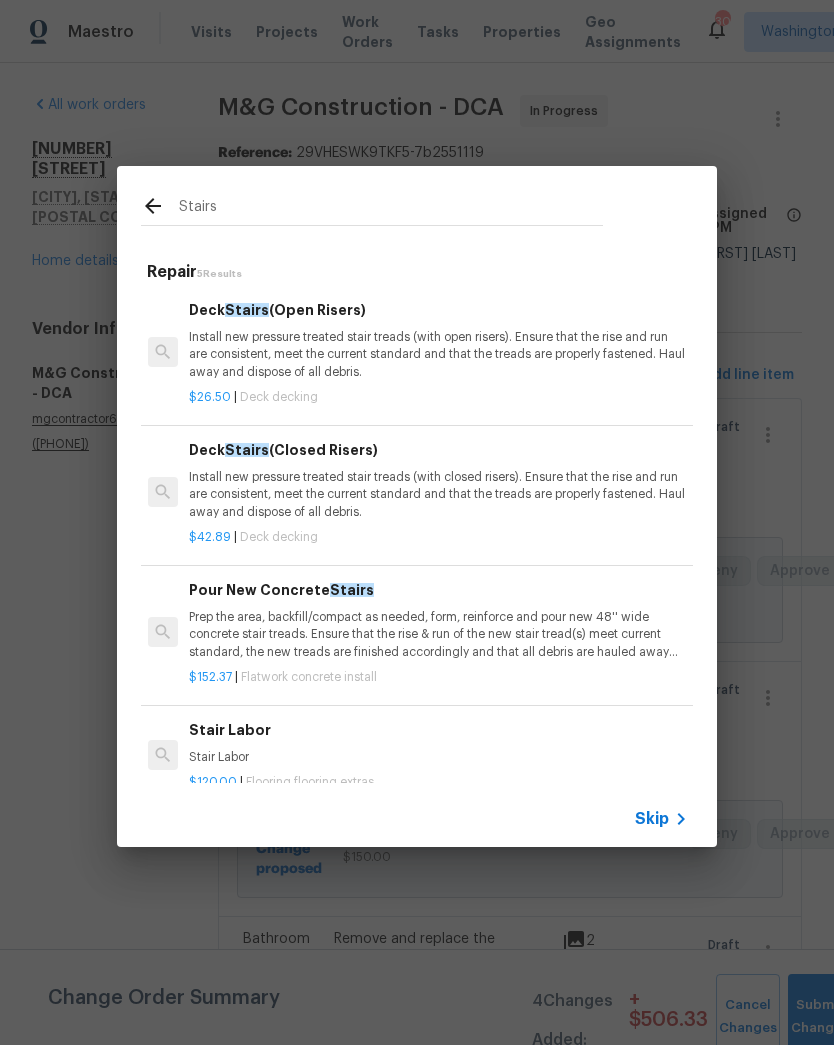 scroll, scrollTop: 0, scrollLeft: 3, axis: horizontal 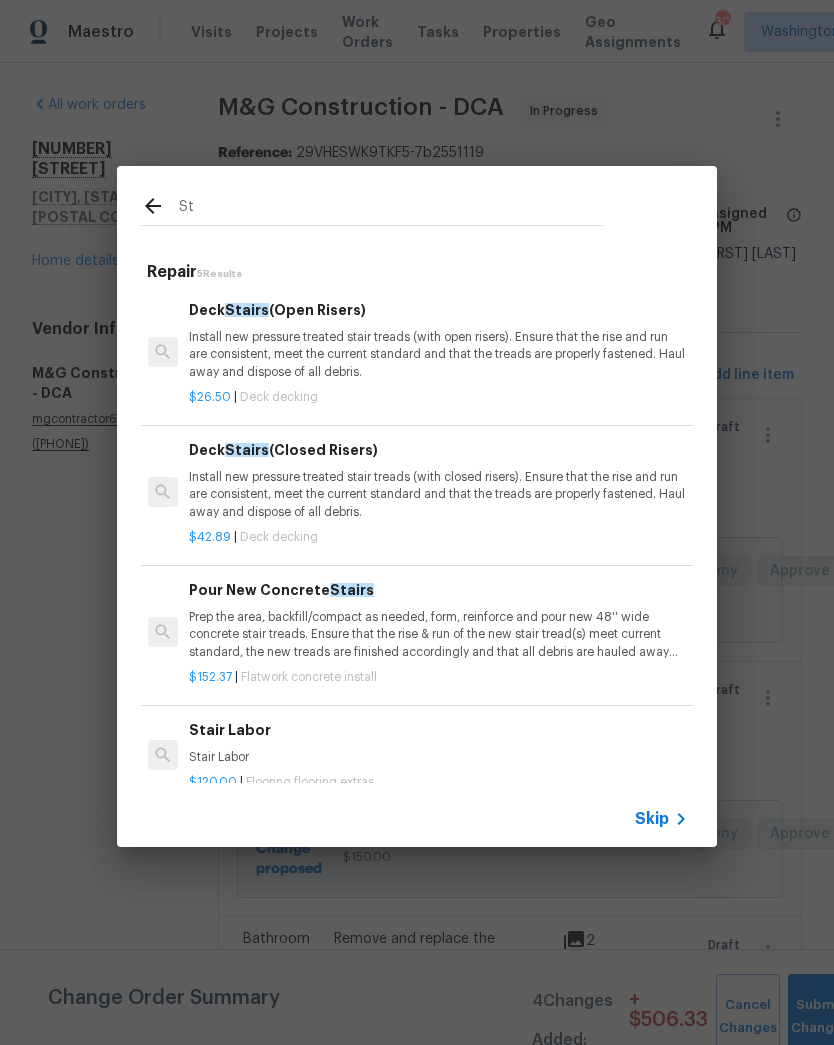 type on "S" 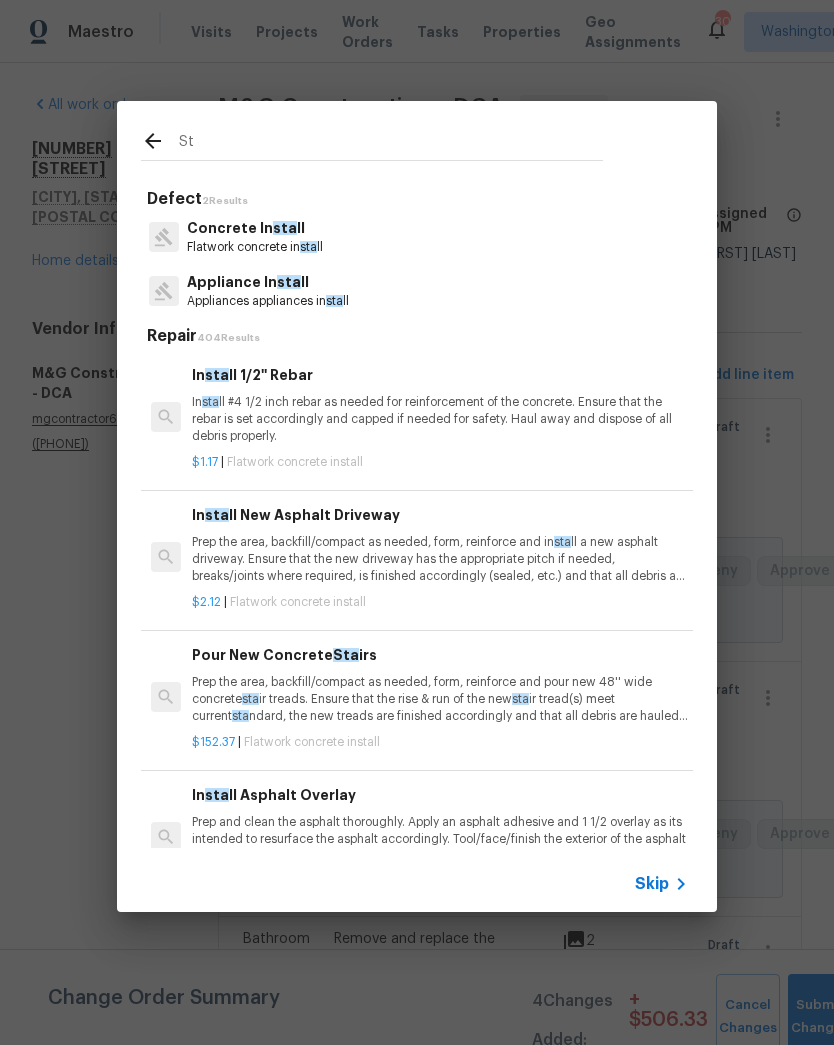 type on "S" 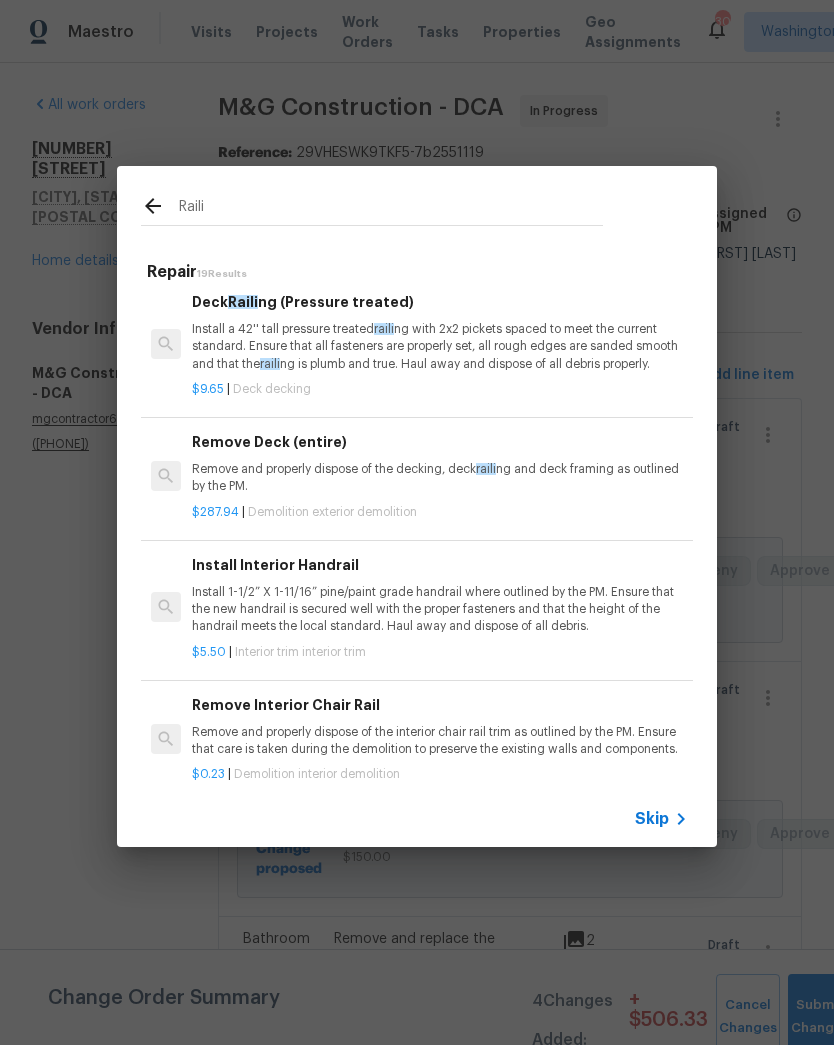 scroll, scrollTop: 288, scrollLeft: 0, axis: vertical 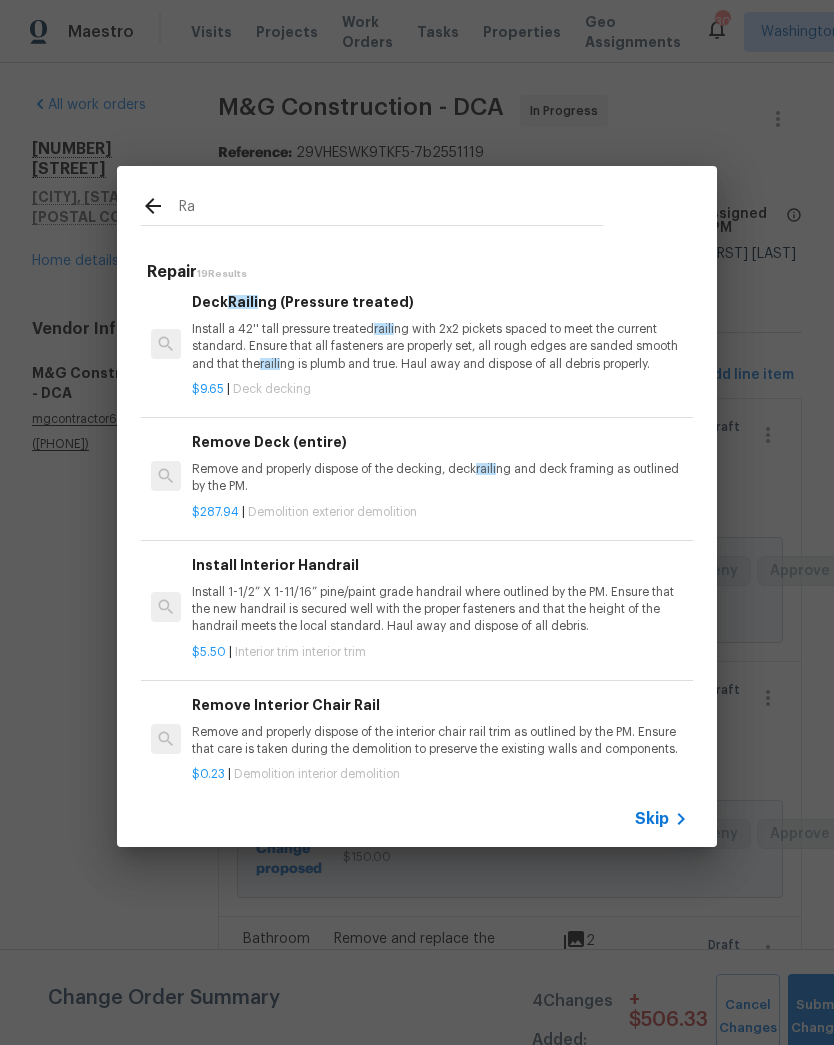 type on "R" 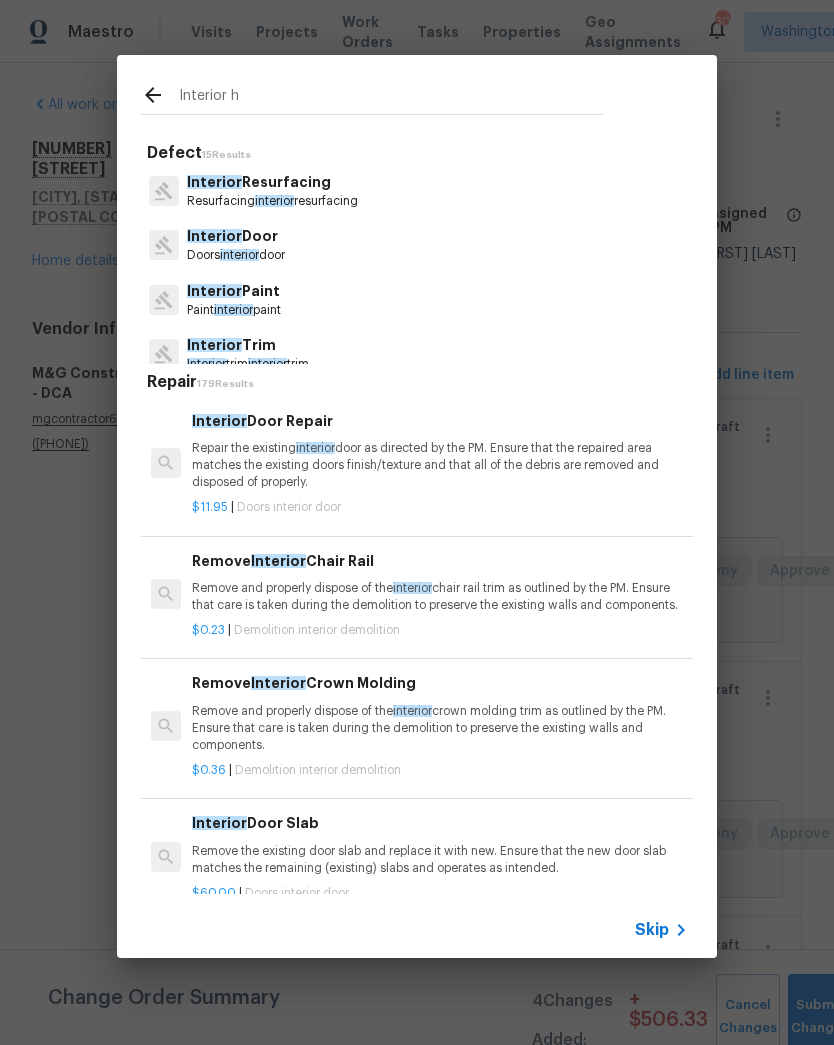 type on "Interior ha" 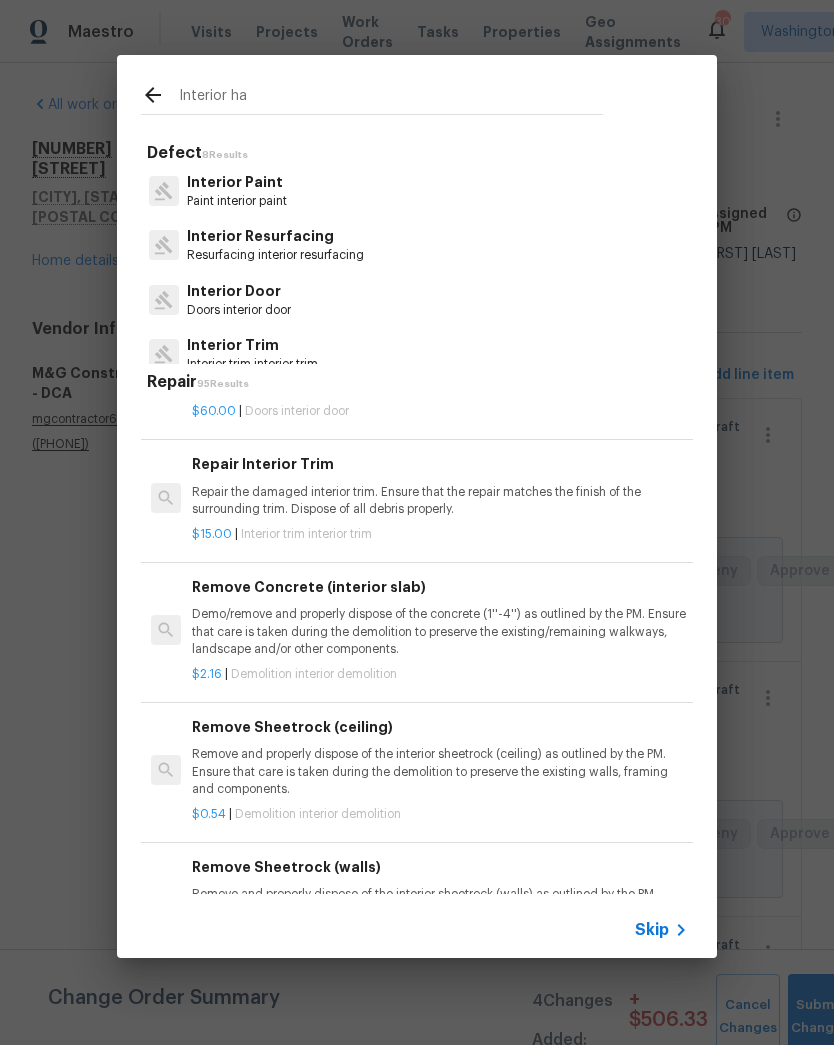 scroll, scrollTop: 1465, scrollLeft: 0, axis: vertical 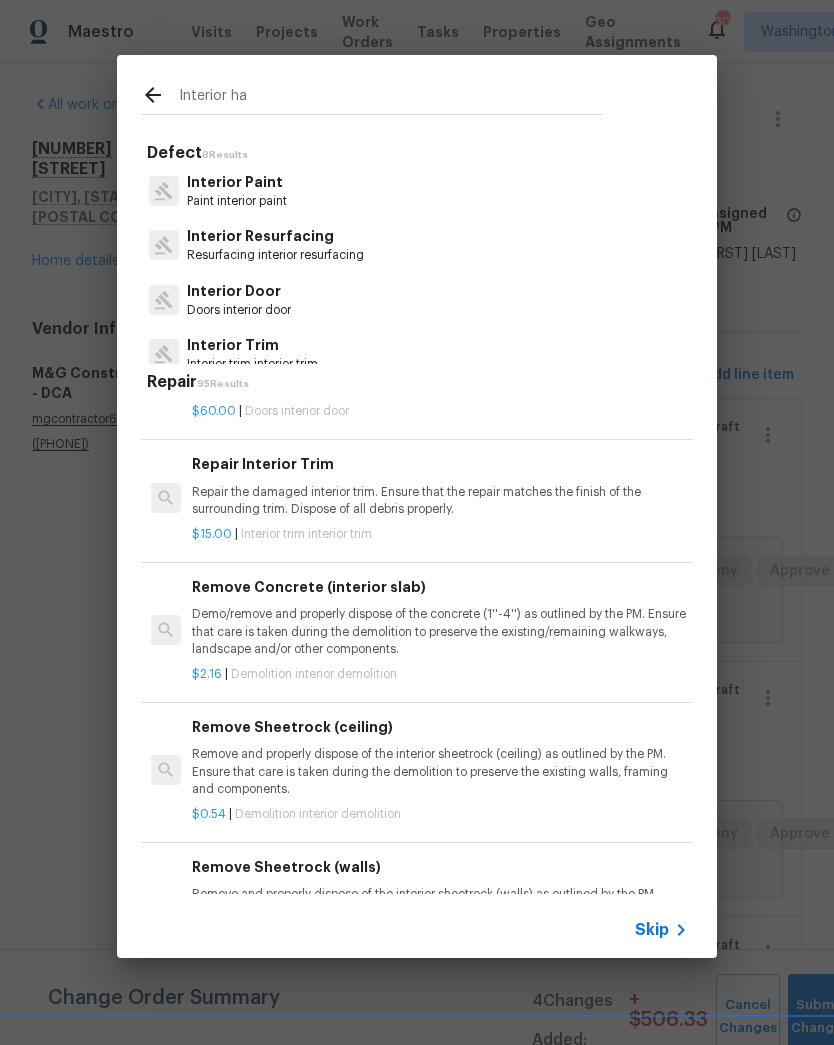 click on "Repair the damaged interior trim. Ensure that the repair matches the finish of the surrounding trim. Dispose of all debris properly." at bounding box center (440, 501) 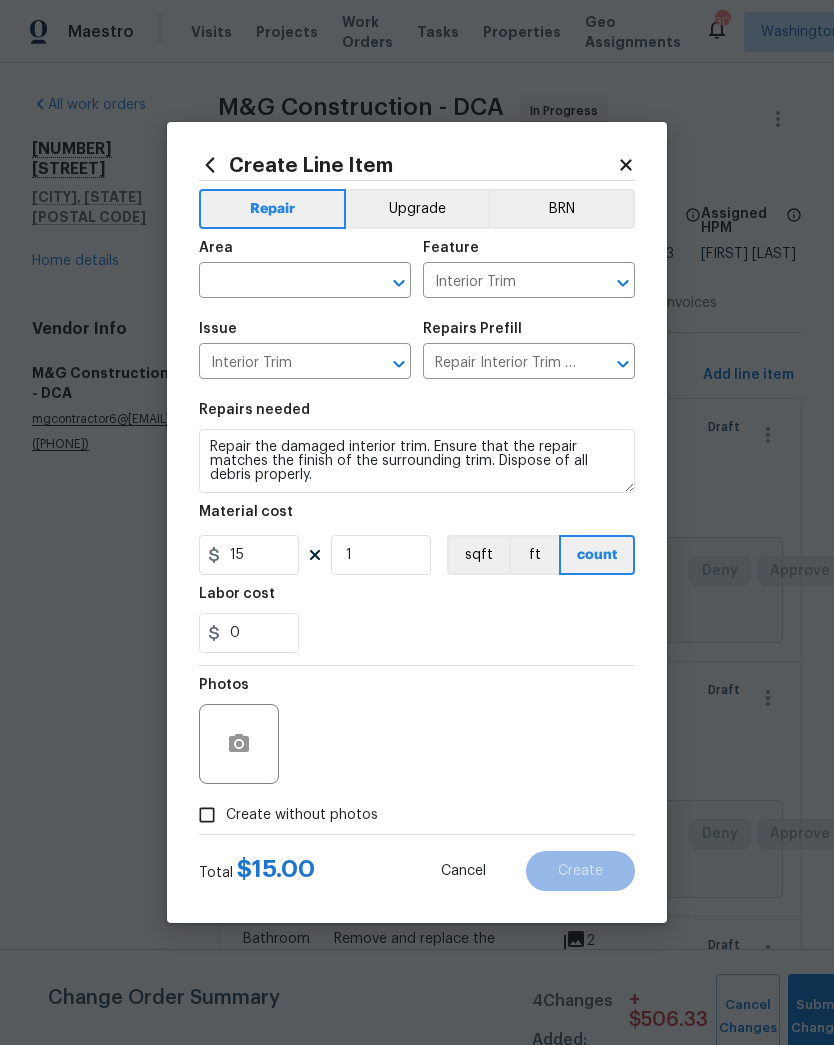 click 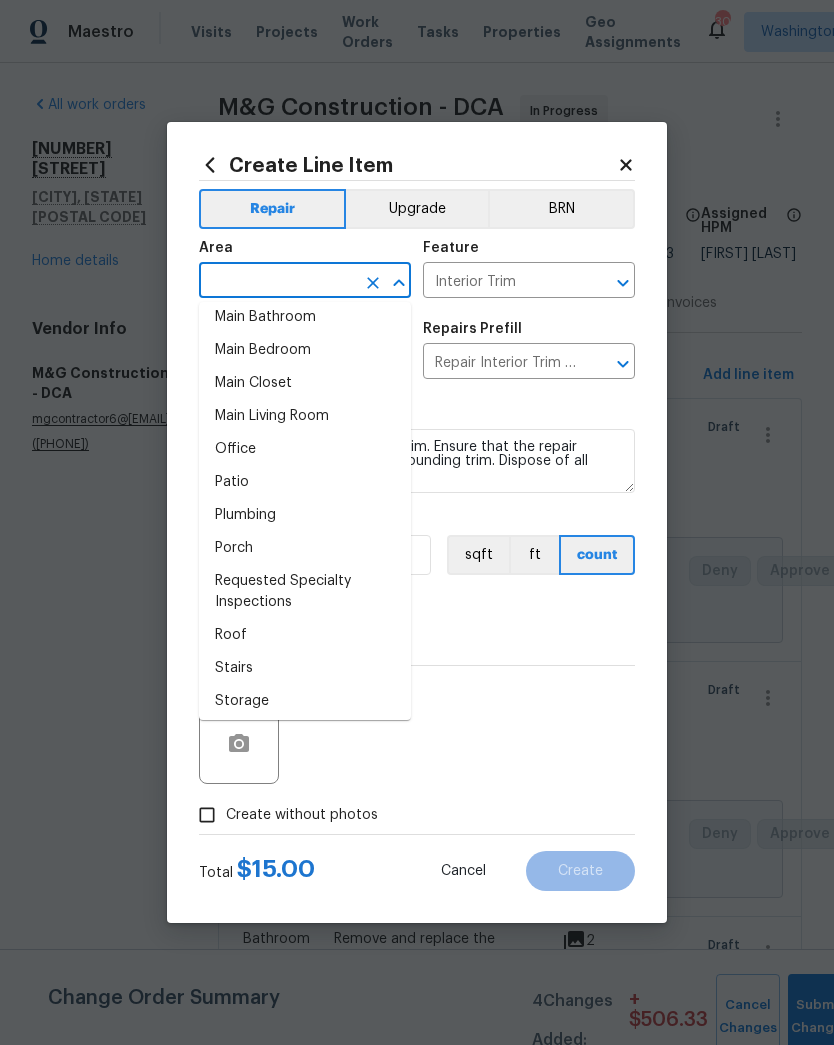 scroll, scrollTop: 1195, scrollLeft: 0, axis: vertical 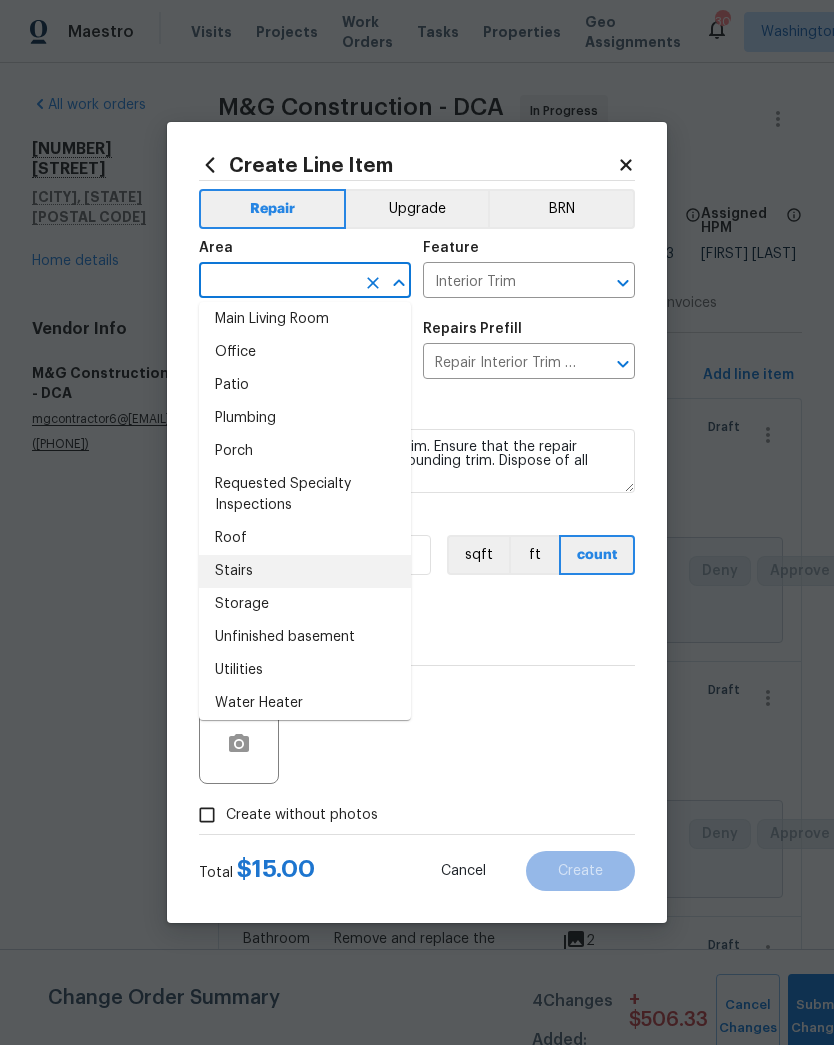 click on "Stairs" at bounding box center (305, 571) 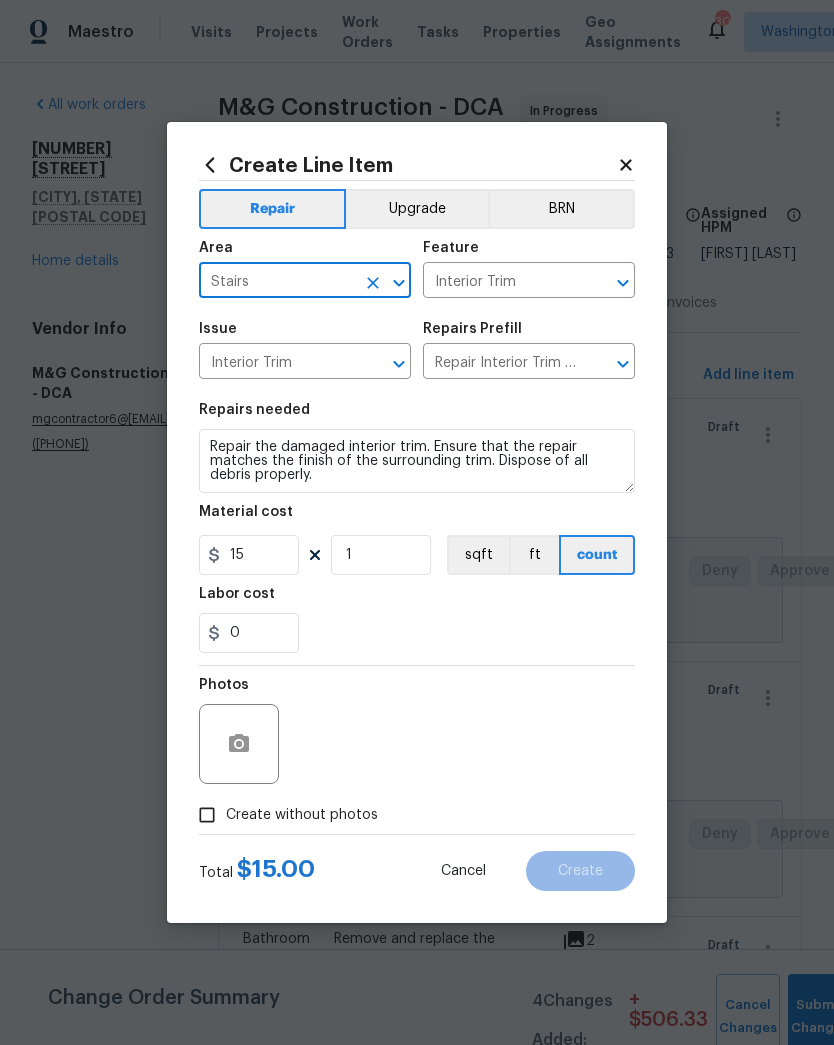 click 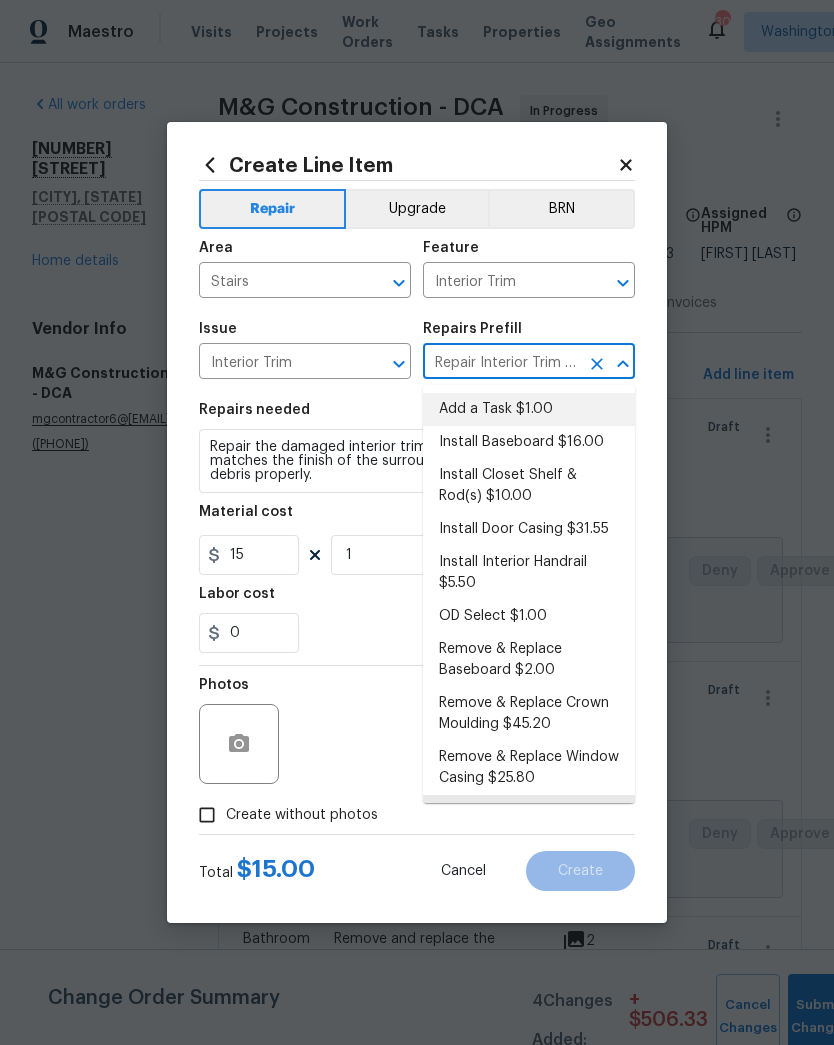 click on "Add a Task $1.00" at bounding box center [529, 409] 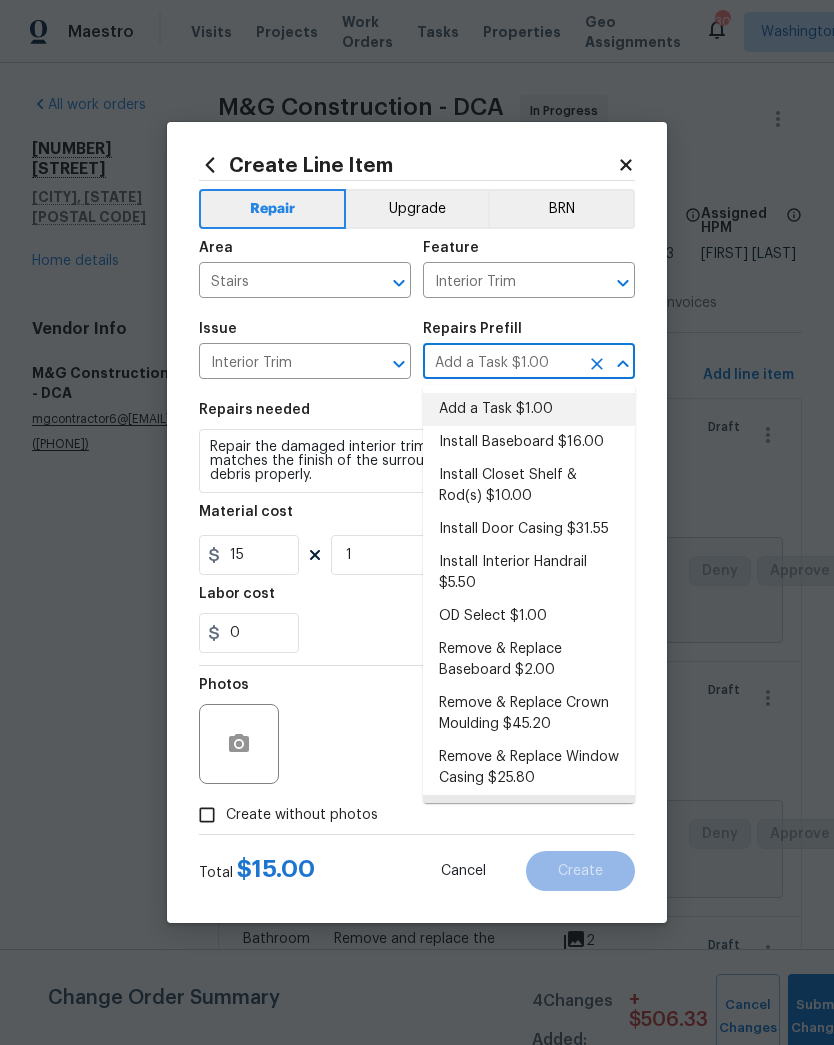 type on "Repair Interior Trim $15.00" 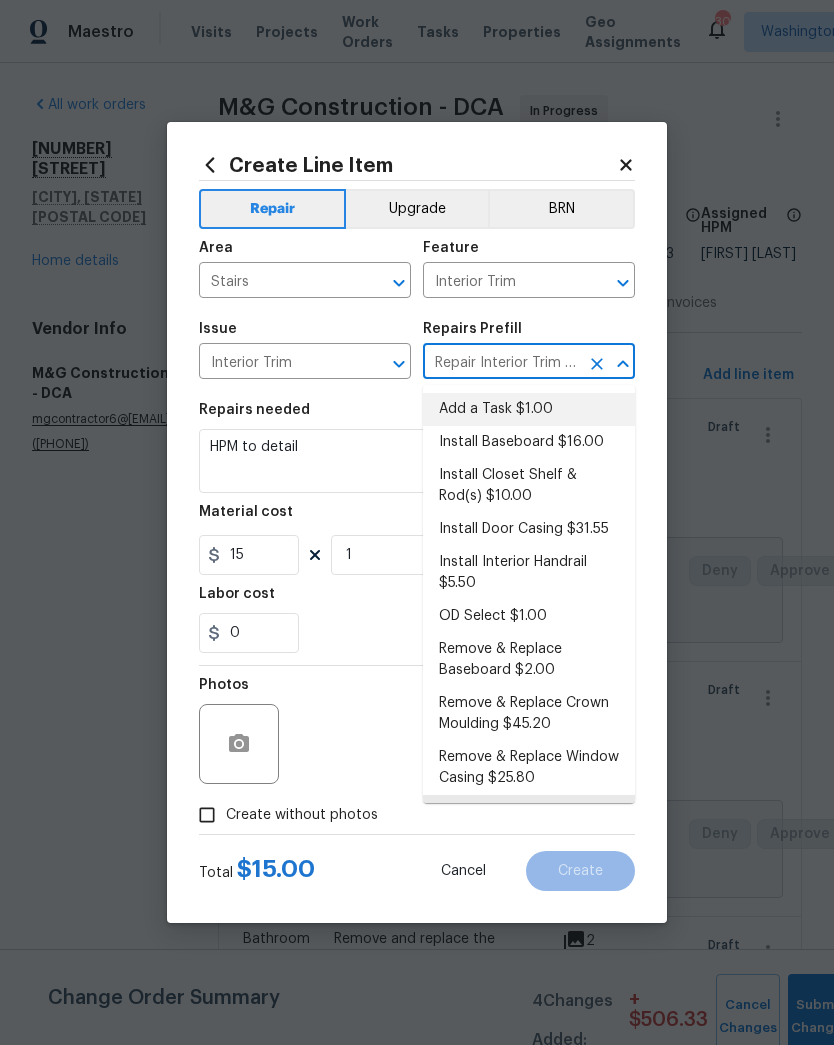 type on "Add a Task $1.00" 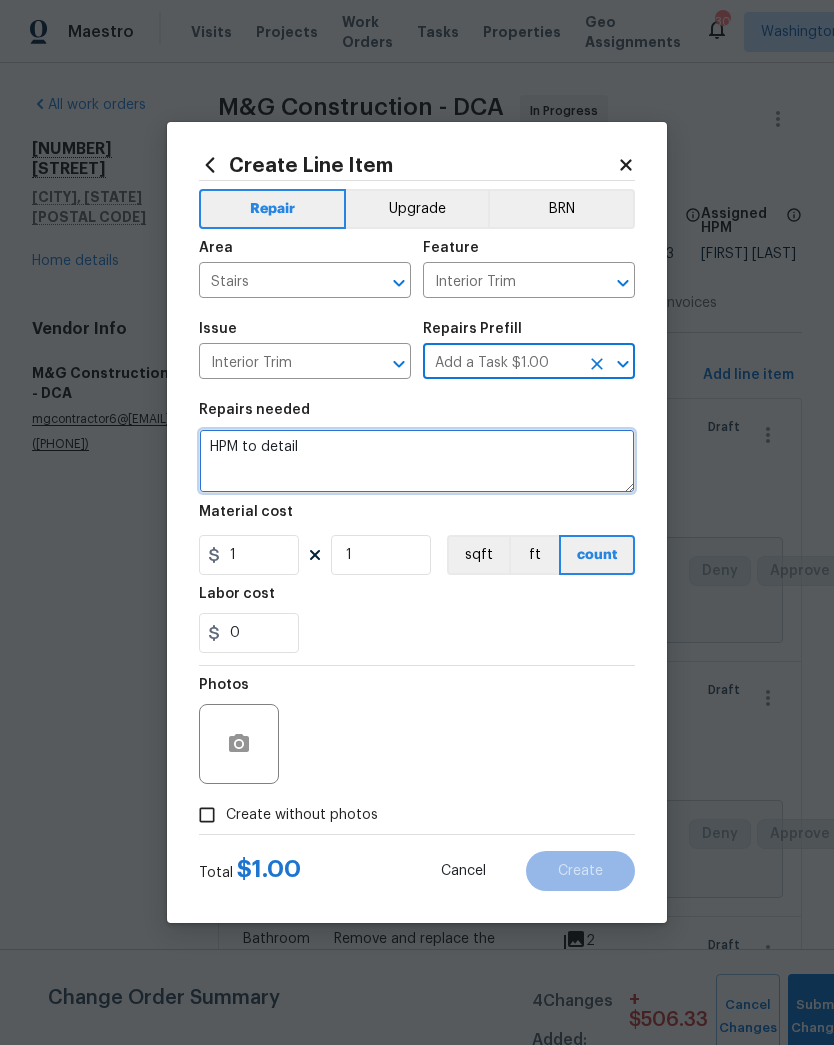 click on "HPM to detail" at bounding box center [417, 461] 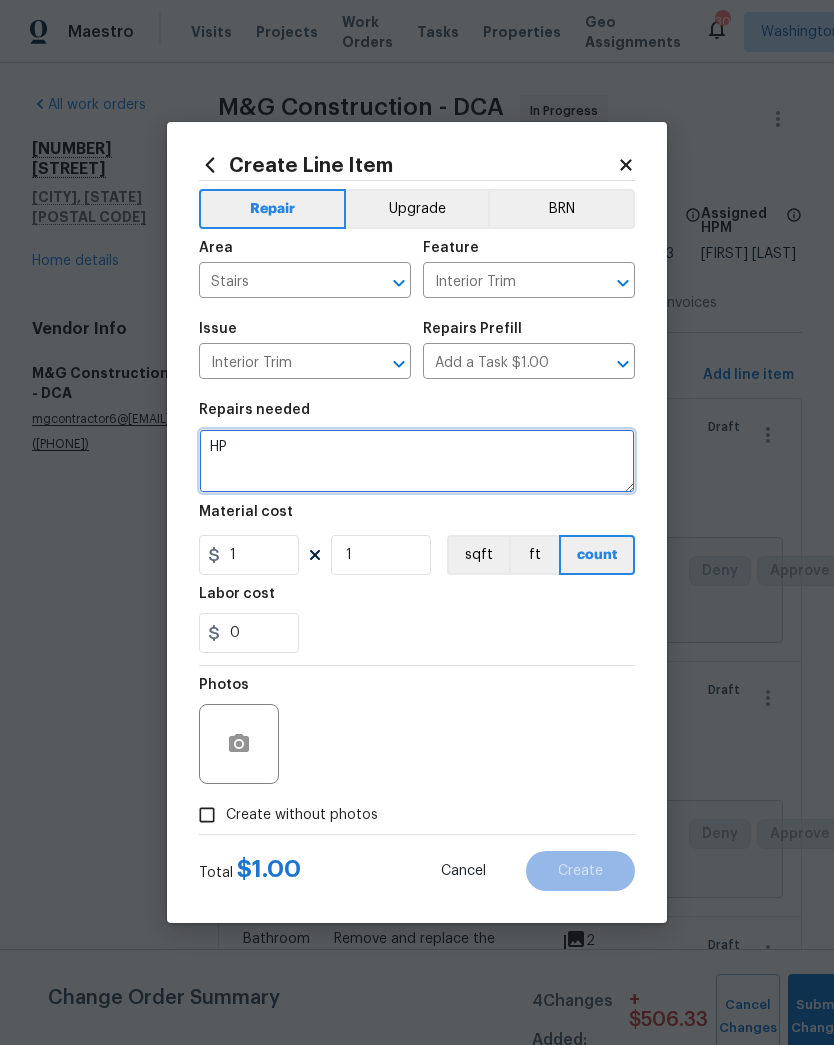 type on "H" 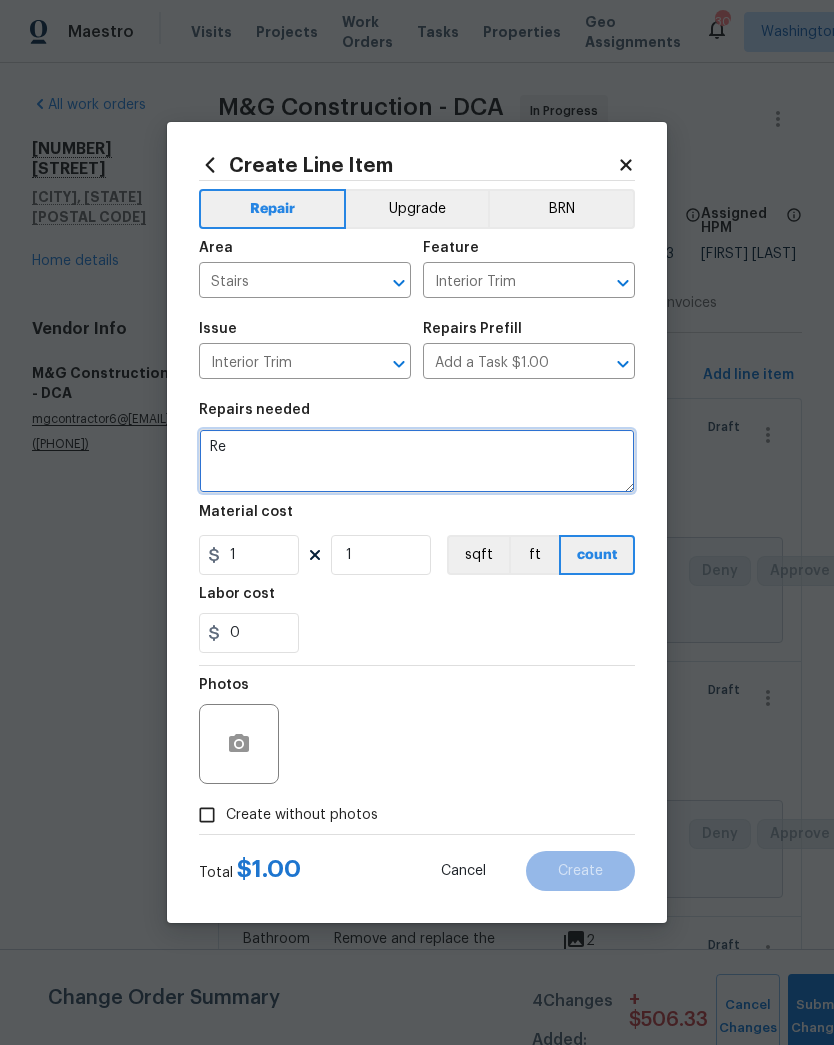 type on "R" 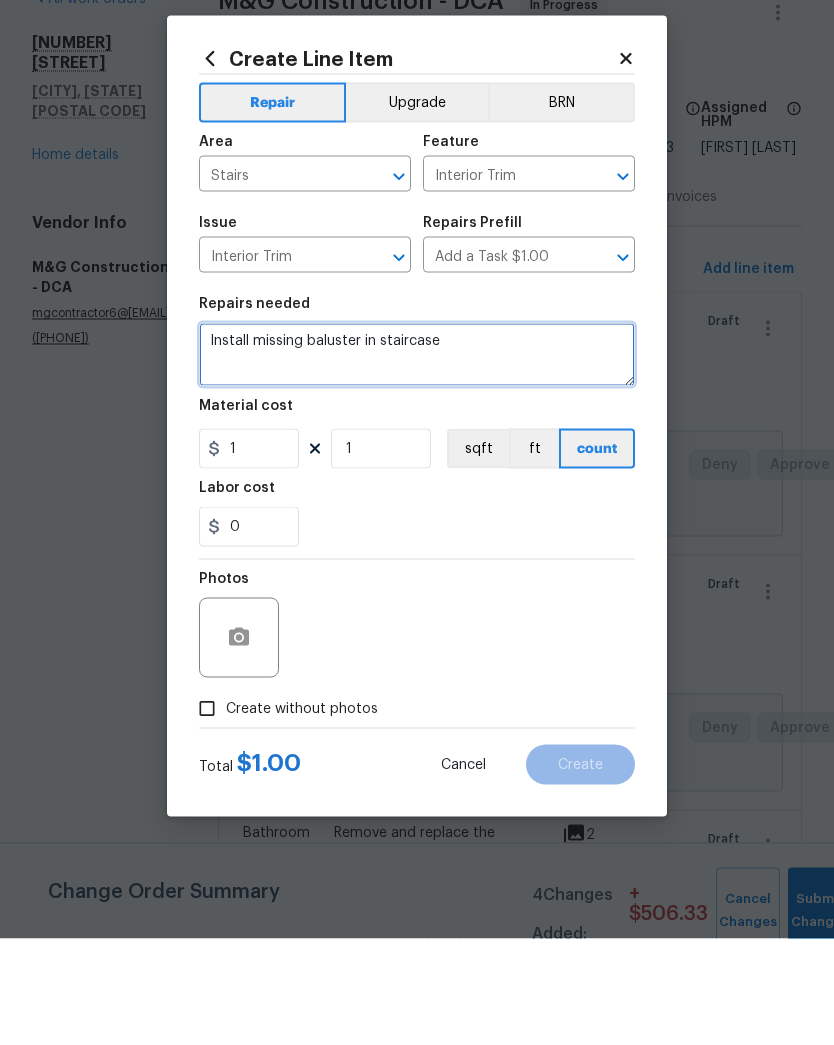 type on "Install missing baluster in staircase" 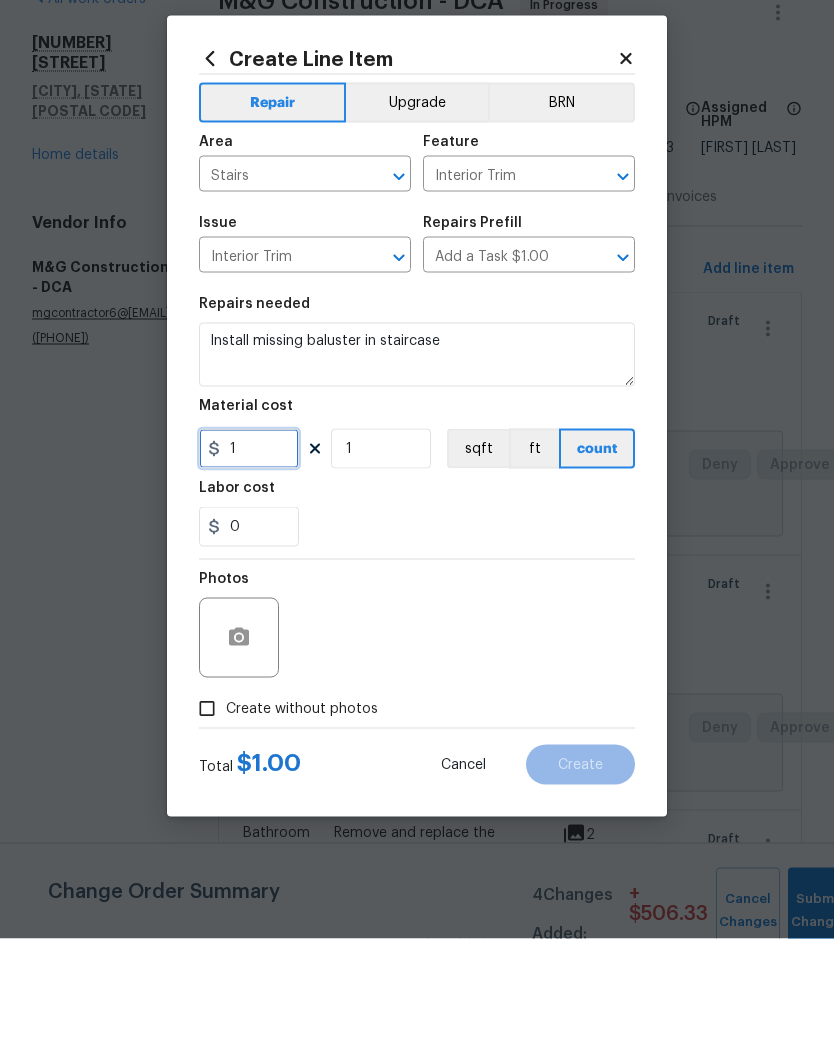 click on "1" at bounding box center (249, 555) 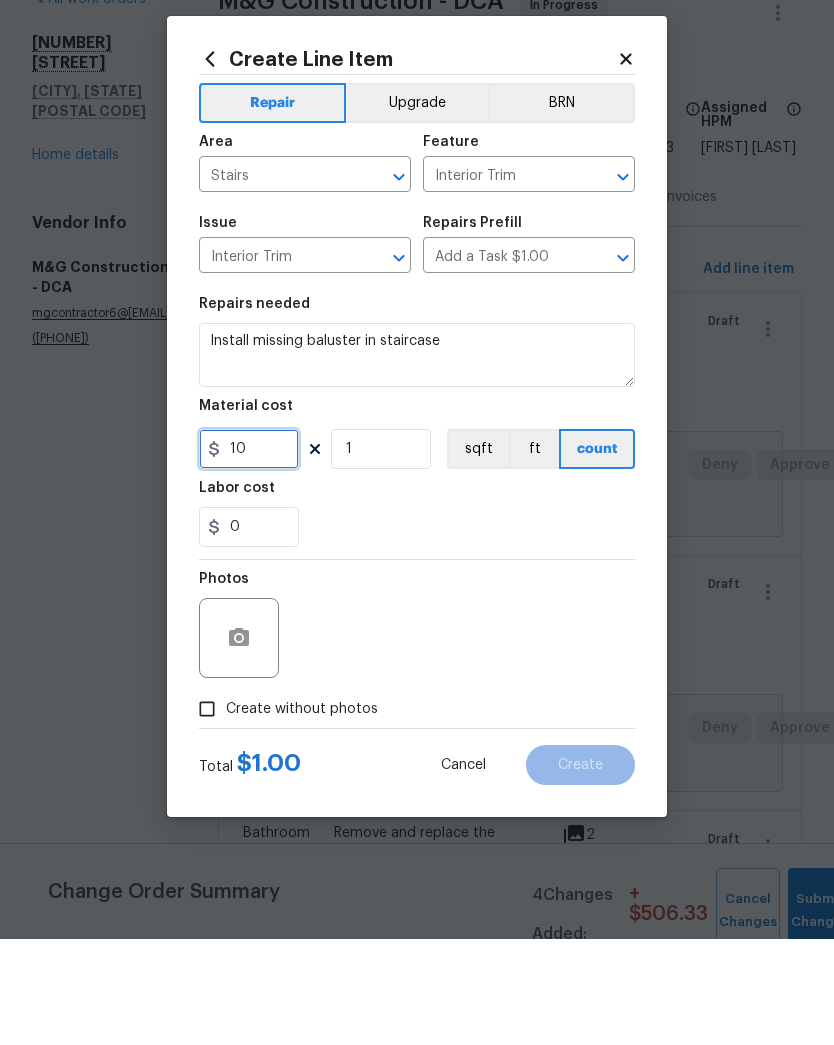 type on "10" 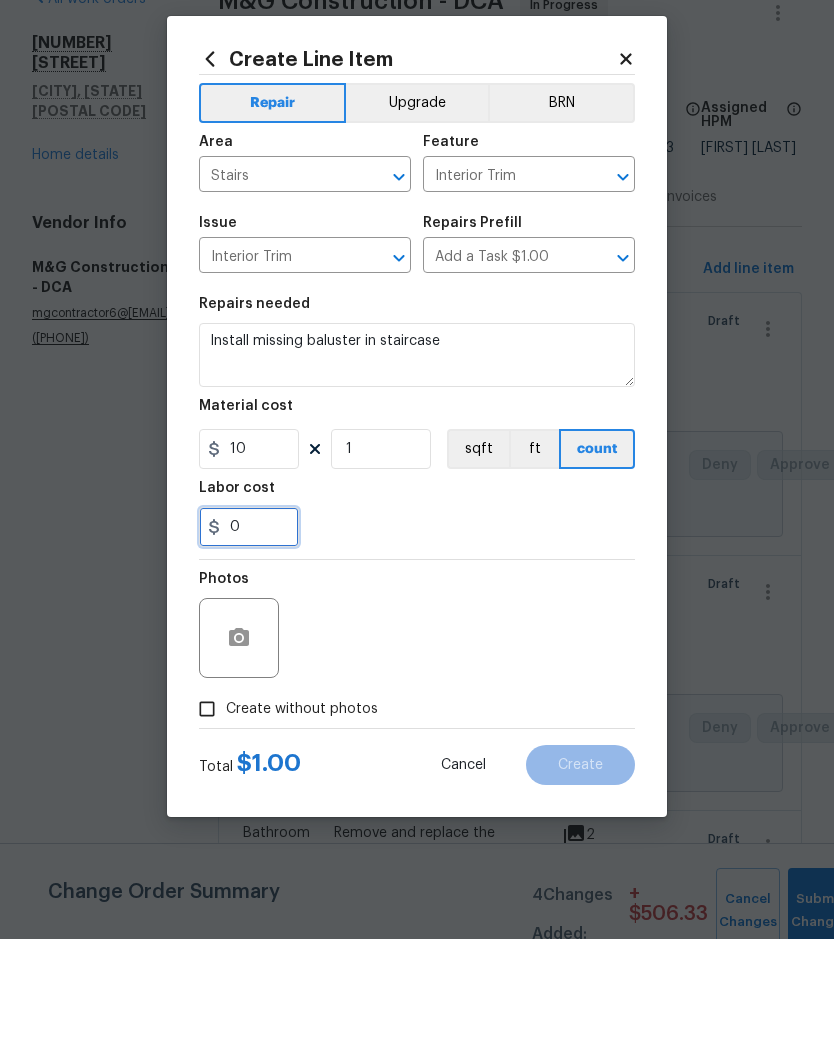 click on "0" at bounding box center (249, 633) 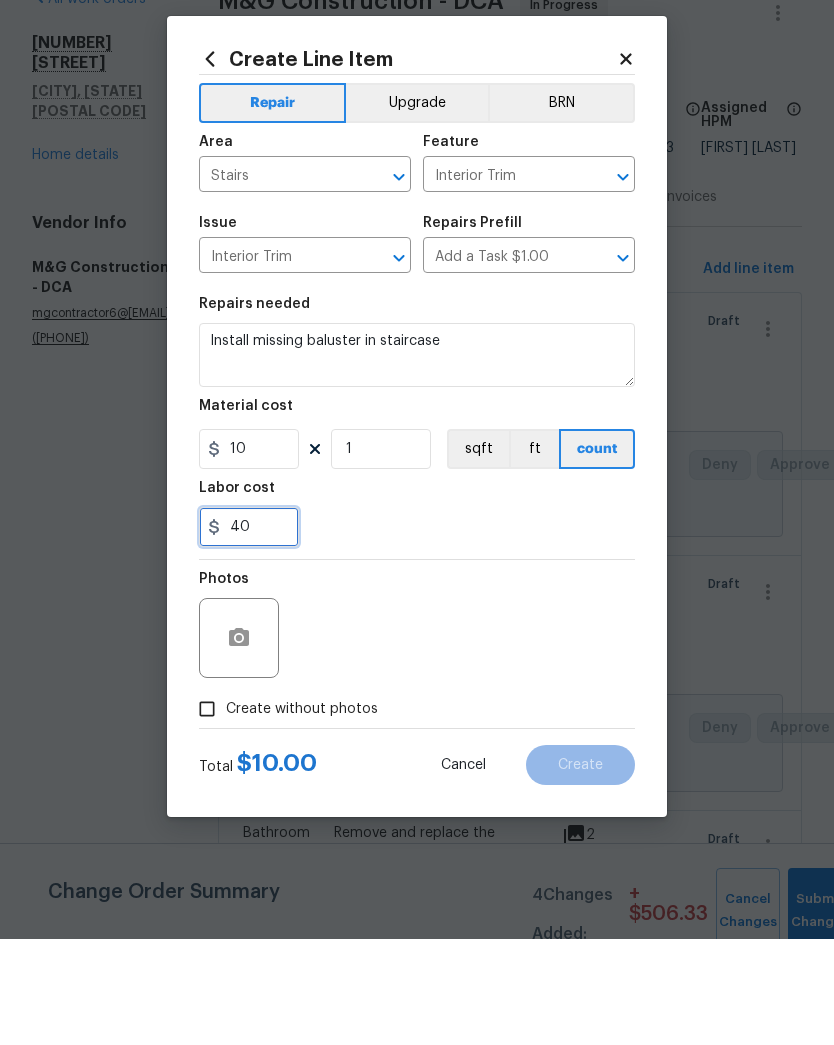 type on "40" 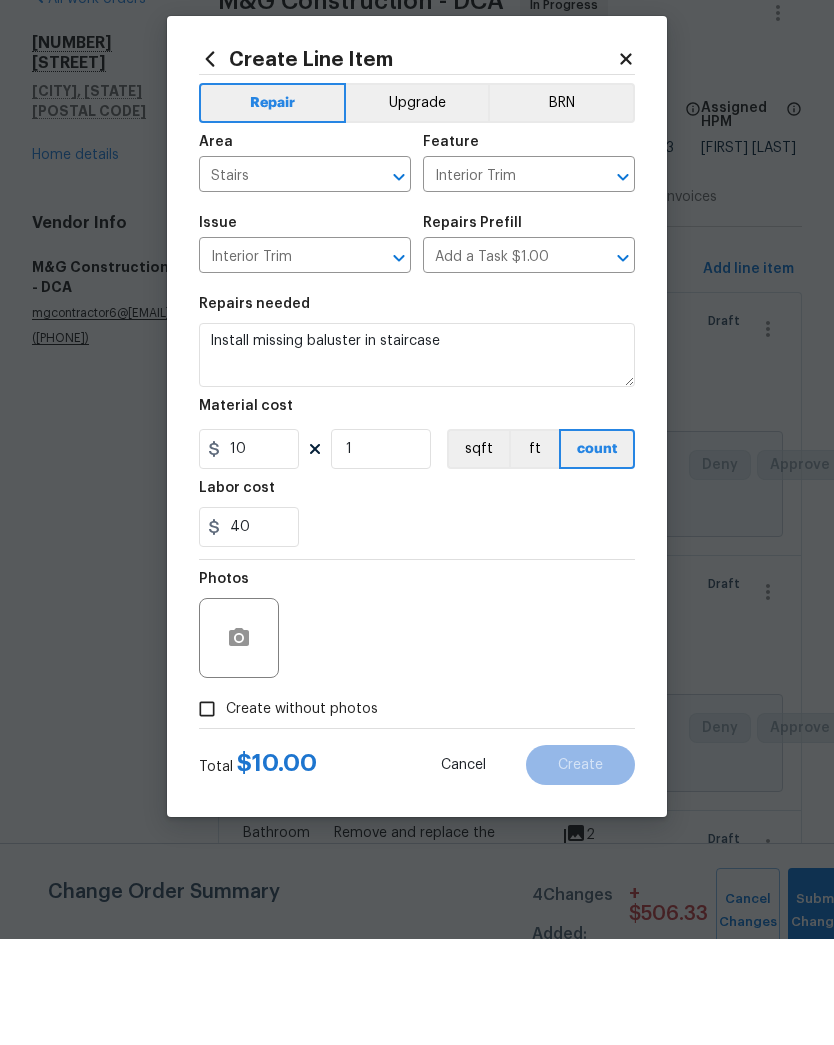 click on "Photos" at bounding box center (417, 731) 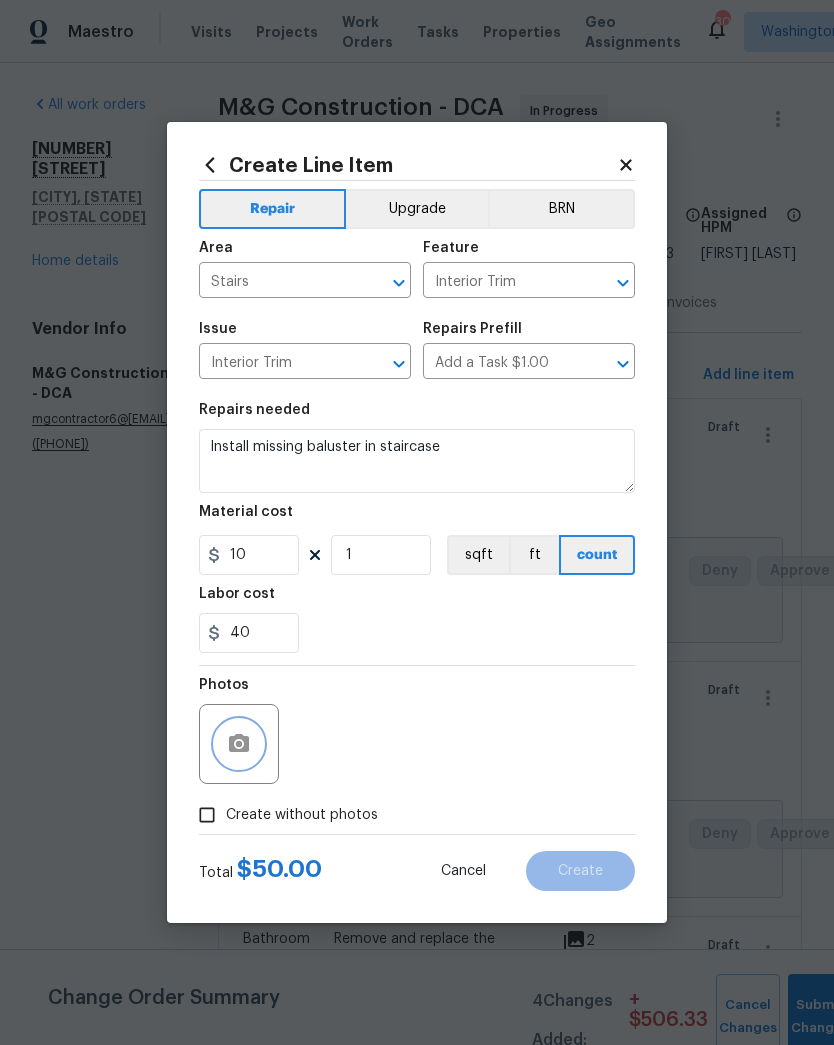 click 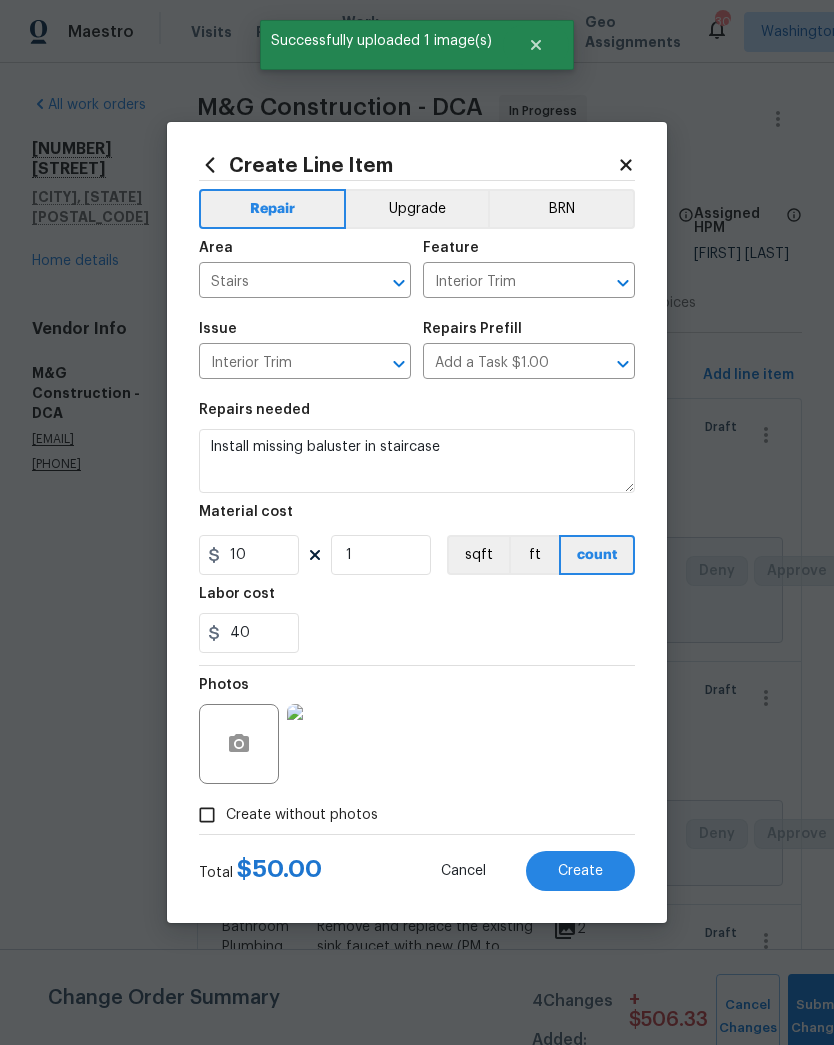 scroll, scrollTop: 0, scrollLeft: 0, axis: both 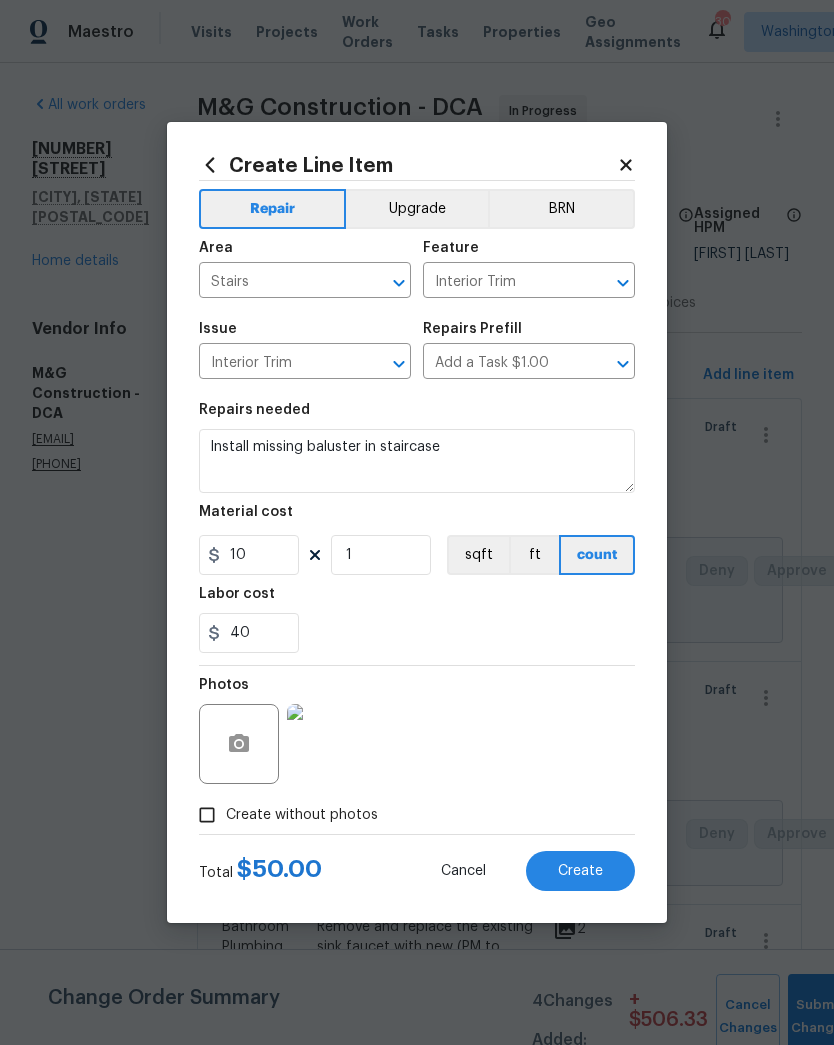 click on "Create" at bounding box center (580, 871) 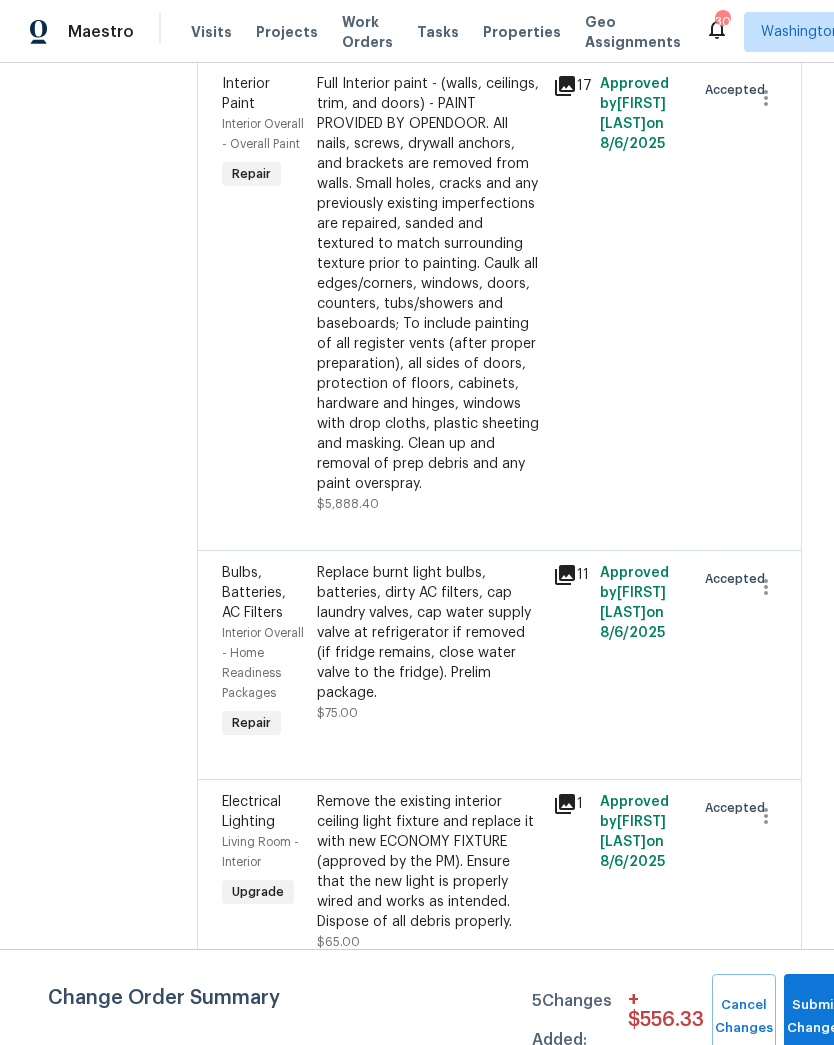 scroll, scrollTop: 4611, scrollLeft: 0, axis: vertical 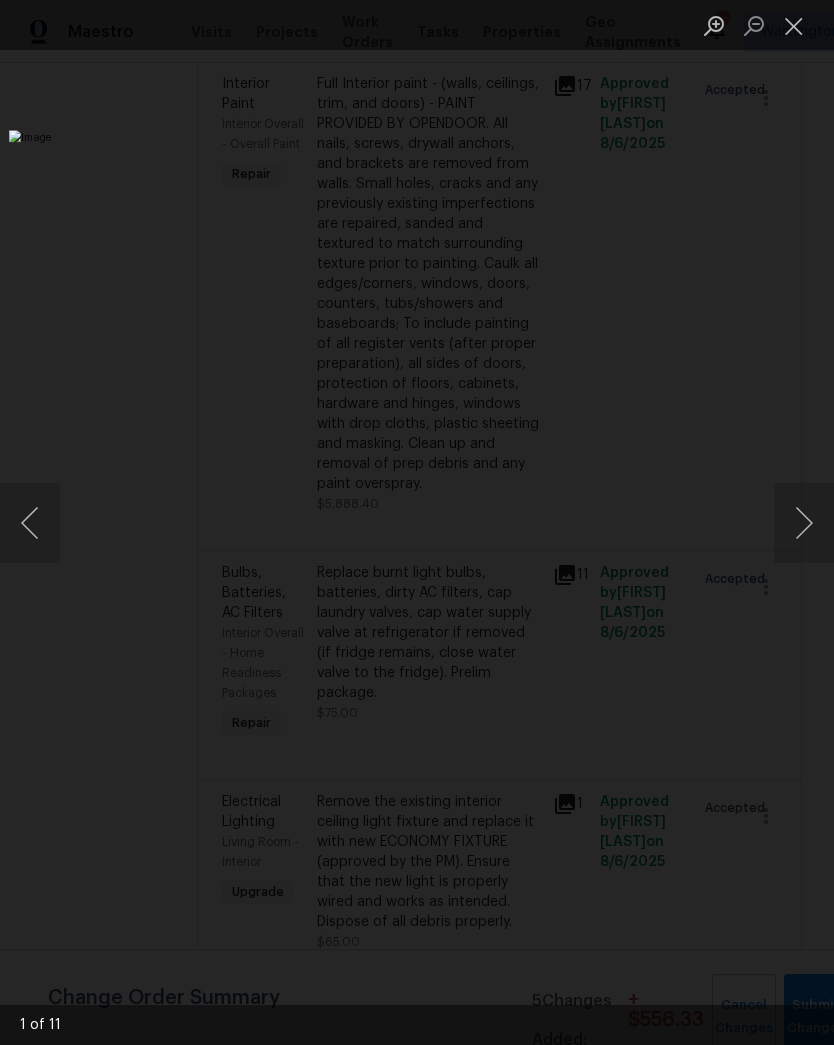 click at bounding box center [804, 523] 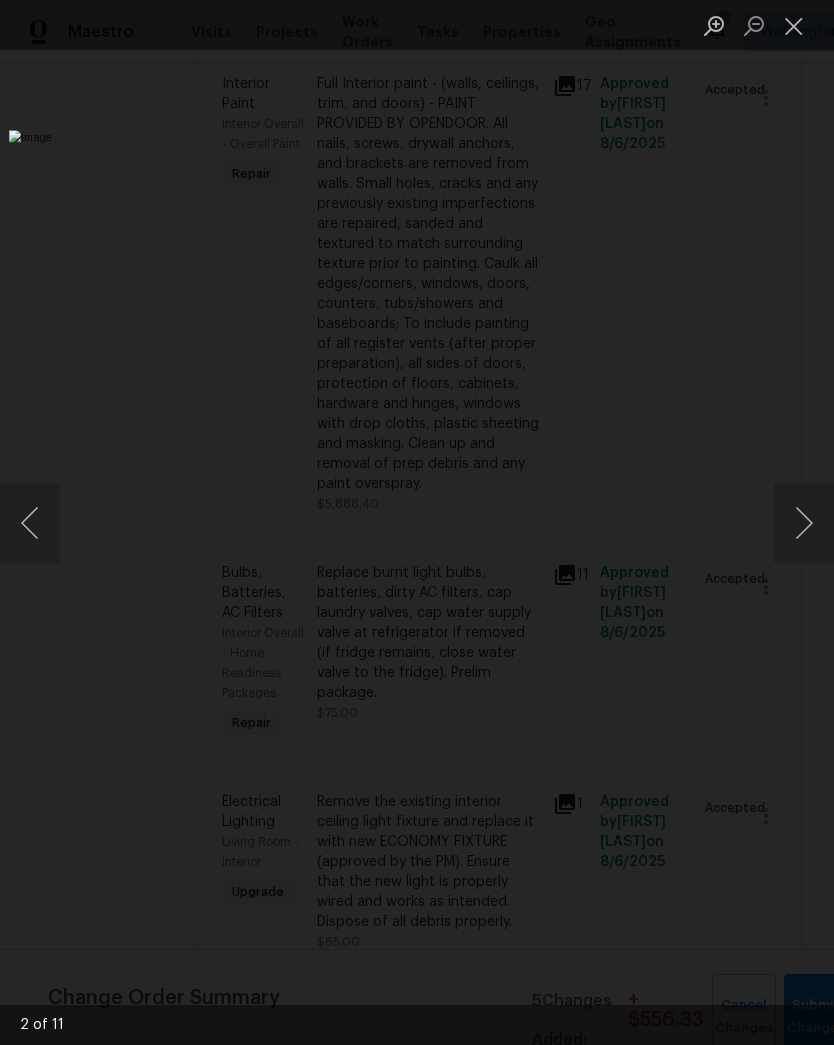 click at bounding box center [794, 25] 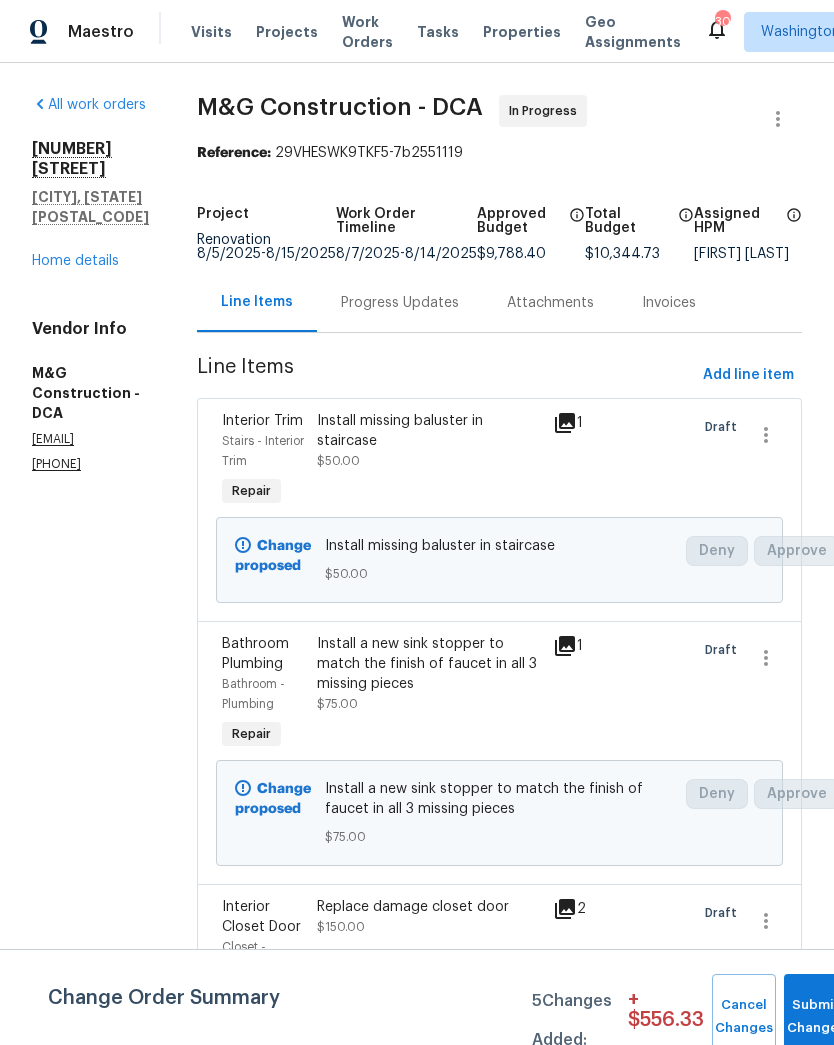 scroll, scrollTop: 0, scrollLeft: 0, axis: both 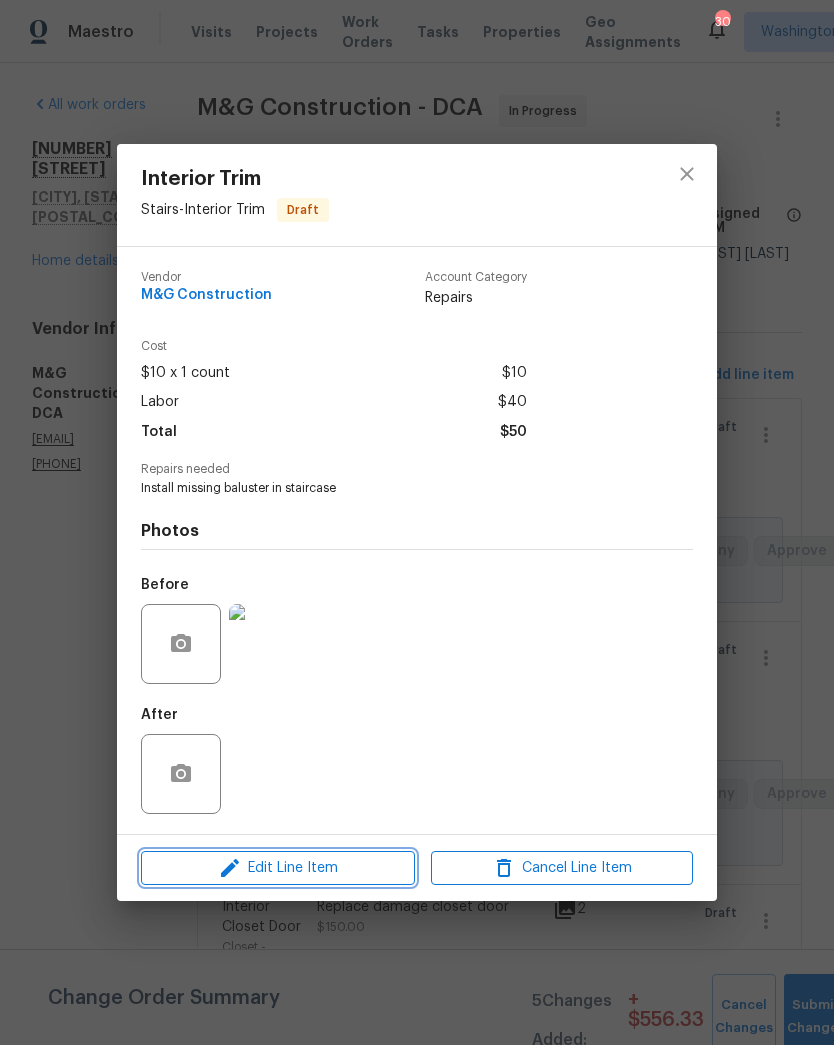 click on "Edit Line Item" at bounding box center (278, 868) 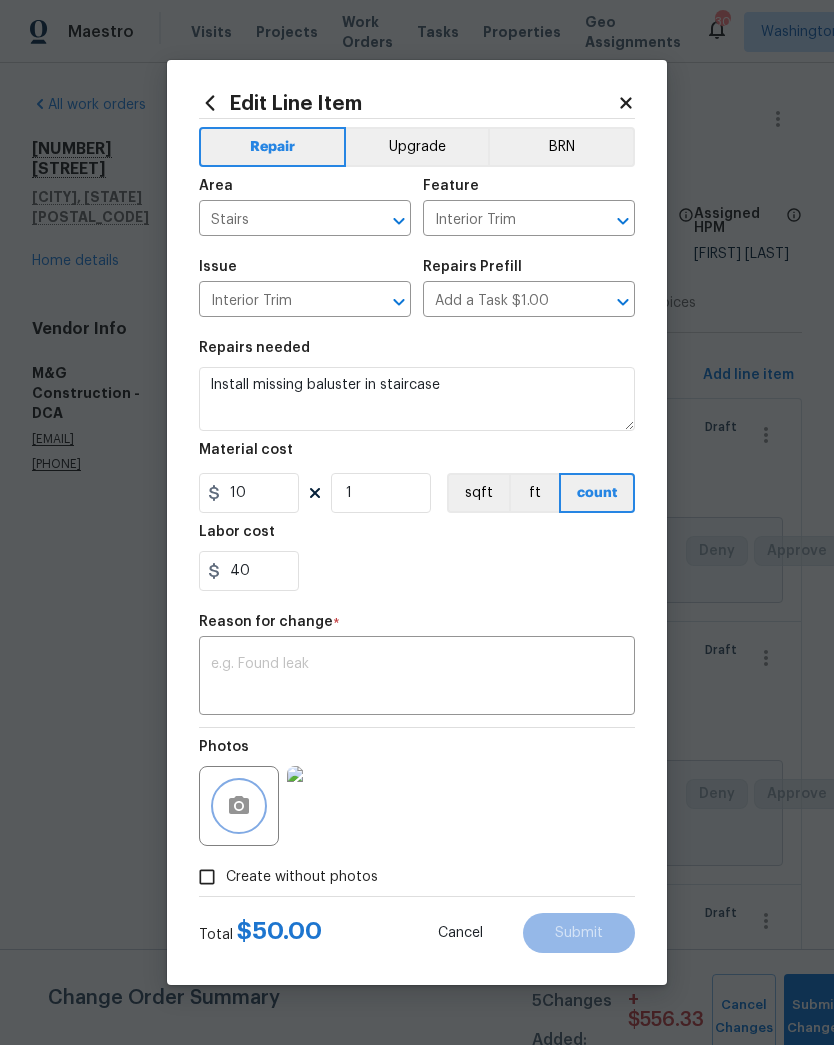 click at bounding box center [239, 806] 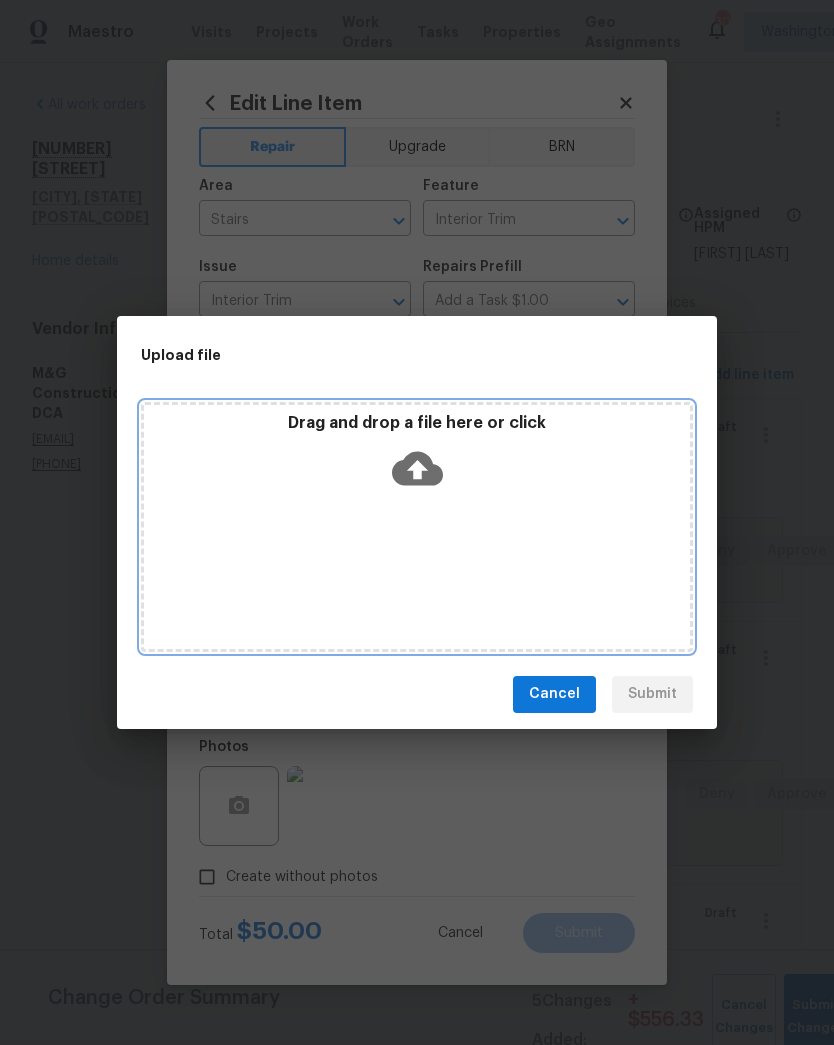 click 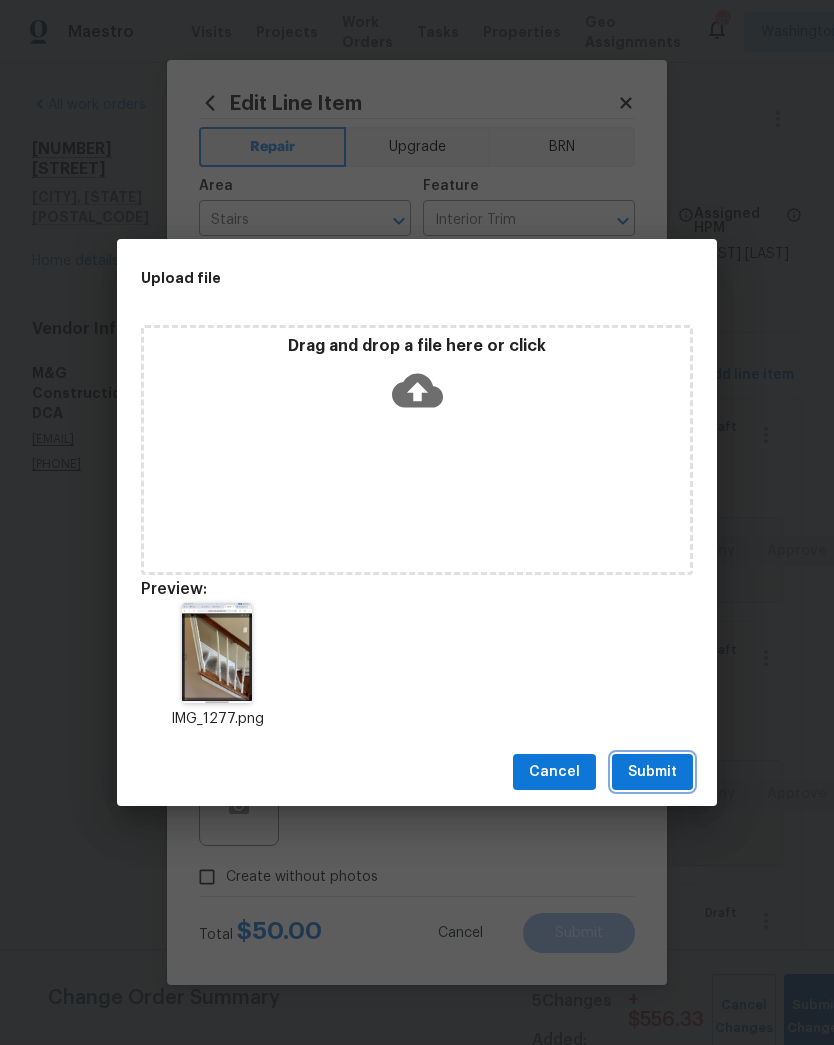 click on "Submit" at bounding box center [652, 772] 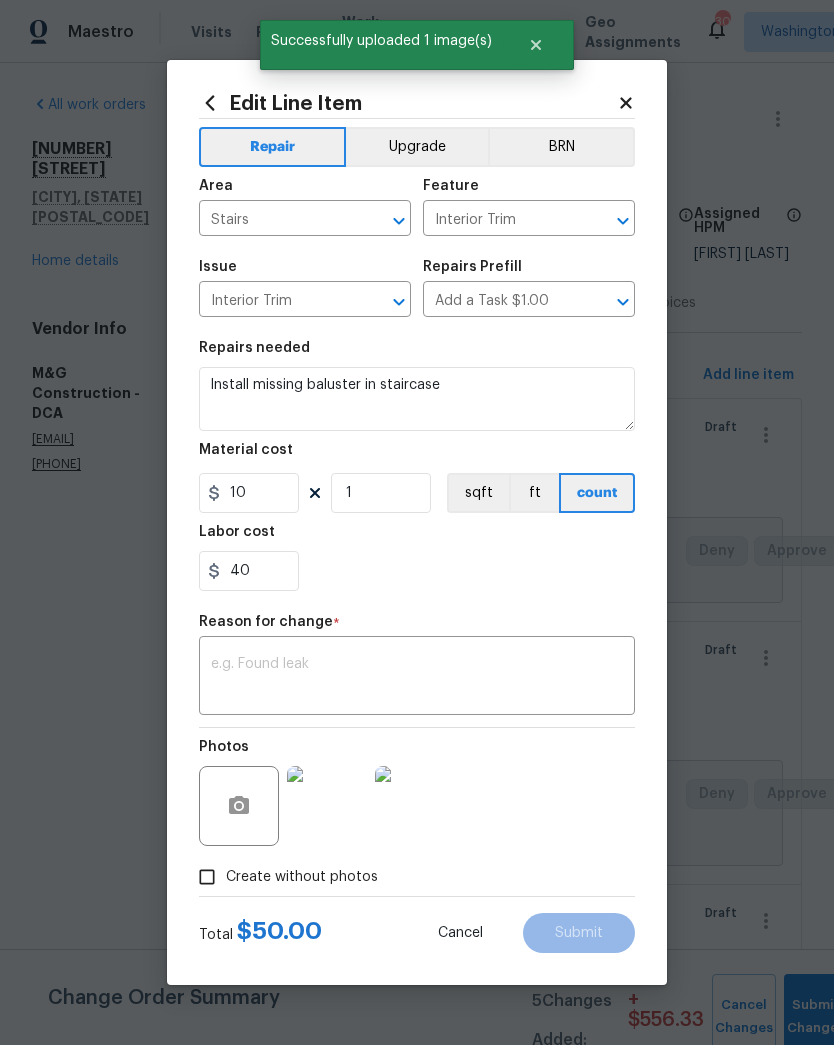 click on "x ​" at bounding box center [417, 678] 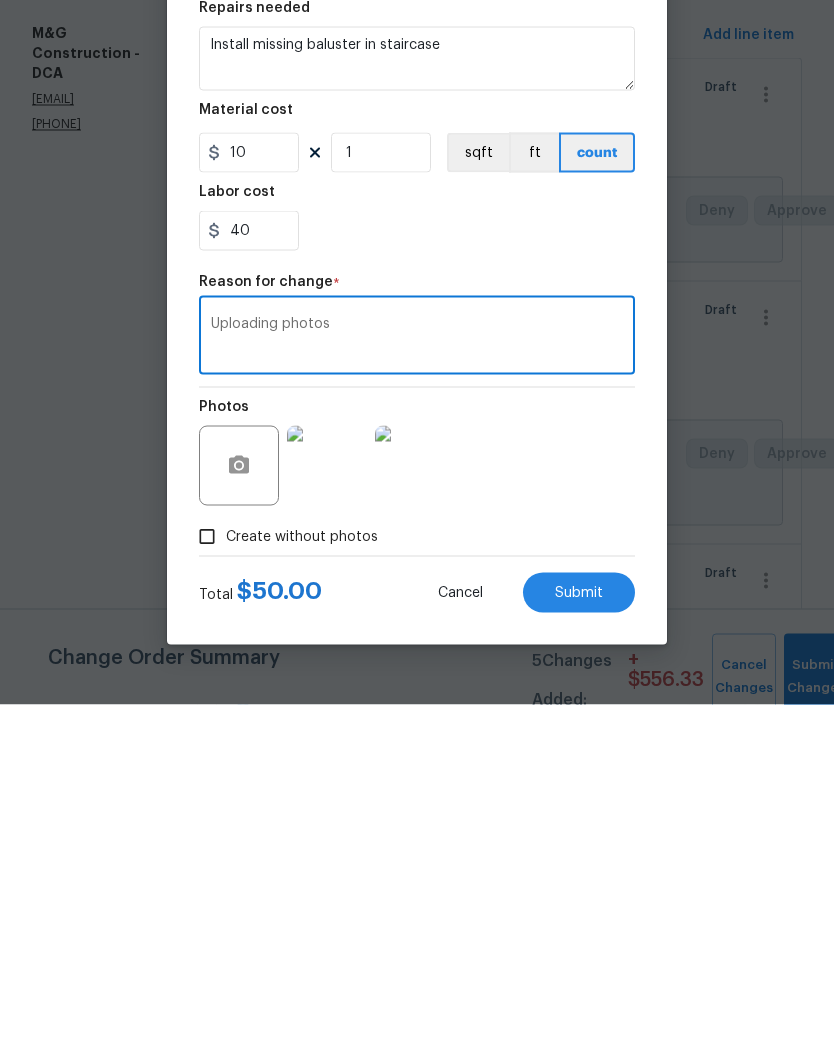 type on "Uploading photos" 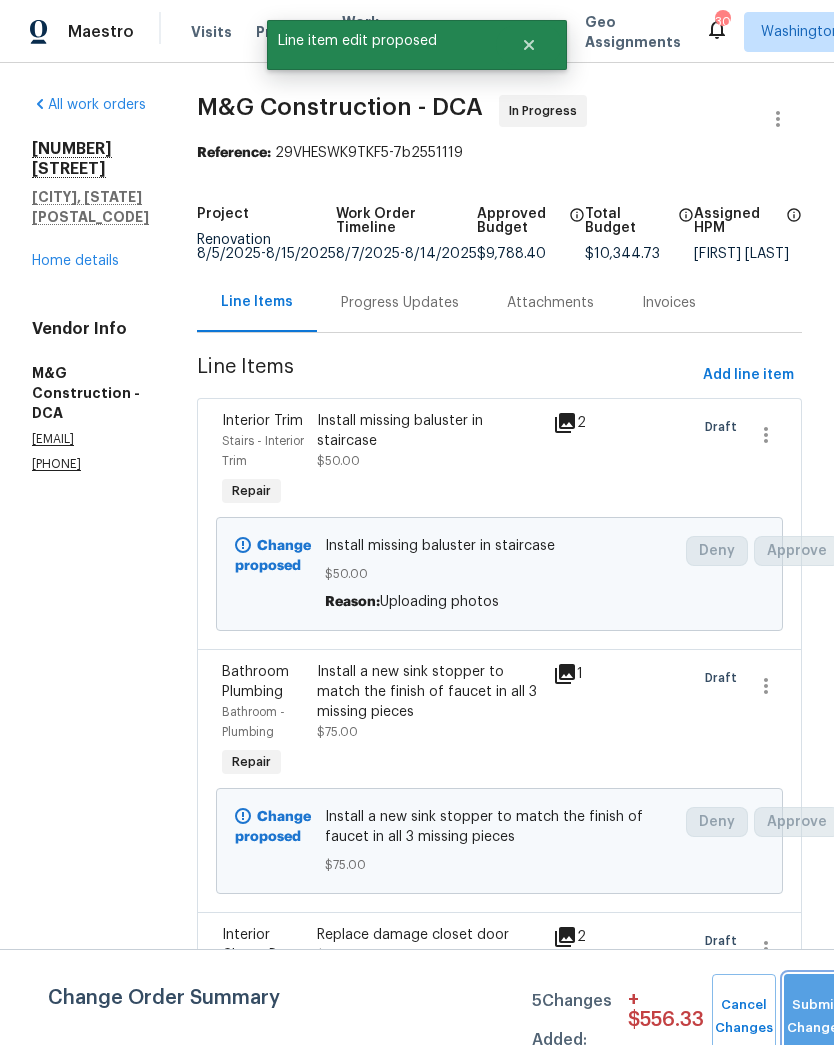 click on "Submit Changes" at bounding box center (816, 1017) 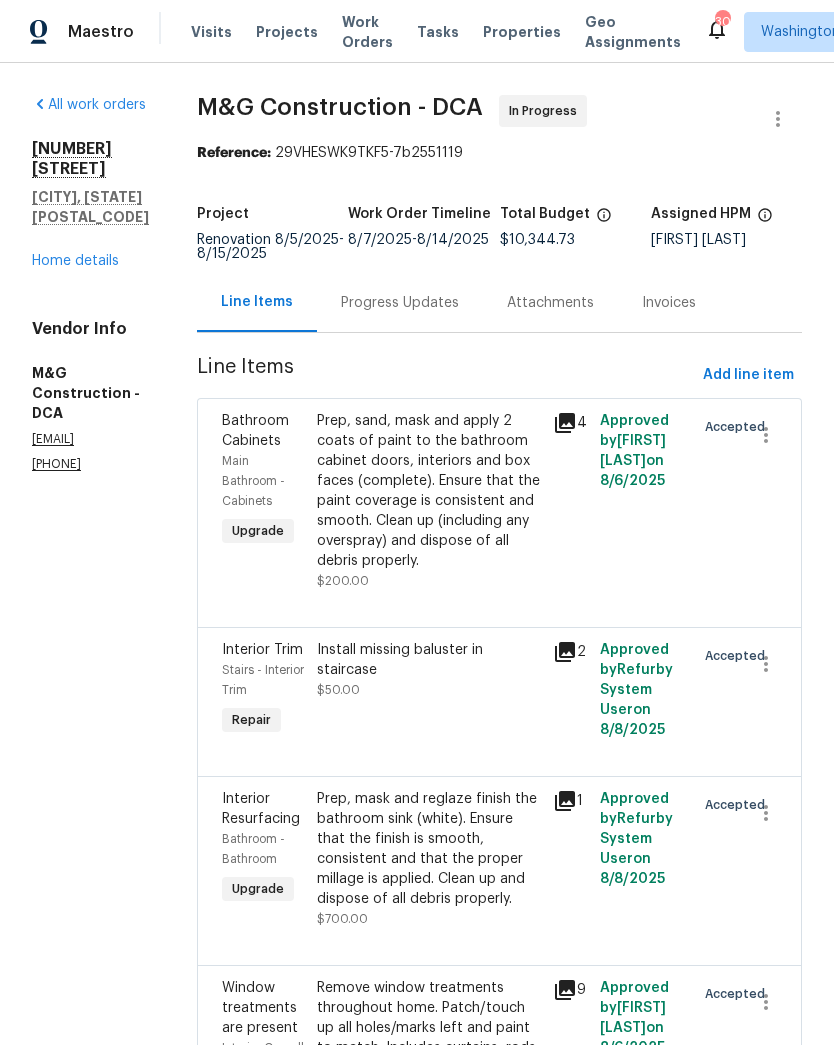 click on "Home details" at bounding box center [75, 261] 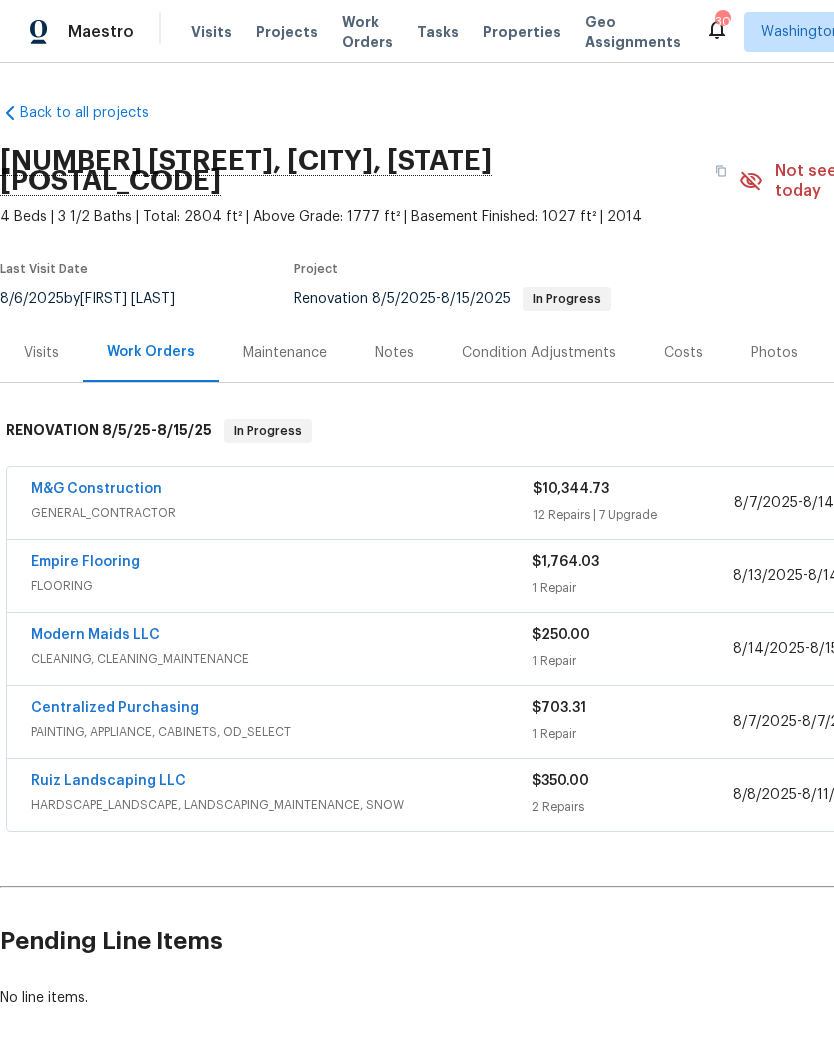 click on "Costs" at bounding box center (683, 353) 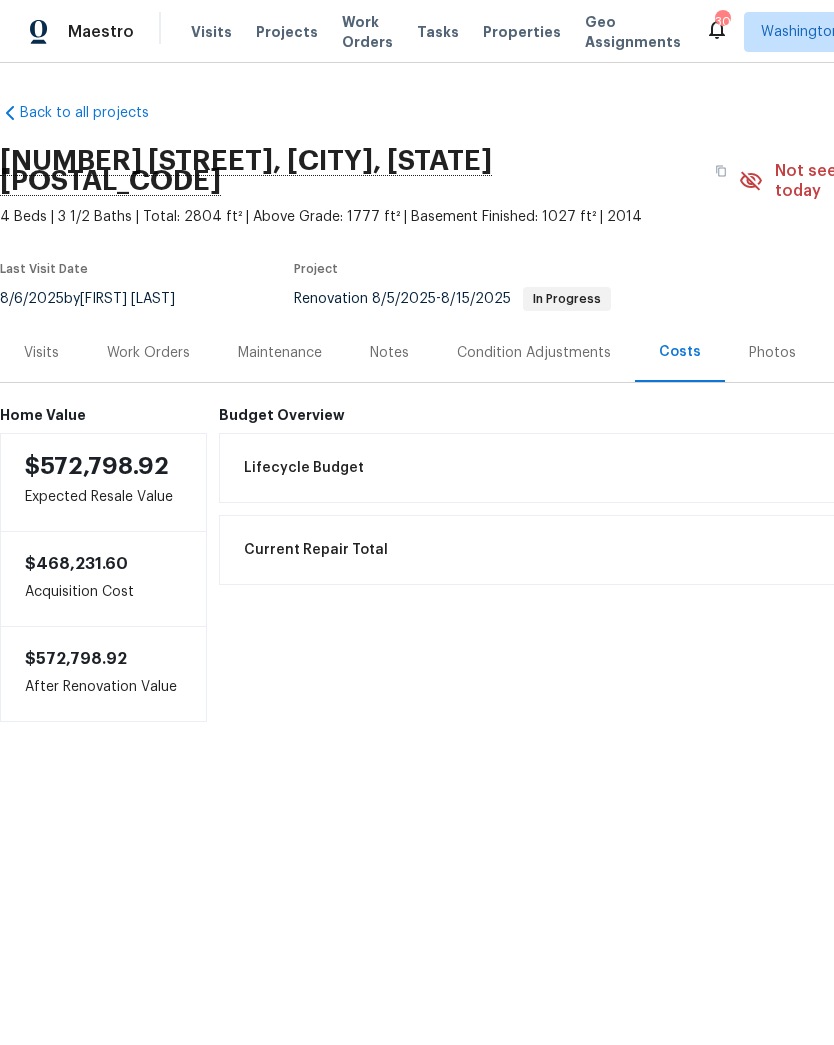 scroll, scrollTop: 0, scrollLeft: 0, axis: both 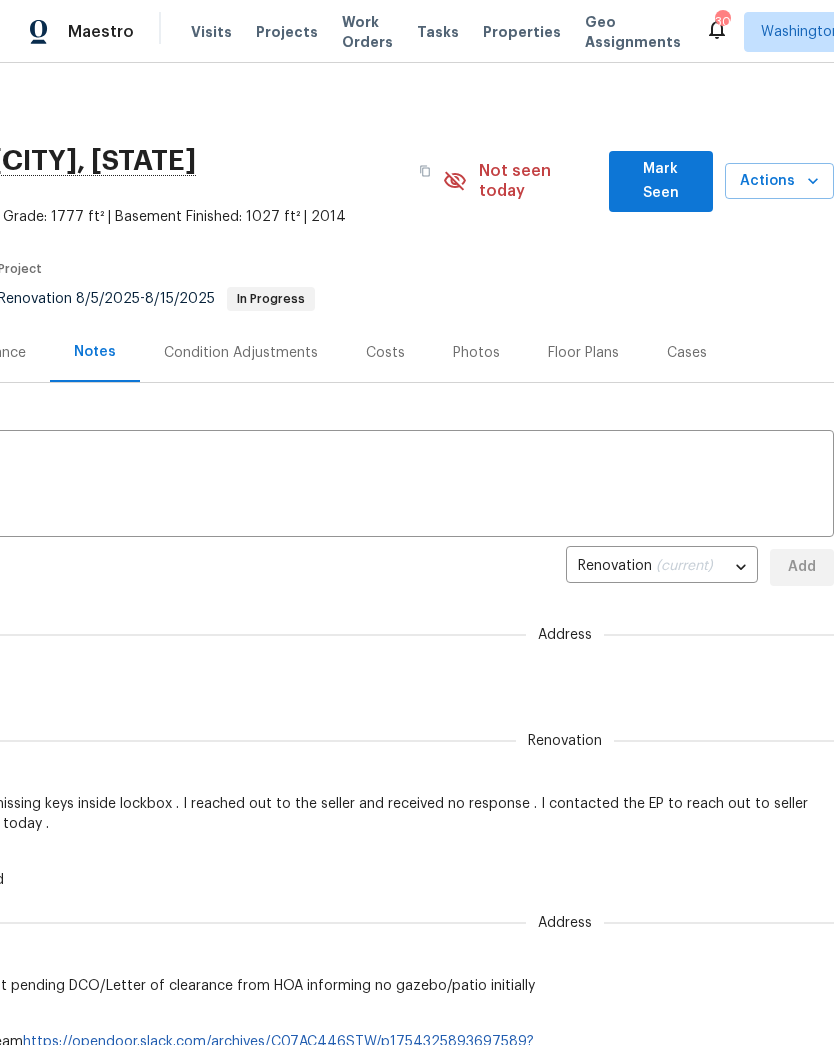 click on "Costs" at bounding box center [385, 352] 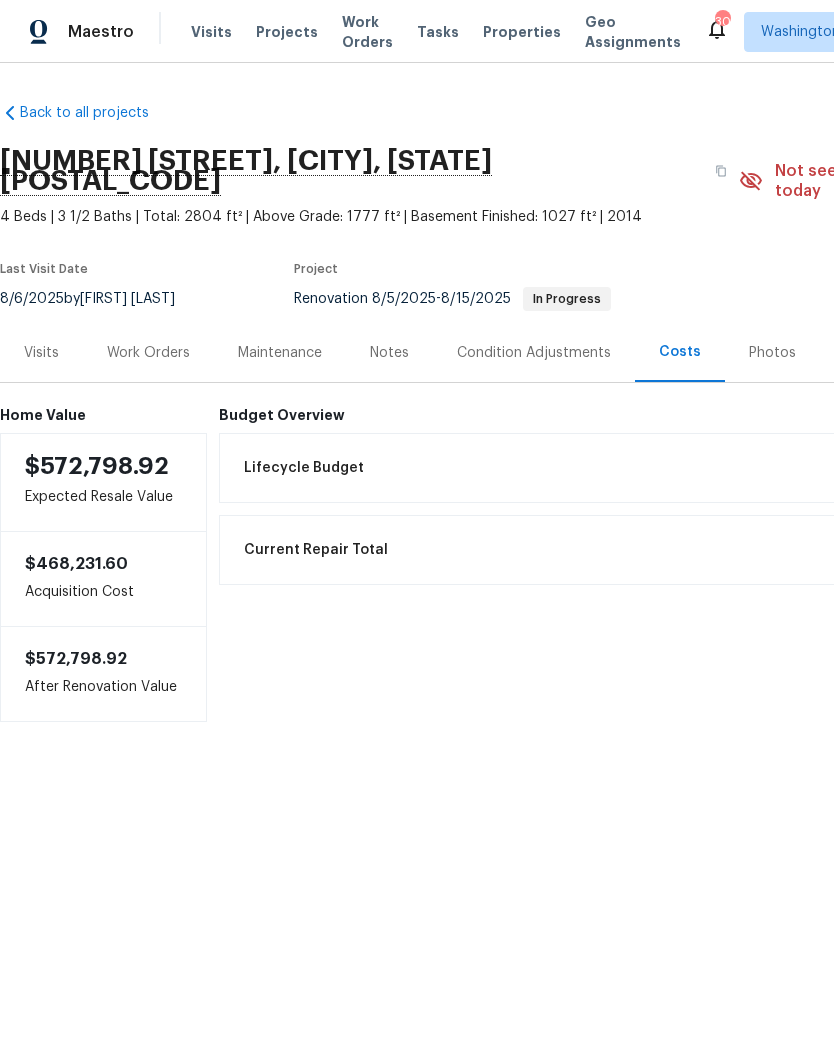 scroll, scrollTop: 0, scrollLeft: 0, axis: both 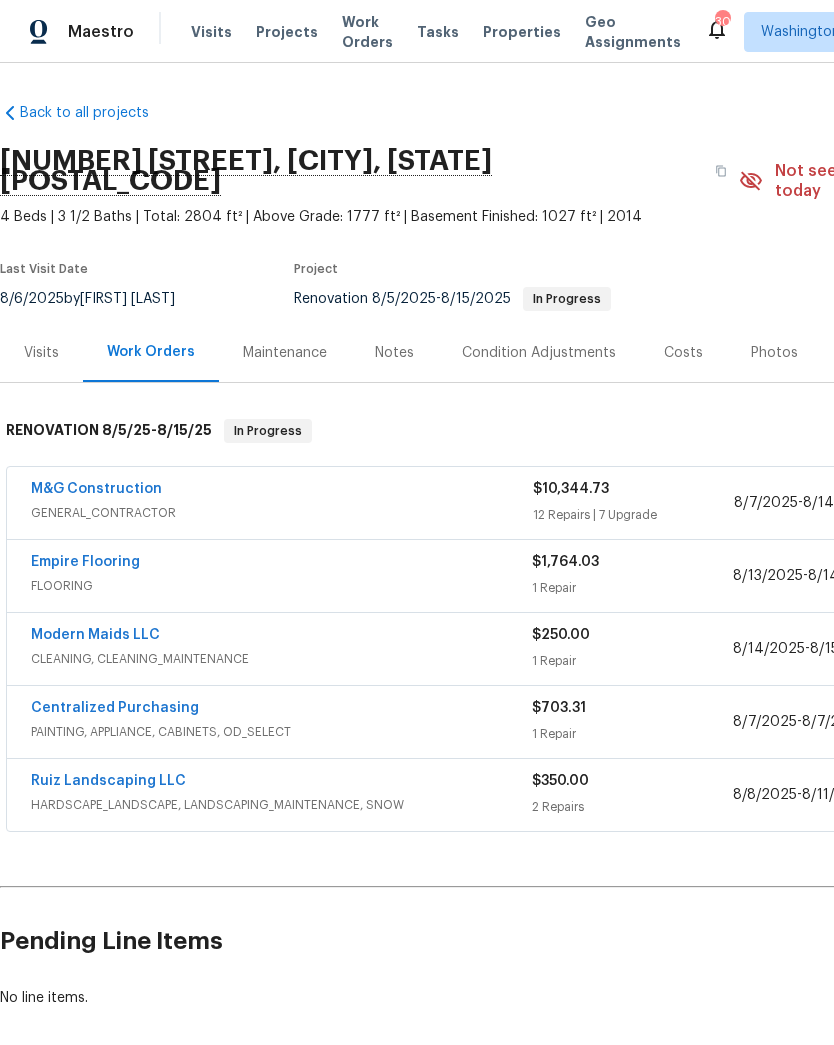 click on "M&G Construction" at bounding box center [96, 489] 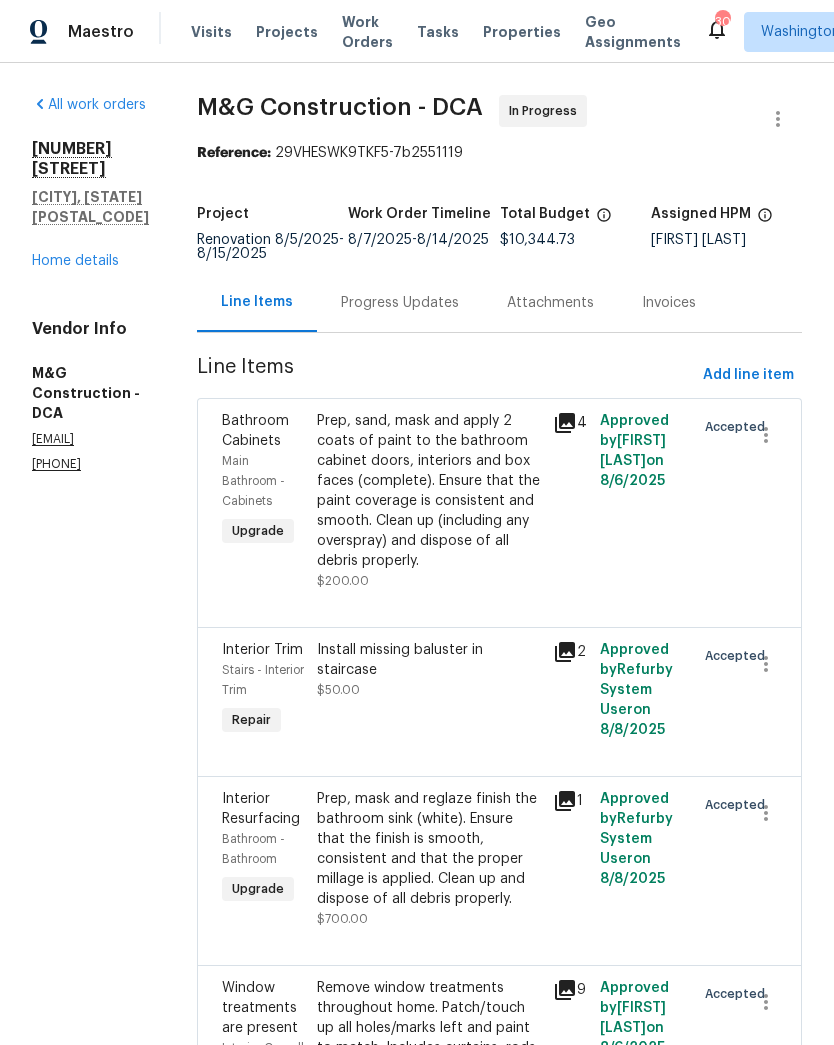 click on "Progress Updates" at bounding box center [400, 303] 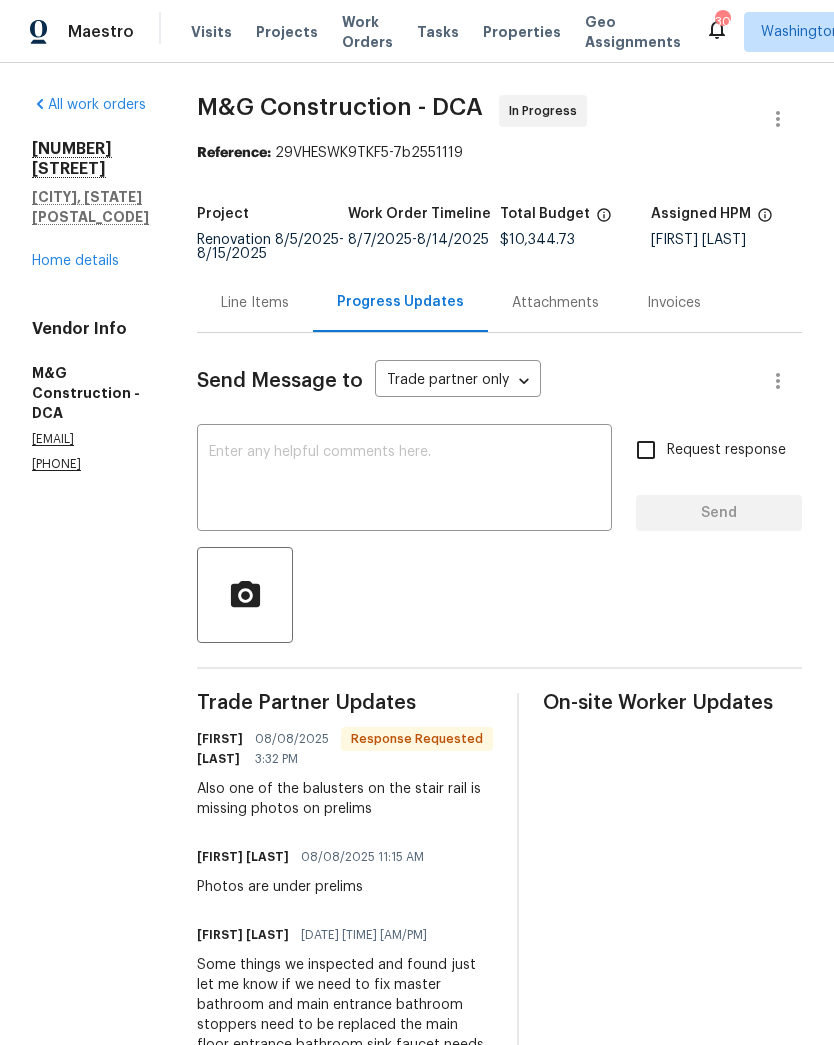 click at bounding box center (404, 480) 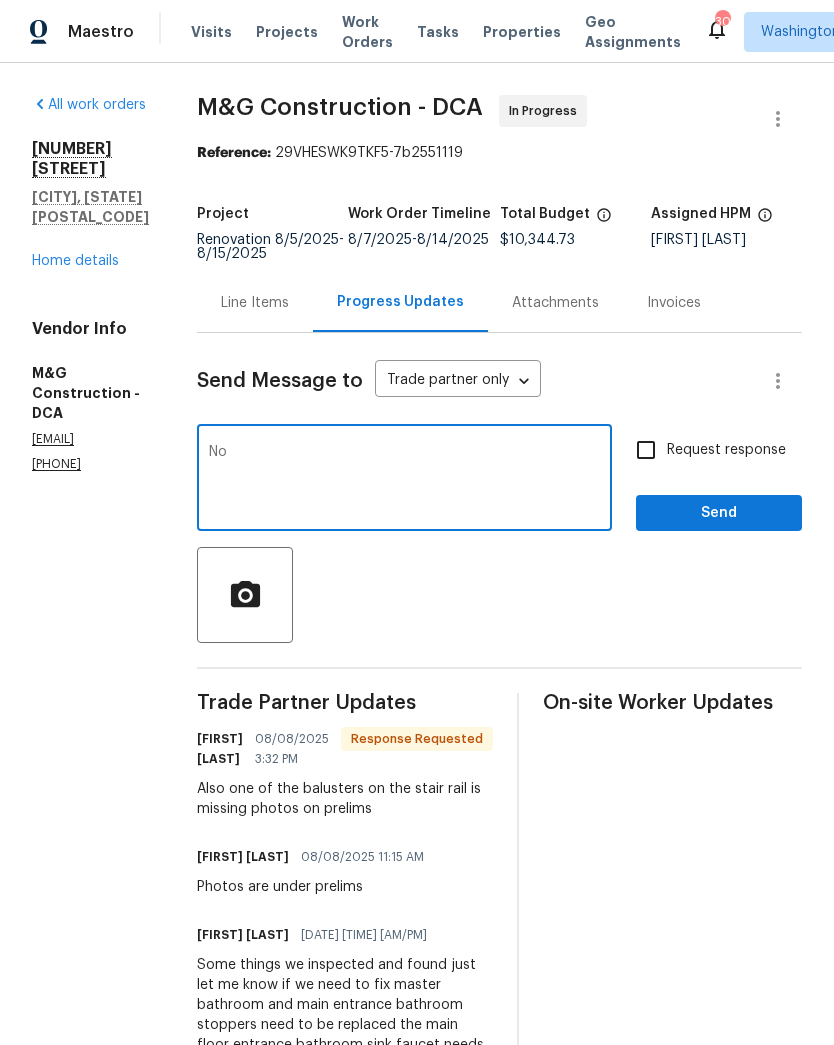 type on "N" 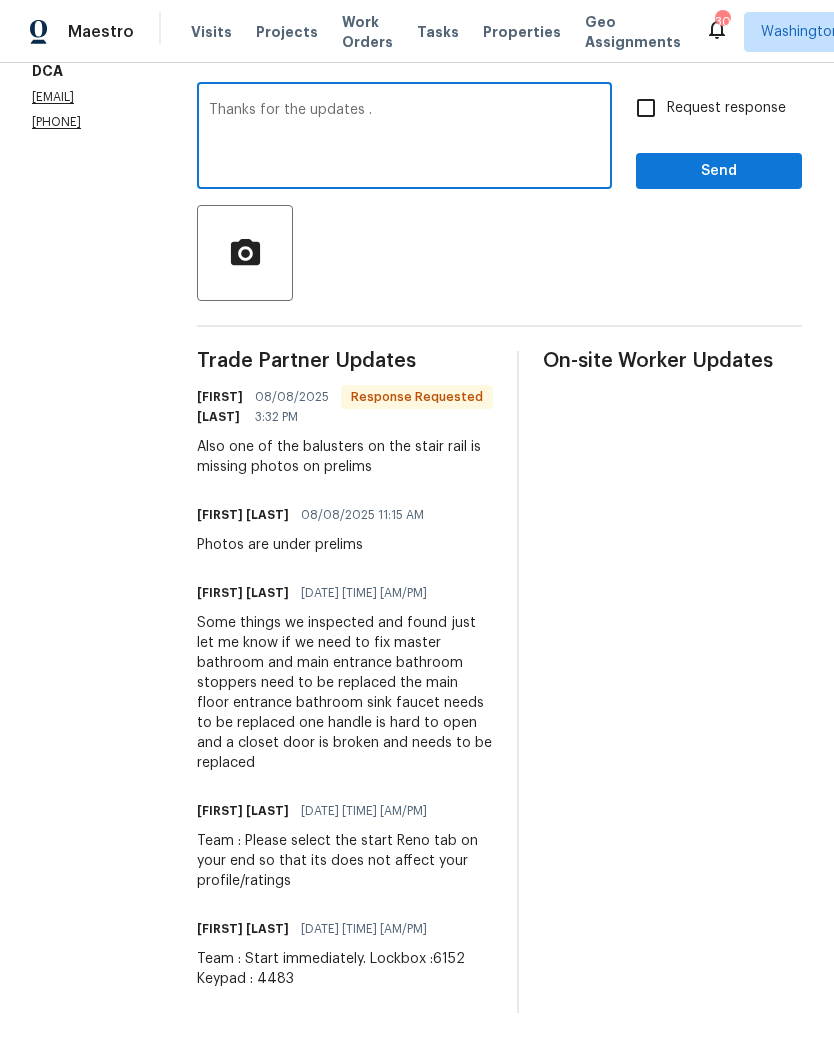 scroll, scrollTop: 343, scrollLeft: 0, axis: vertical 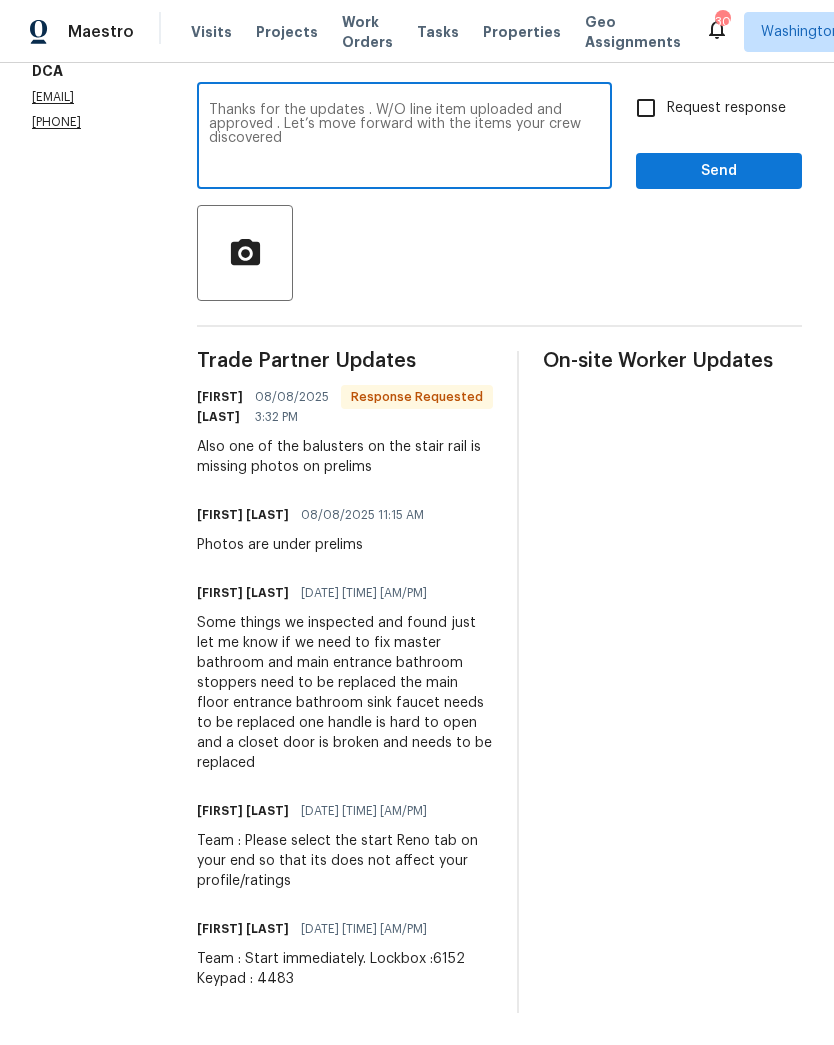 click on "Thanks for the updates . W/O line item uploaded and approved . Let’s move forward with the items your crew discovered" at bounding box center [404, 138] 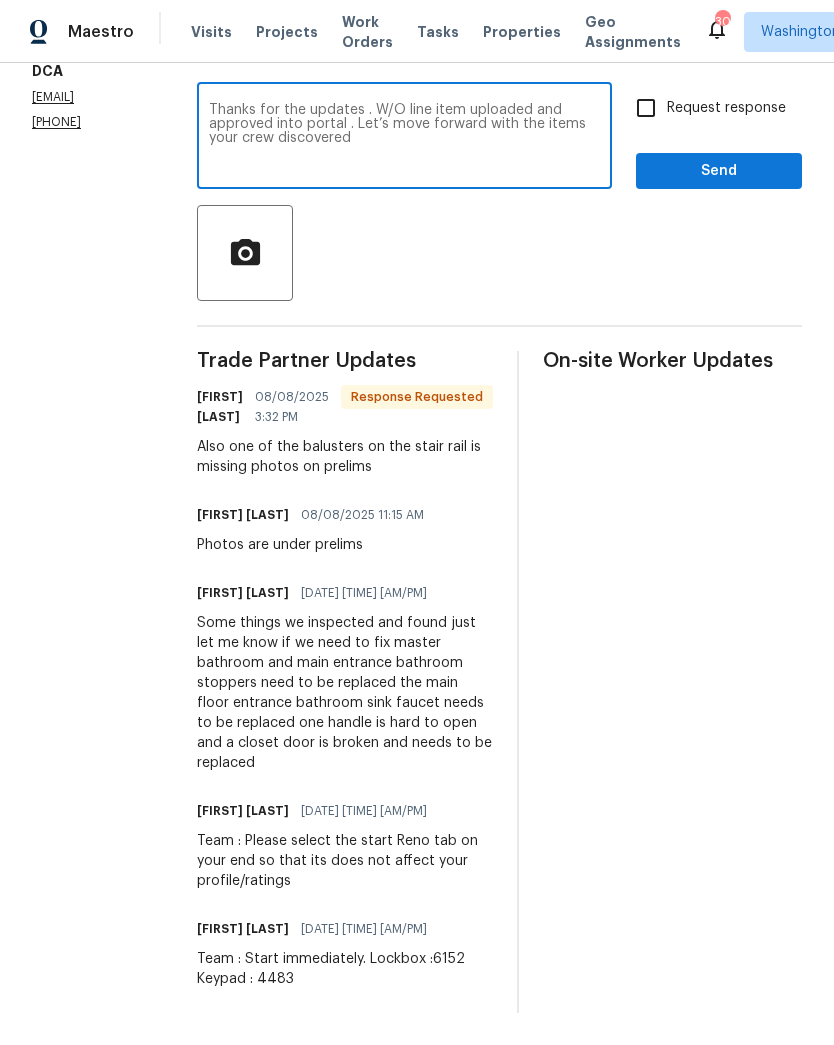 click on "Thanks for the updates . W/O line item uploaded and approved into portal . Let’s move forward with the items your crew discovered" at bounding box center (404, 138) 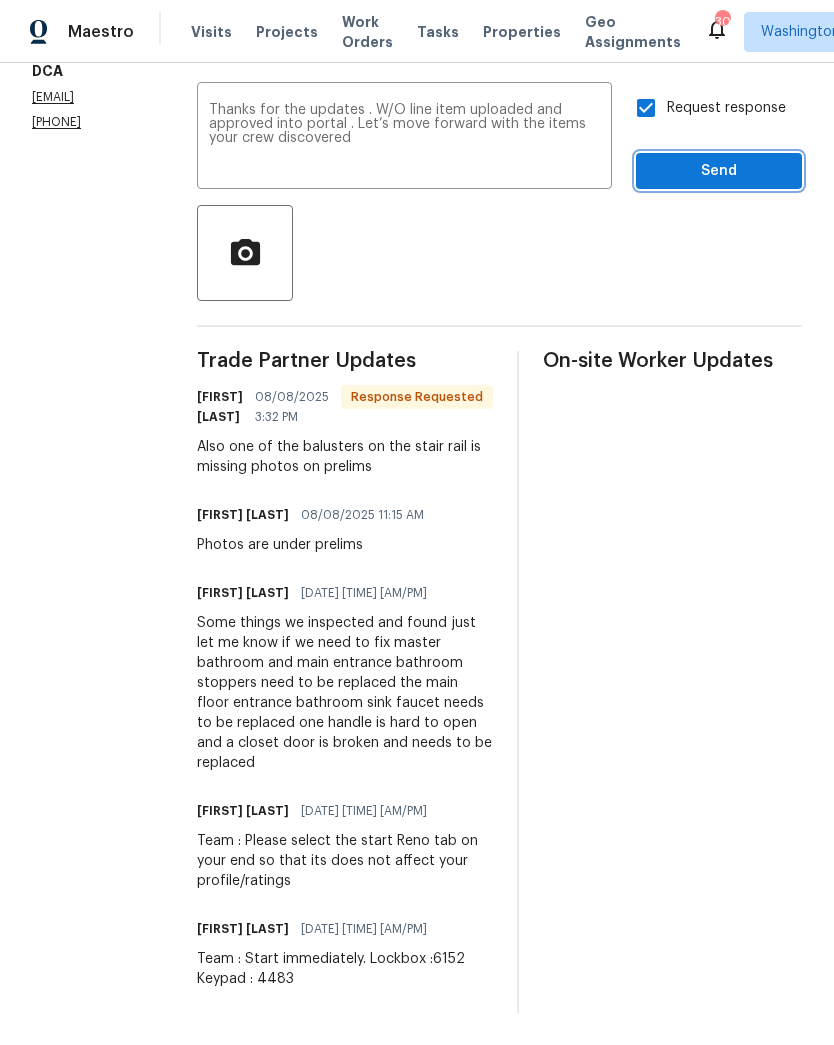 click on "Send" at bounding box center (719, 171) 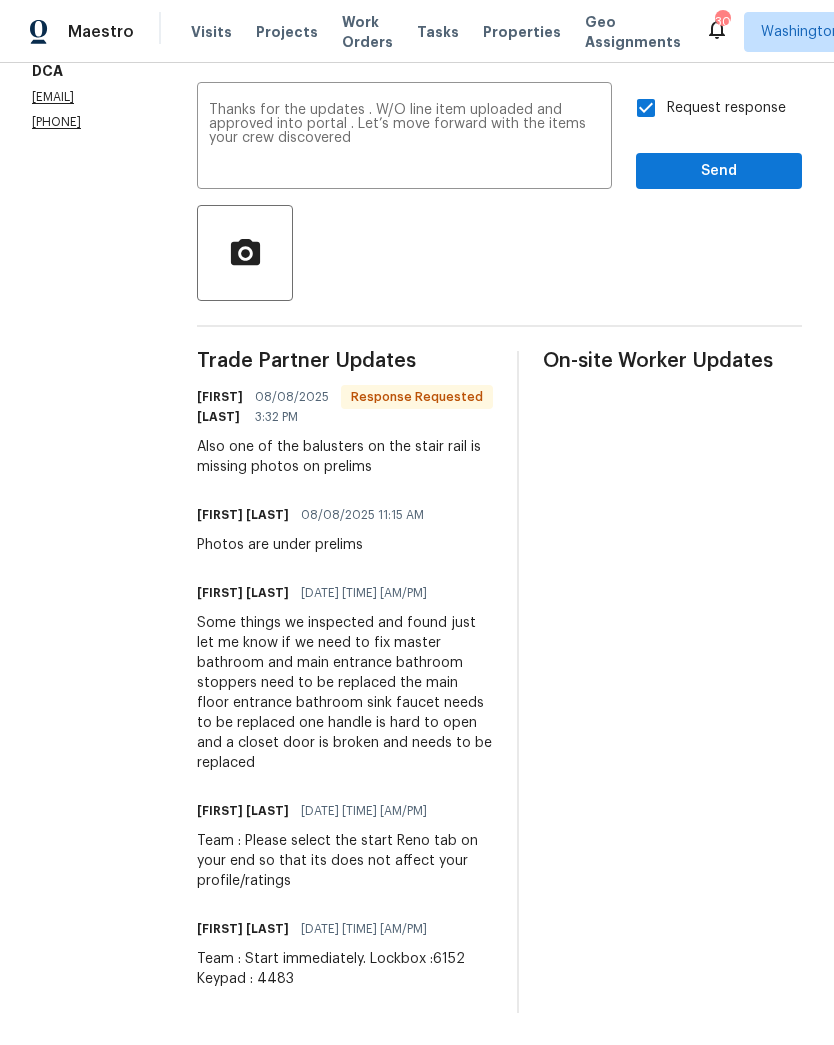 scroll, scrollTop: 0, scrollLeft: 0, axis: both 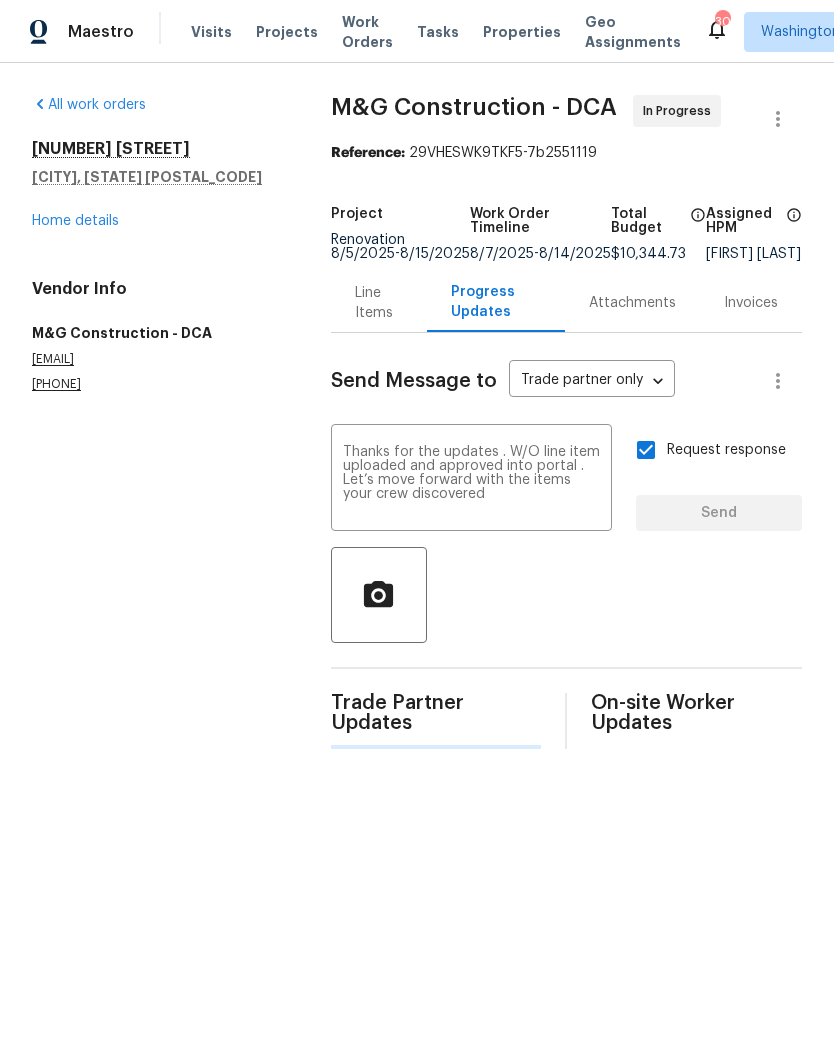 type 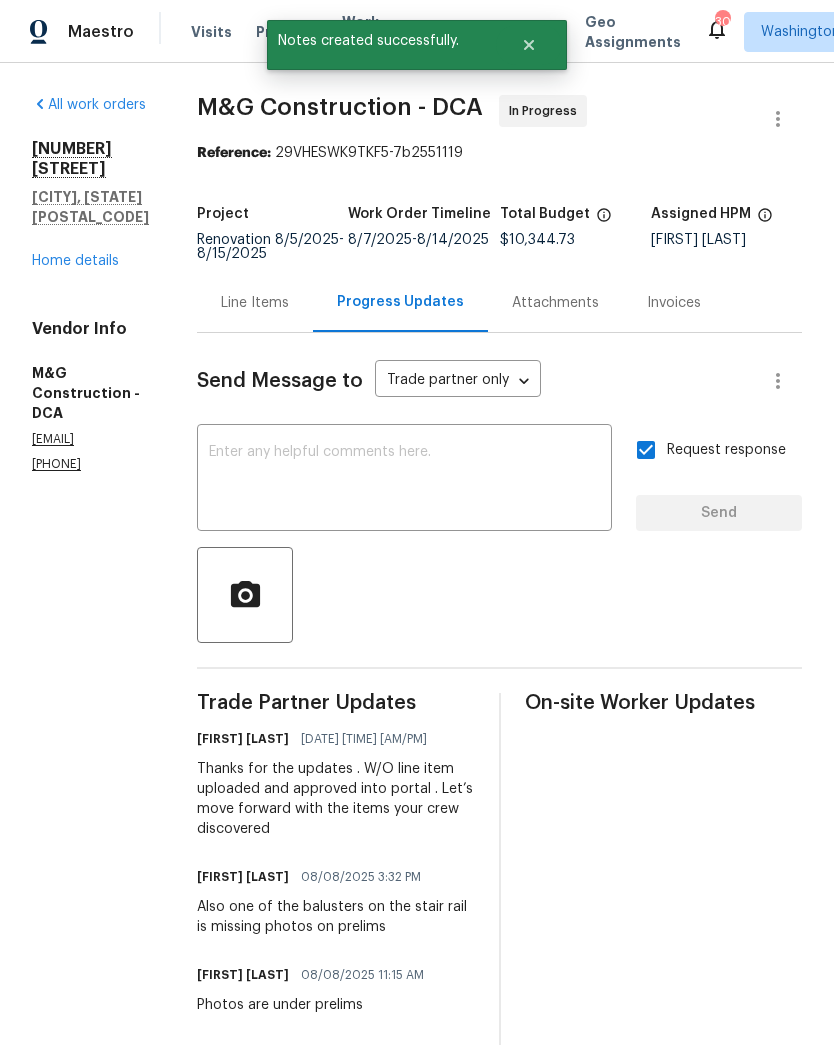 click on "Home details" at bounding box center [75, 261] 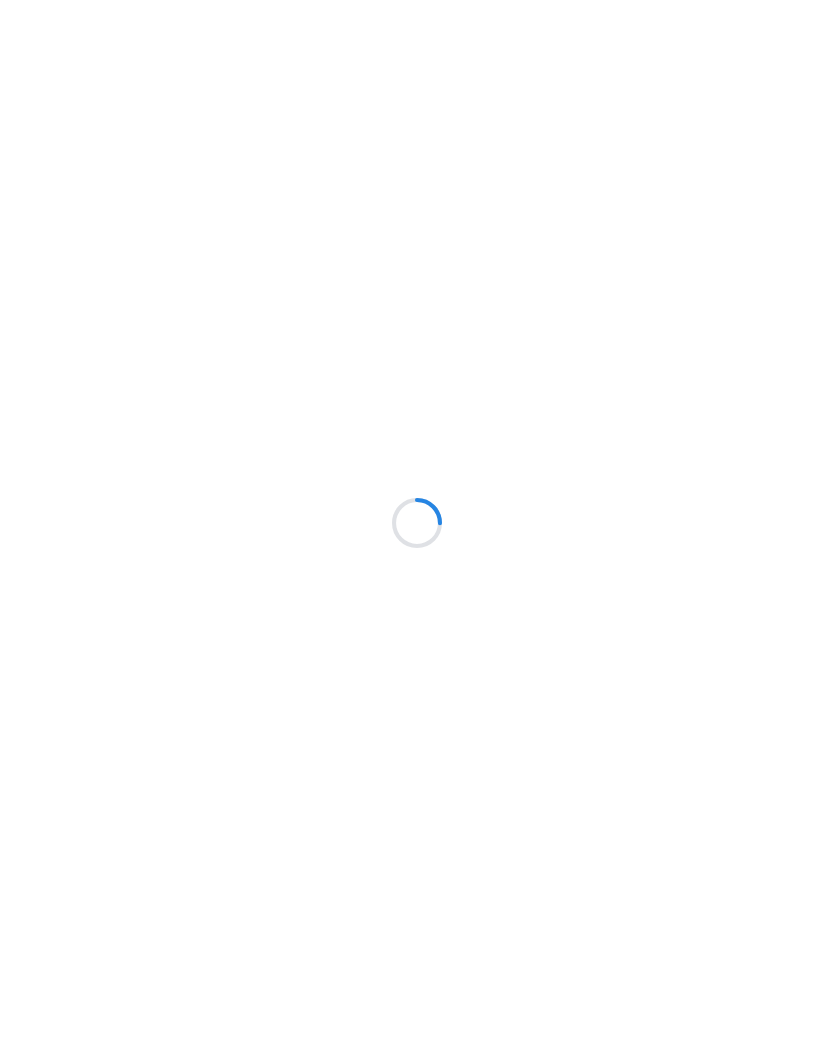 scroll, scrollTop: 0, scrollLeft: 0, axis: both 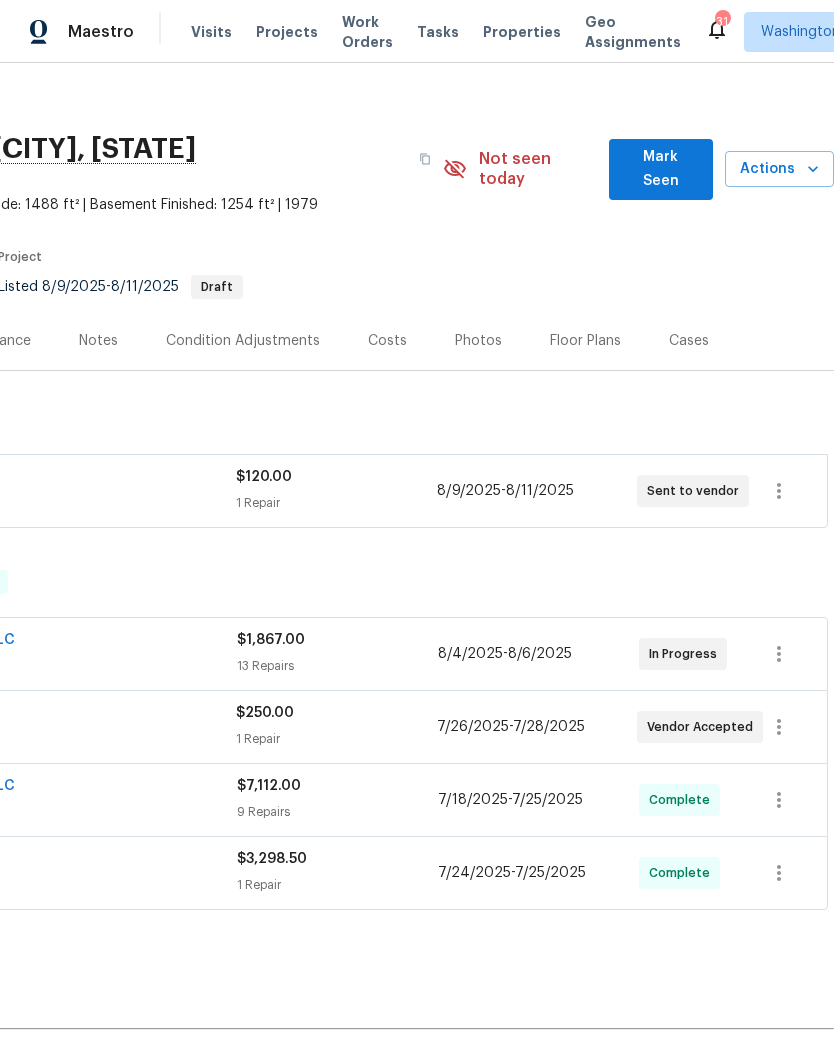 click on "Actions" at bounding box center [779, 169] 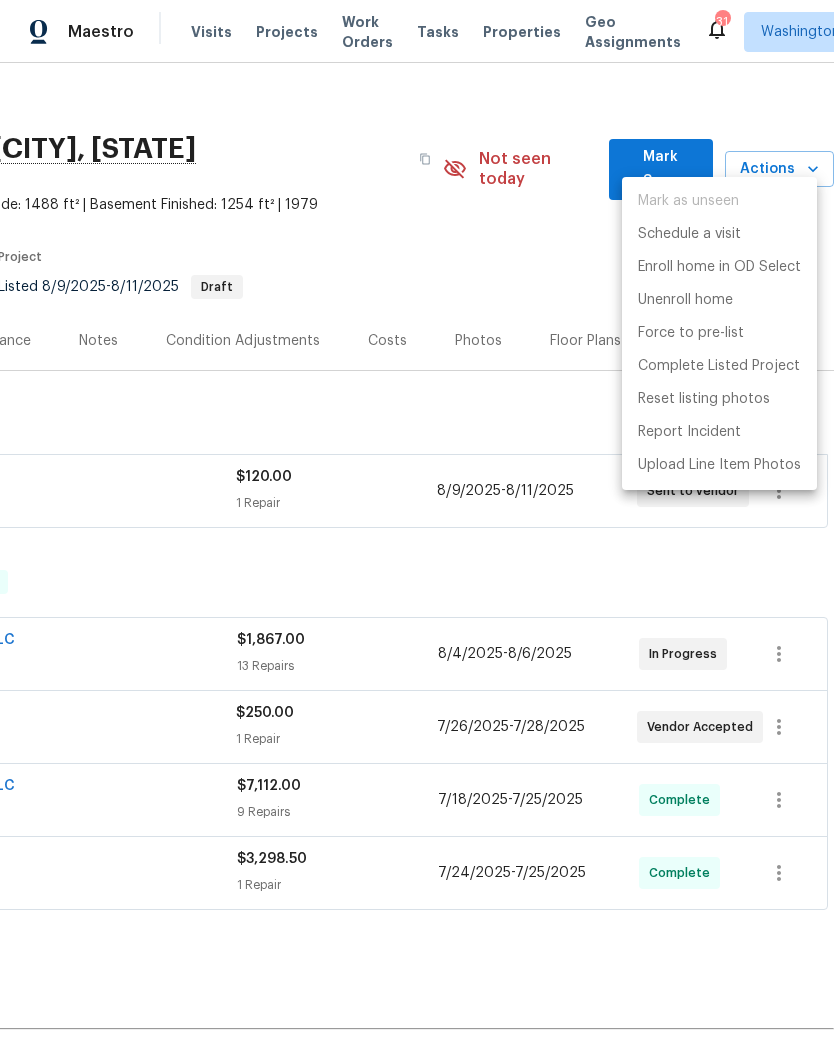 click at bounding box center [417, 522] 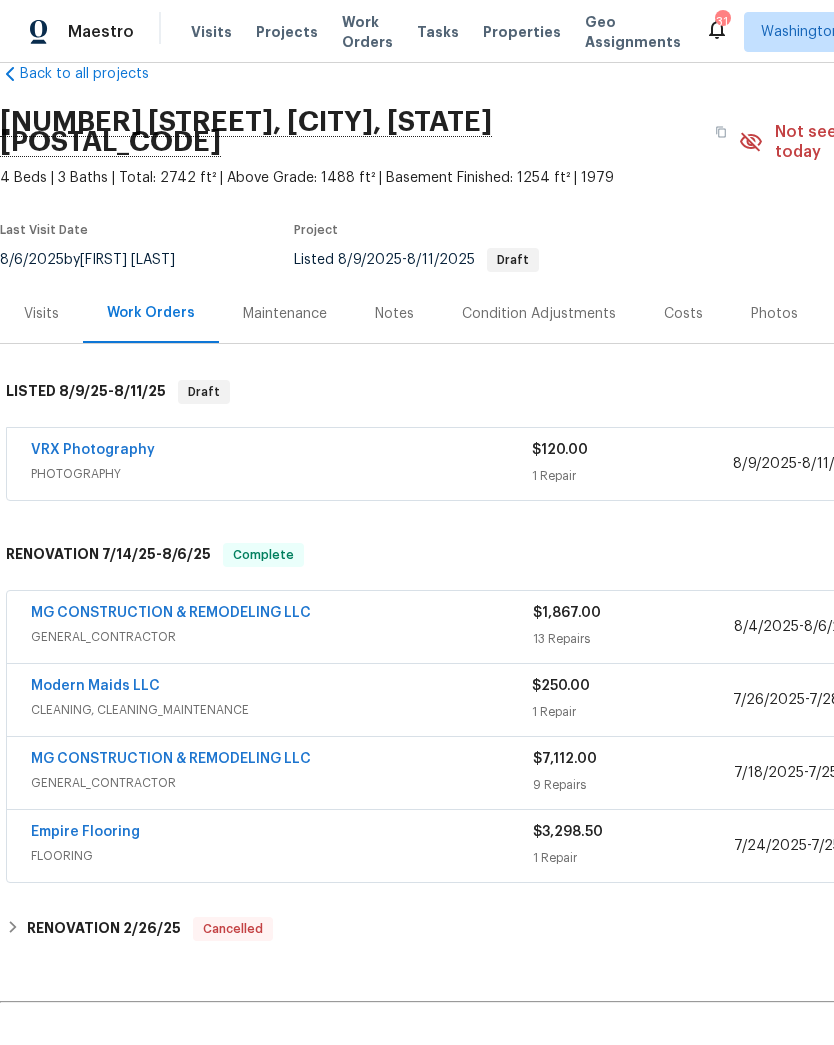 scroll, scrollTop: 39, scrollLeft: 0, axis: vertical 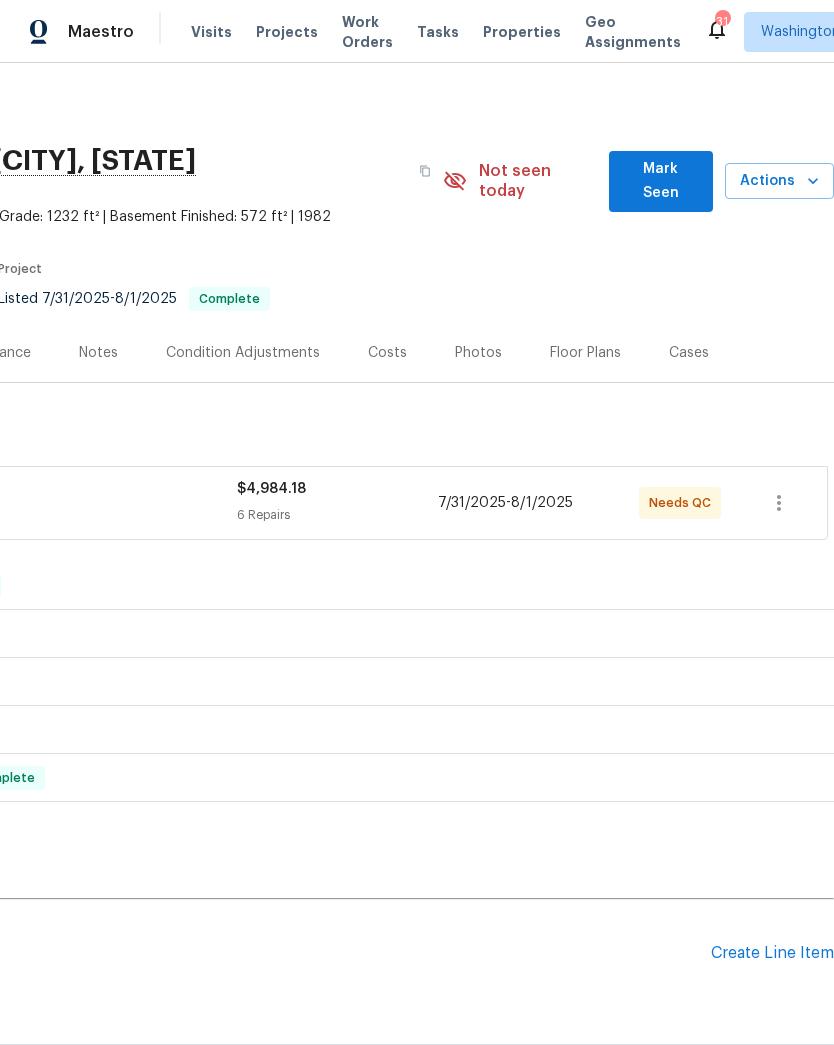 click on "6 Repairs" at bounding box center [337, 515] 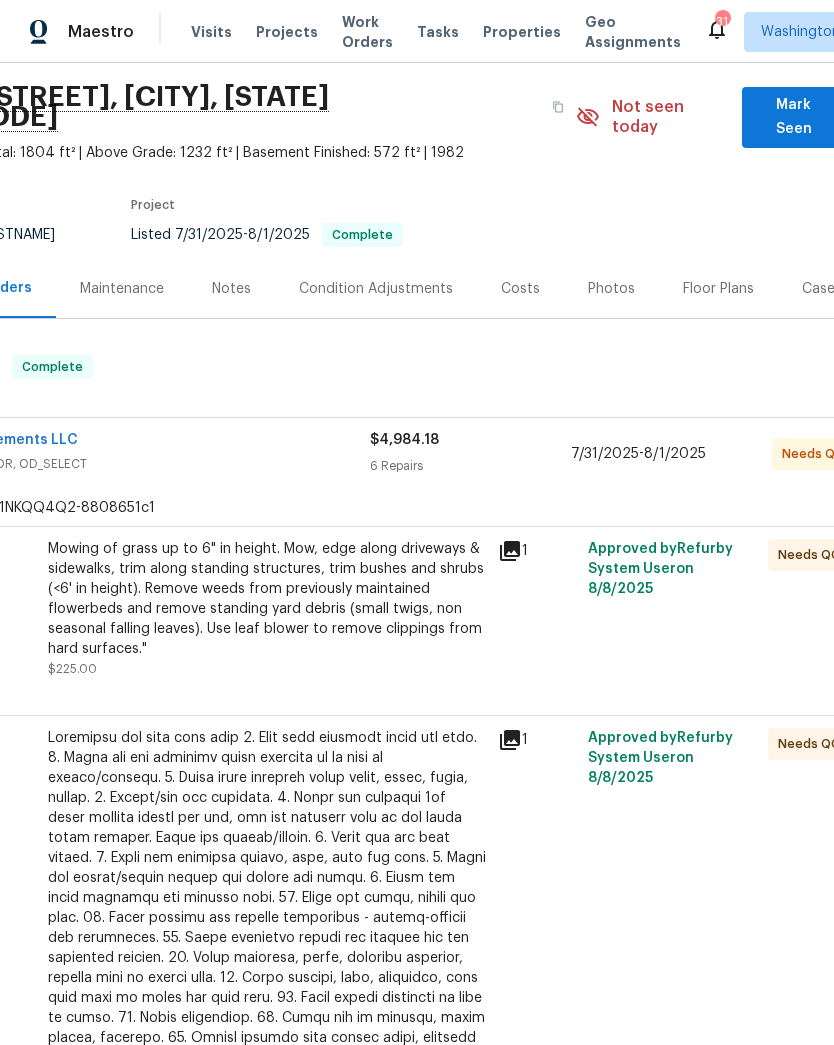 scroll, scrollTop: 64, scrollLeft: 164, axis: both 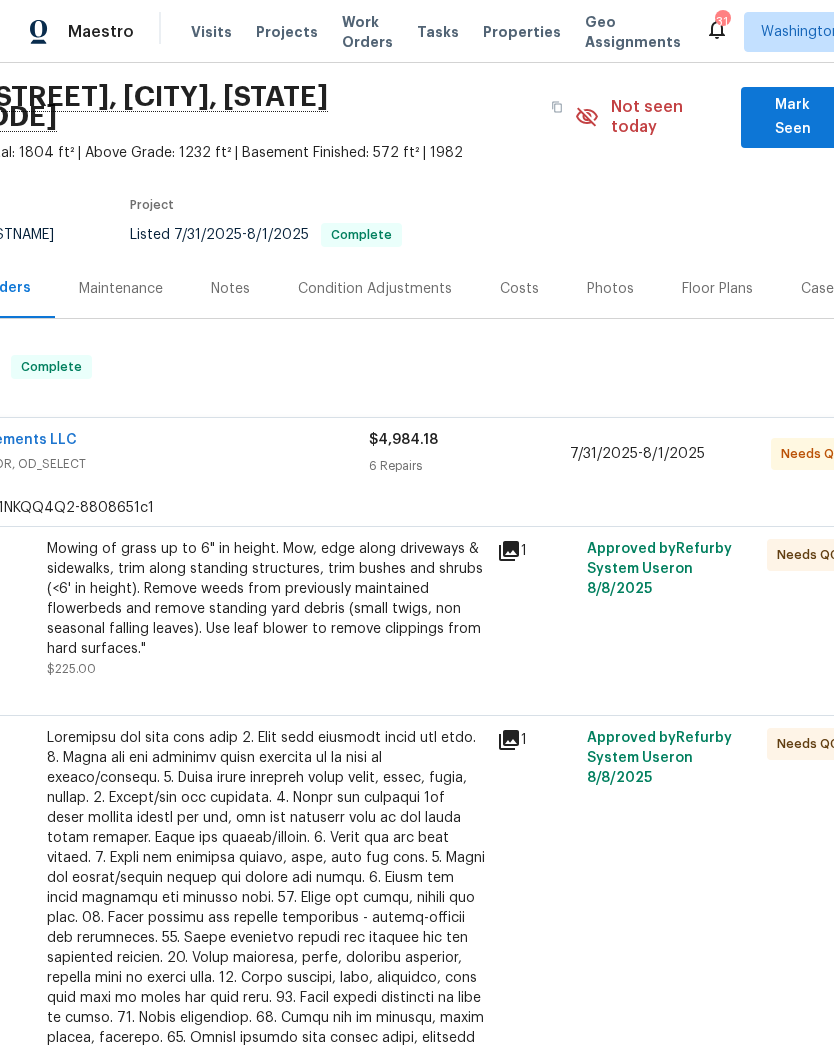 click on "Mowing of grass up to 6" in height. Mow, edge along driveways & sidewalks, trim along standing structures, trim bushes and shrubs (<6' in height). Remove weeds from previously maintained flowerbeds and remove standing yard debris (small twigs, non seasonal falling leaves).  Use leaf blower to remove clippings from hard surfaces."" at bounding box center (266, 599) 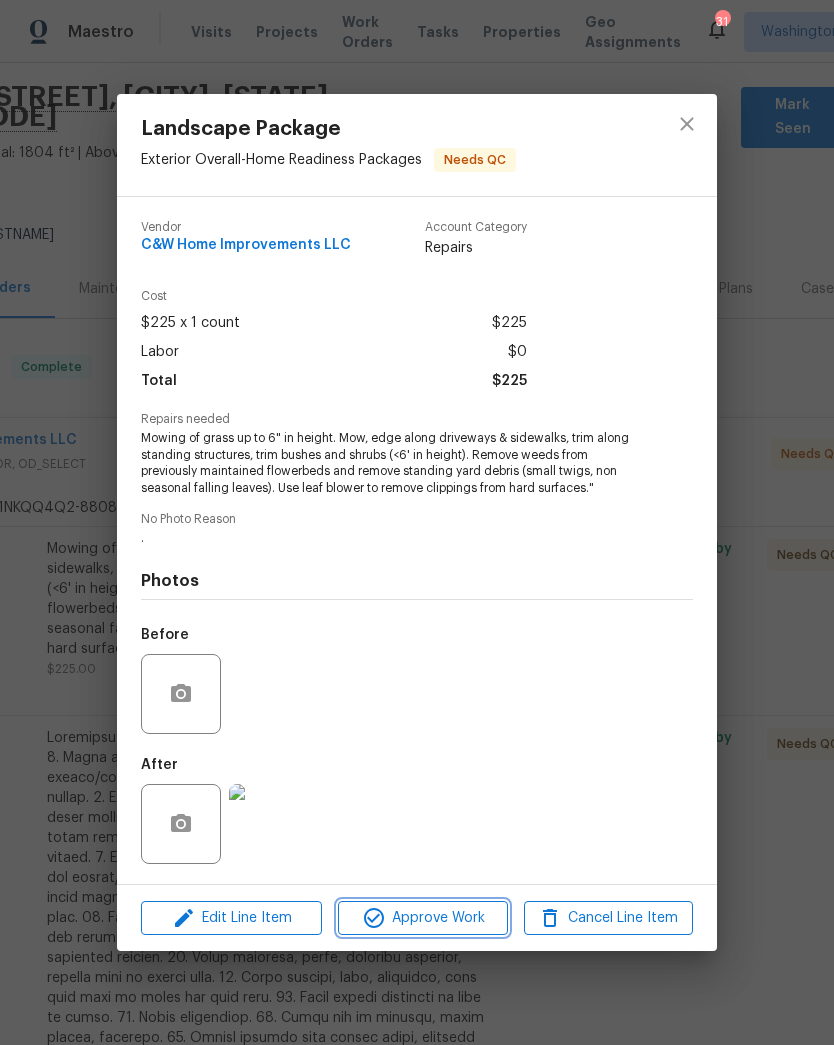 click on "Approve Work" at bounding box center (422, 918) 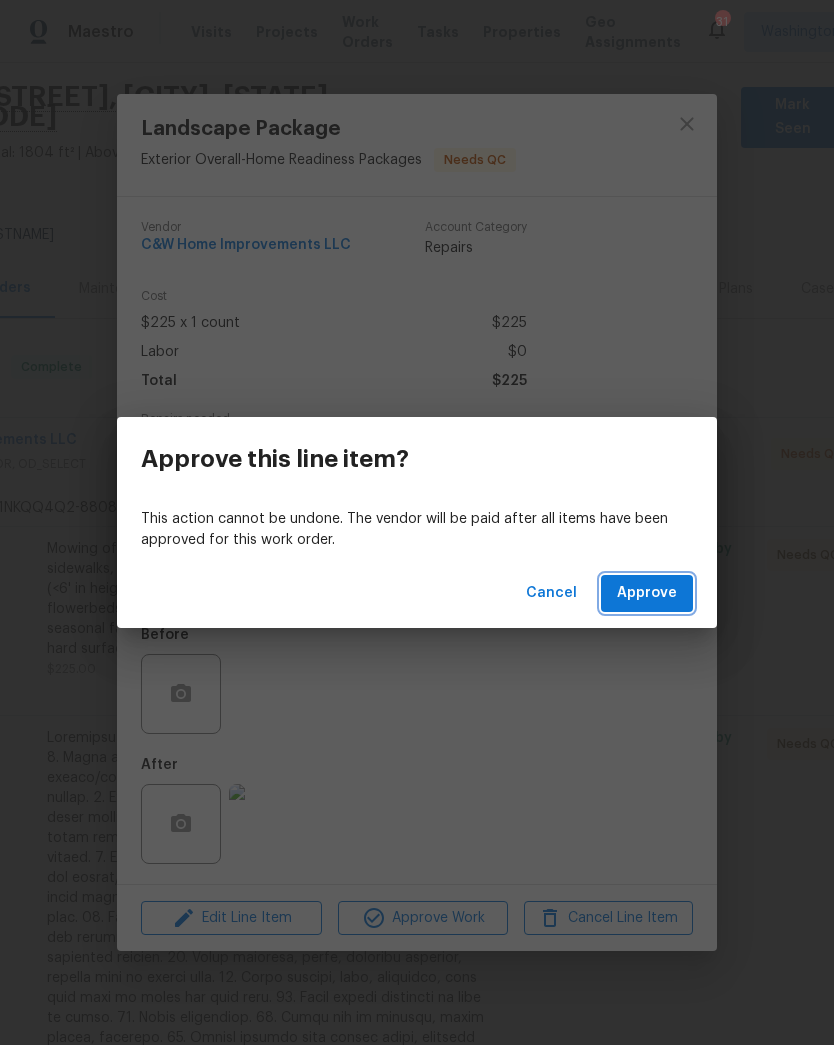 click on "Approve" at bounding box center [647, 593] 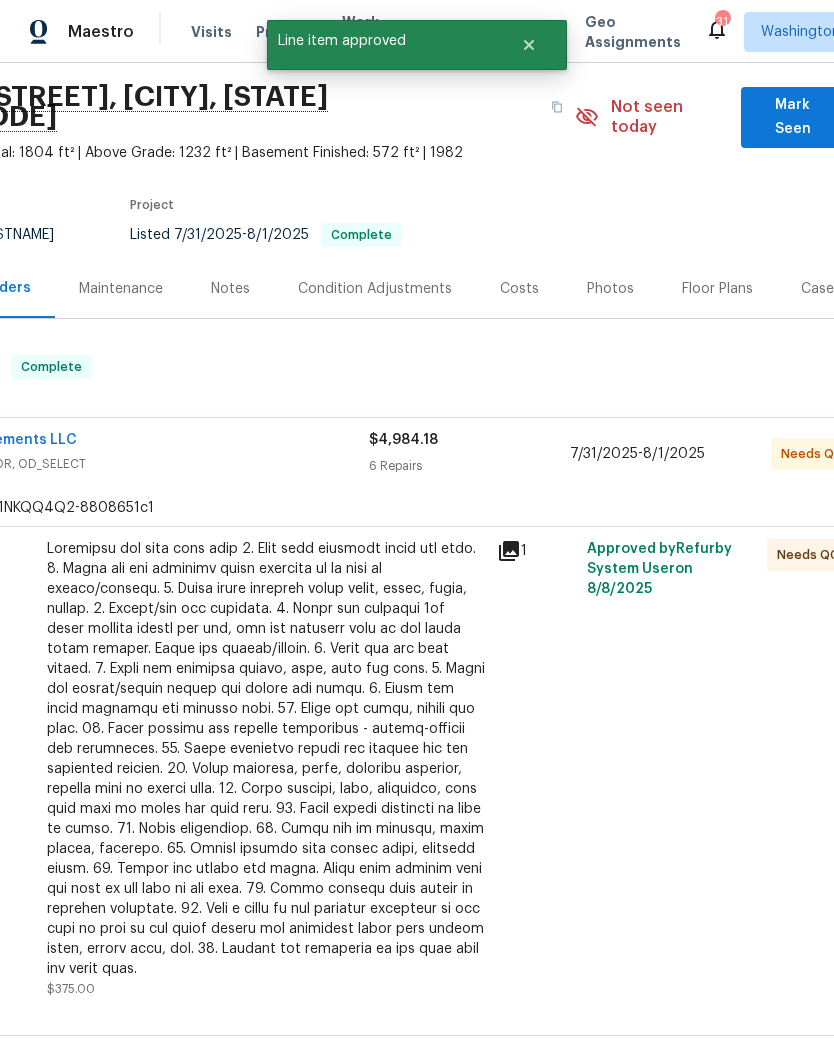 click at bounding box center [266, 759] 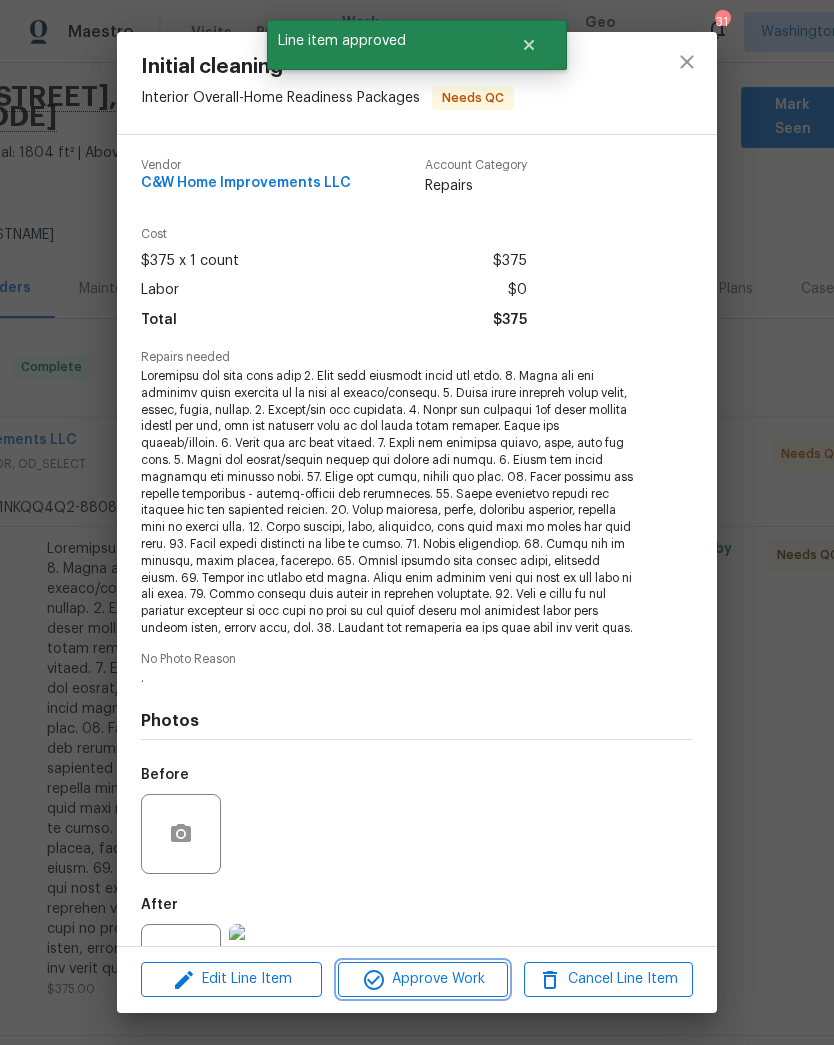 click on "Approve Work" at bounding box center (422, 979) 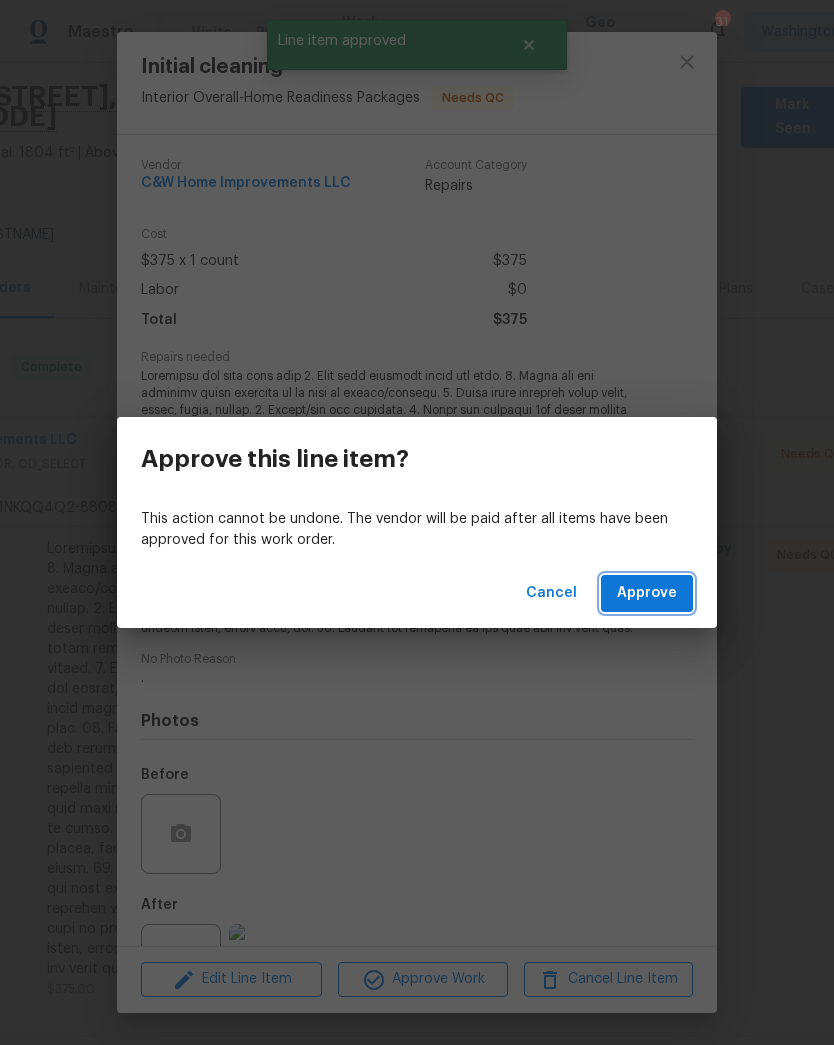 click on "Approve" at bounding box center [647, 593] 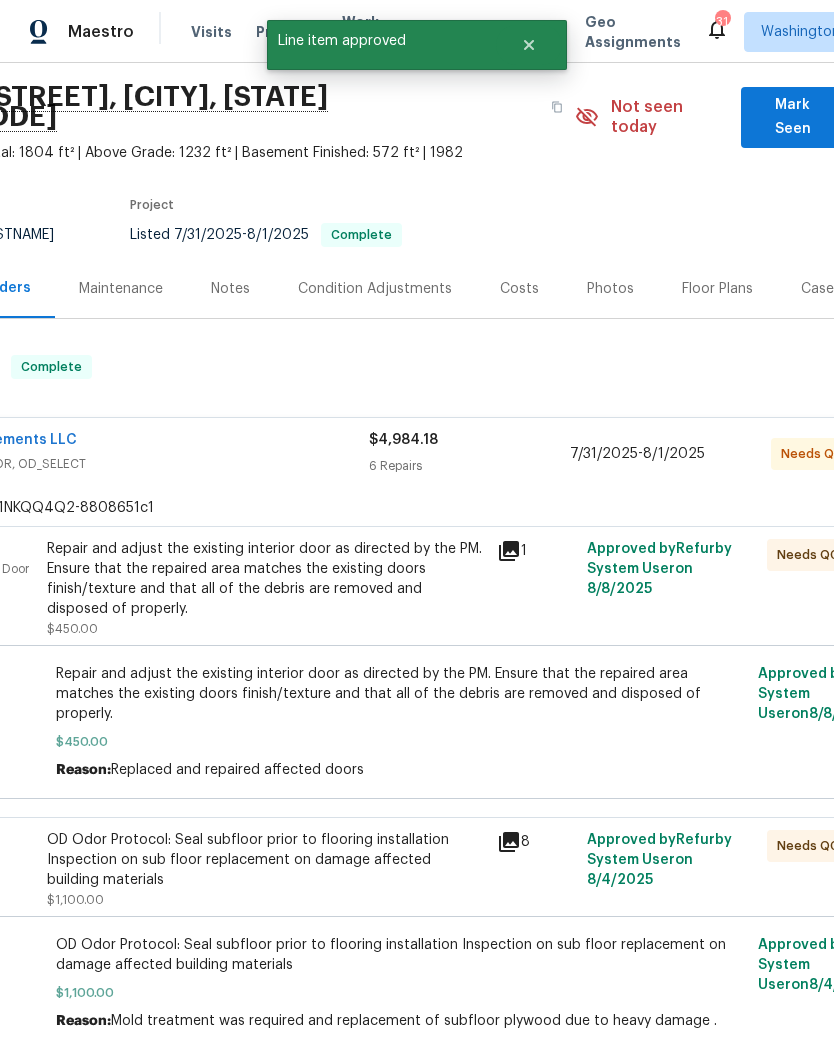 click on "Repair and adjust the existing interior door as directed by the PM. Ensure that the repaired area matches the existing doors finish/texture and that all of the debris are removed and disposed of properly." at bounding box center [266, 579] 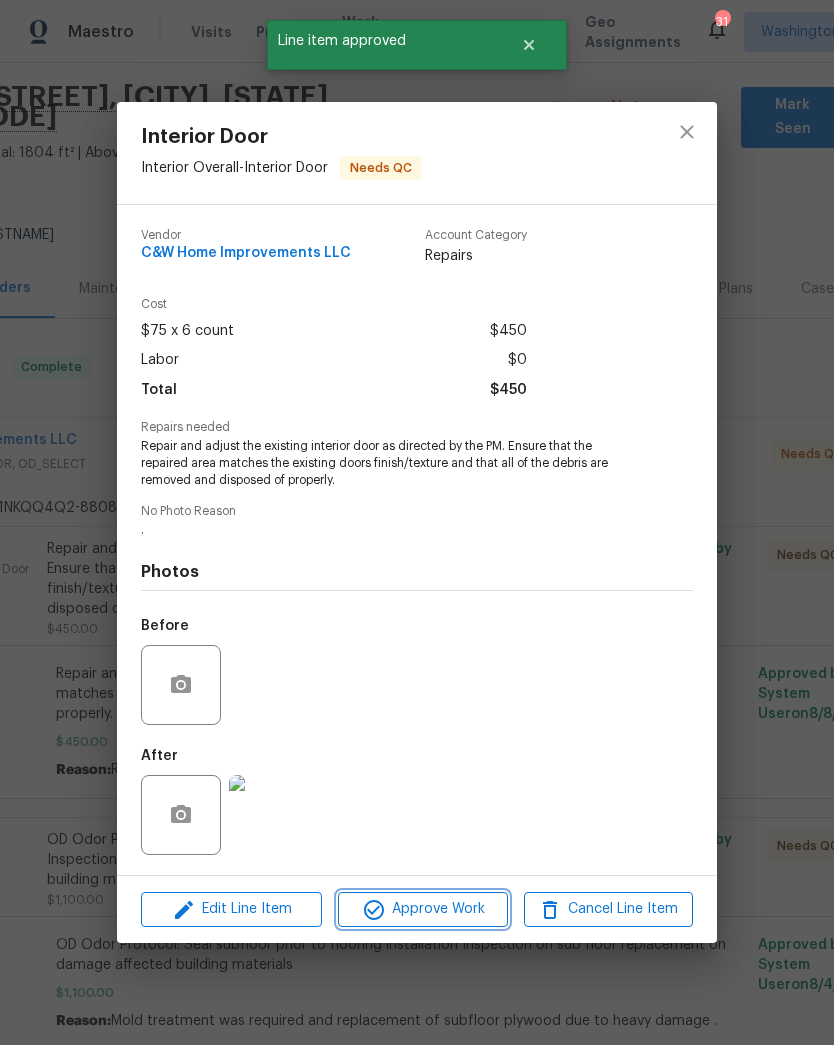 click on "Approve Work" at bounding box center (422, 909) 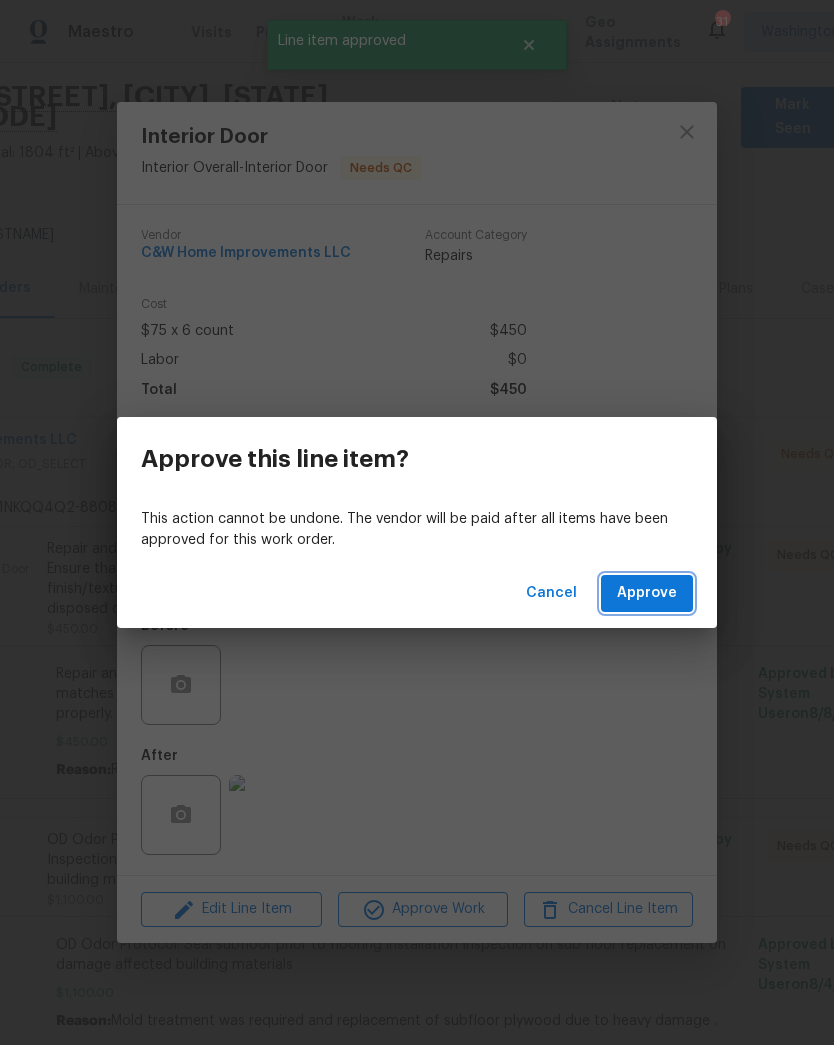 click on "Approve" at bounding box center [647, 593] 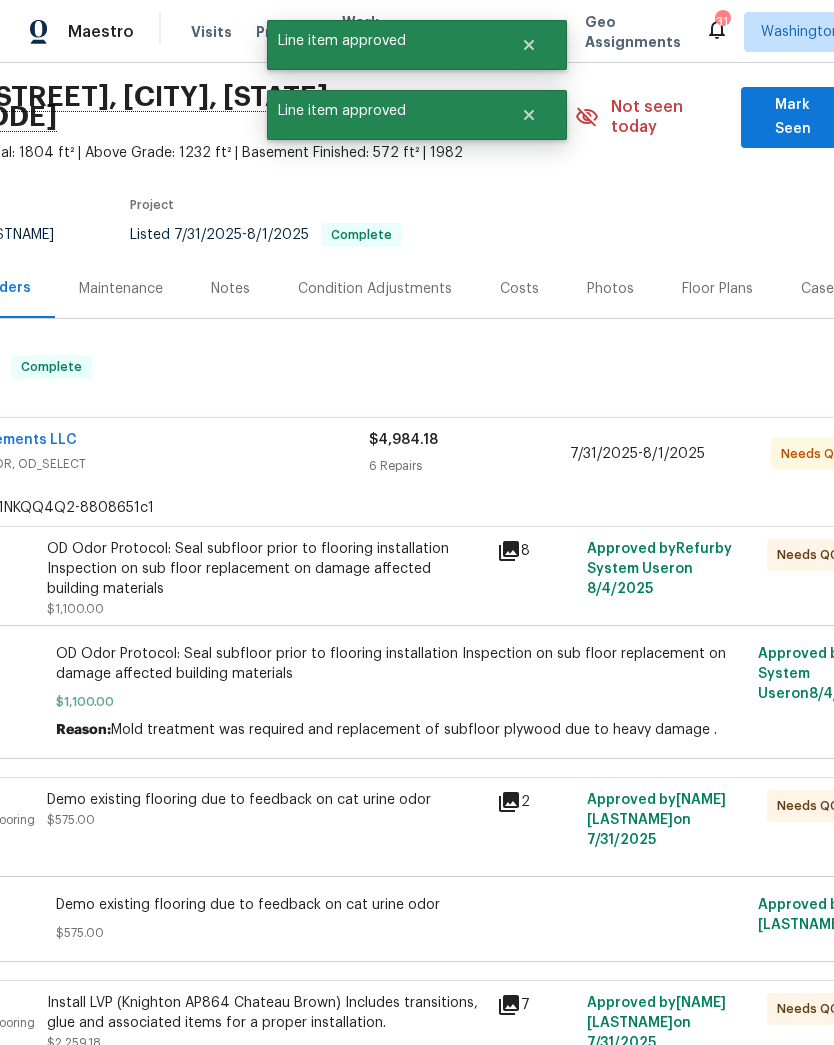 click on "OD Odor Protocol: Seal subfloor prior to flooring installation
Inspection on sub floor replacement on damage affected building materials" at bounding box center (266, 569) 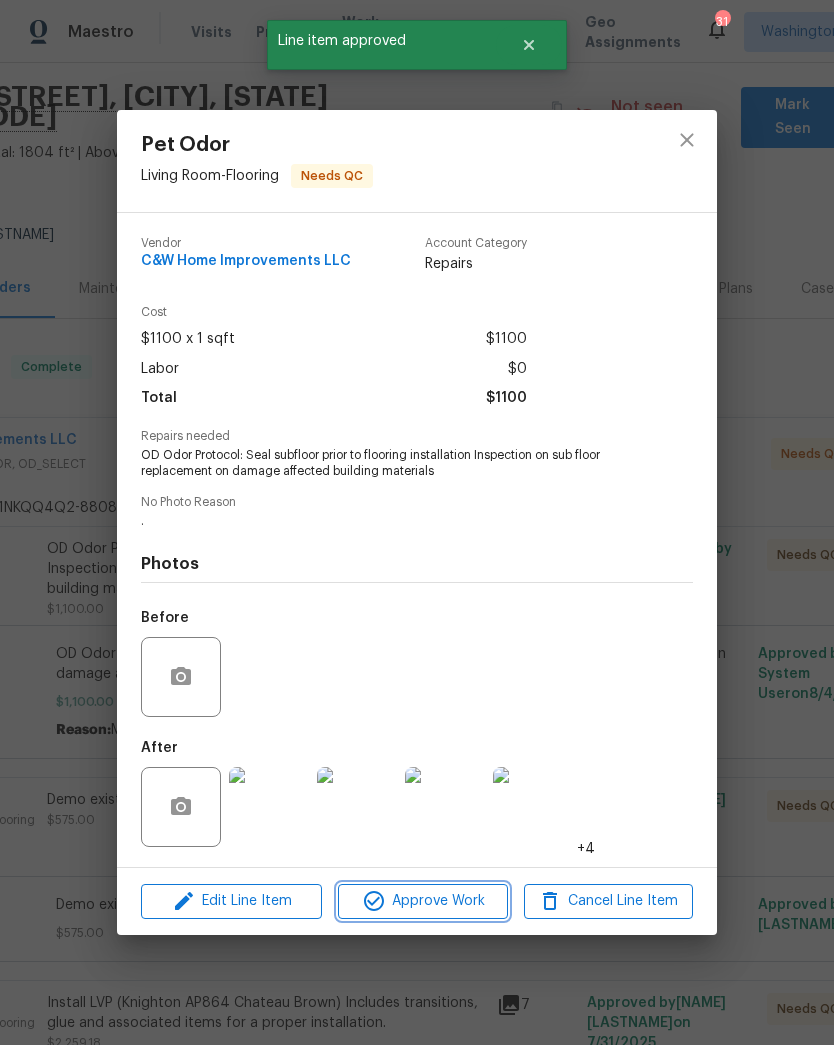 click on "Approve Work" at bounding box center [422, 901] 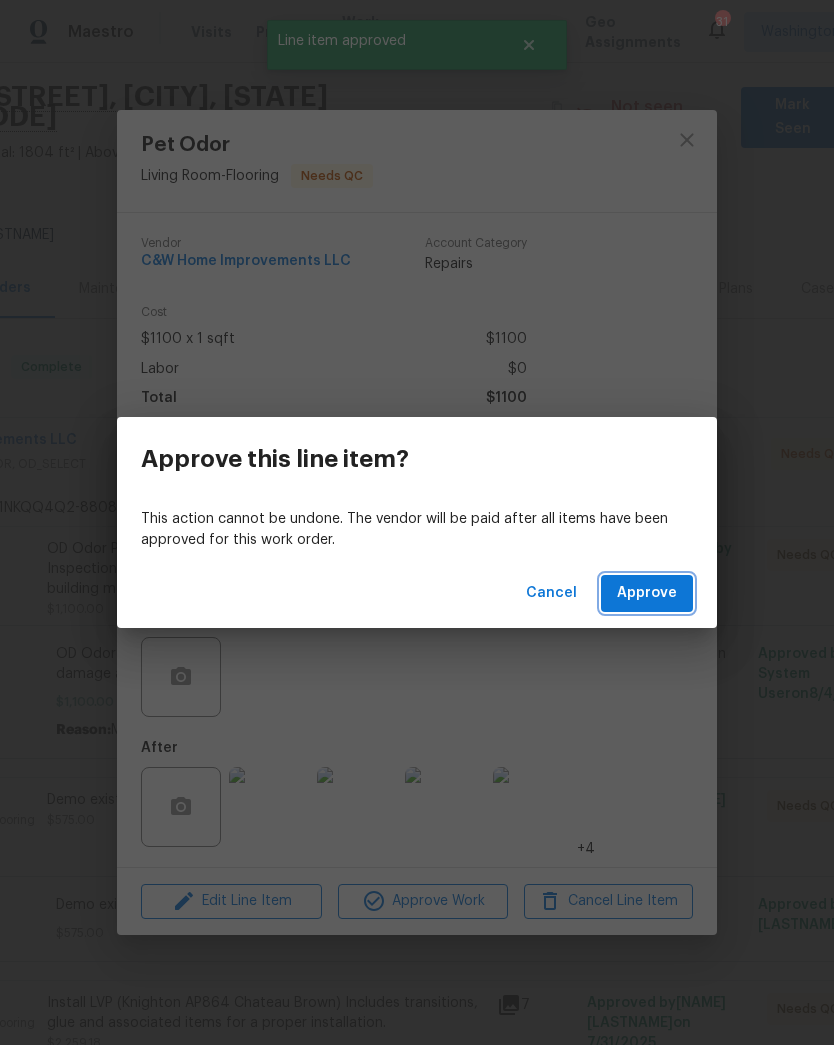 click on "Approve" at bounding box center [647, 593] 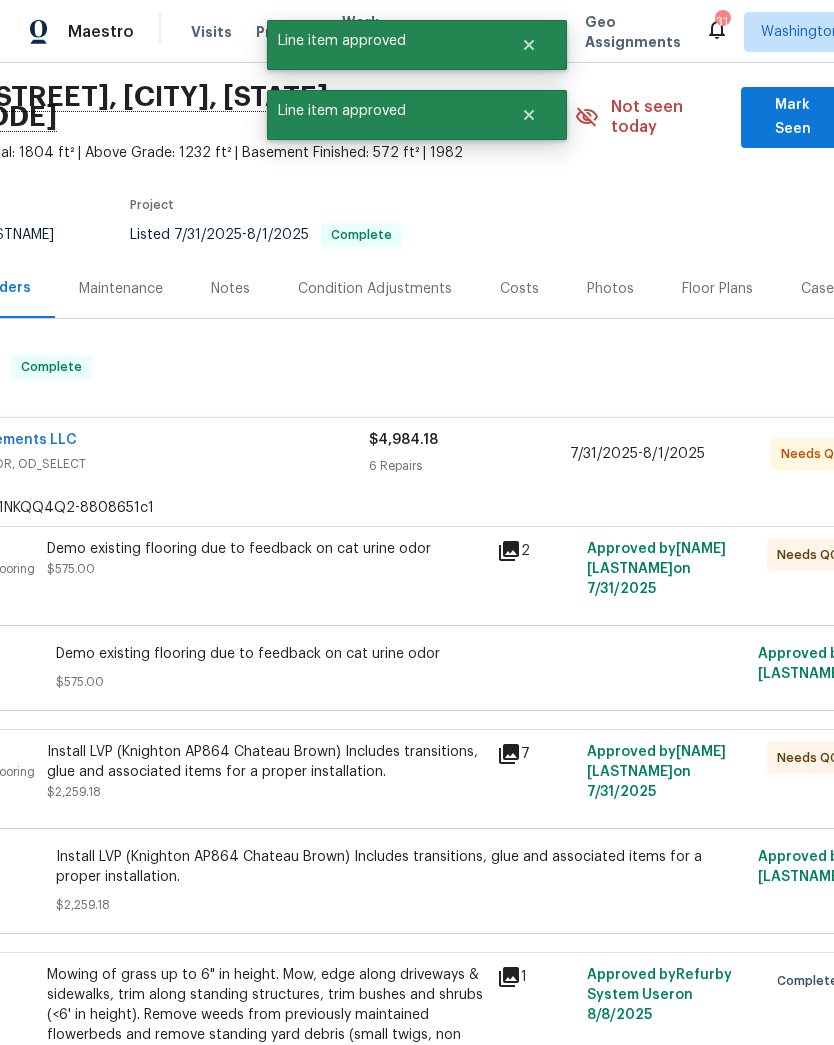 click on "Demo existing flooring due to feedback on cat urine odor $575.00" at bounding box center (266, 579) 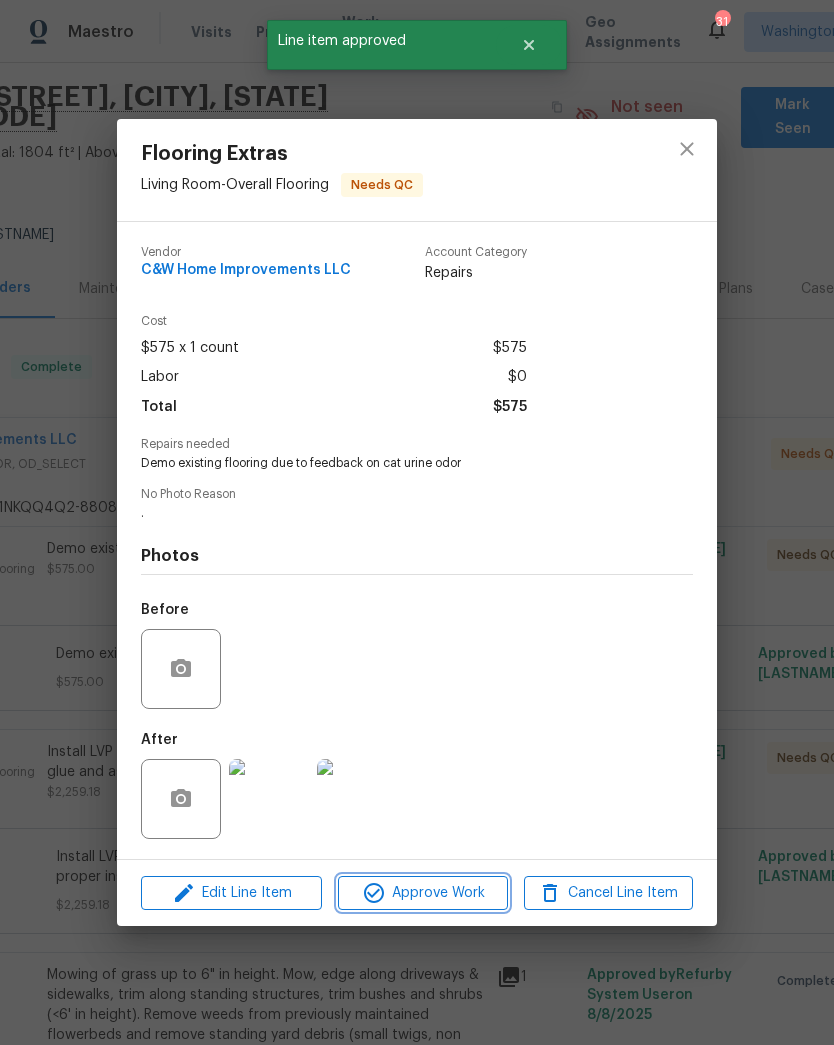click on "Approve Work" at bounding box center [422, 893] 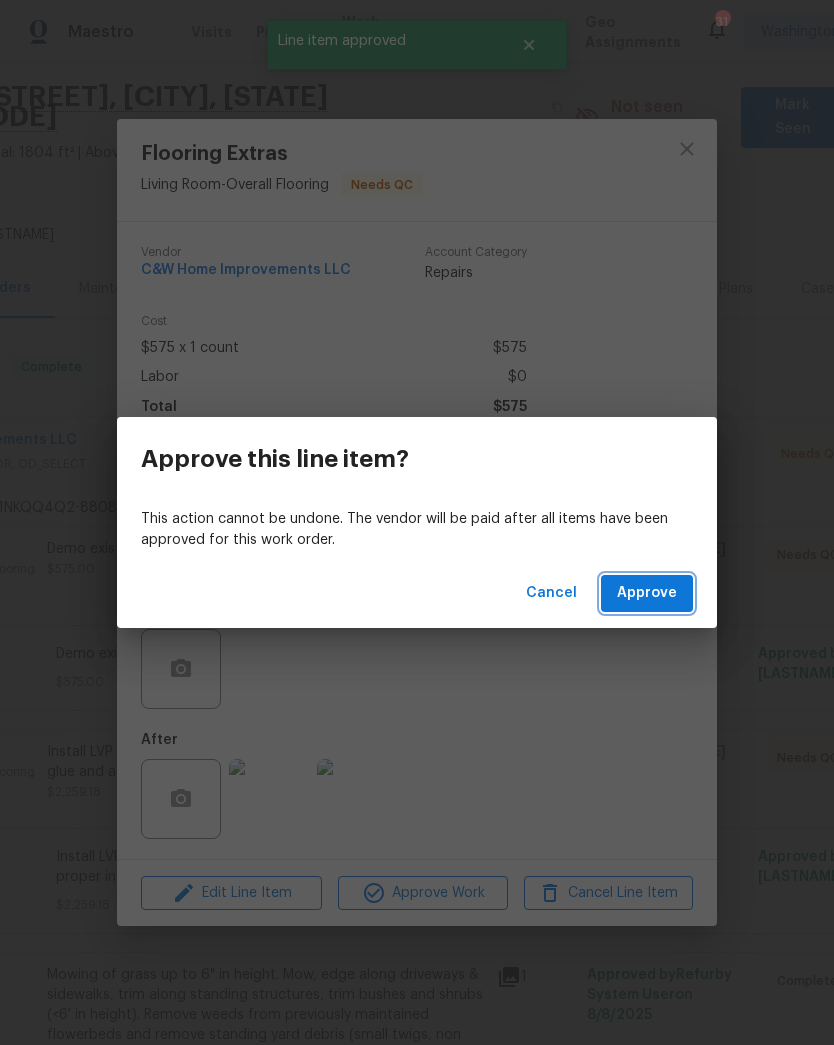 click on "Approve" at bounding box center [647, 593] 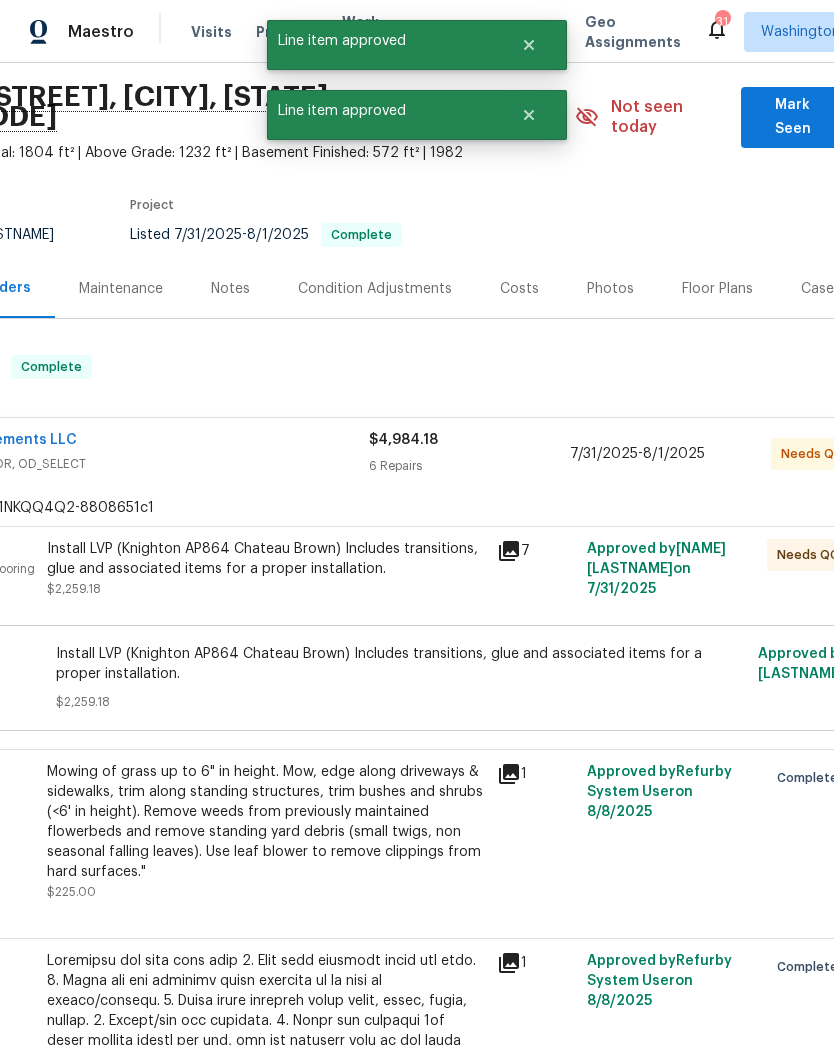 click on "Install LVP (Knighton AP864 Chateau Brown) Includes transitions, glue and associated items for a proper installation. $2,259.18" at bounding box center (266, 569) 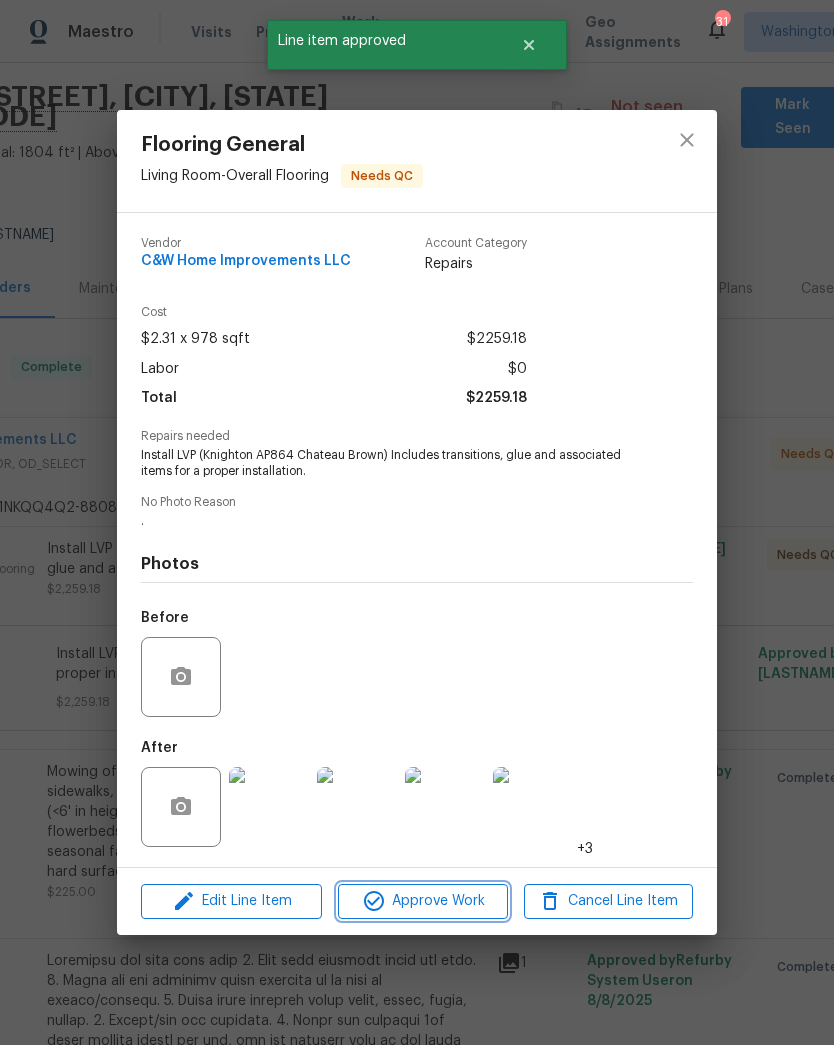 click on "Approve Work" at bounding box center (422, 901) 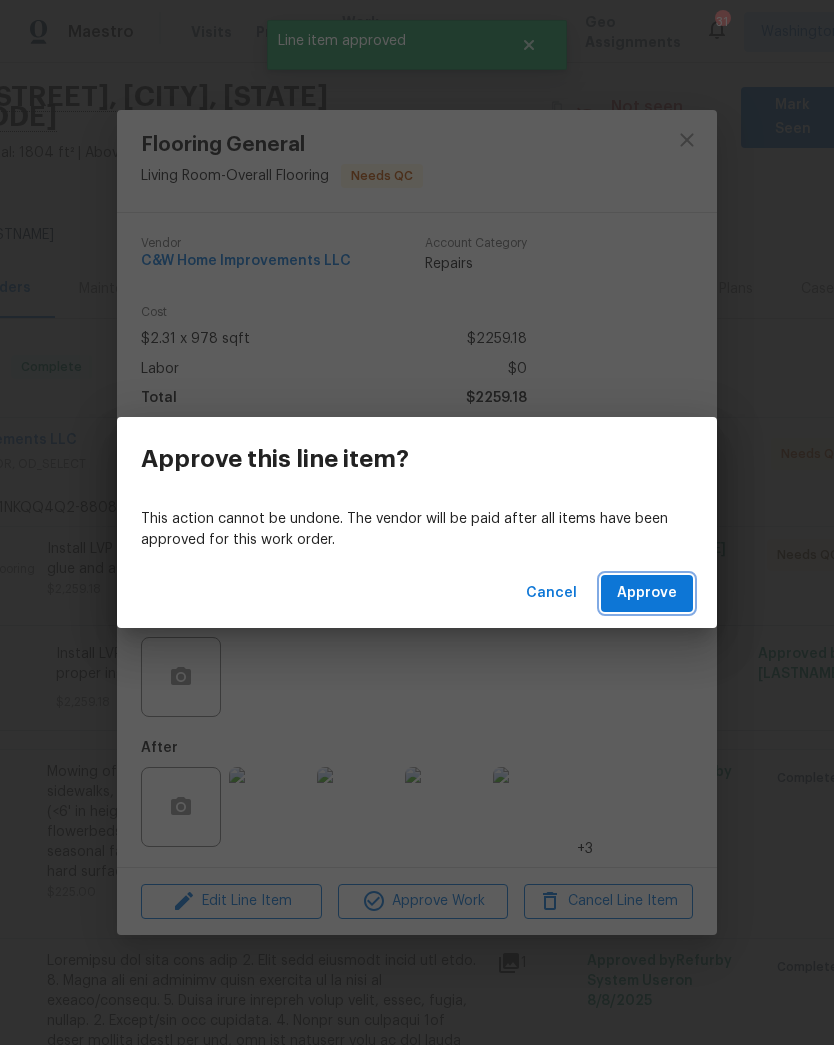 click on "Approve" at bounding box center [647, 593] 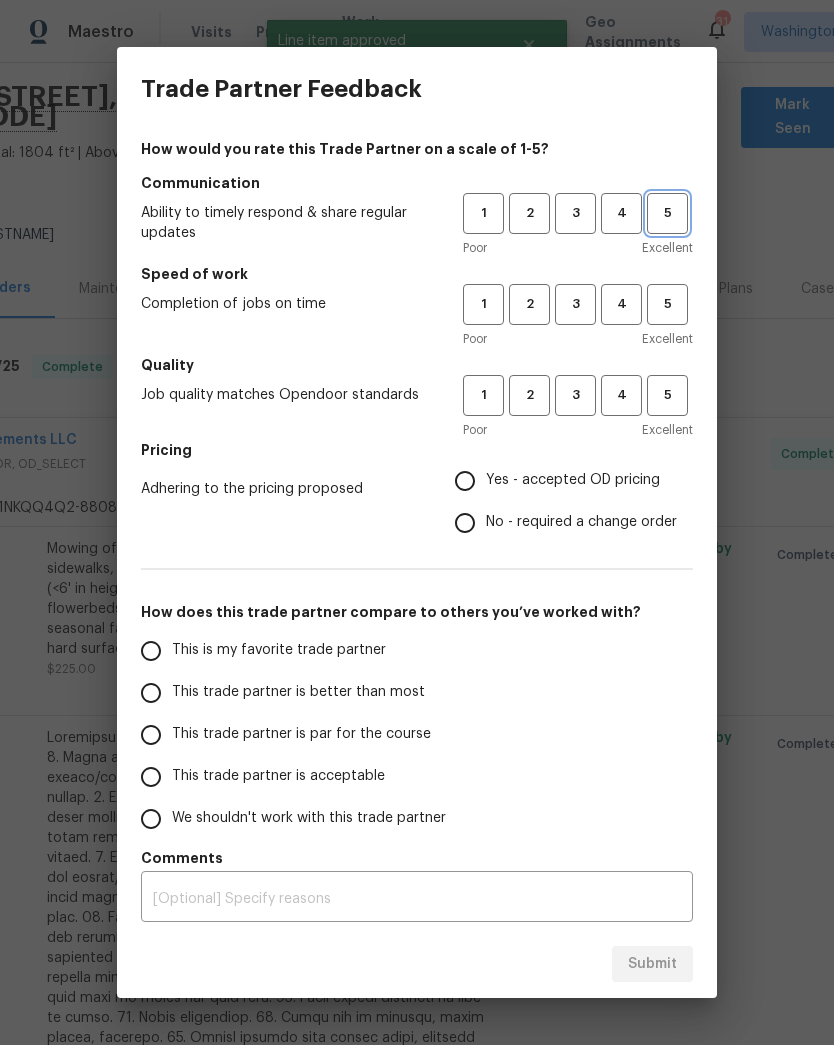 click on "5" at bounding box center (667, 213) 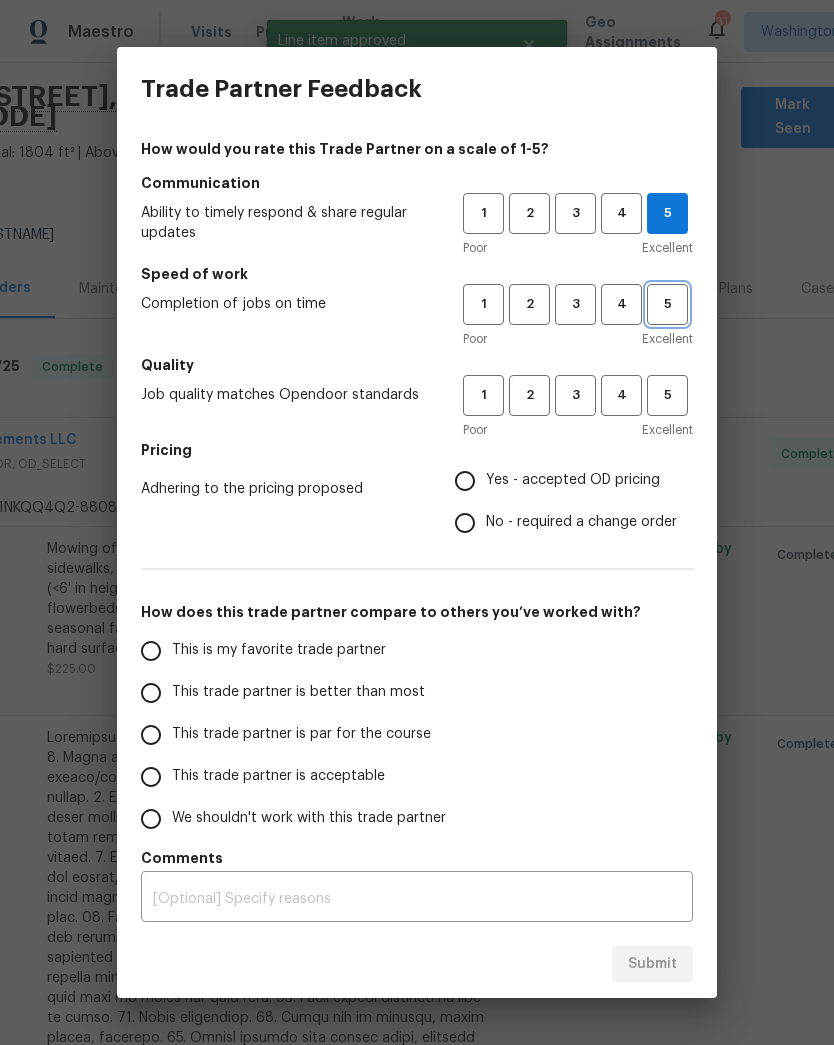 click on "5" at bounding box center [667, 304] 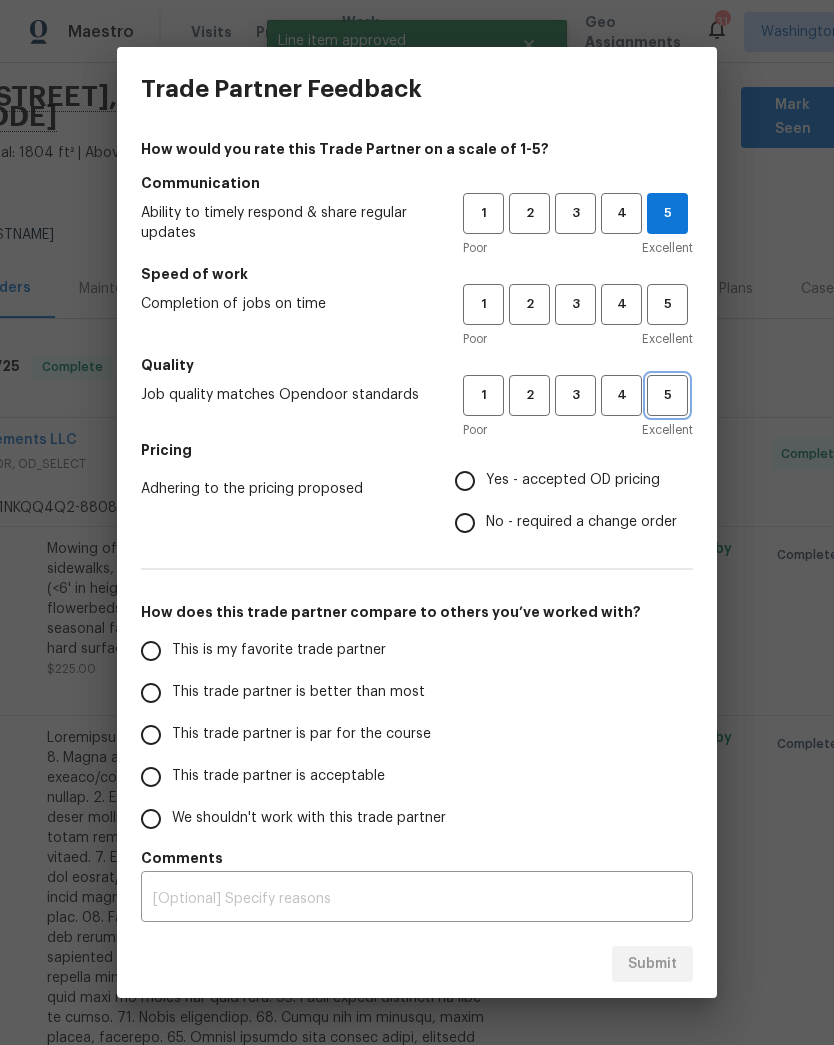 click on "5" at bounding box center [667, 395] 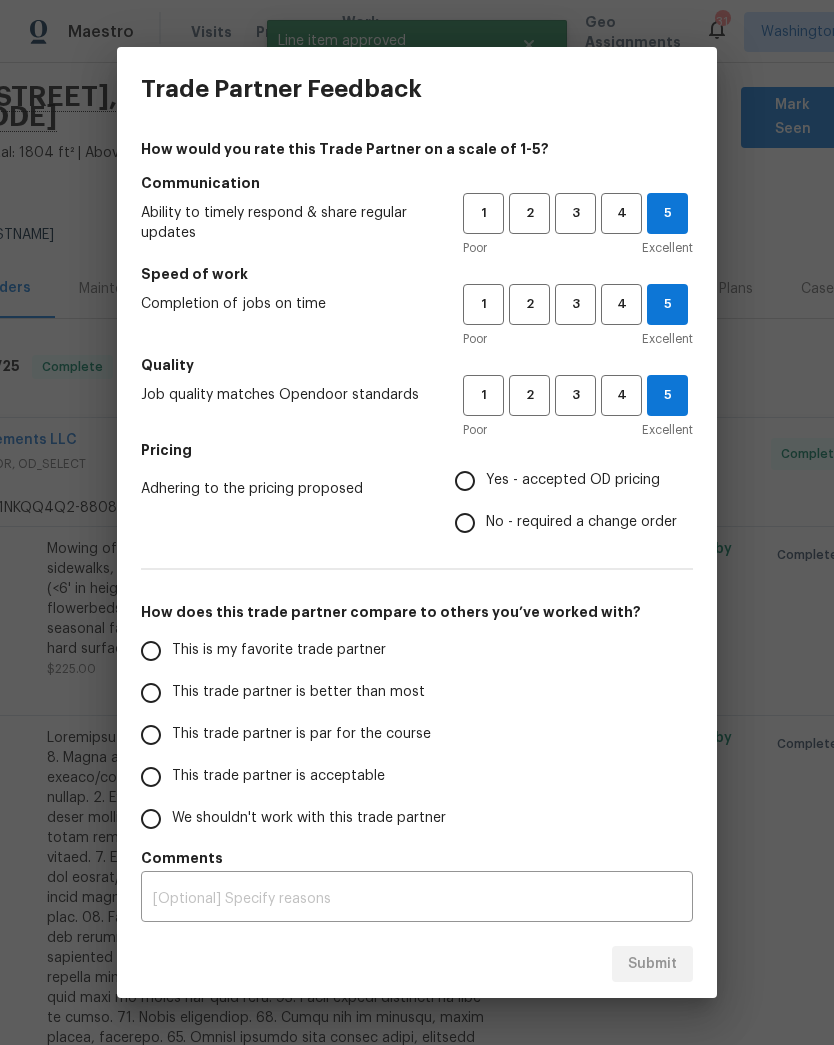 click on "Yes - accepted OD pricing" at bounding box center [465, 481] 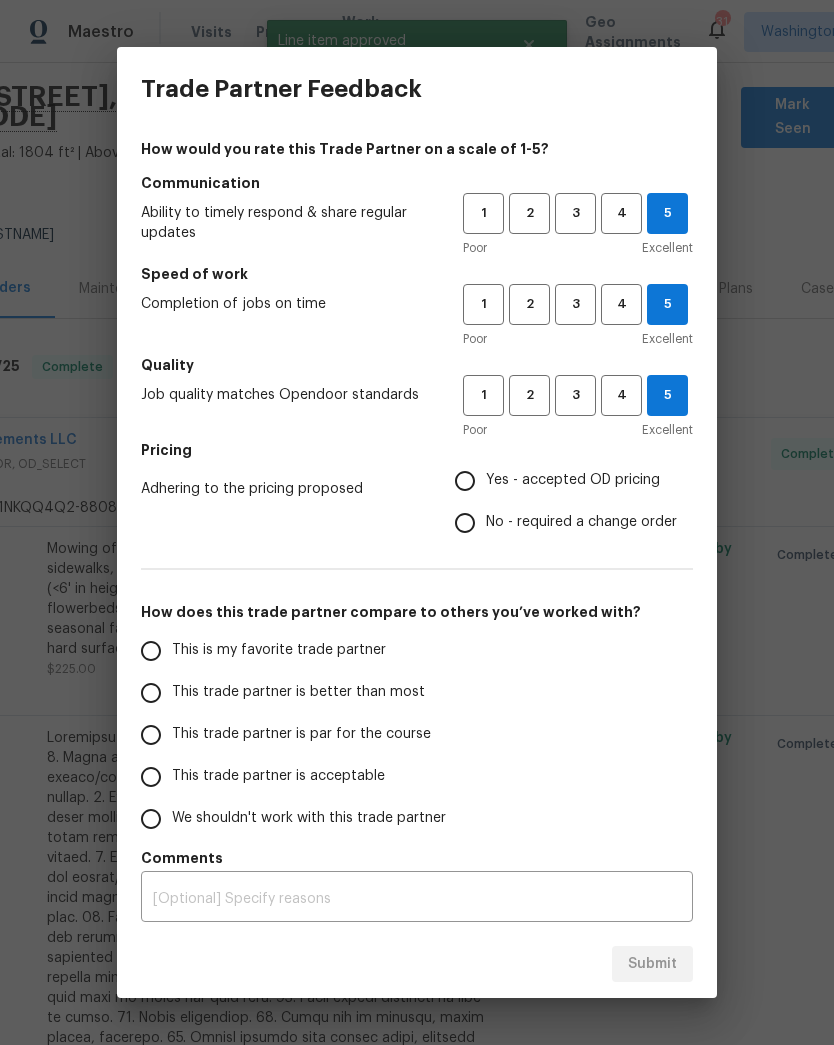 radio on "true" 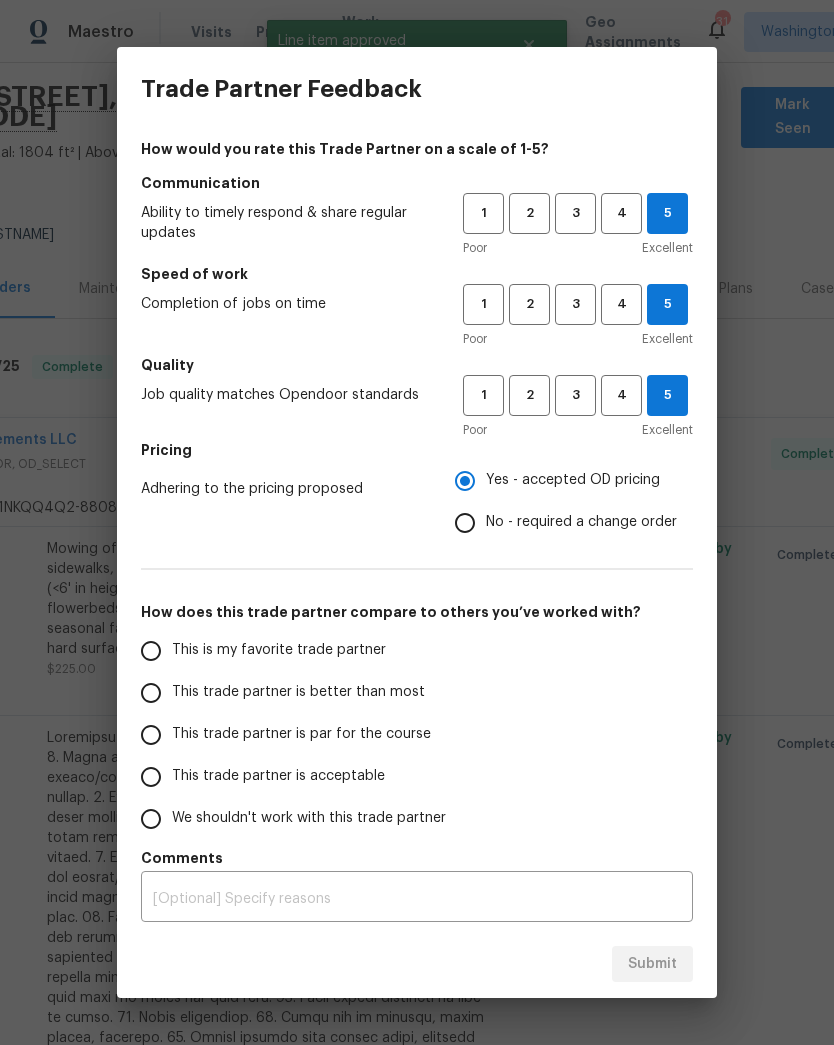 click on "This is my favorite trade partner" at bounding box center (151, 651) 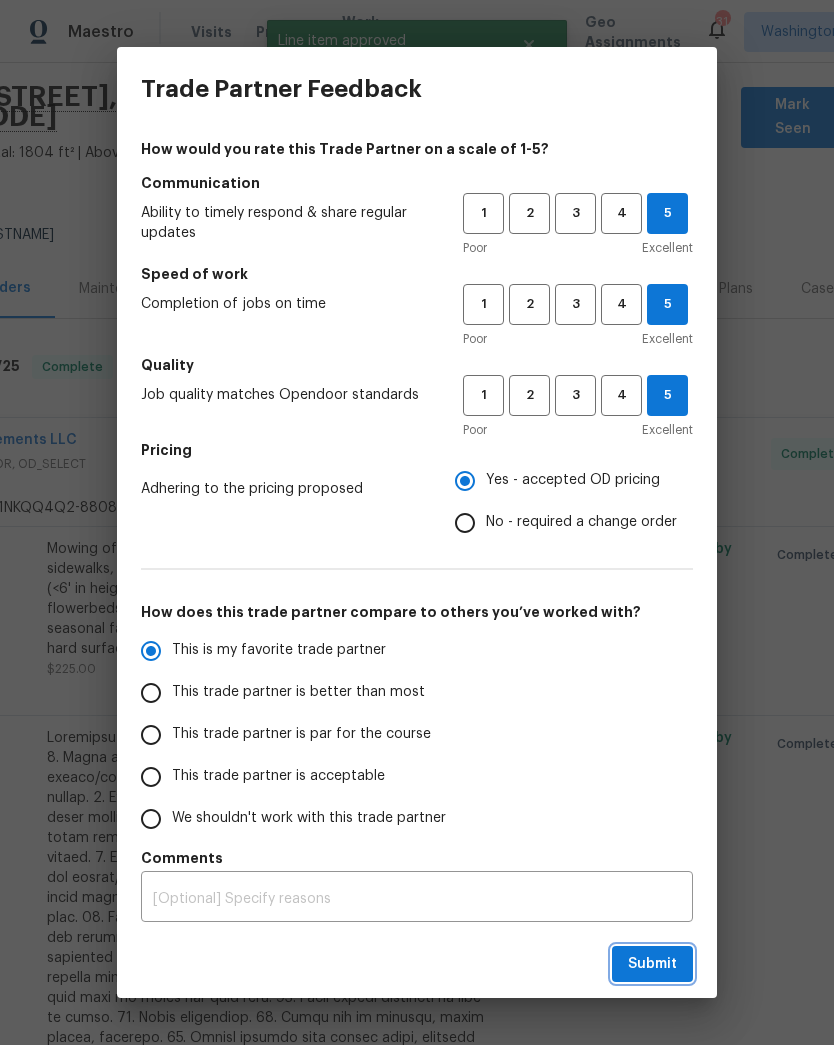 click on "Submit" at bounding box center [652, 964] 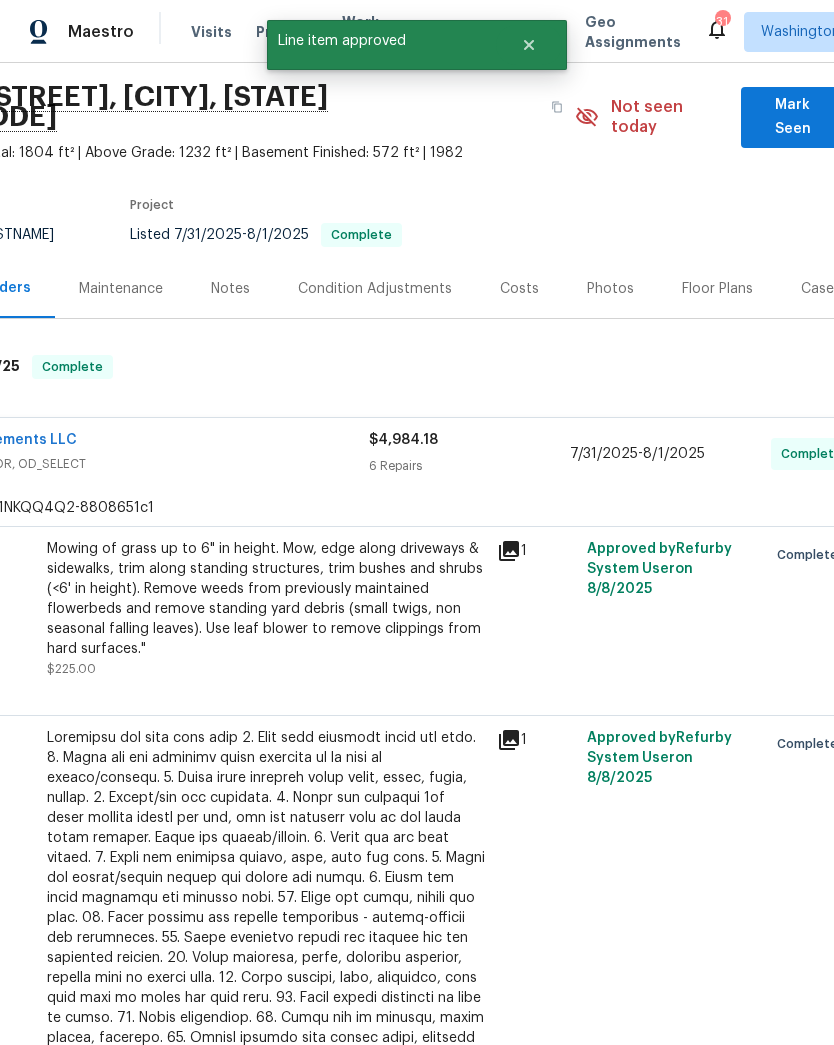 radio on "false" 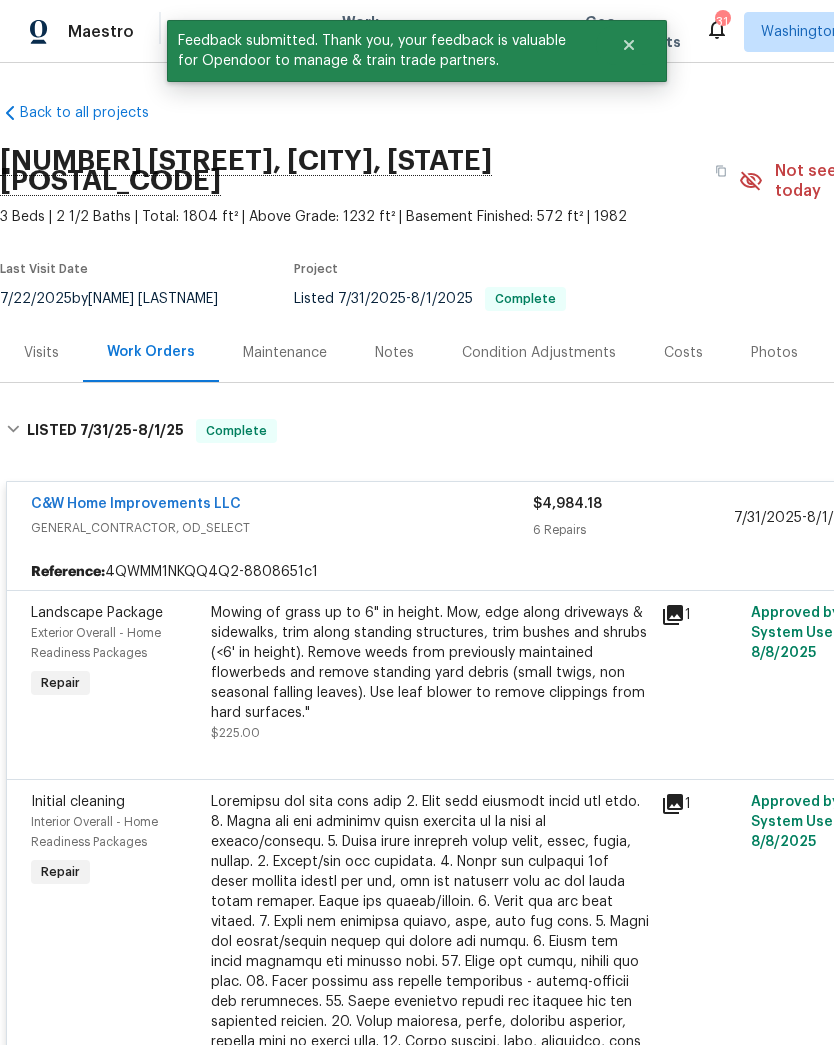 scroll, scrollTop: 0, scrollLeft: 0, axis: both 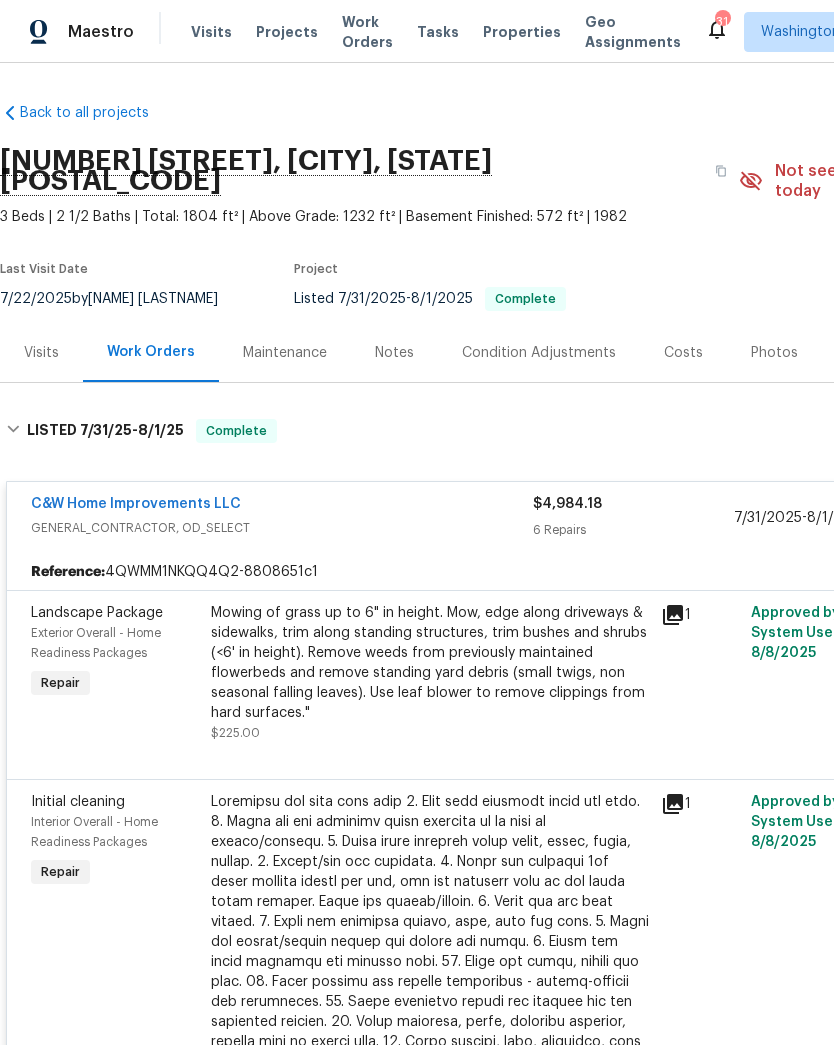 click on "Projects" at bounding box center (287, 32) 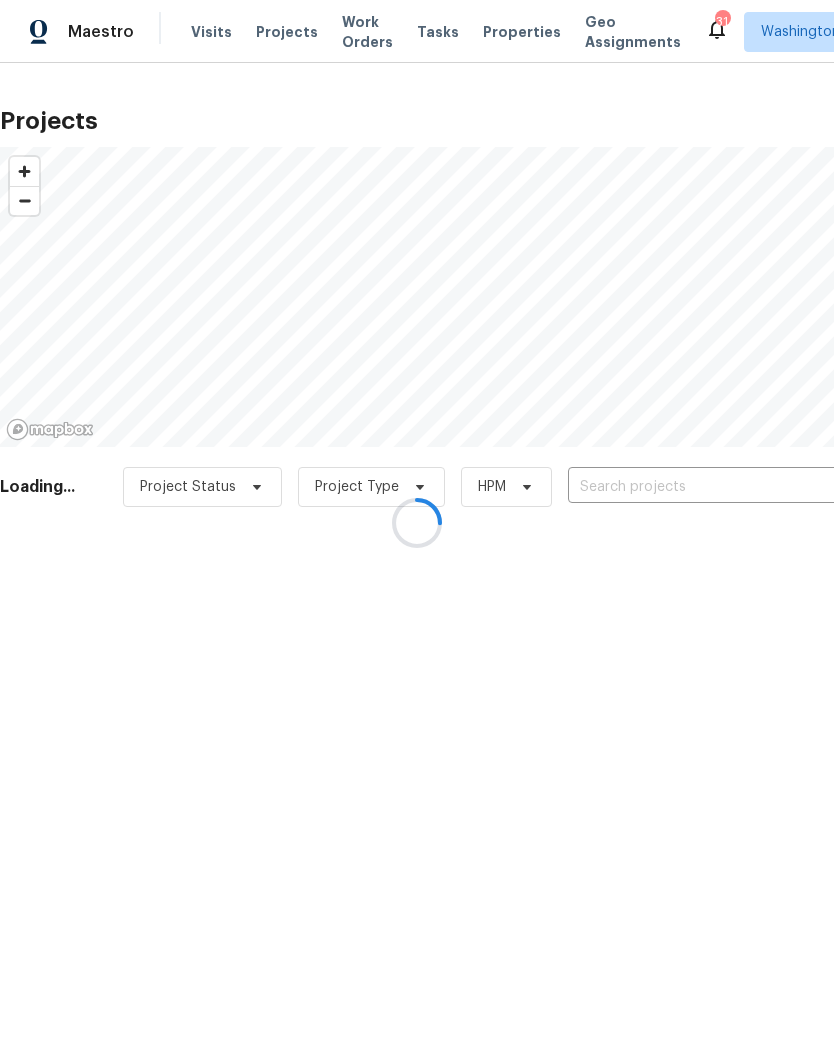 click at bounding box center [417, 522] 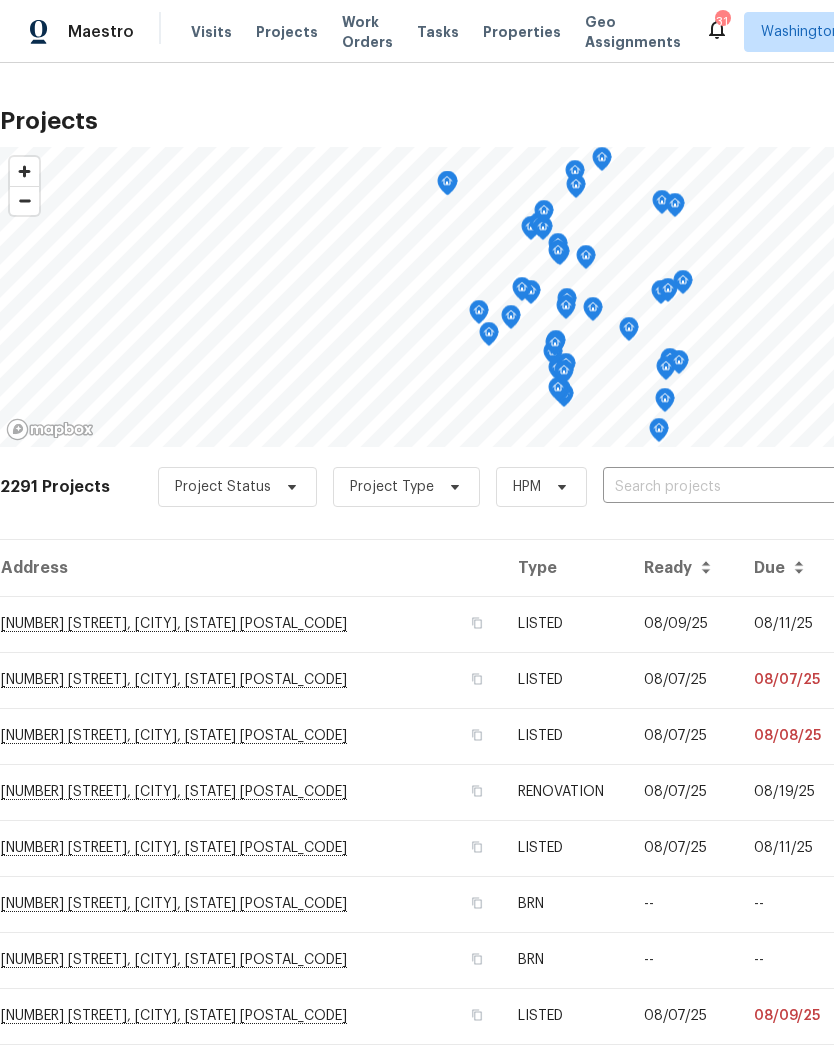 click at bounding box center (717, 487) 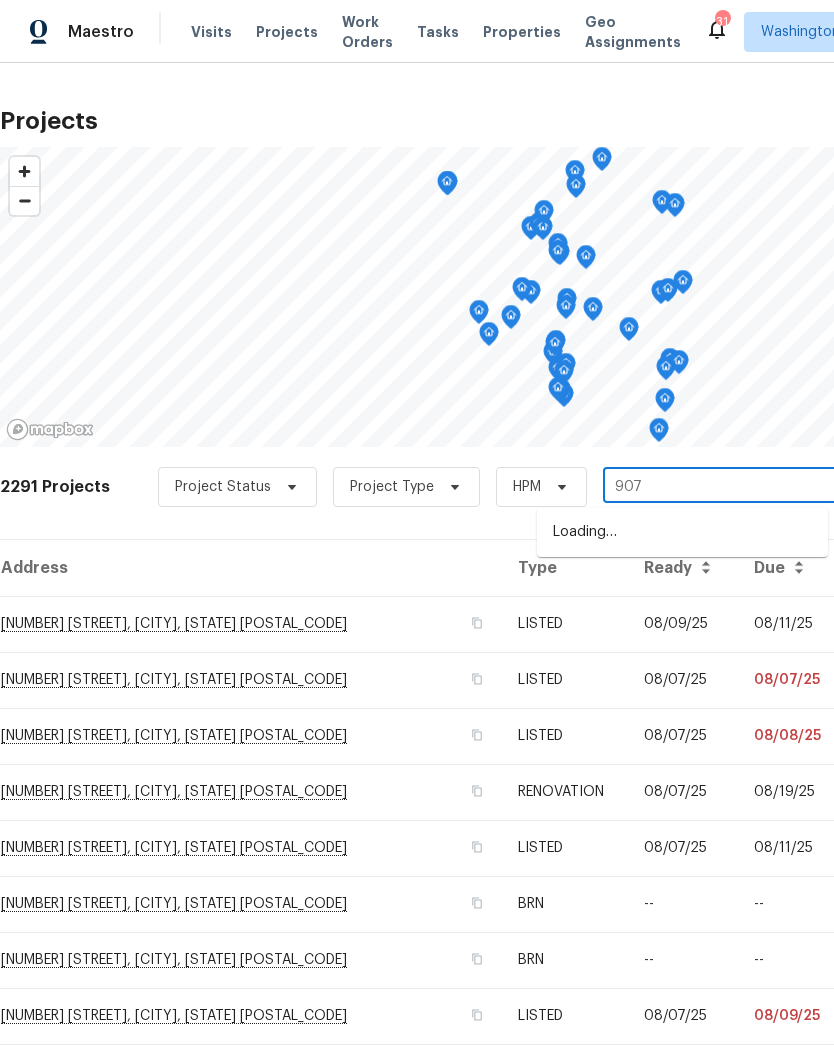 type on "9078" 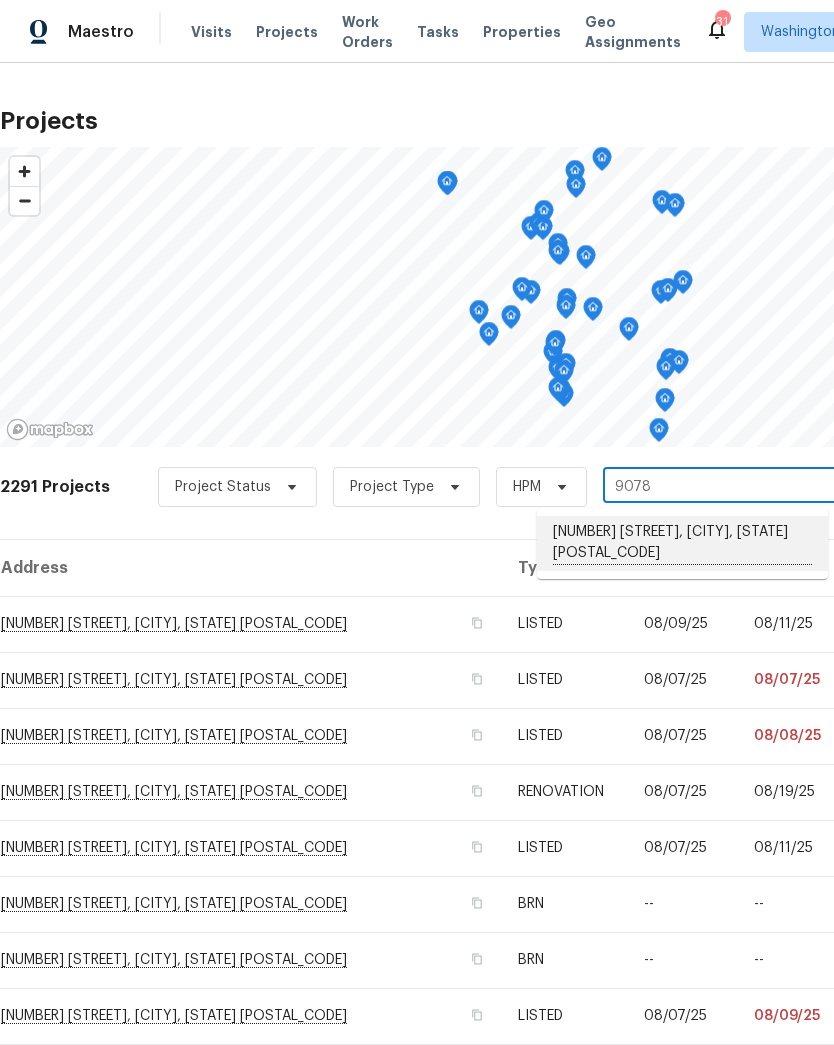 click on "9078 Reynolds Pl, Manassas, VA 20110" at bounding box center [682, 543] 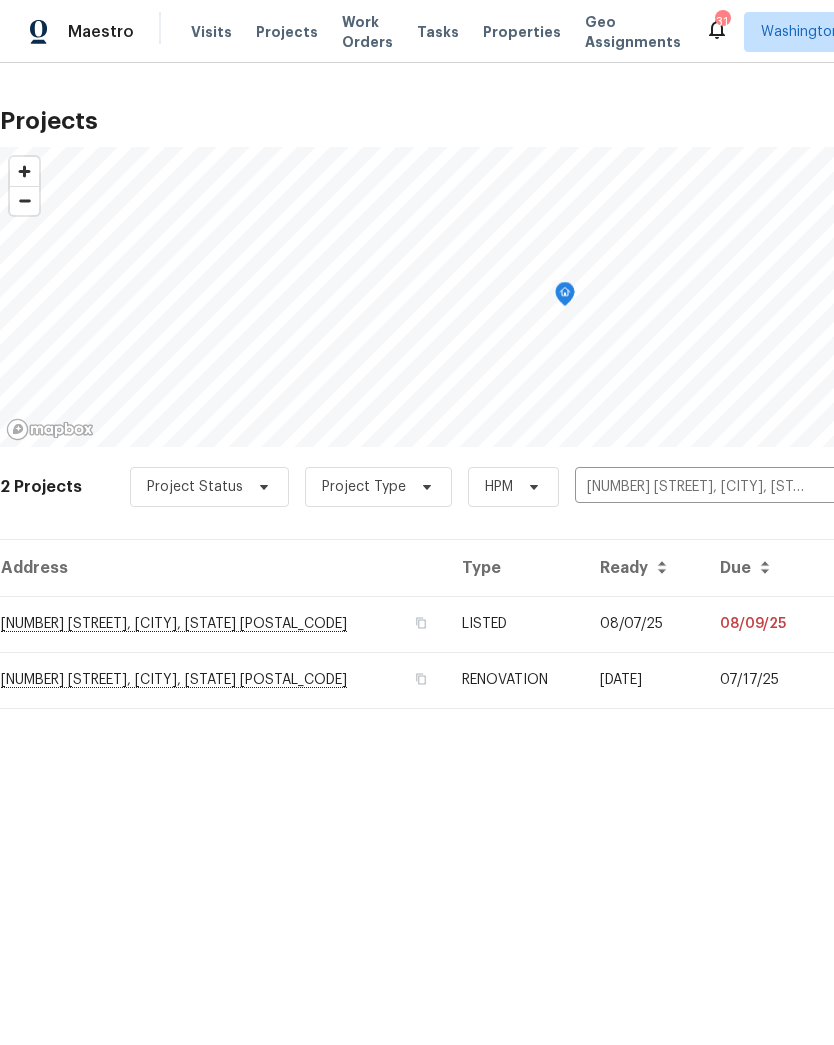 click on "9078 Reynolds Pl, Manassas, VA 20110" at bounding box center [223, 624] 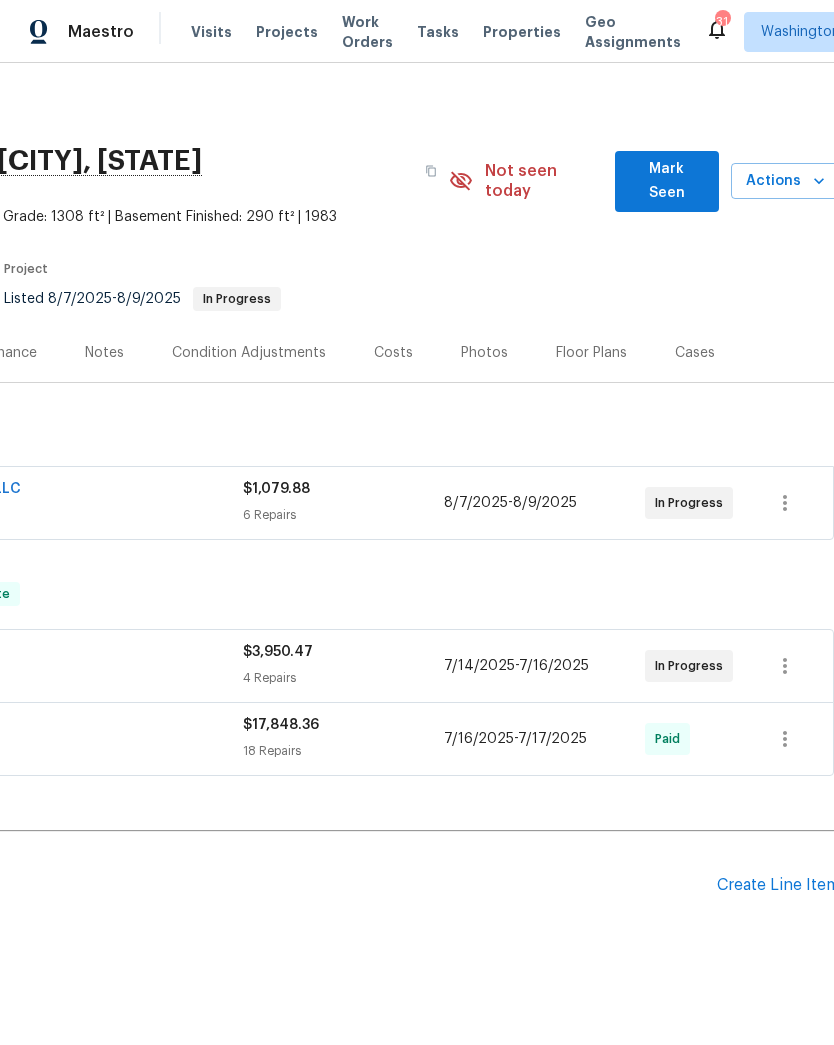 scroll, scrollTop: 0, scrollLeft: 291, axis: horizontal 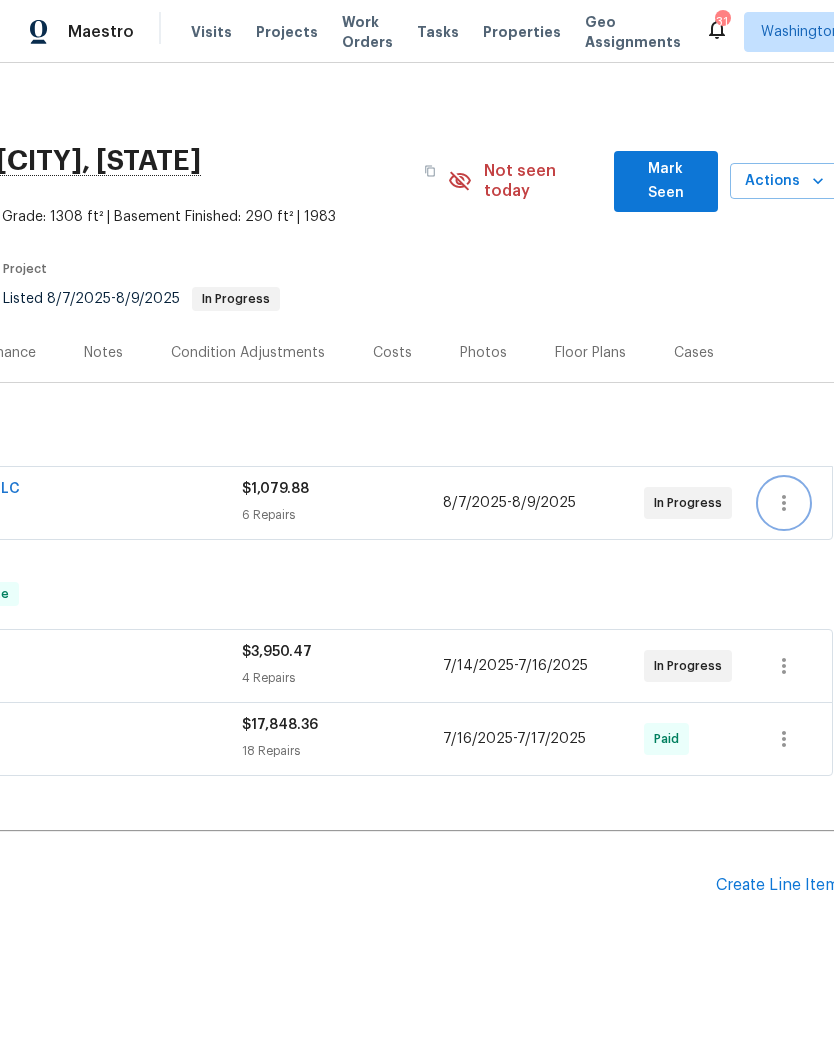 click 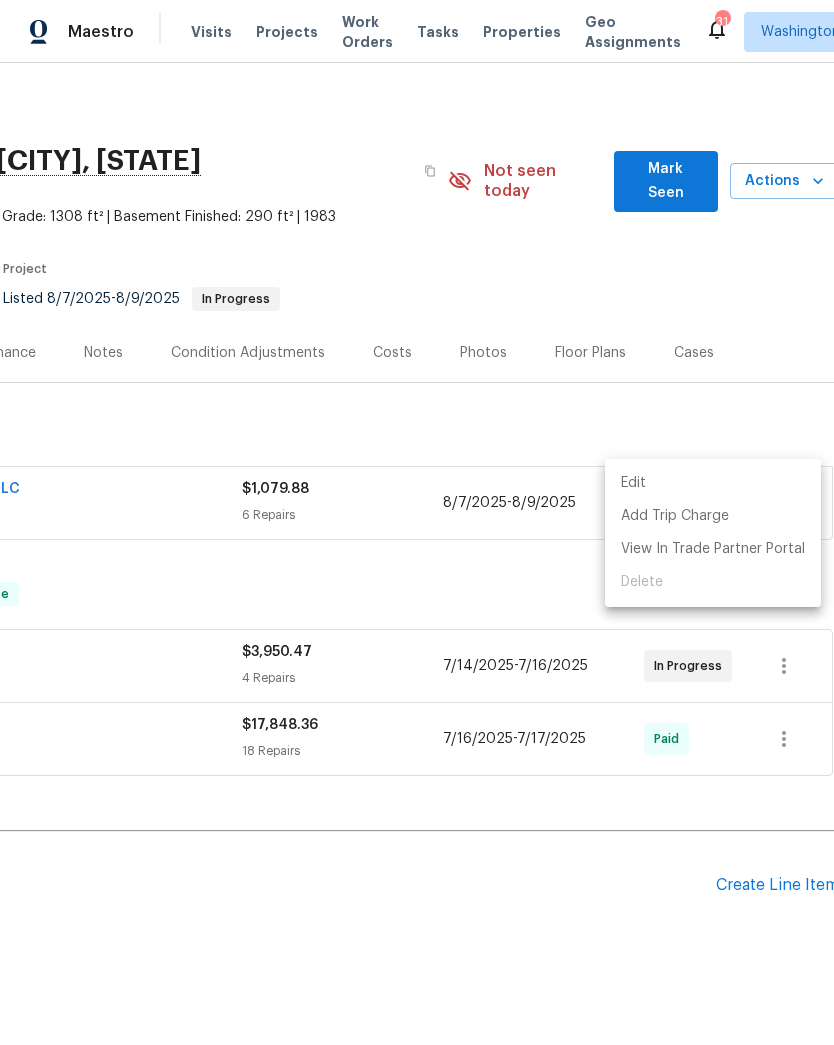 click at bounding box center [417, 522] 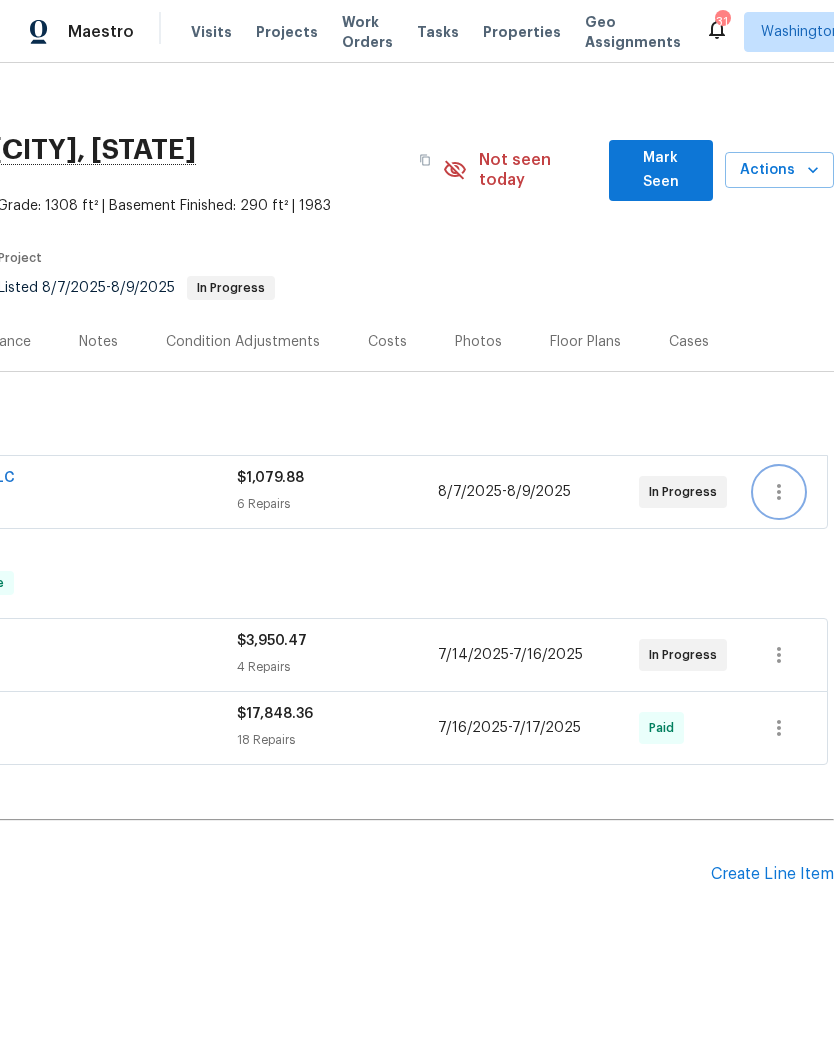 scroll, scrollTop: 11, scrollLeft: 296, axis: both 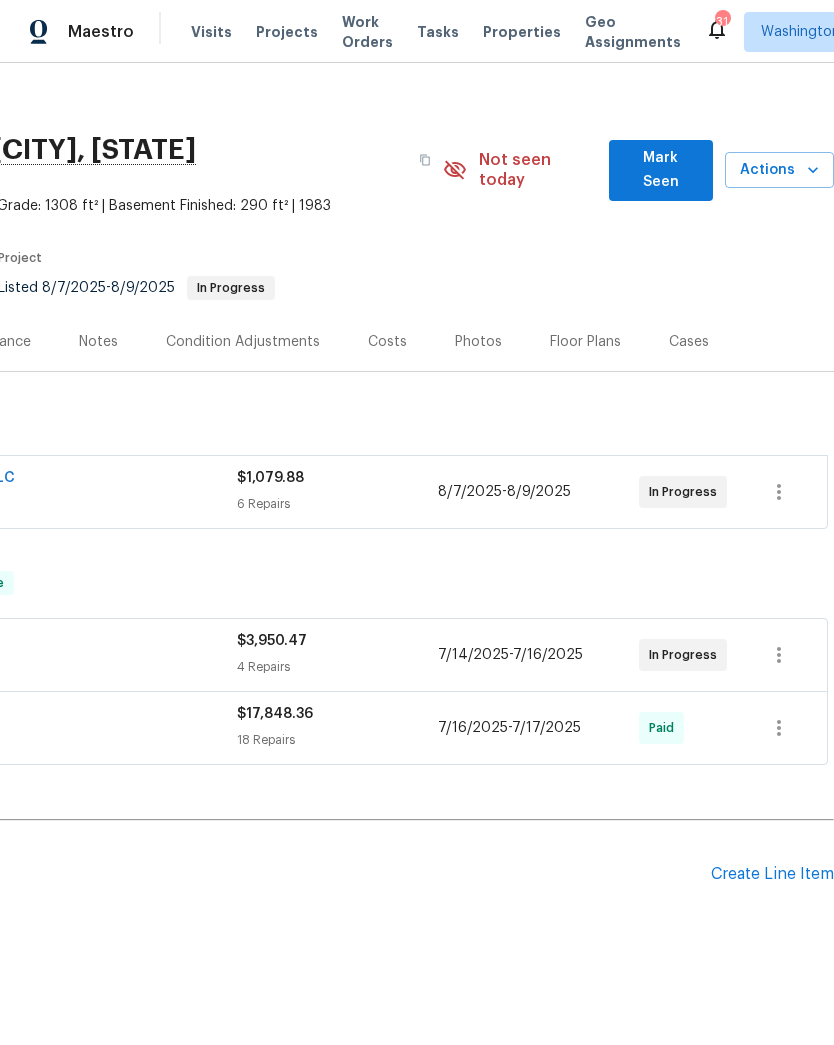click on "Create Line Item" at bounding box center (772, 874) 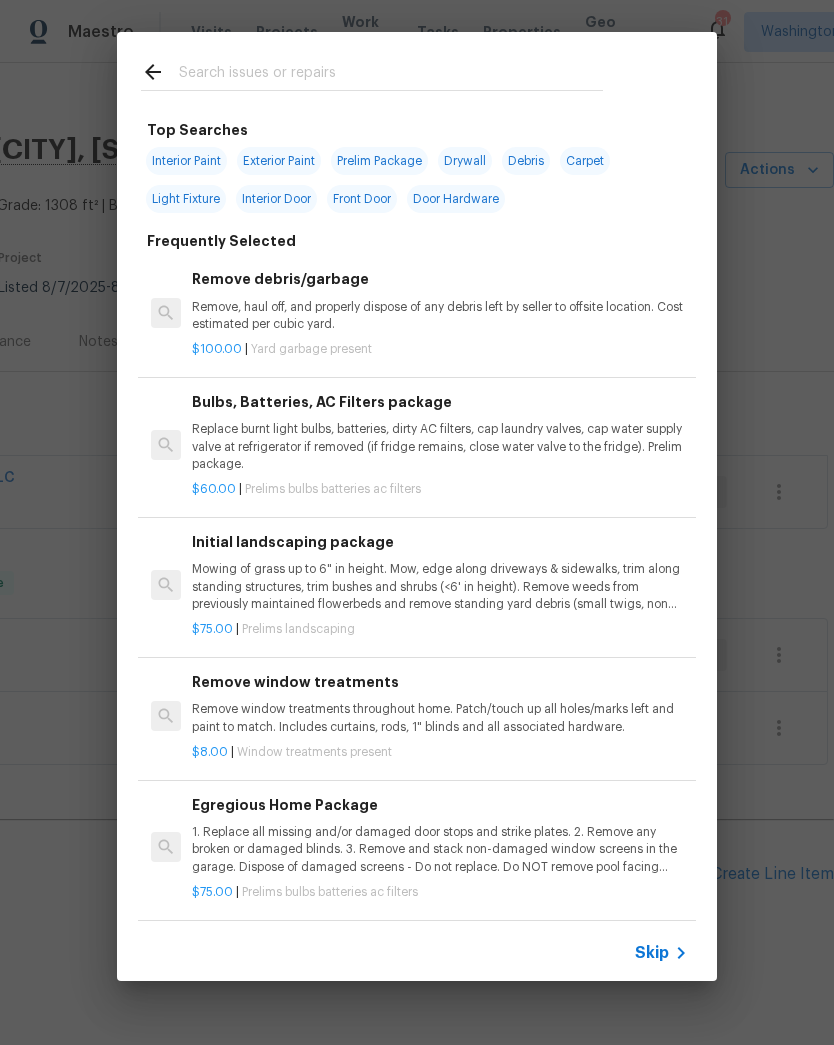 click at bounding box center (391, 75) 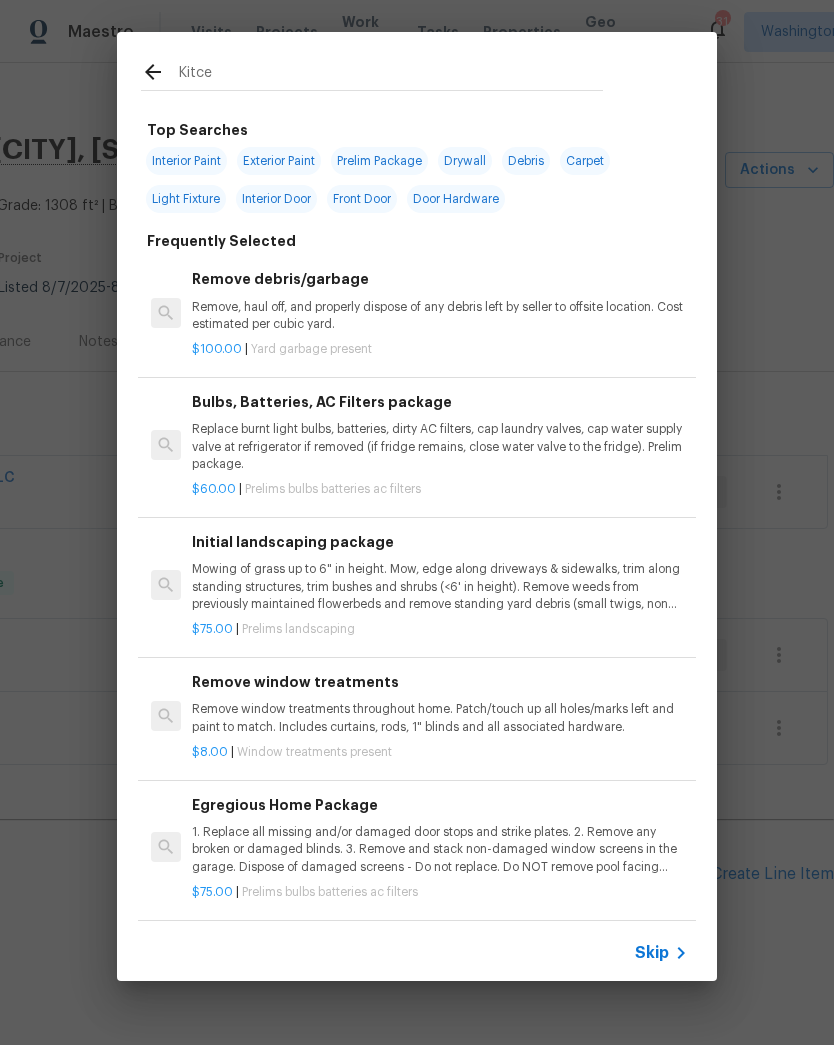 type on "Kitcen" 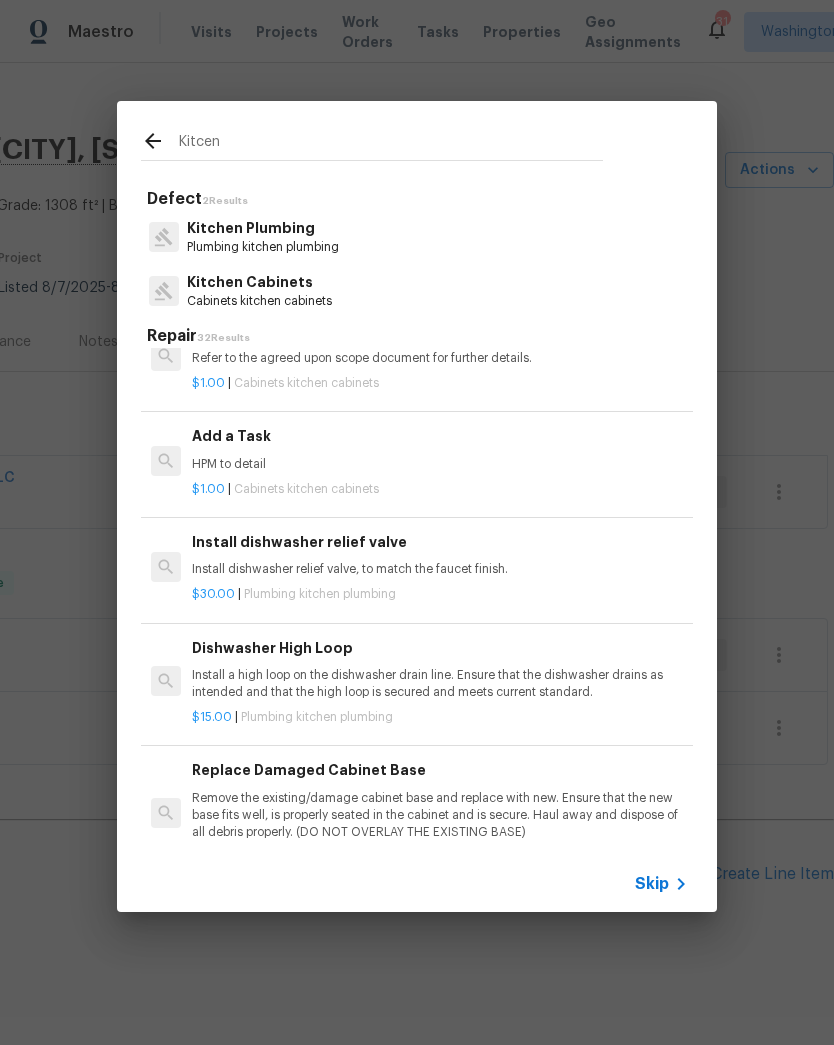 scroll, scrollTop: 3198, scrollLeft: 0, axis: vertical 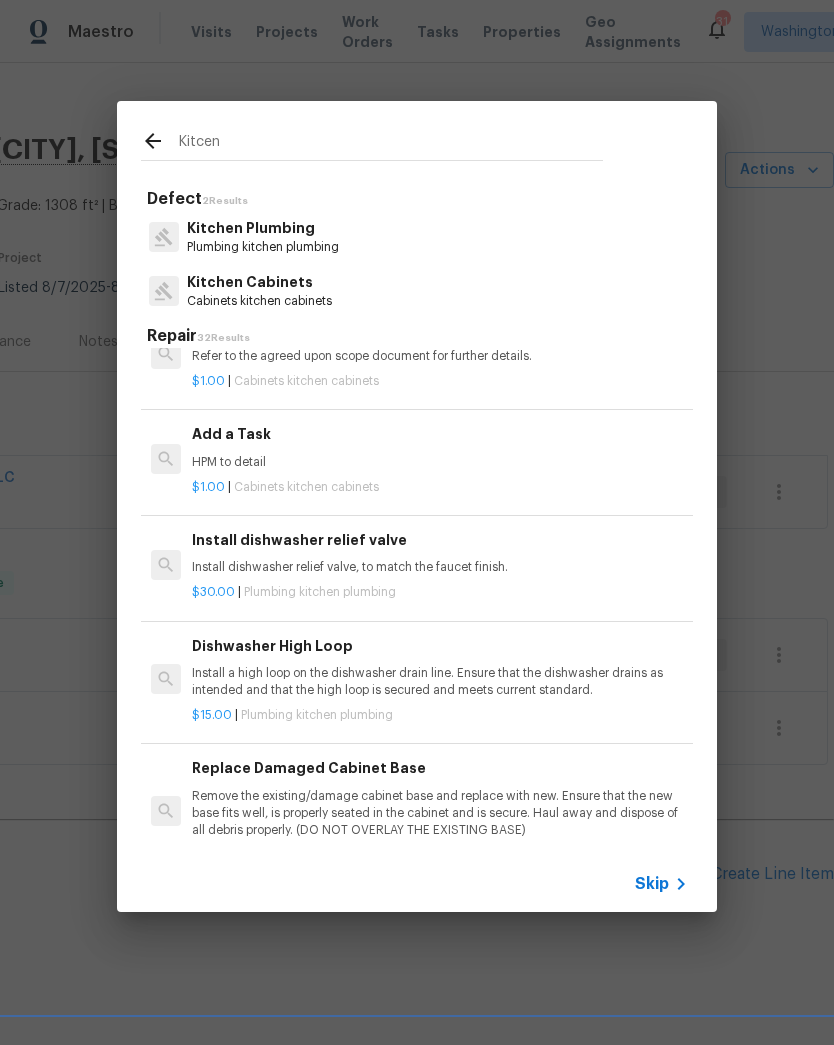 click on "$1.00   |   Cabinets kitchen cabinets" at bounding box center (440, 483) 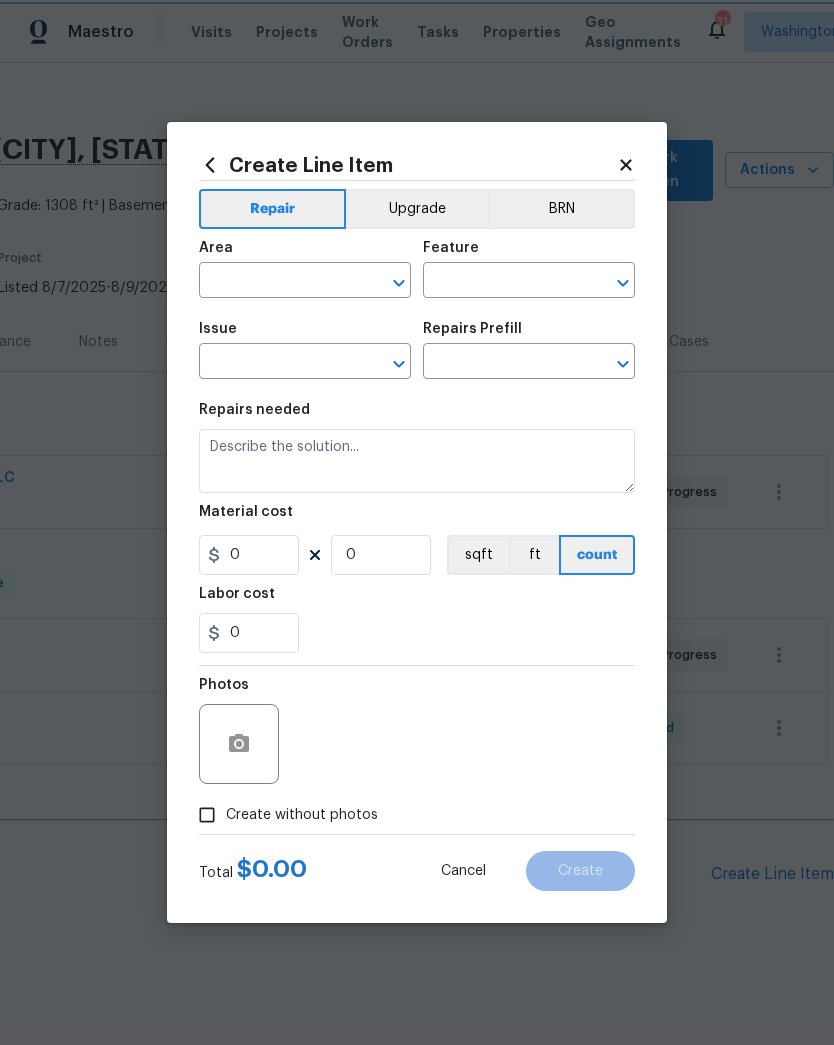 type on "Cabinets" 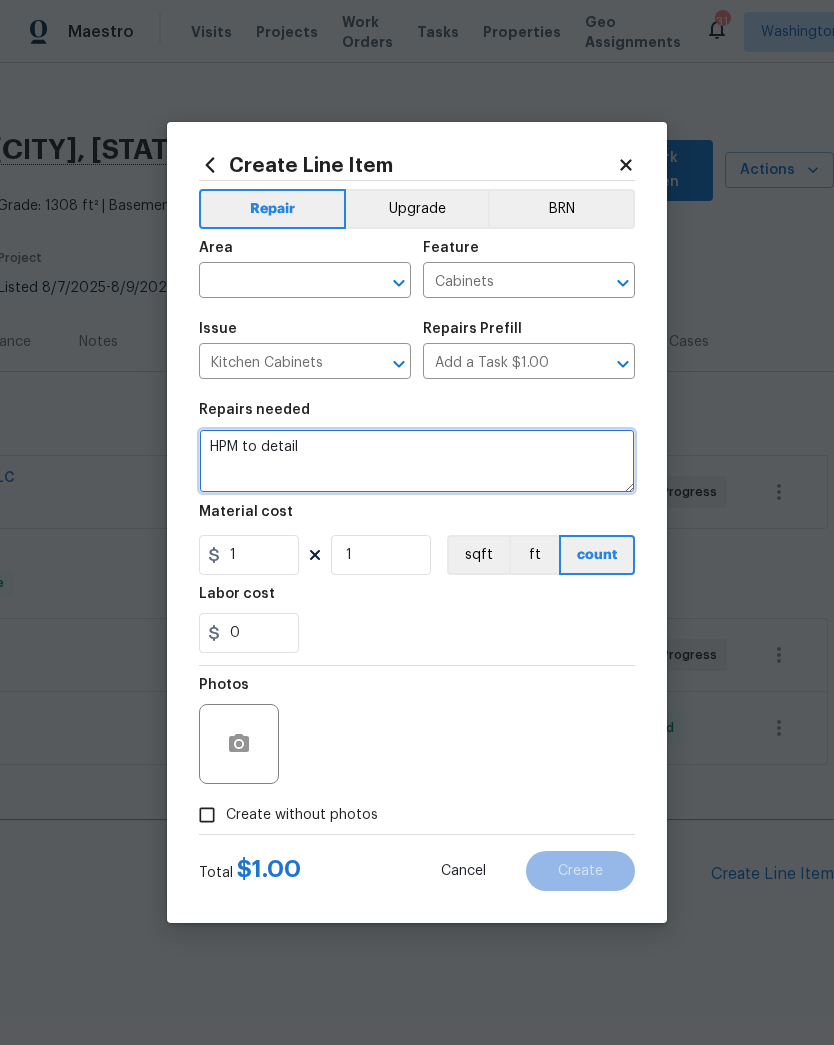 click on "HPM to detail" at bounding box center (417, 461) 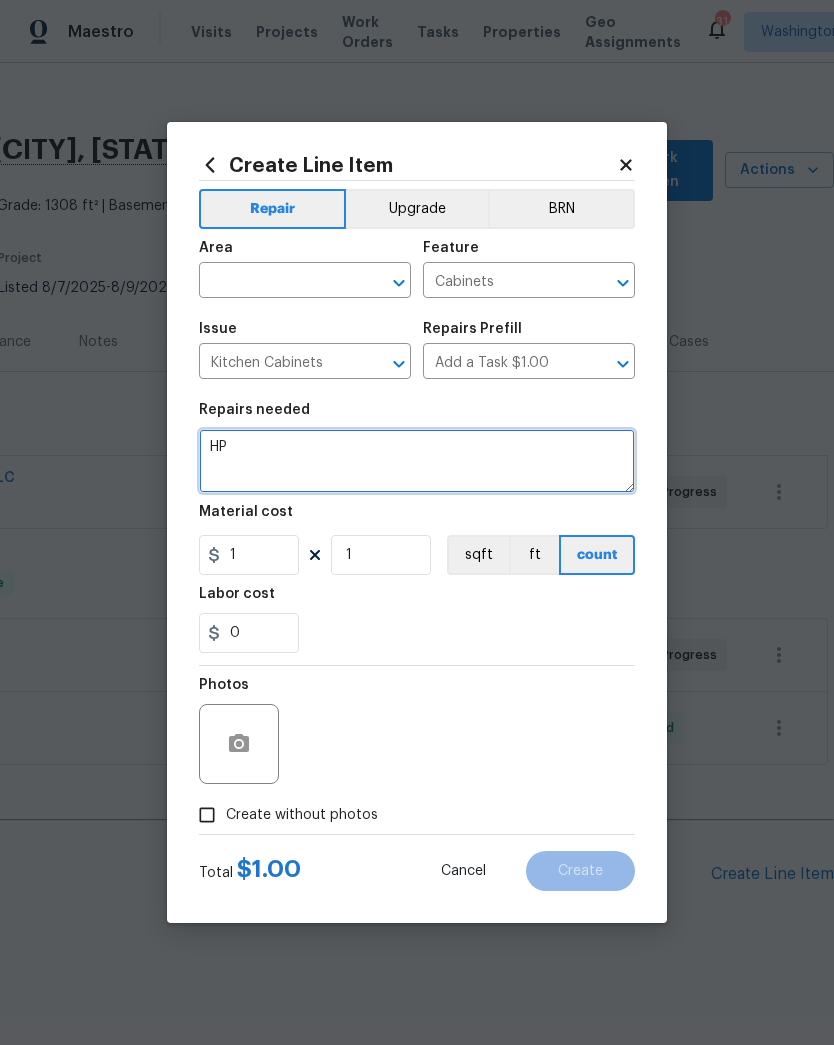 type on "H" 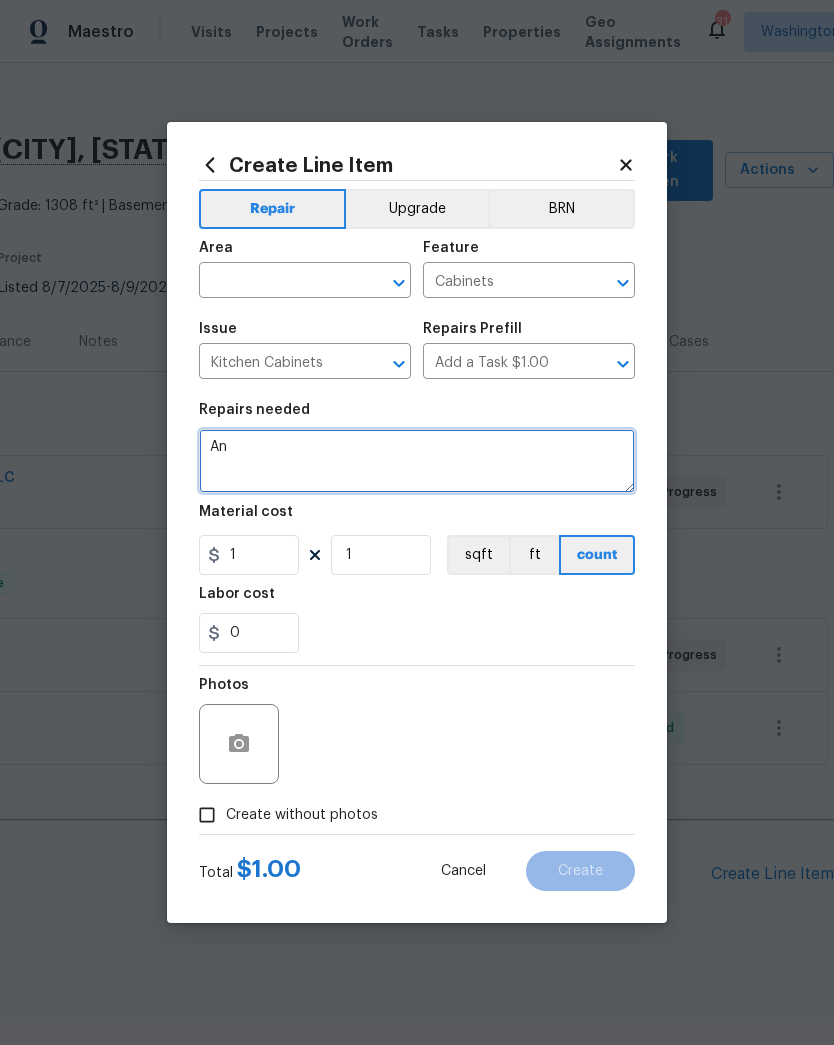 type on "A" 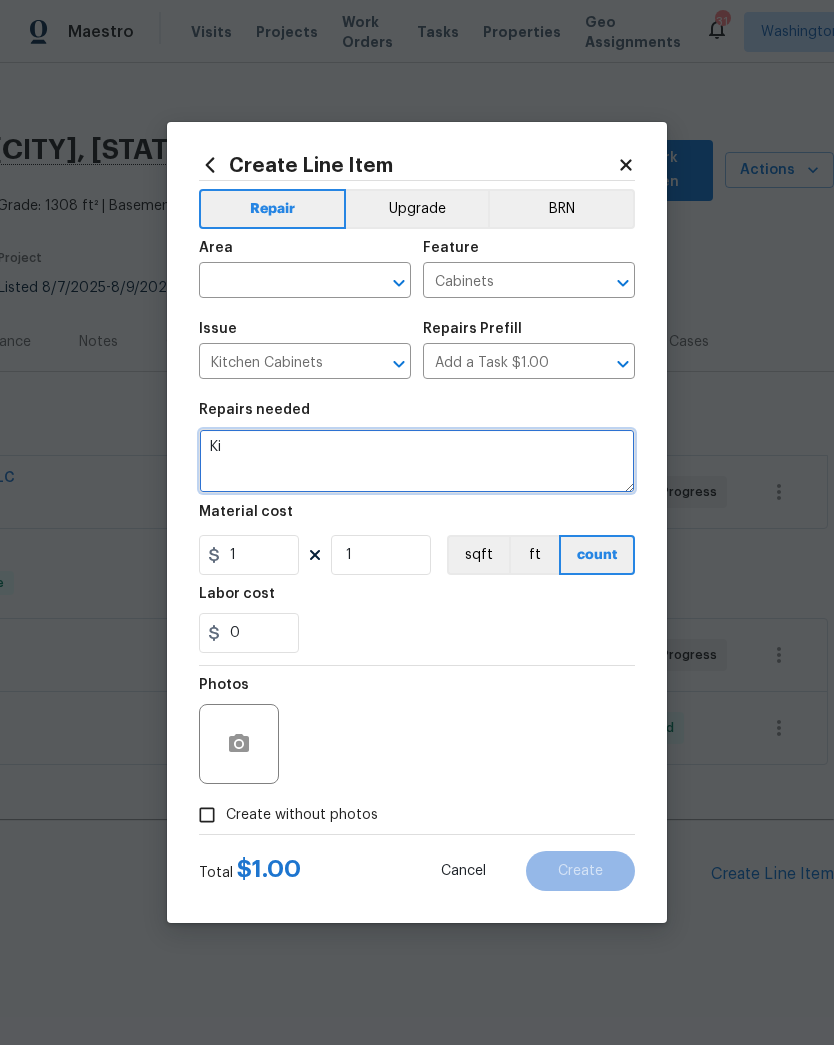 type on "K" 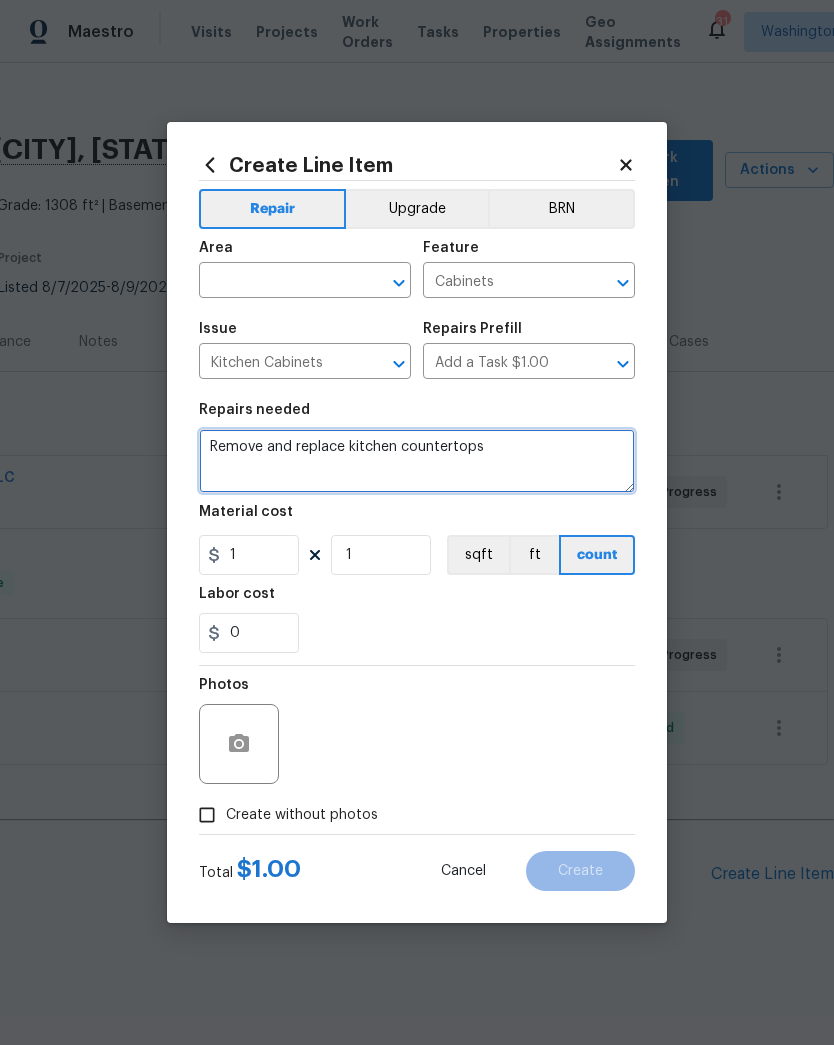 type on "Remove and replace kitchen countertops" 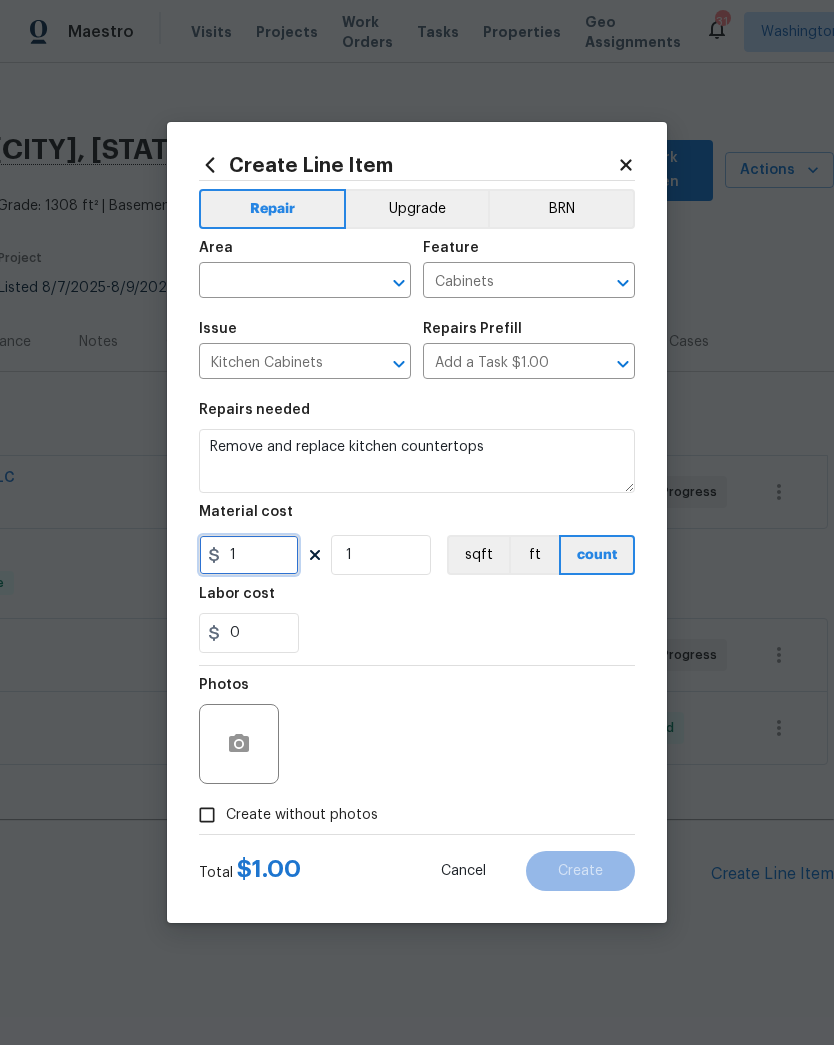click on "1" at bounding box center (249, 555) 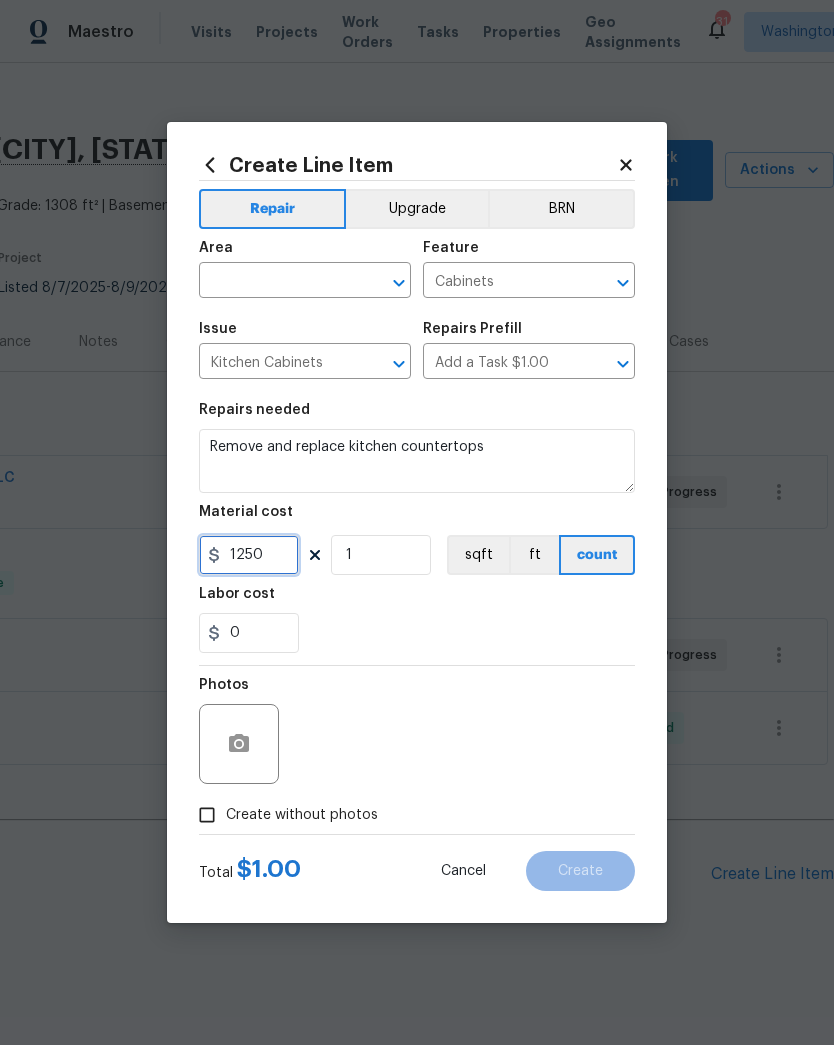 type on "1250" 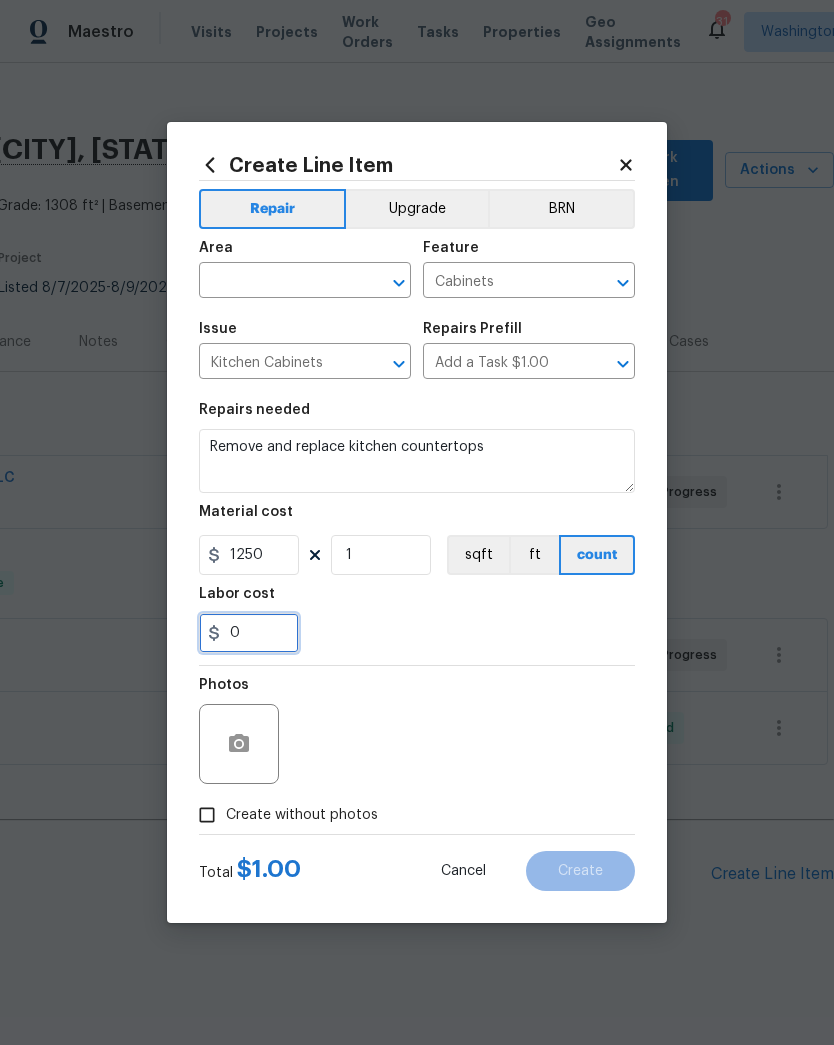 click on "0" at bounding box center (249, 633) 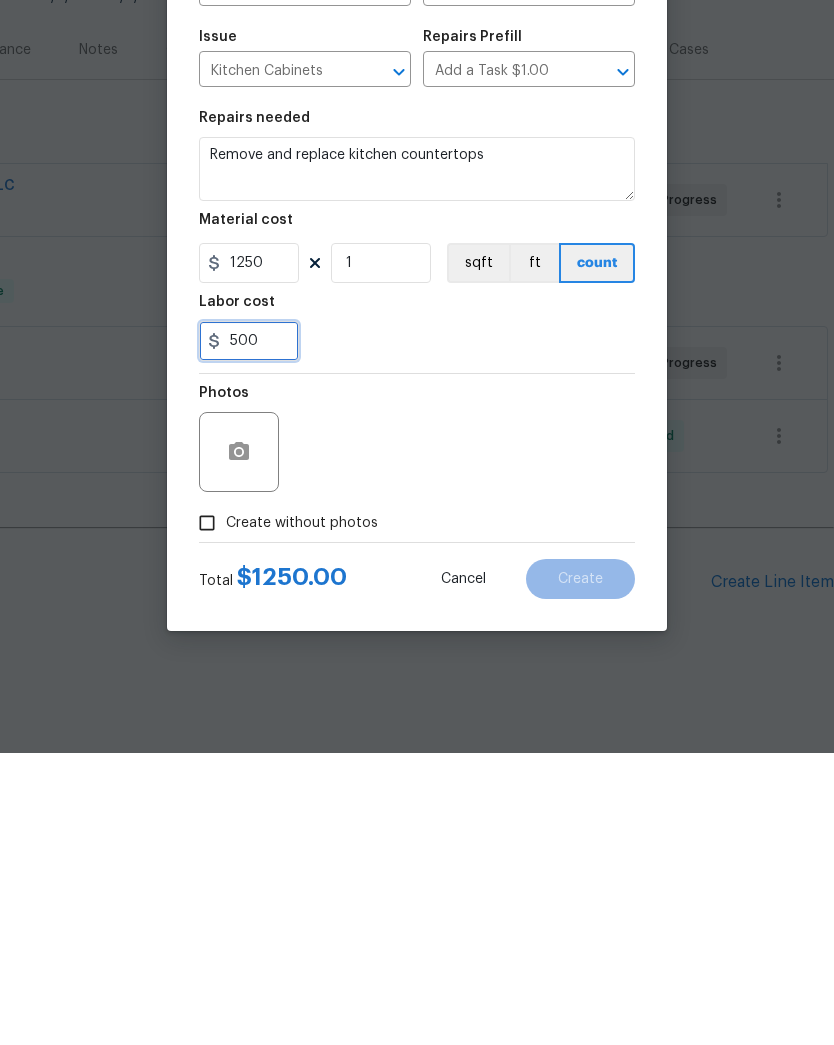 type on "500" 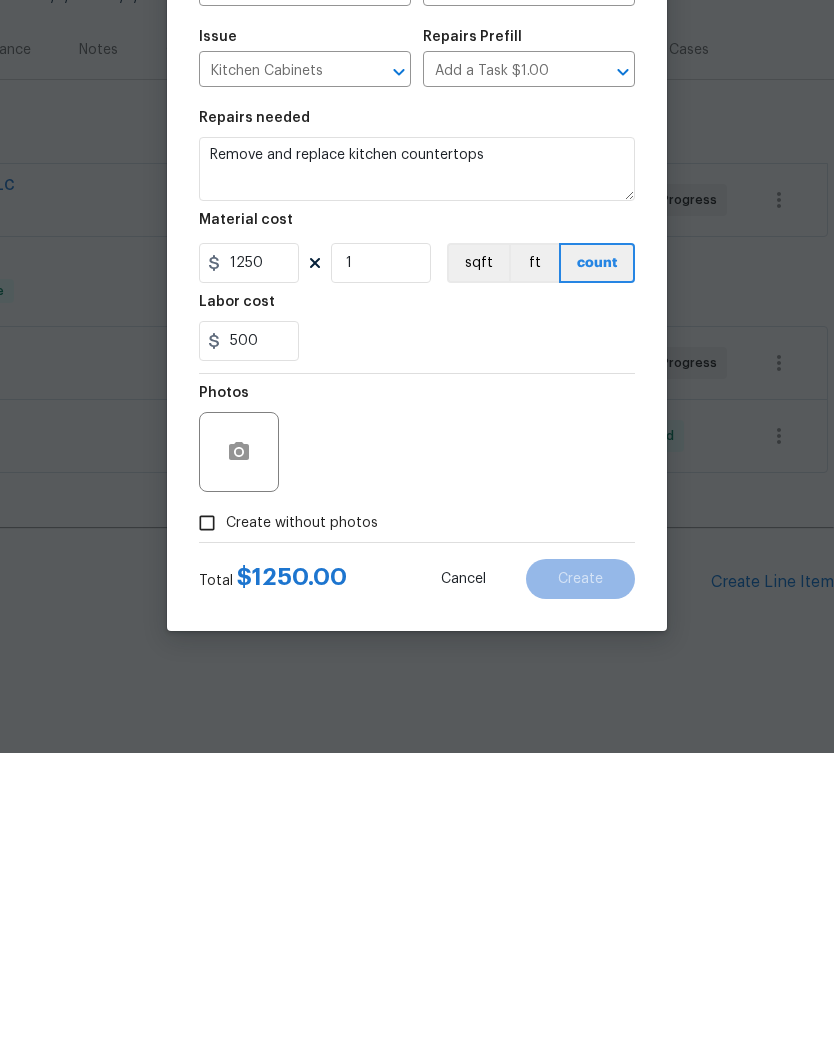 click on "500" at bounding box center (417, 633) 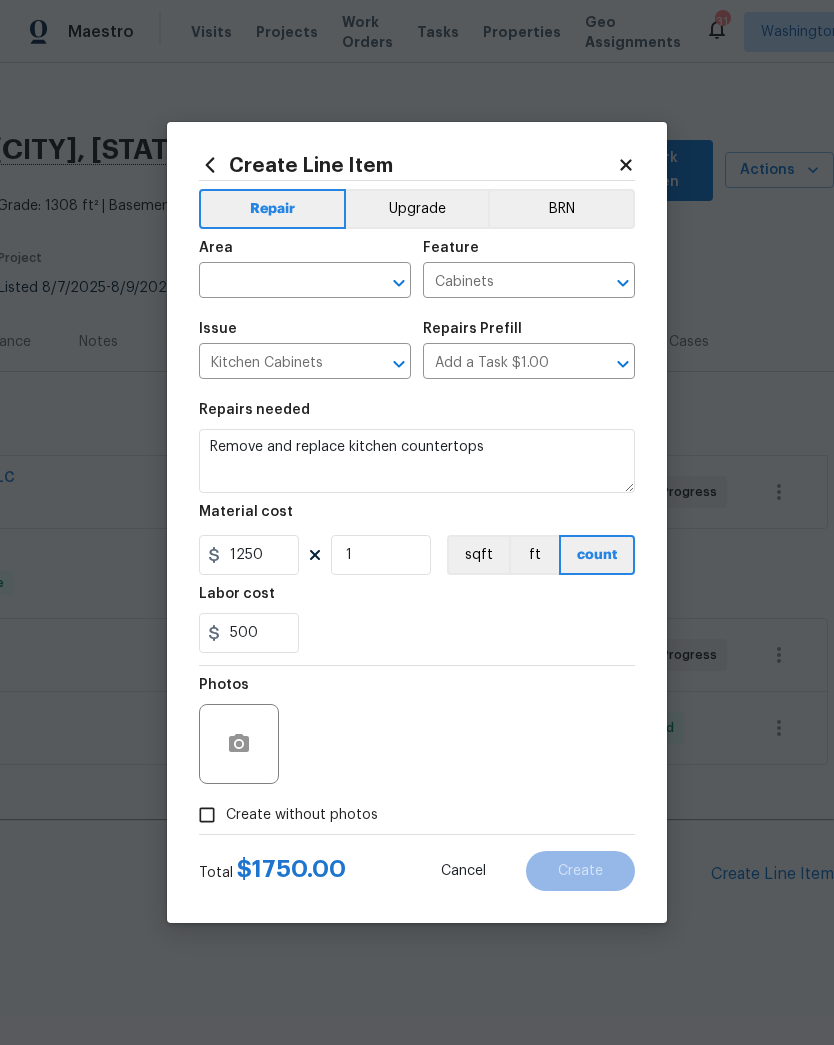 click at bounding box center [399, 283] 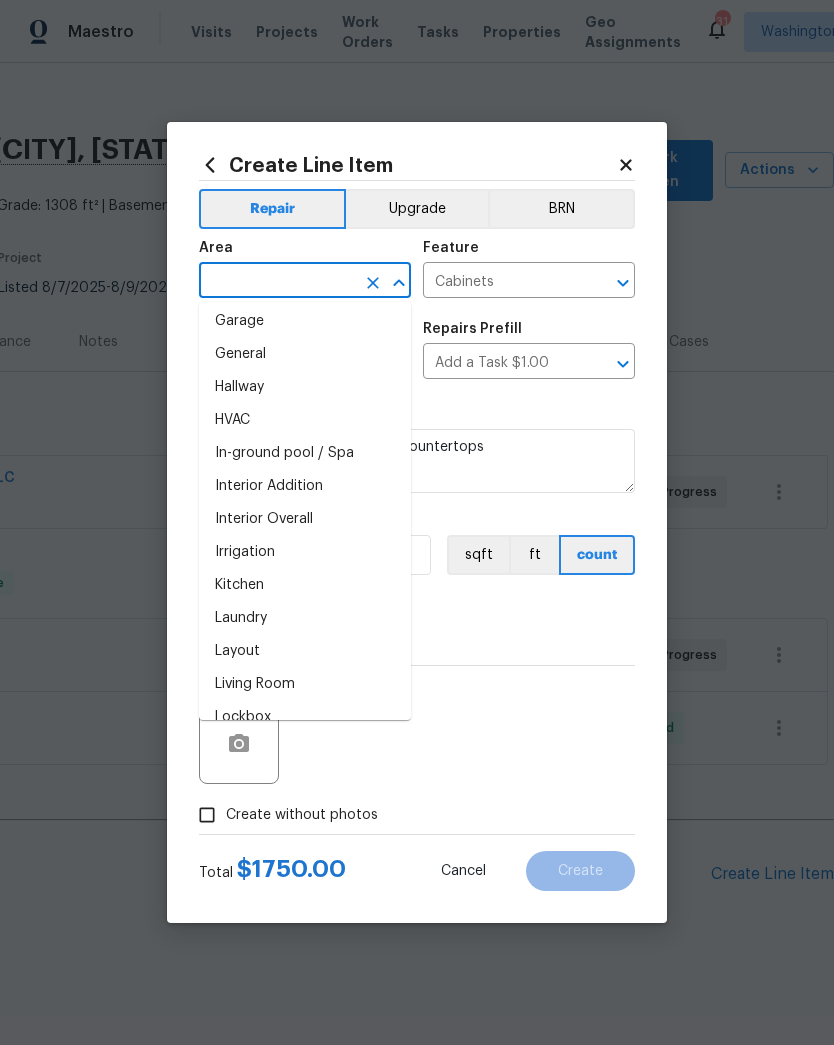 scroll, scrollTop: 631, scrollLeft: 0, axis: vertical 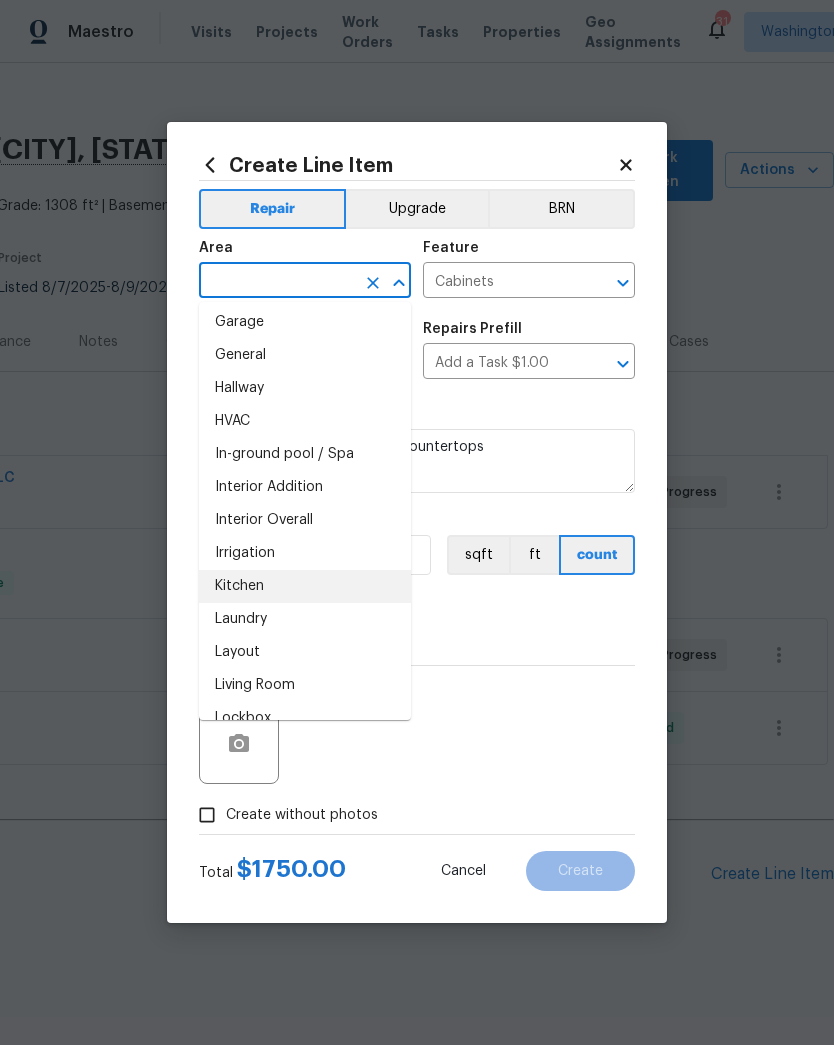 click on "Kitchen" at bounding box center [305, 586] 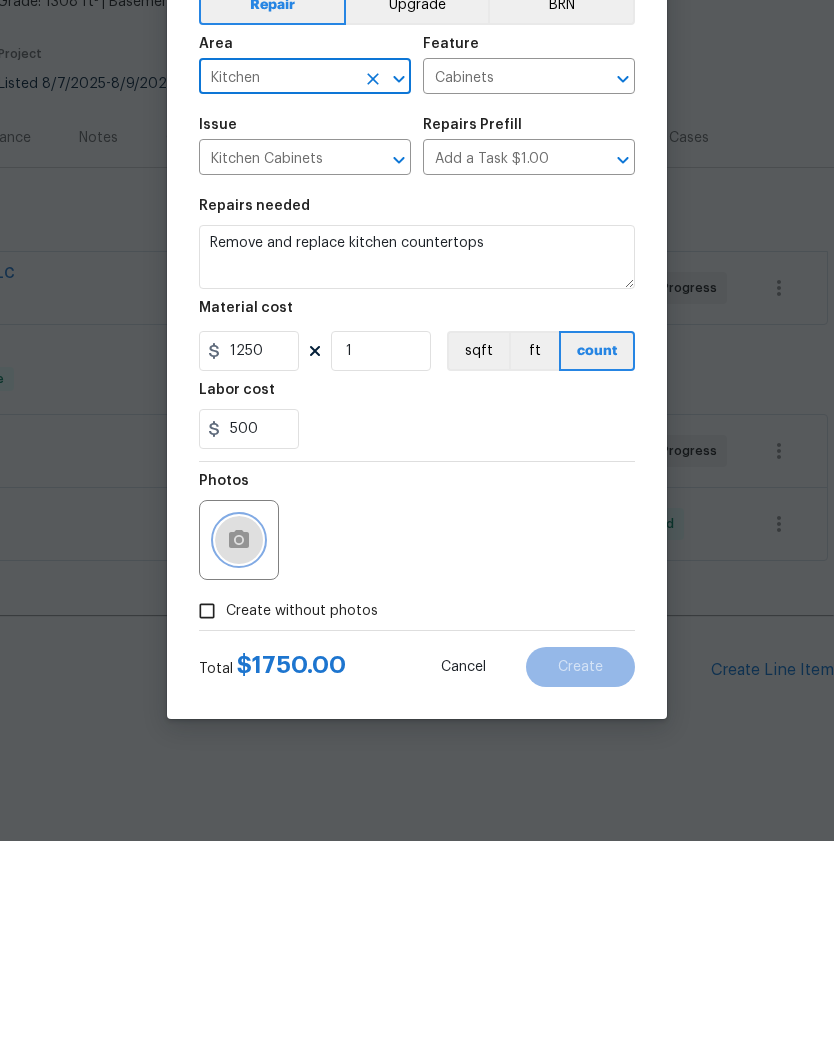 click 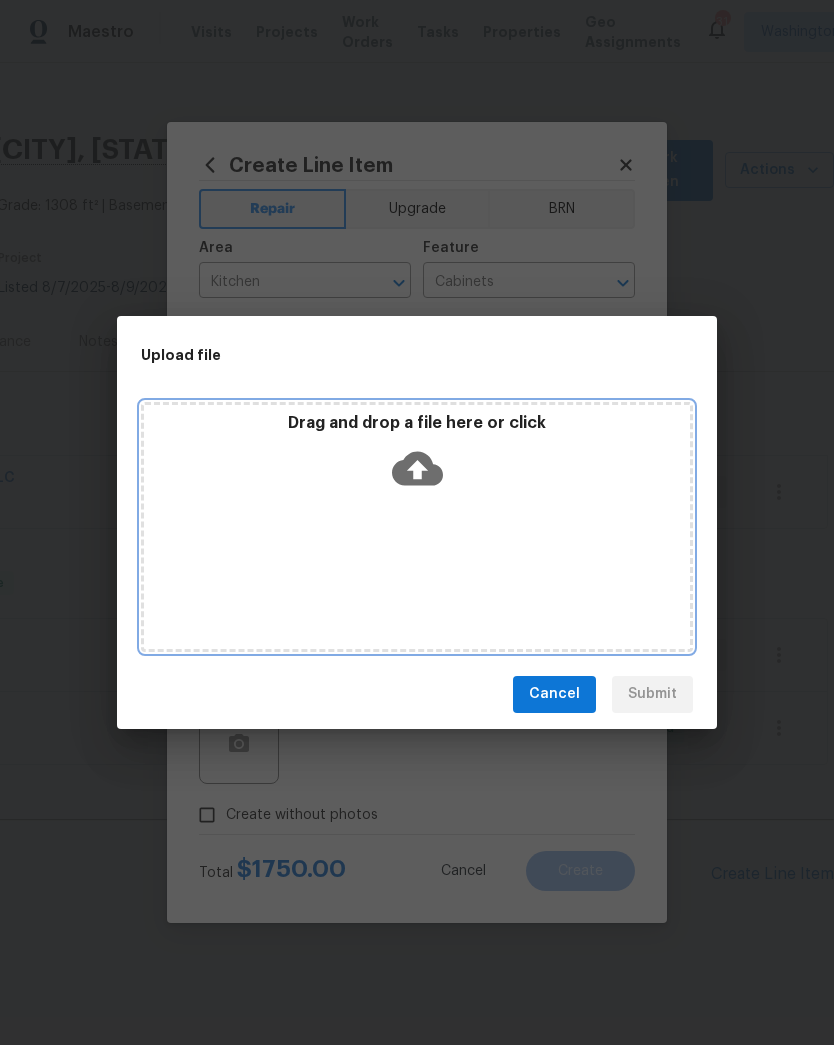 click 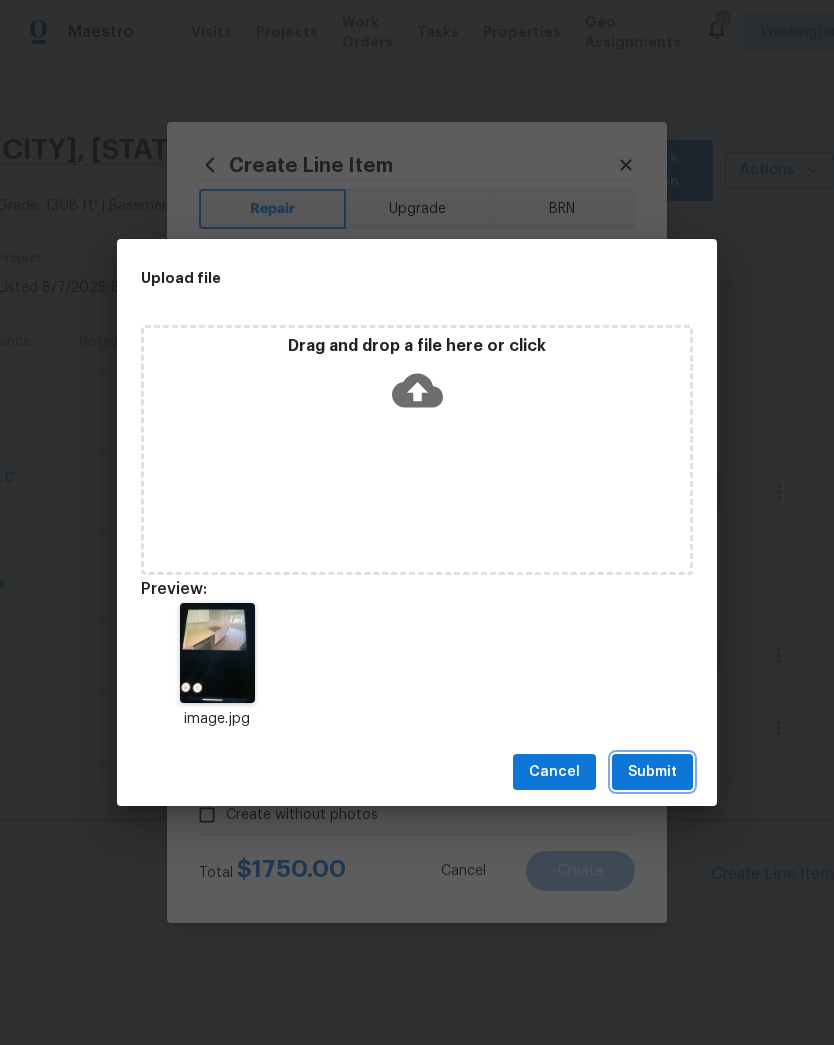click on "Submit" at bounding box center (652, 772) 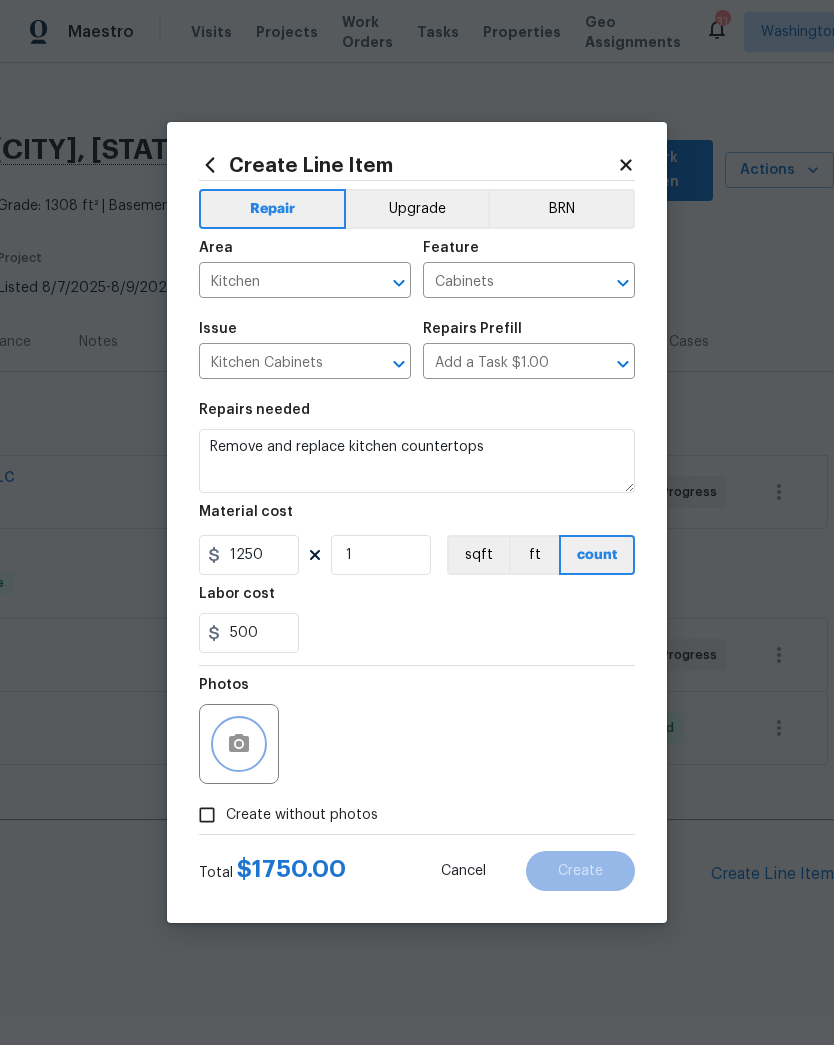 click 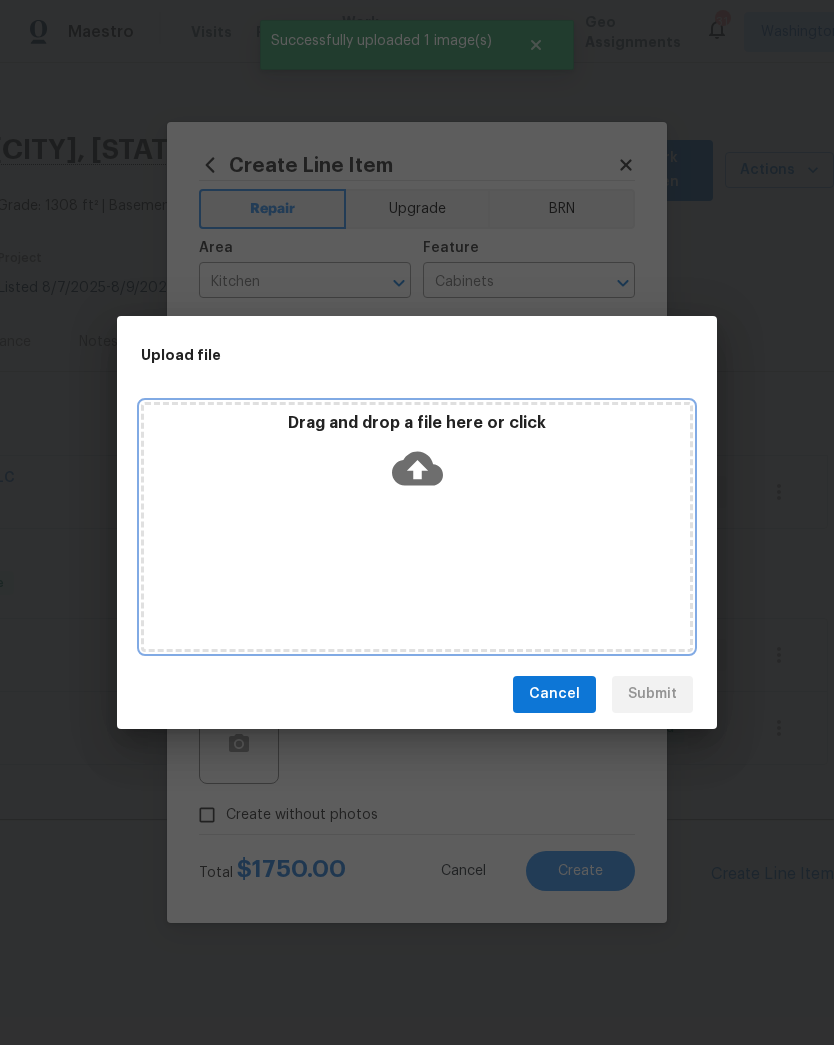 click 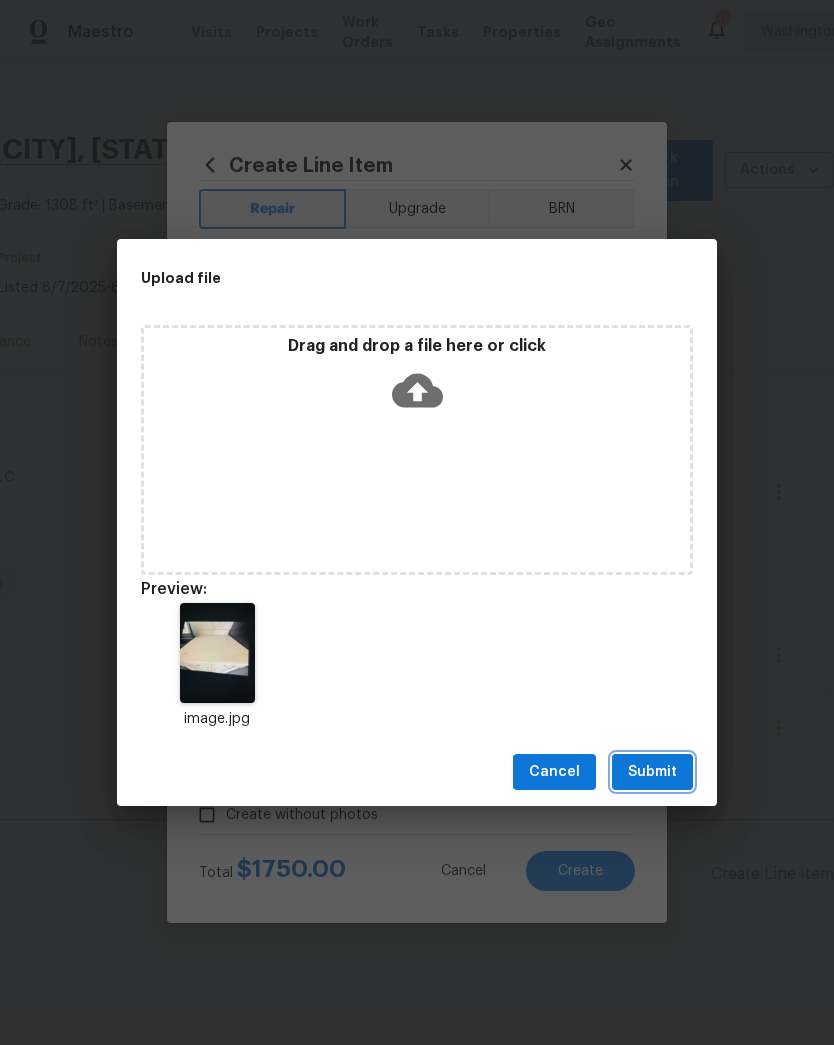 click on "Submit" at bounding box center (652, 772) 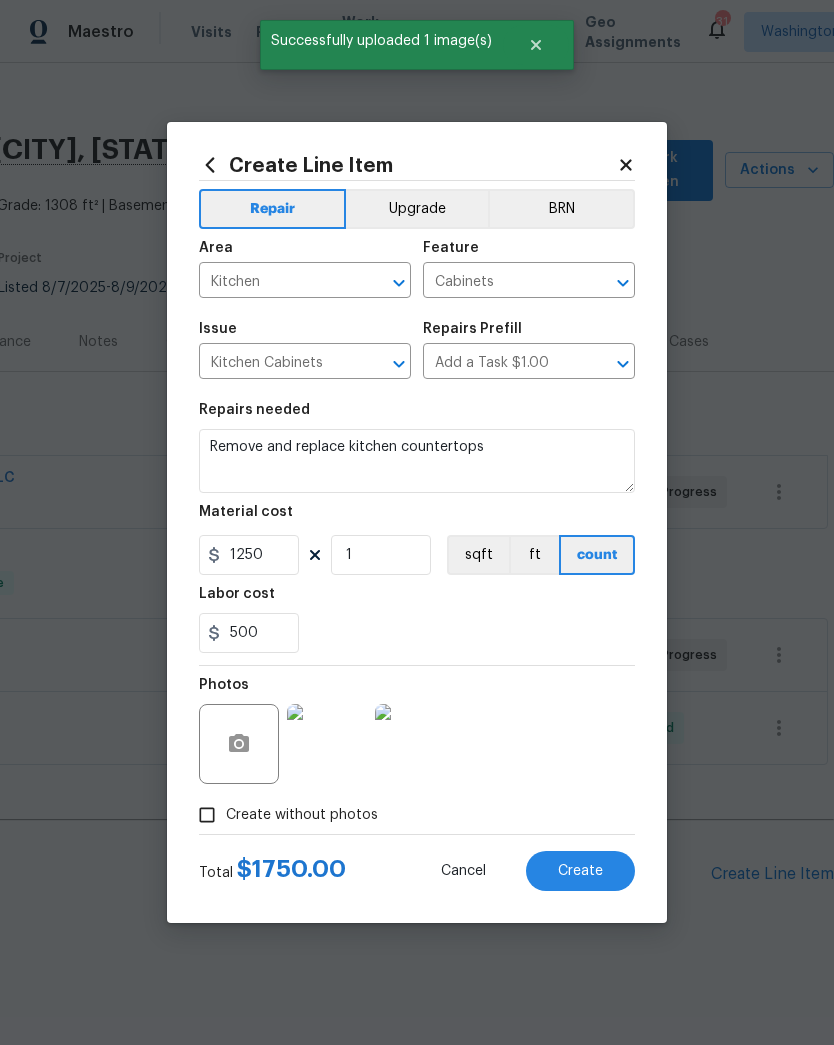 click on "Create" at bounding box center [580, 871] 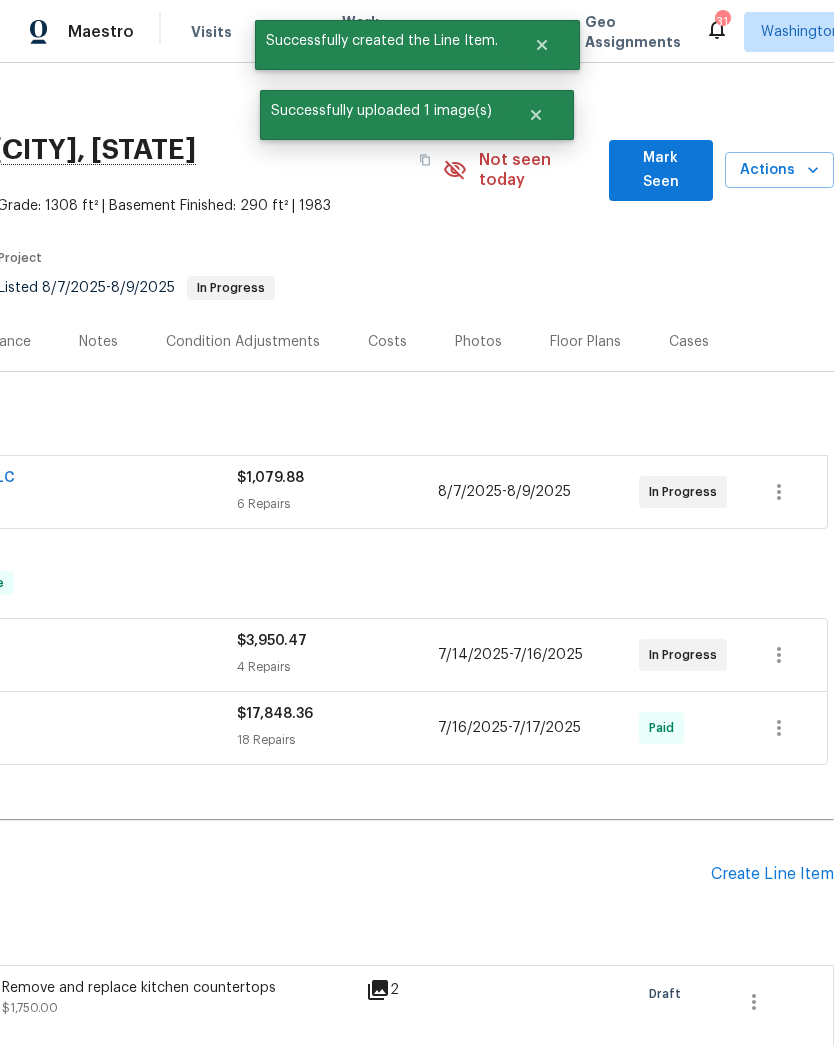 click on "Create Line Item" at bounding box center [772, 874] 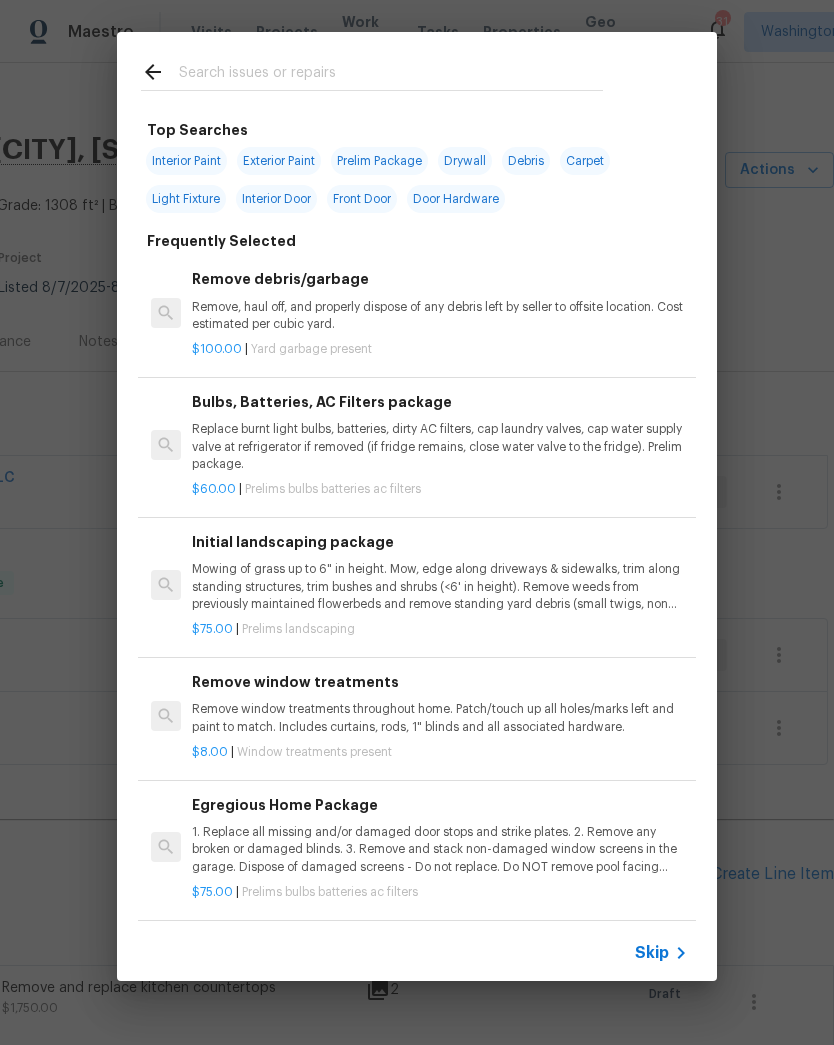 click at bounding box center (391, 75) 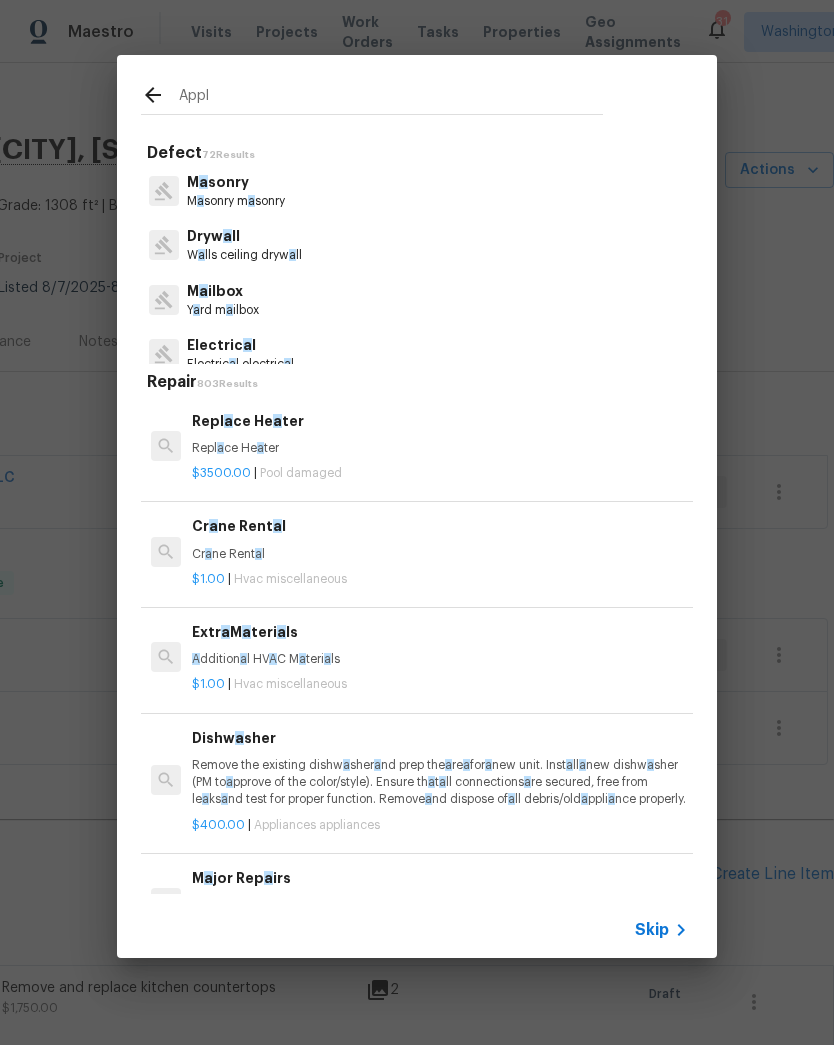 type on "Appli" 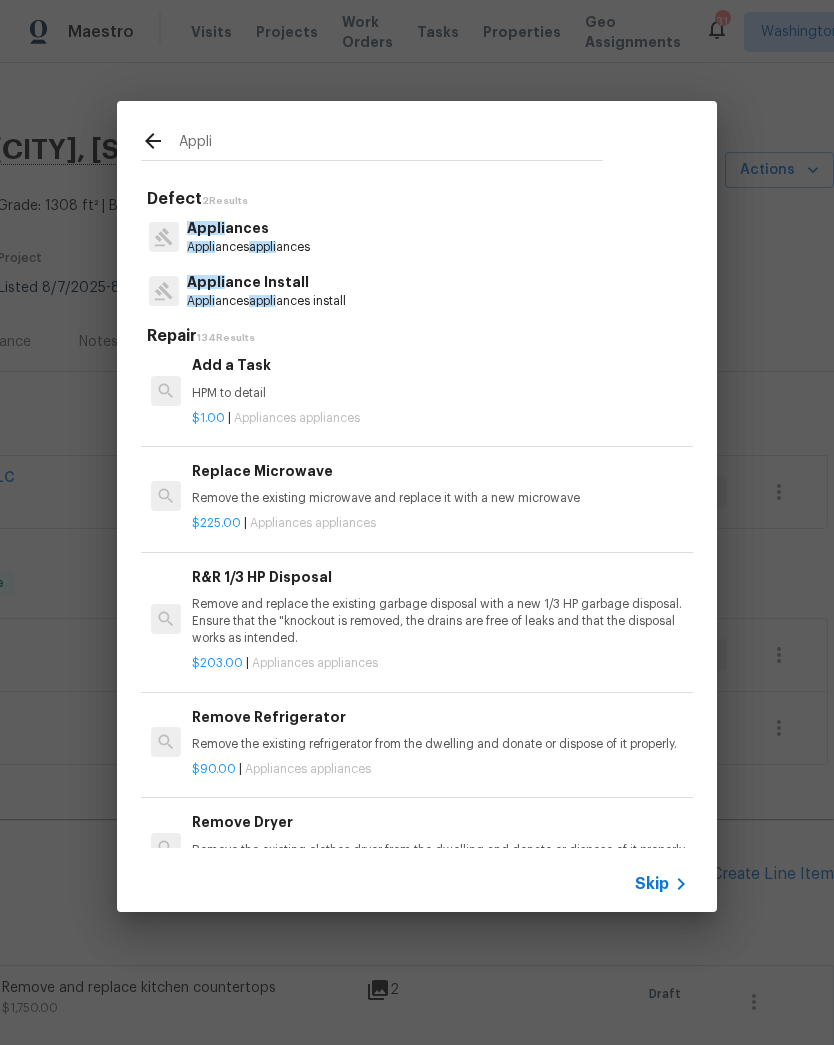 scroll, scrollTop: 921, scrollLeft: 0, axis: vertical 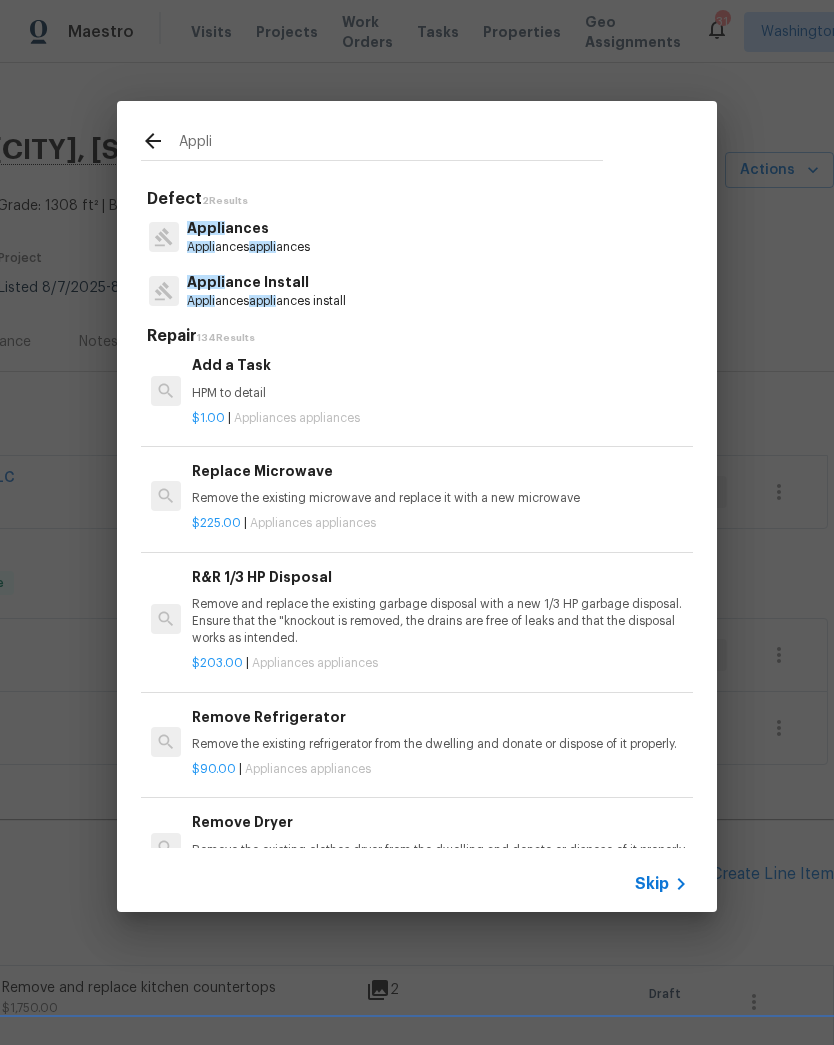 click on "$1.00   |   Appliances appliances" at bounding box center [440, 418] 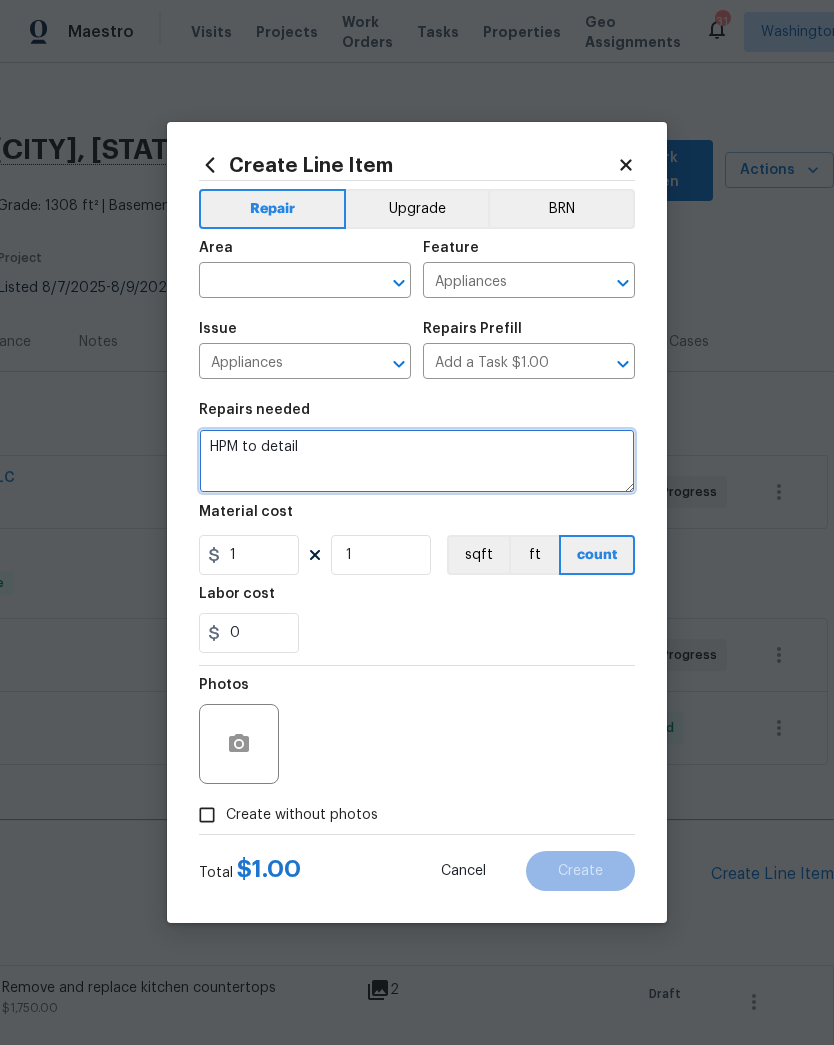 click on "HPM to detail" at bounding box center (417, 461) 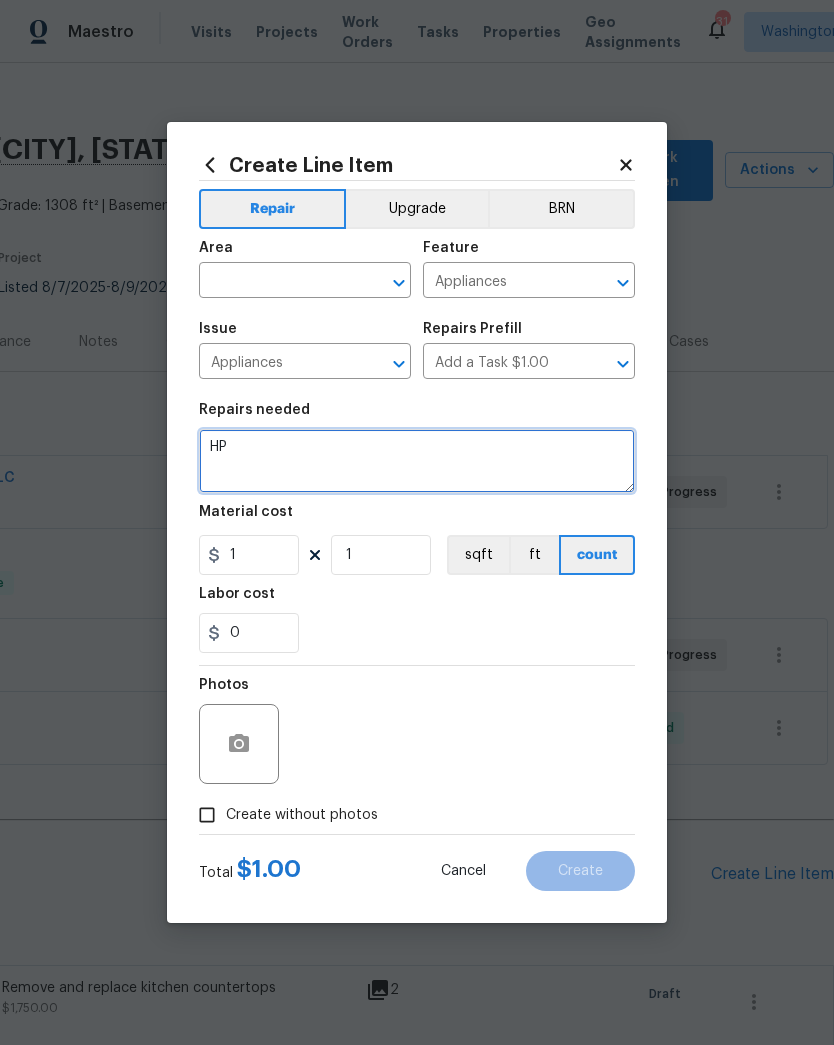 type on "H" 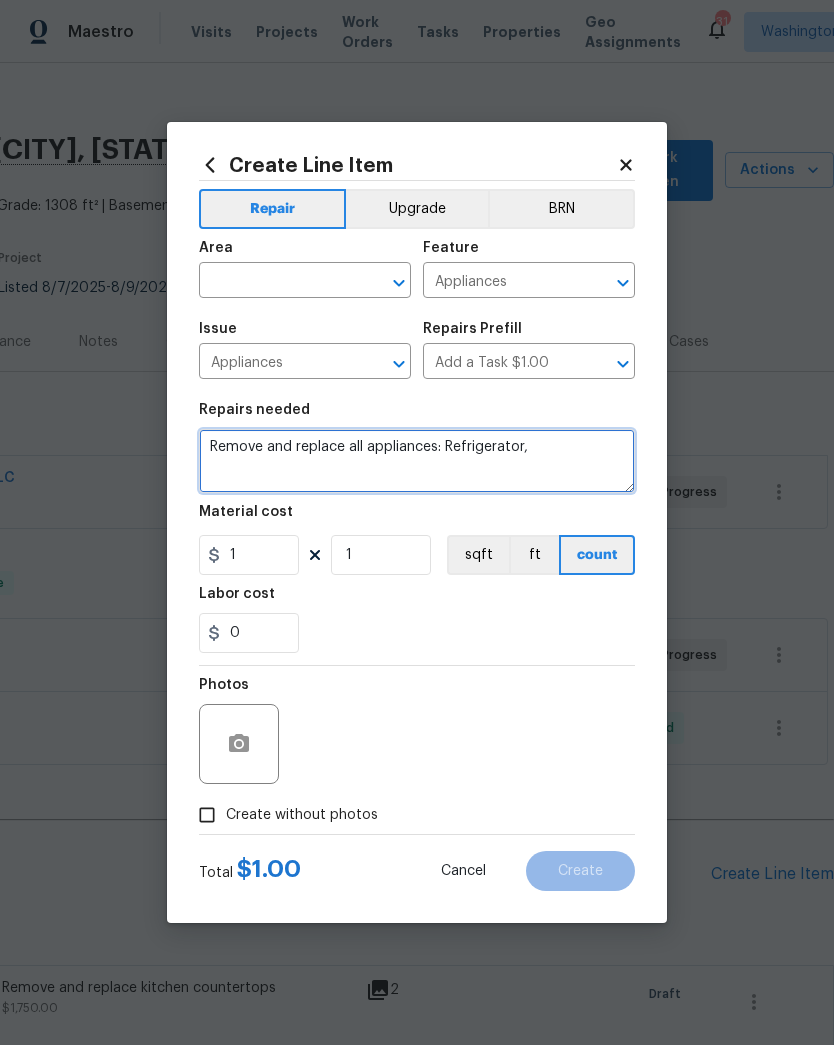 click on "Remove and replace all appliances: Refrigerator," at bounding box center (417, 461) 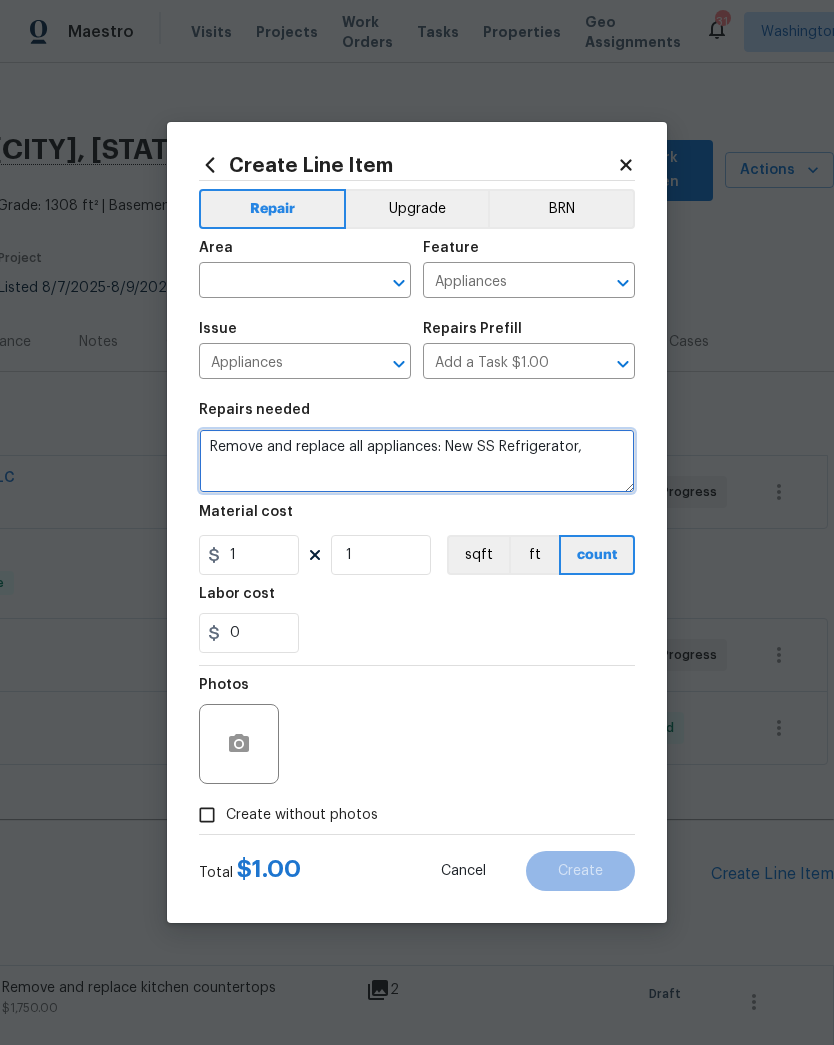 click on "Remove and replace all appliances: New SS Refrigerator," at bounding box center (417, 461) 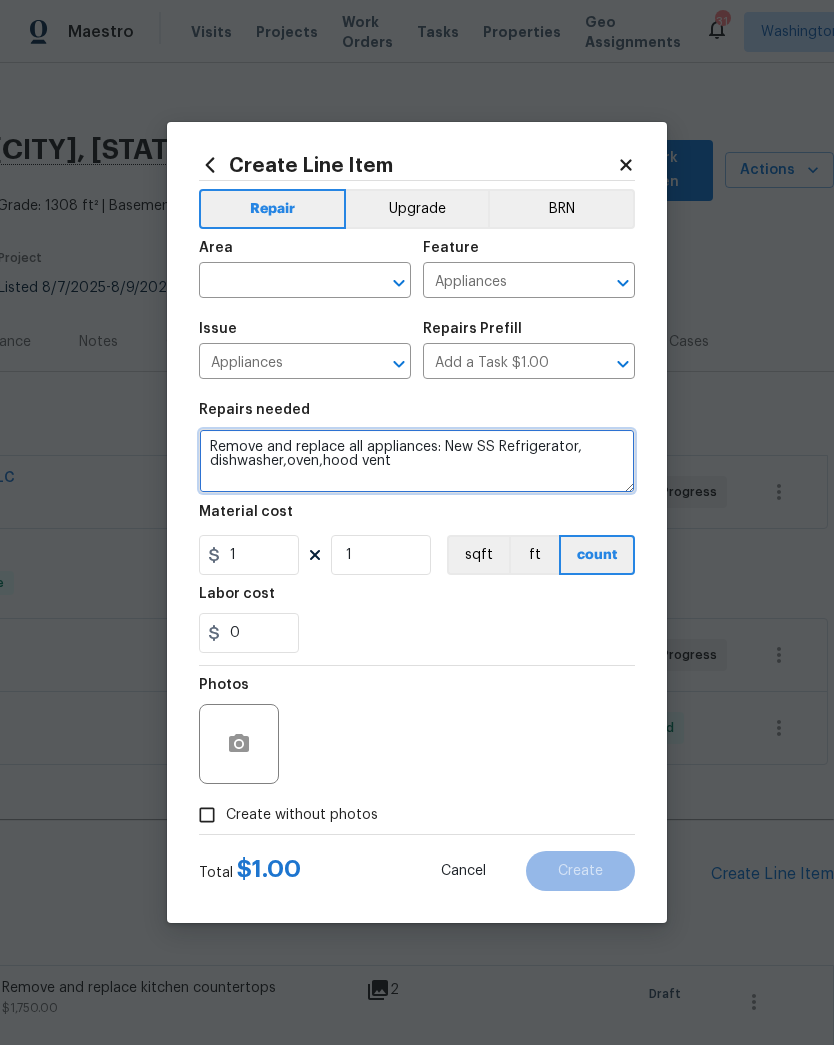 click on "Remove and replace all appliances: New SS Refrigerator, dishwasher,oven,hood vent" at bounding box center [417, 461] 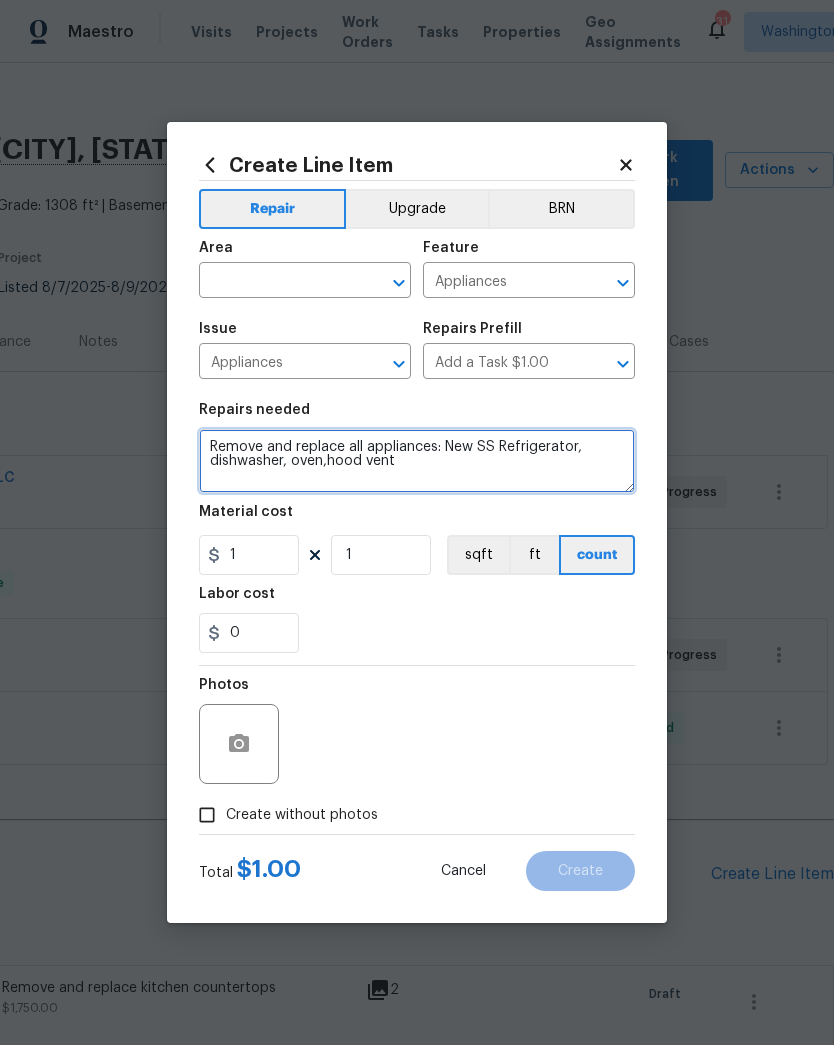 click on "Remove and replace all appliances: New SS Refrigerator, dishwasher, oven,hood vent" at bounding box center [417, 461] 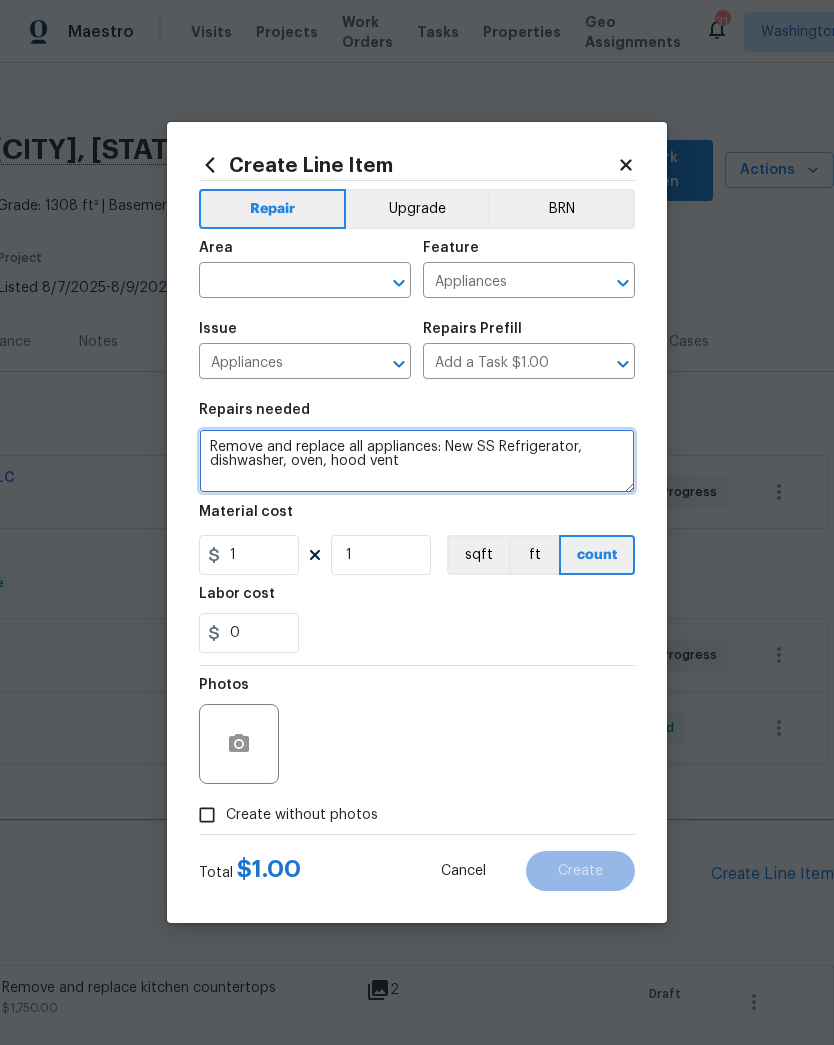 click on "Remove and replace all appliances: New SS Refrigerator, dishwasher, oven, hood vent" at bounding box center (417, 461) 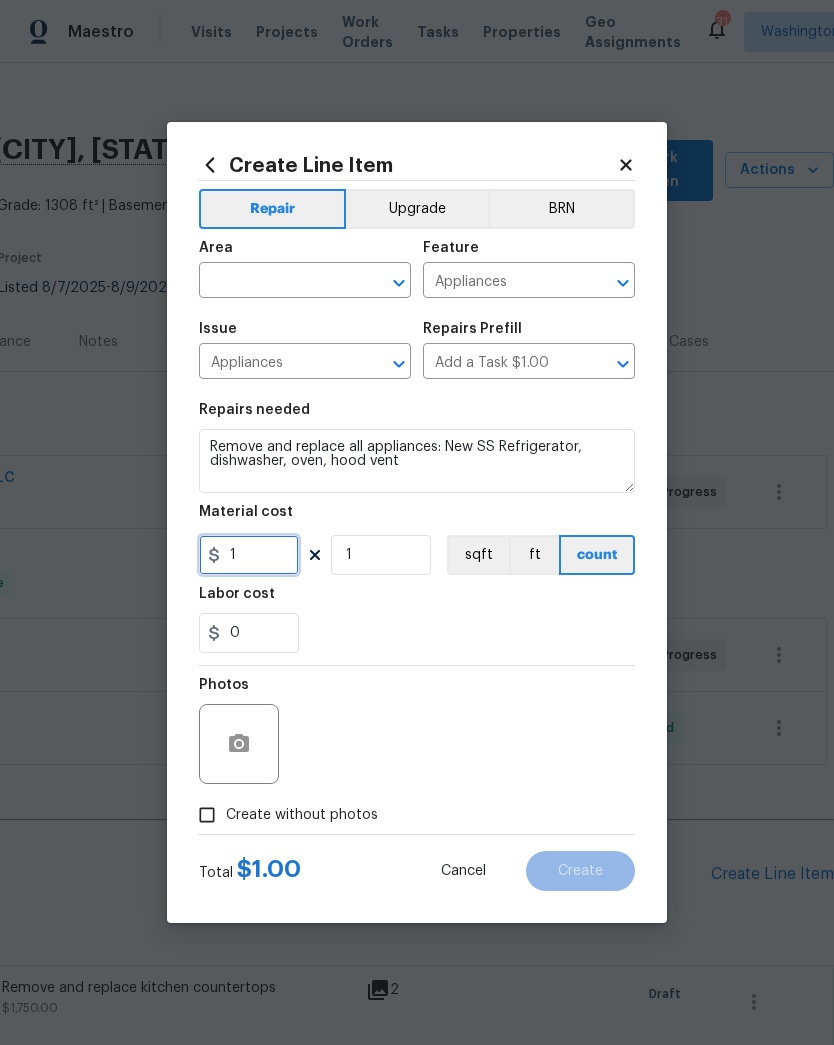 click on "1" at bounding box center [249, 555] 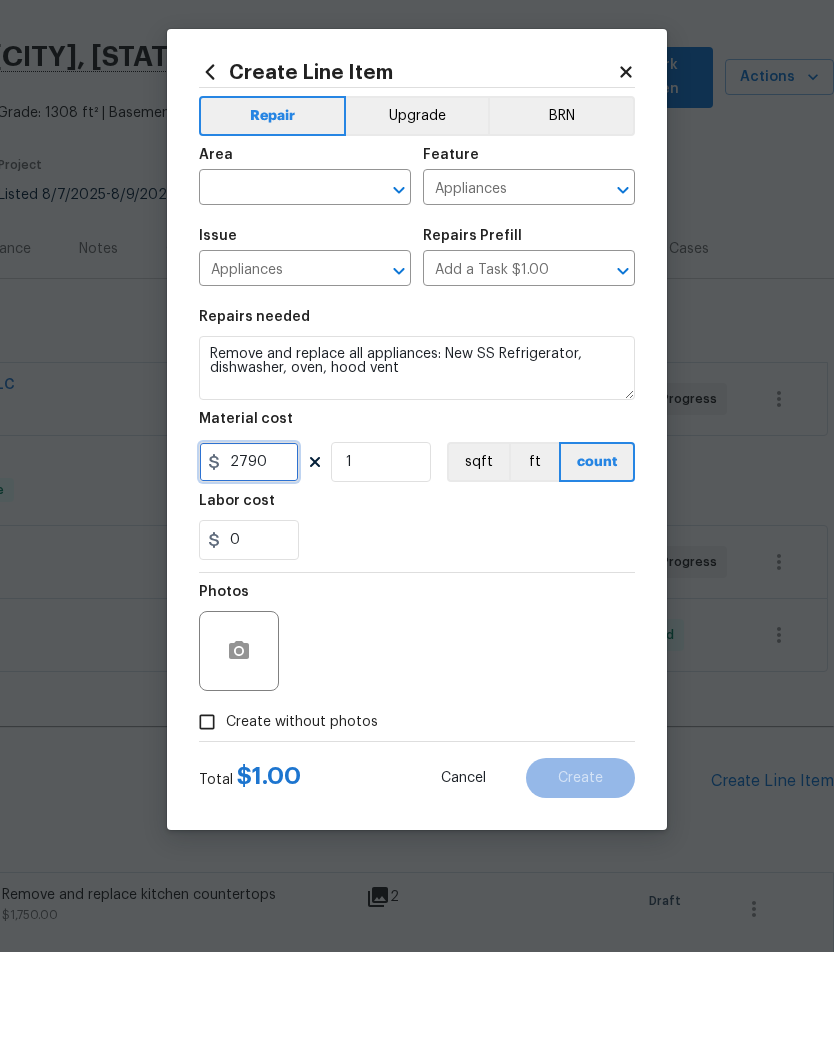 type on "2790" 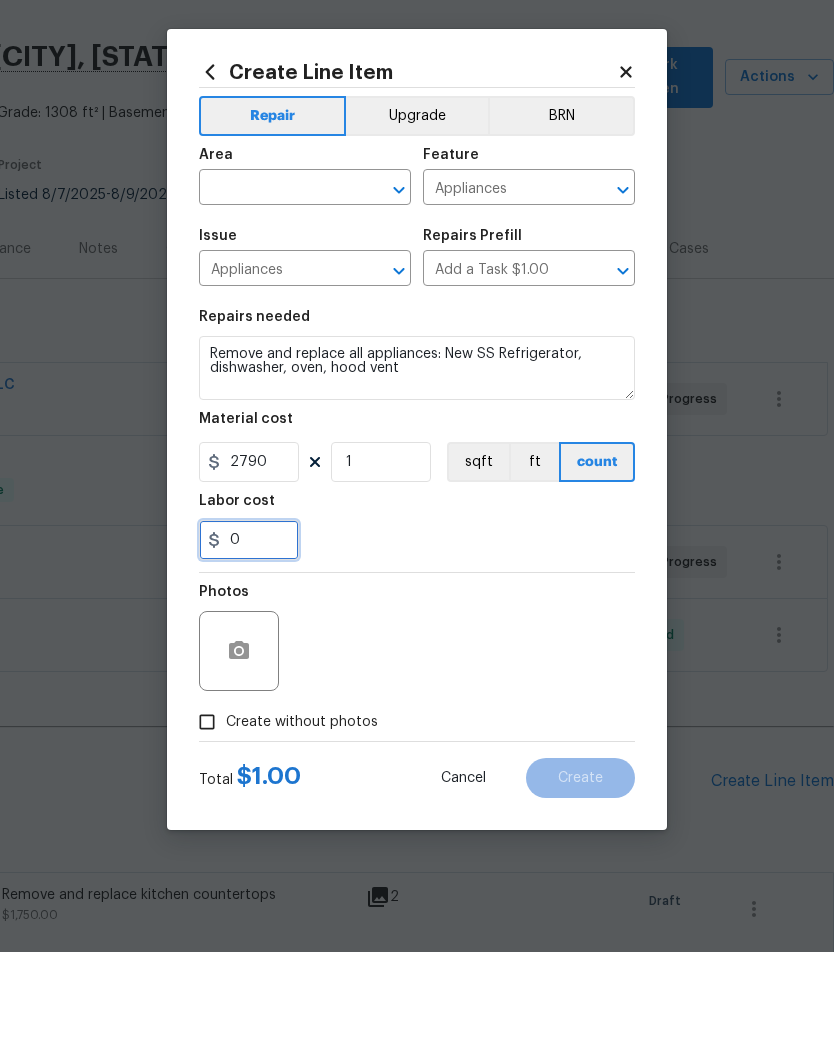 click on "0" at bounding box center [249, 633] 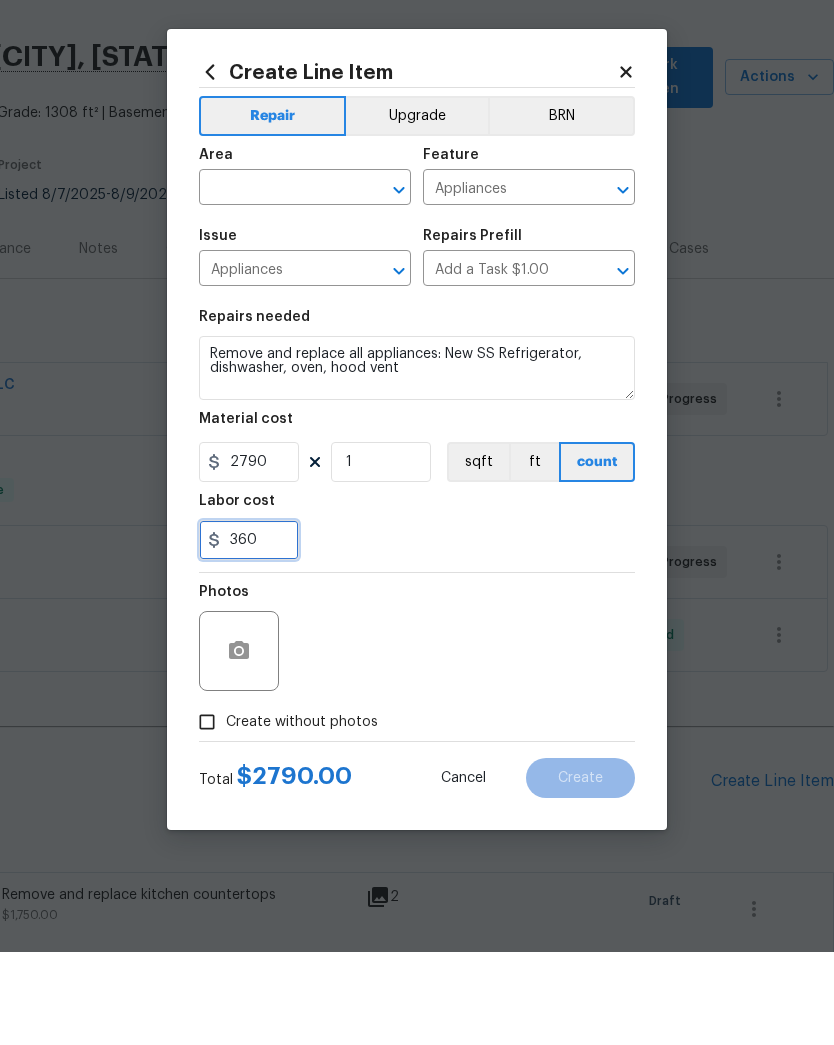 type on "360" 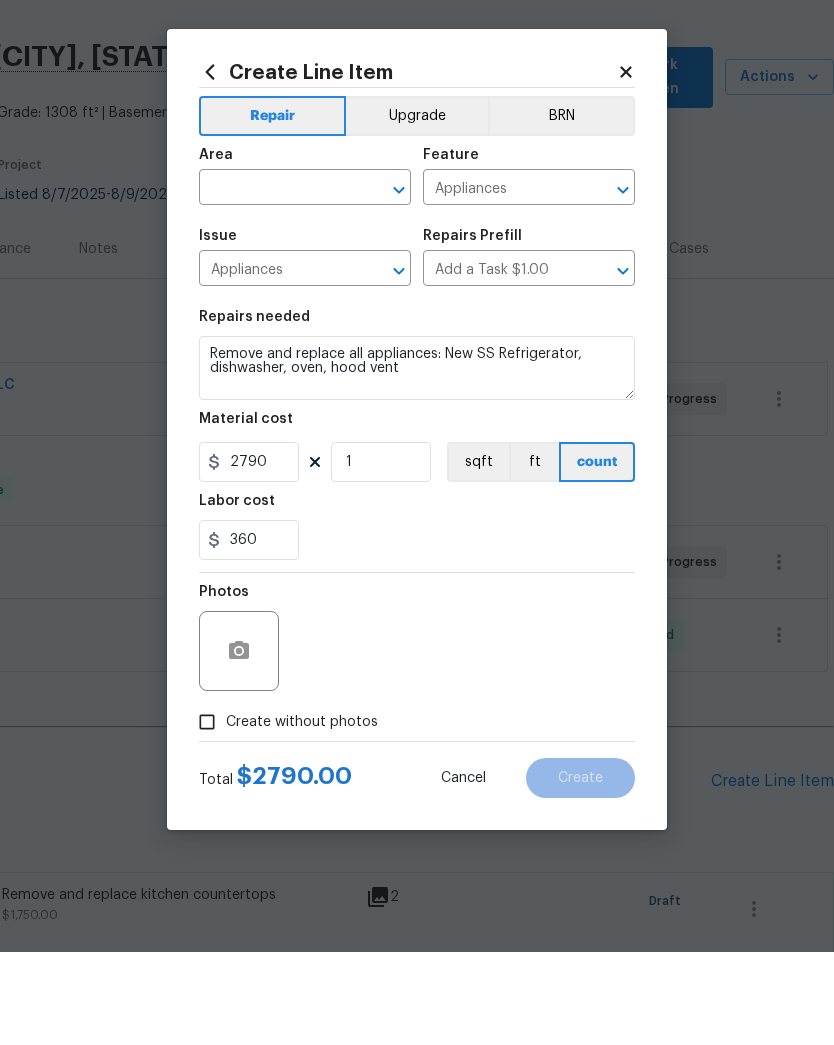 click on "Photos" at bounding box center (417, 731) 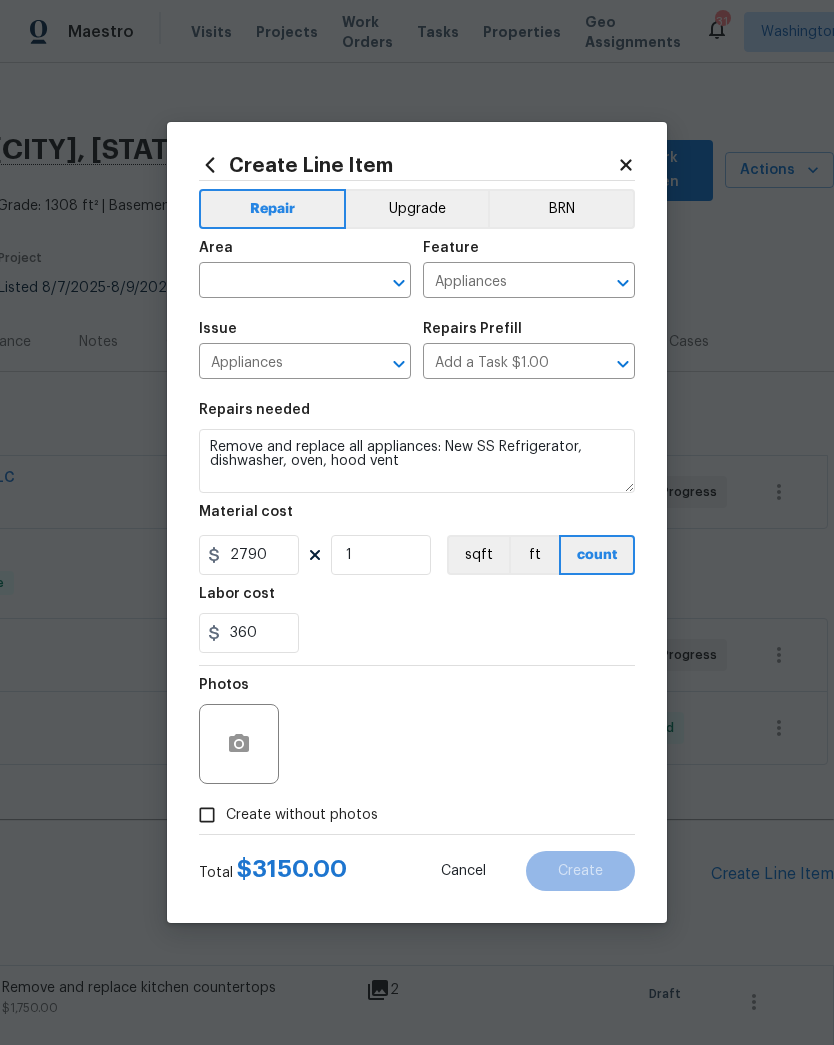 click 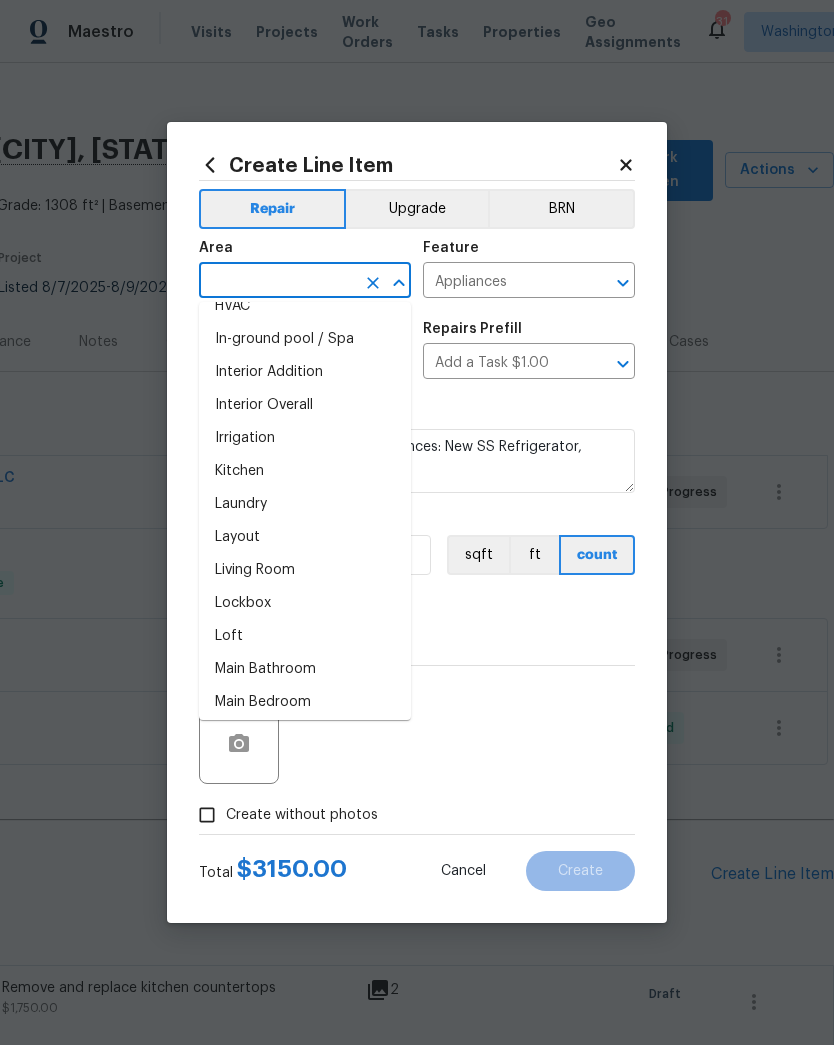 scroll, scrollTop: 744, scrollLeft: 0, axis: vertical 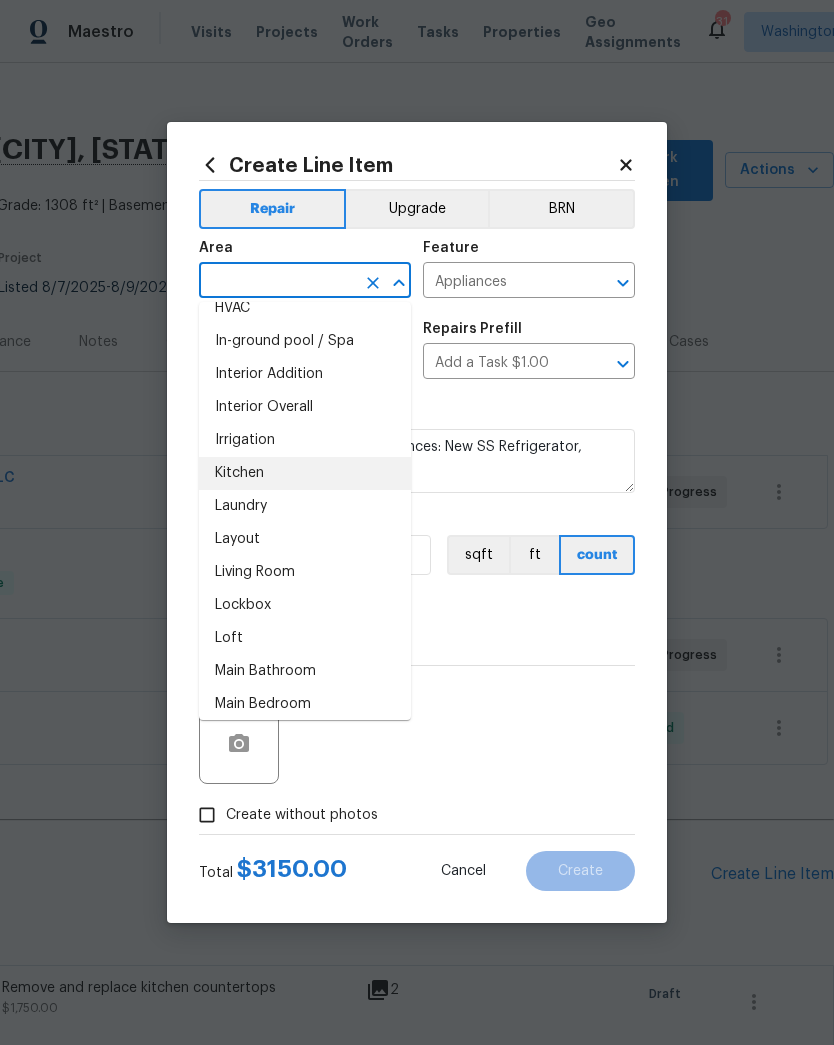 click on "Kitchen" at bounding box center (305, 473) 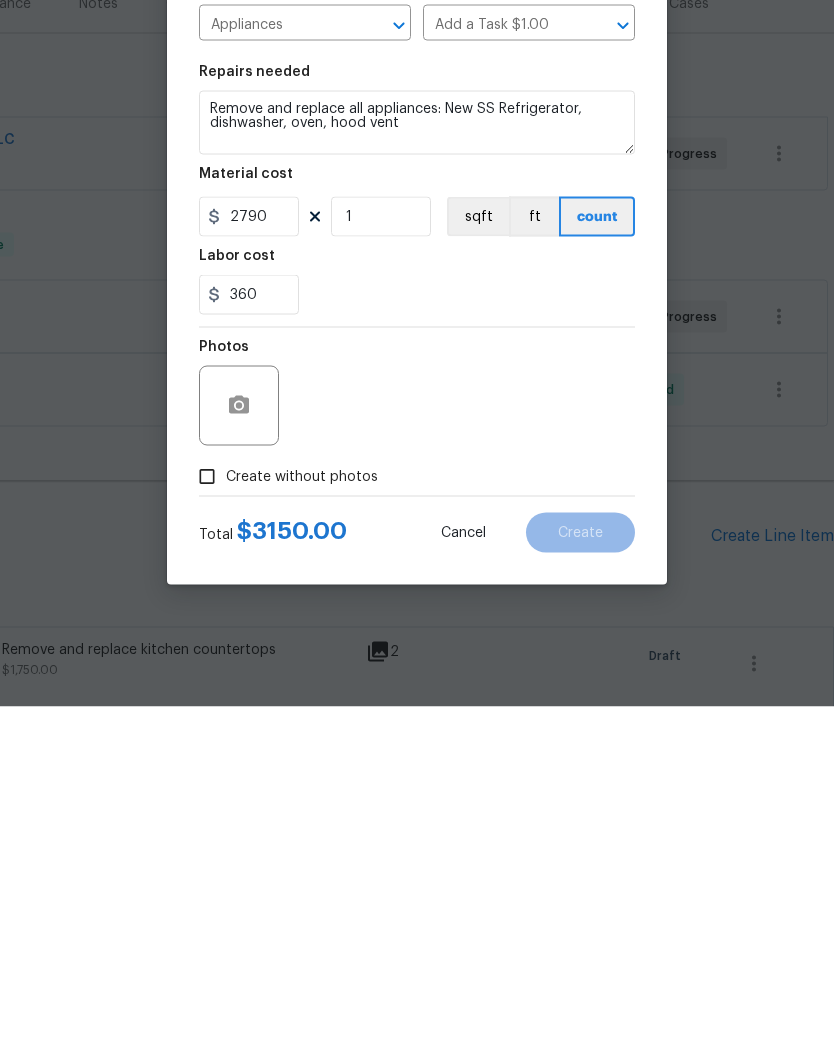 click on "Create without photos" at bounding box center [207, 815] 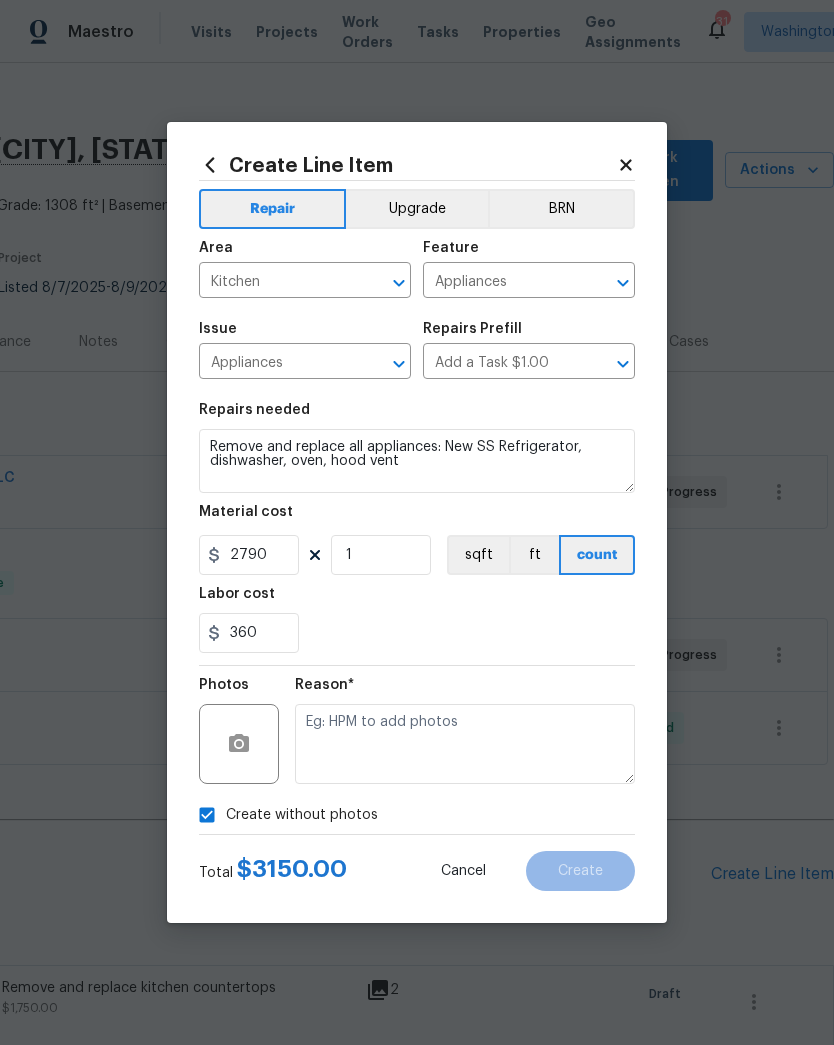 click on "Create without photos" at bounding box center (207, 815) 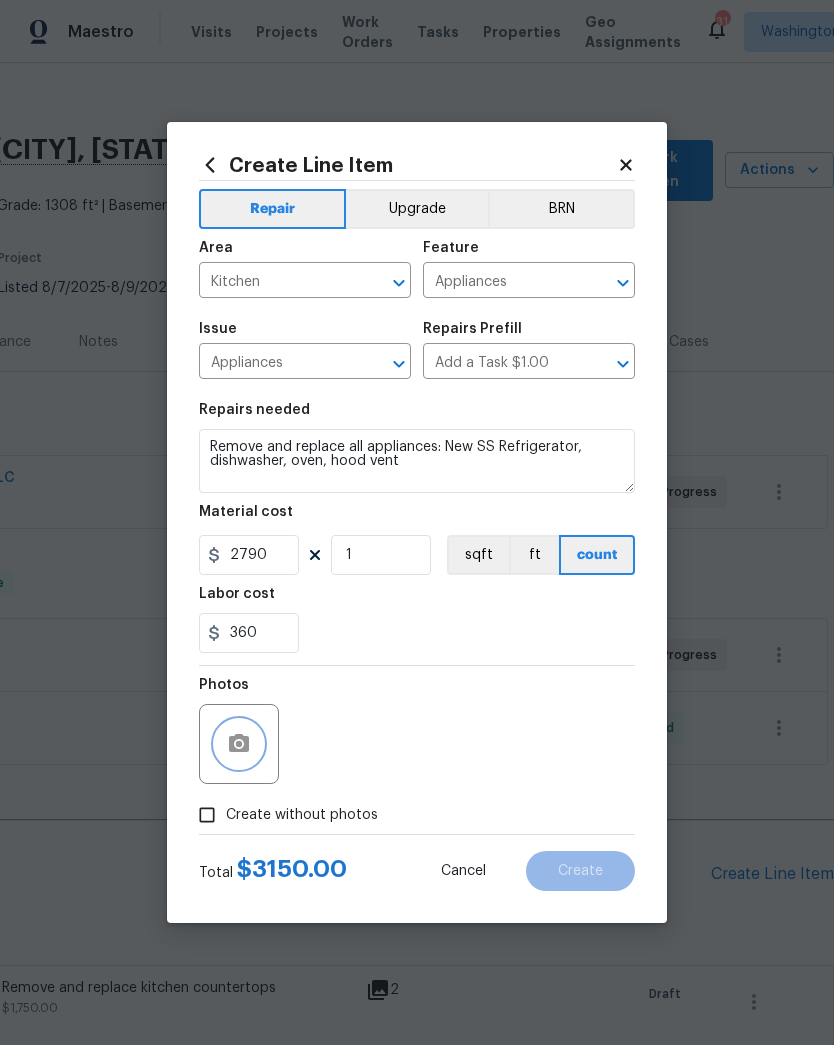 click at bounding box center [239, 744] 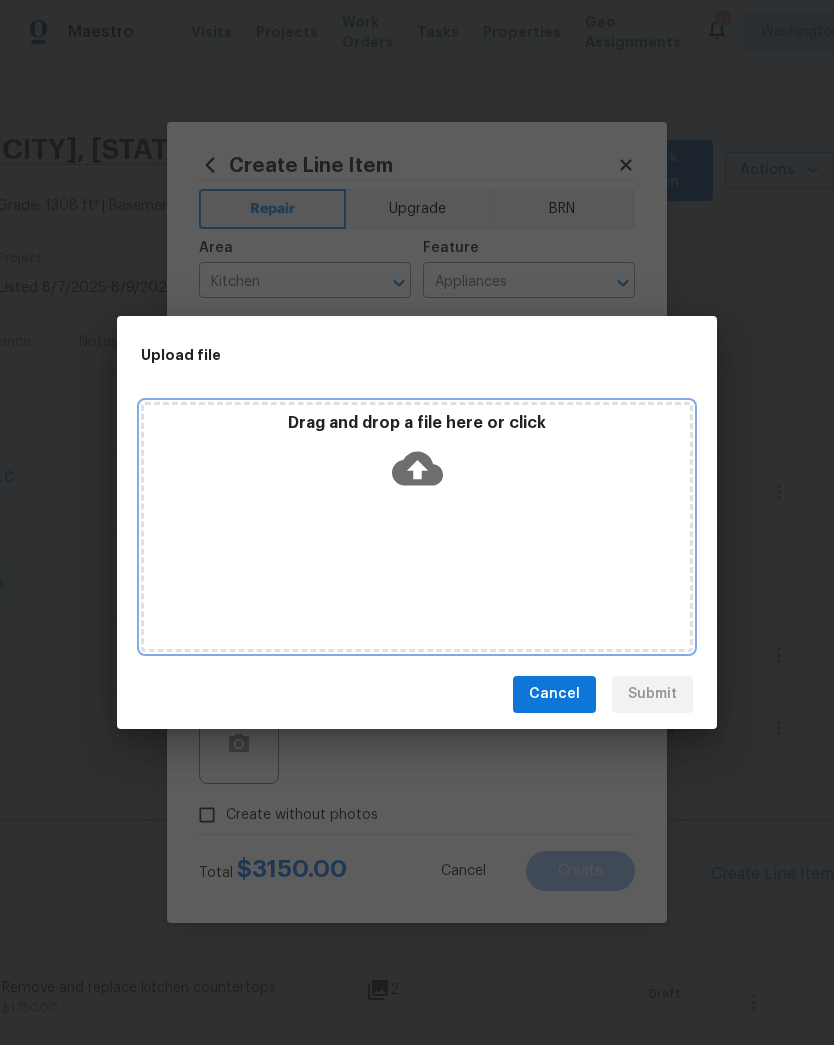 click on "Drag and drop a file here or click" at bounding box center (417, 456) 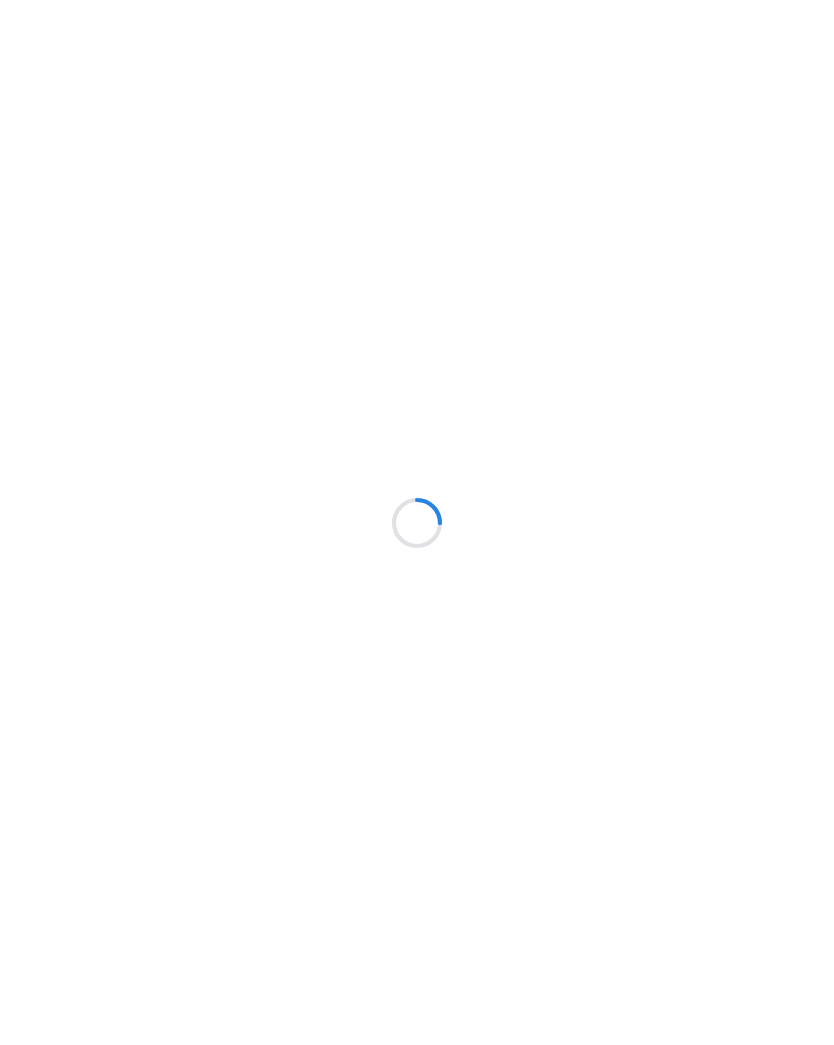 scroll, scrollTop: 0, scrollLeft: 0, axis: both 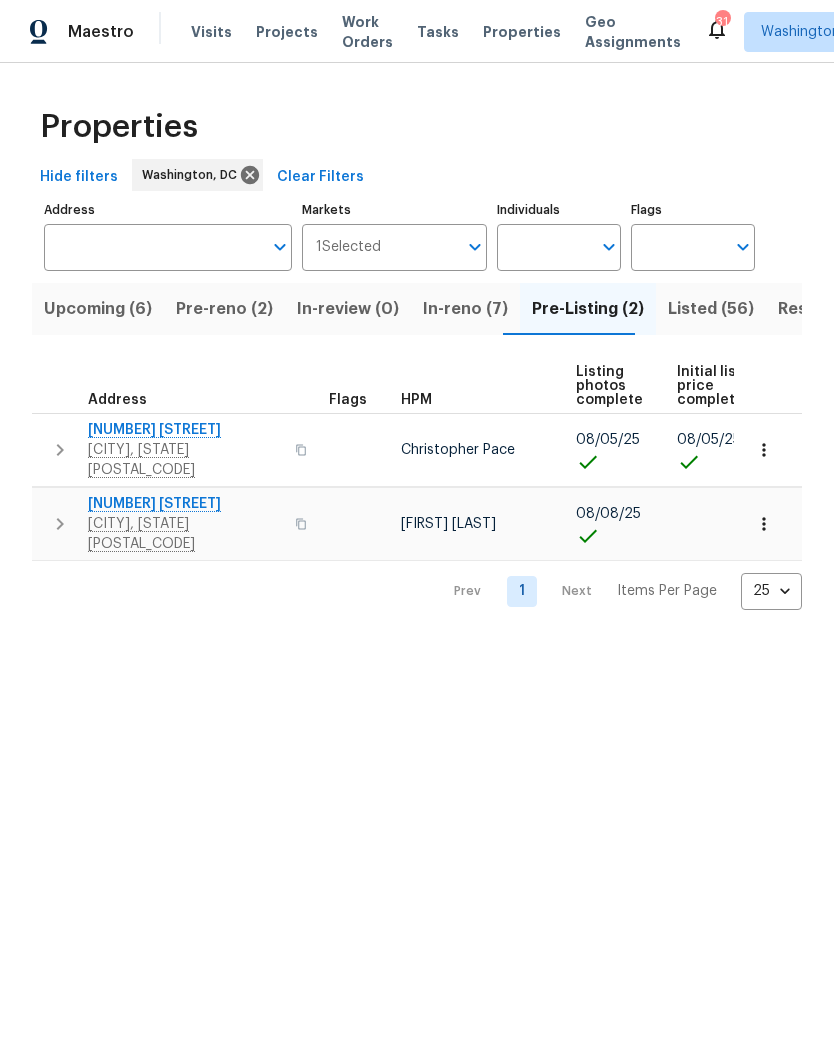 click on "Upcoming (6)" at bounding box center (98, 309) 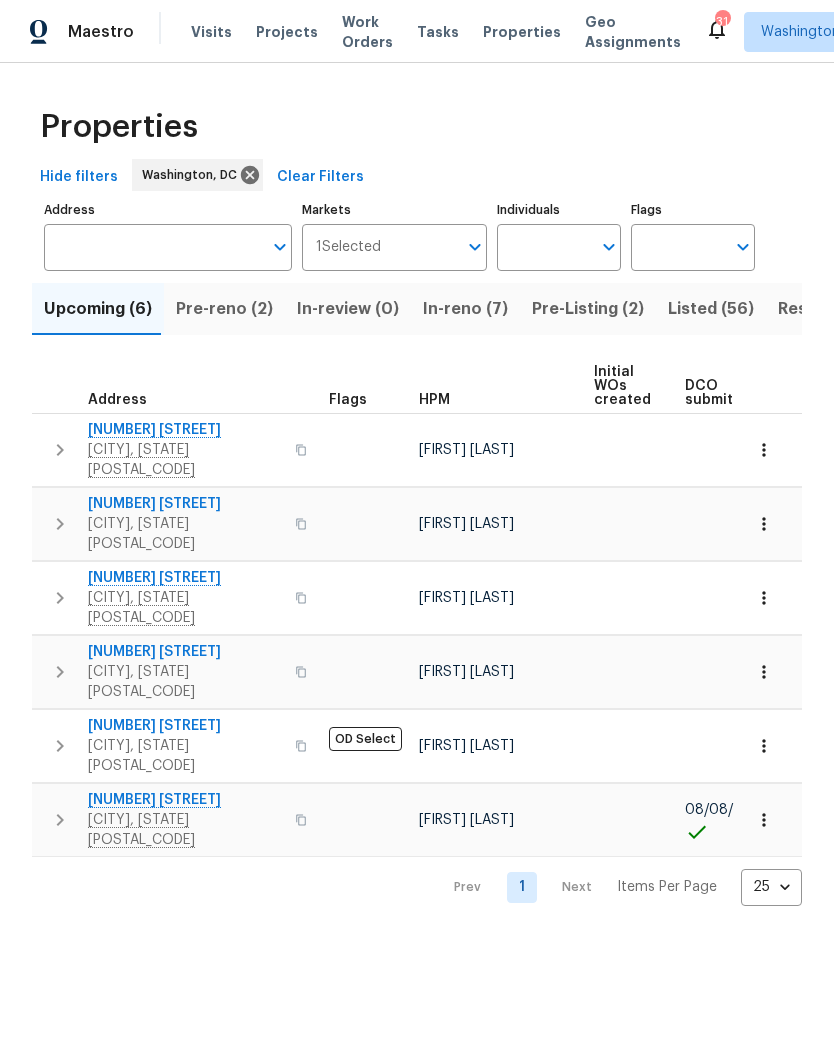 click on "Pre-reno (2)" at bounding box center (224, 309) 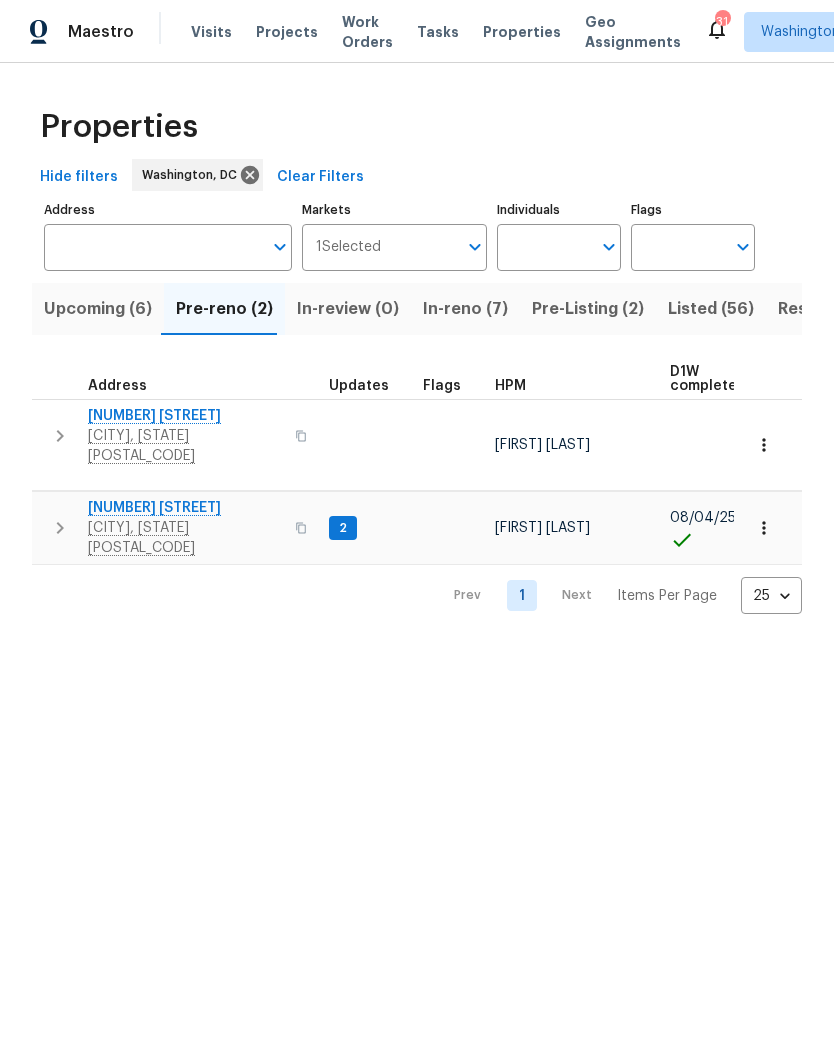 click on "Upcoming (6)" at bounding box center (98, 309) 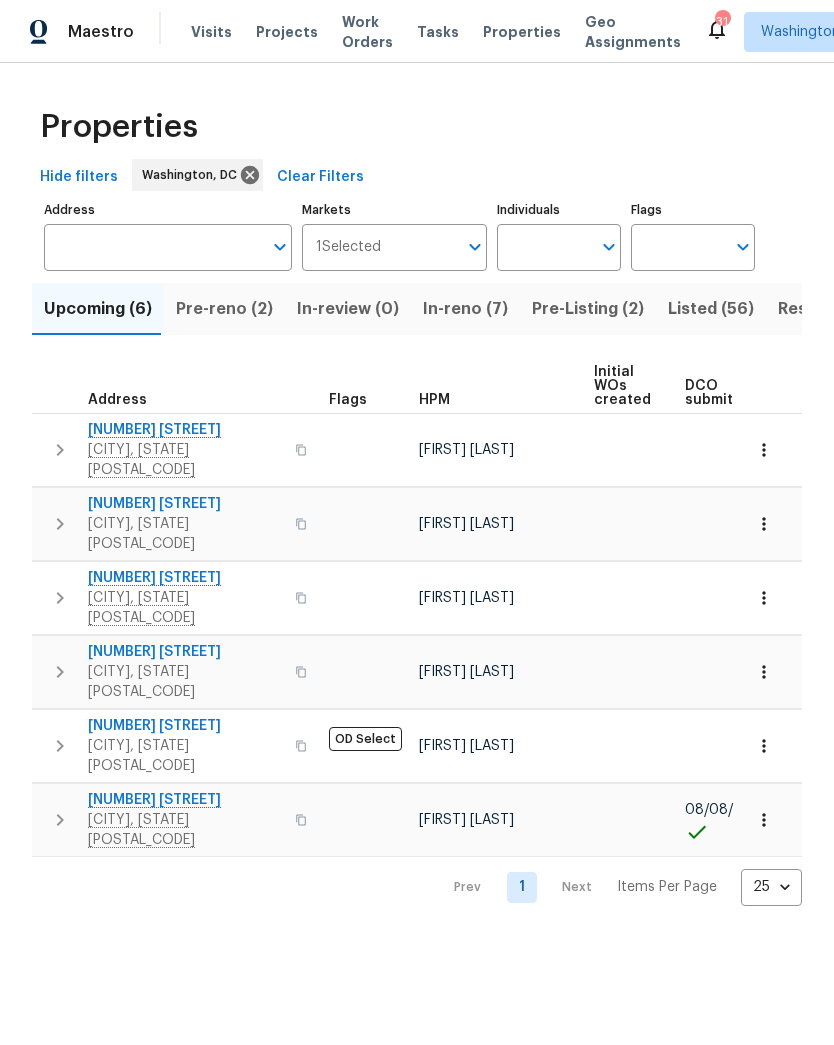 click on "[NUMBER] [STREET]" at bounding box center (185, 800) 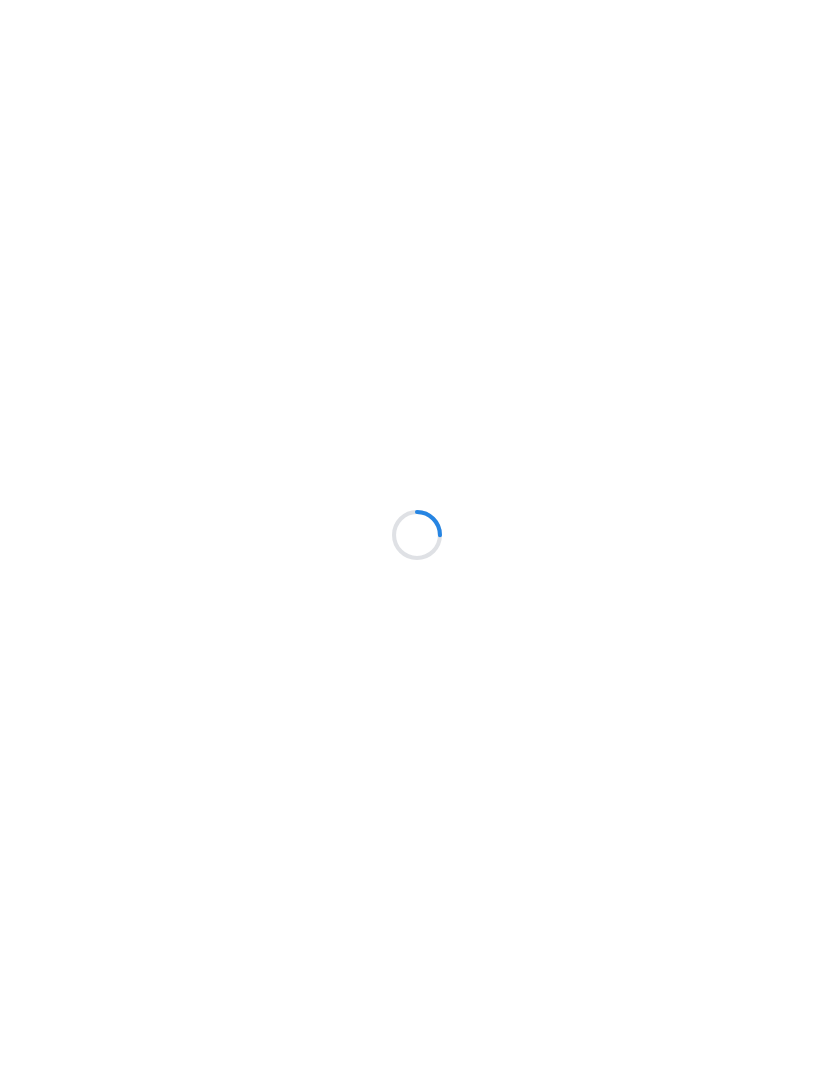 scroll, scrollTop: 0, scrollLeft: 0, axis: both 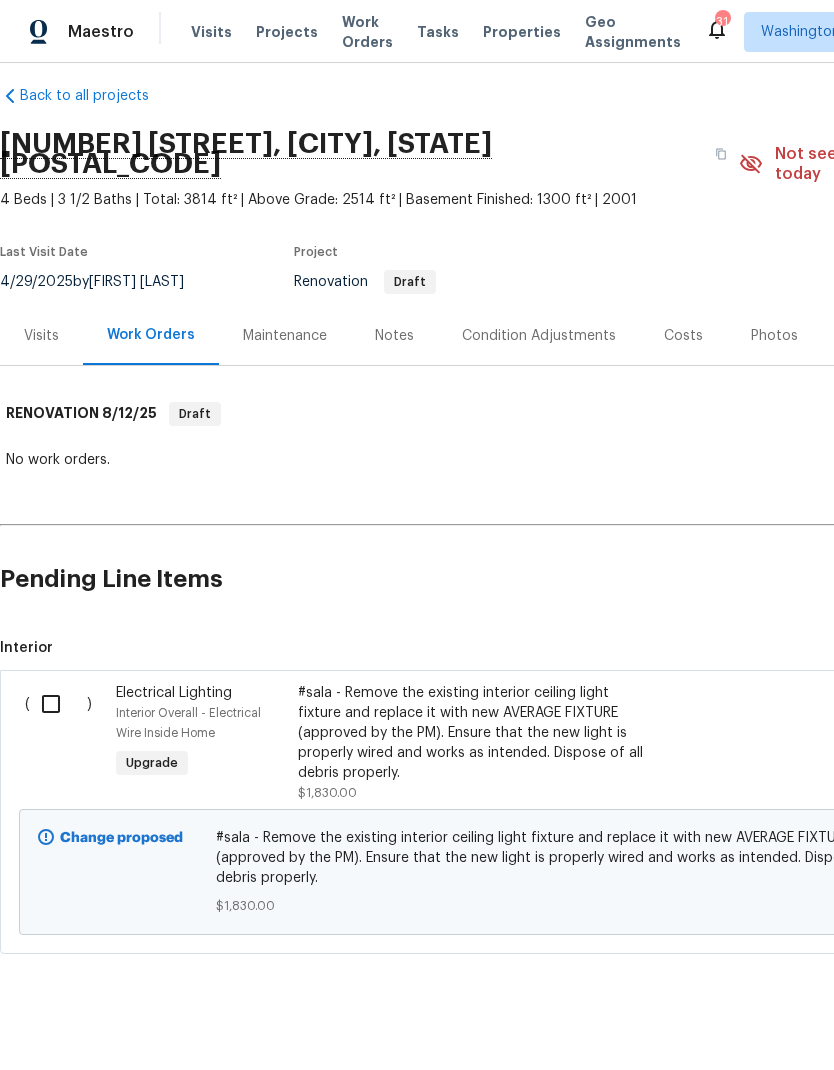 click on "Costs" at bounding box center (683, 335) 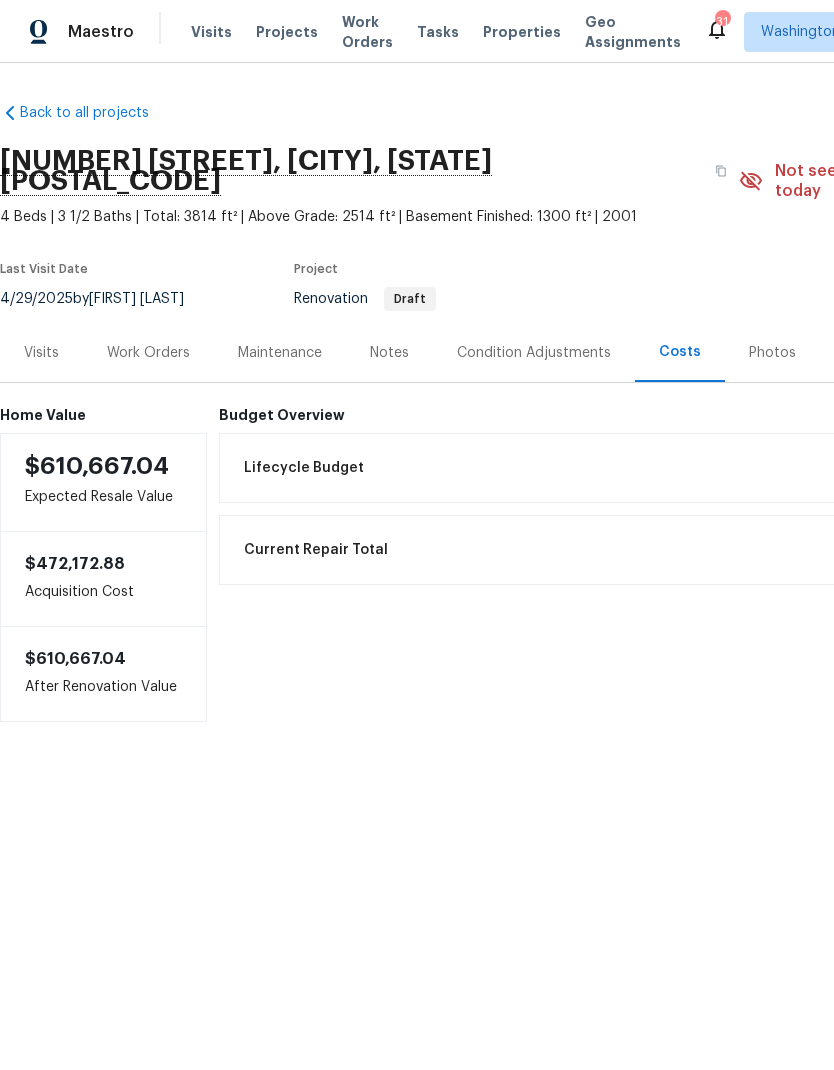 scroll, scrollTop: 0, scrollLeft: 0, axis: both 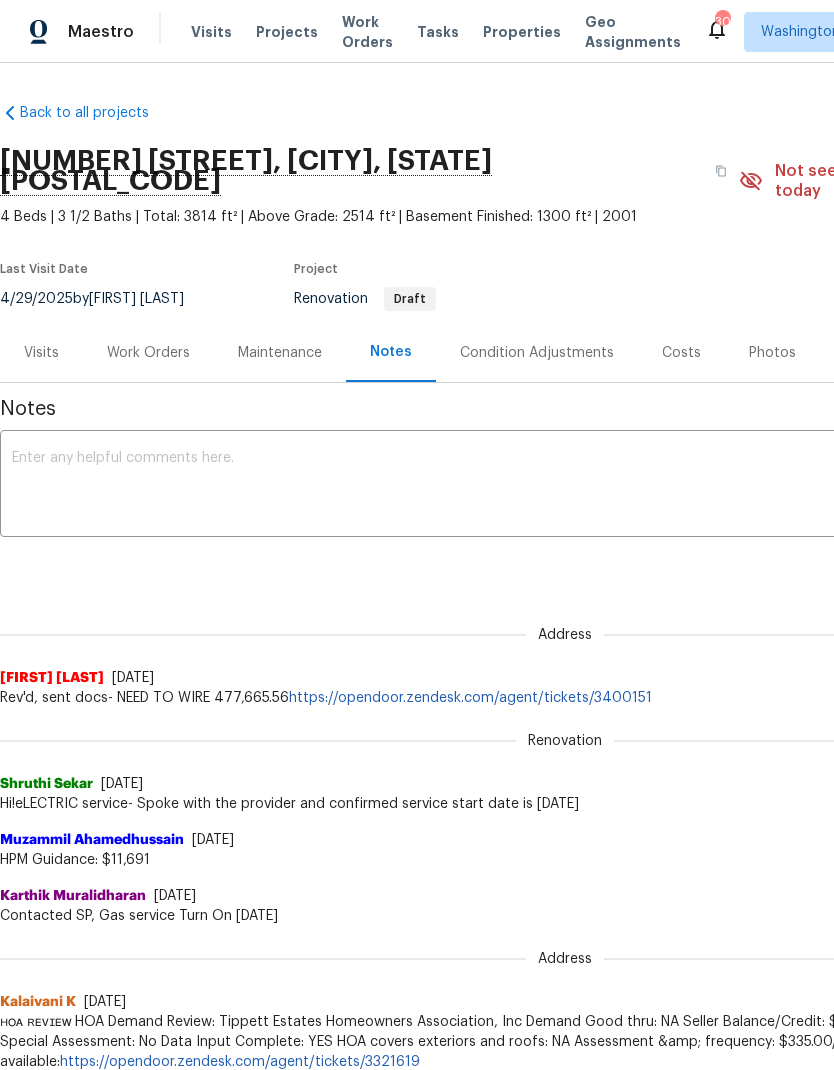 click on "Condition Adjustments" at bounding box center (537, 353) 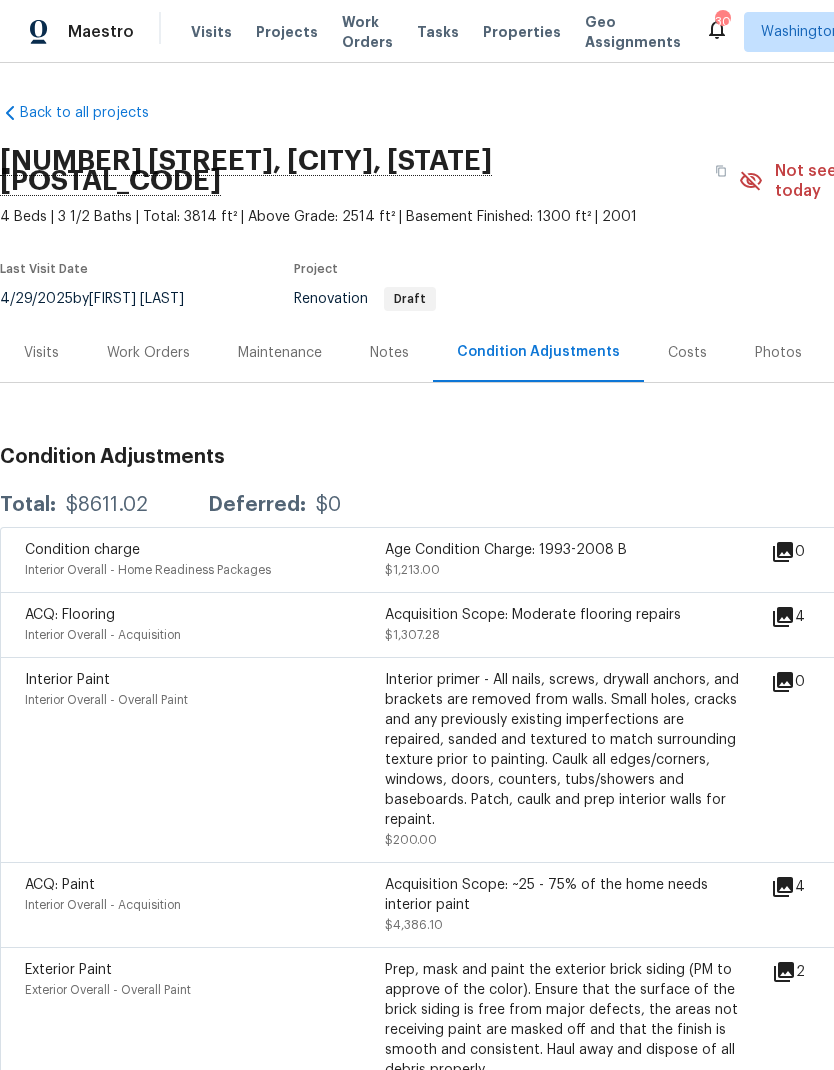 click on "Visits" at bounding box center (41, 353) 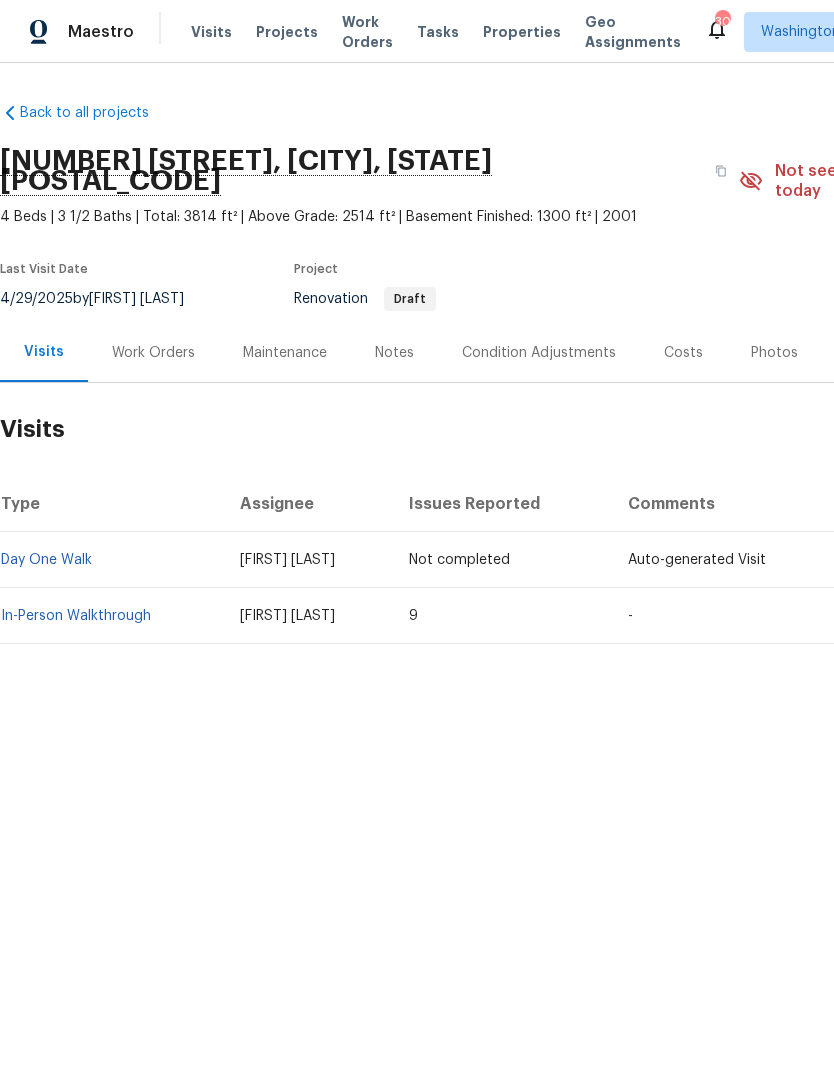 scroll, scrollTop: 0, scrollLeft: 0, axis: both 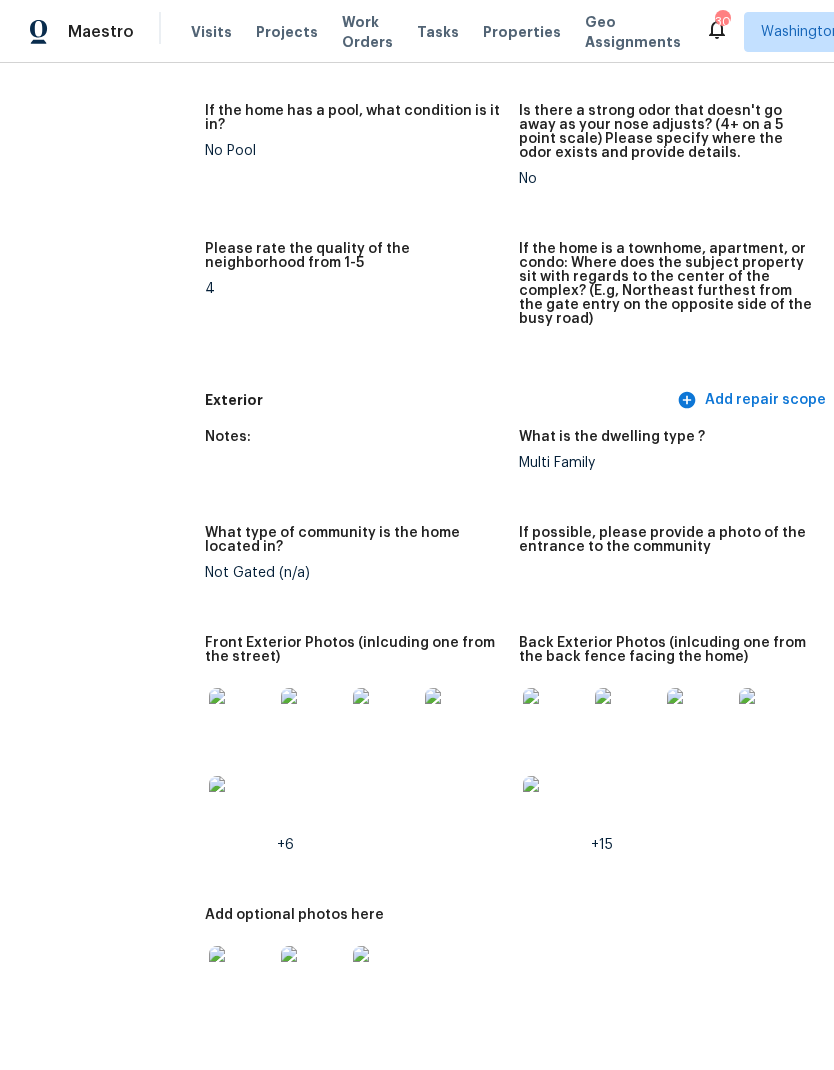 click at bounding box center (241, 720) 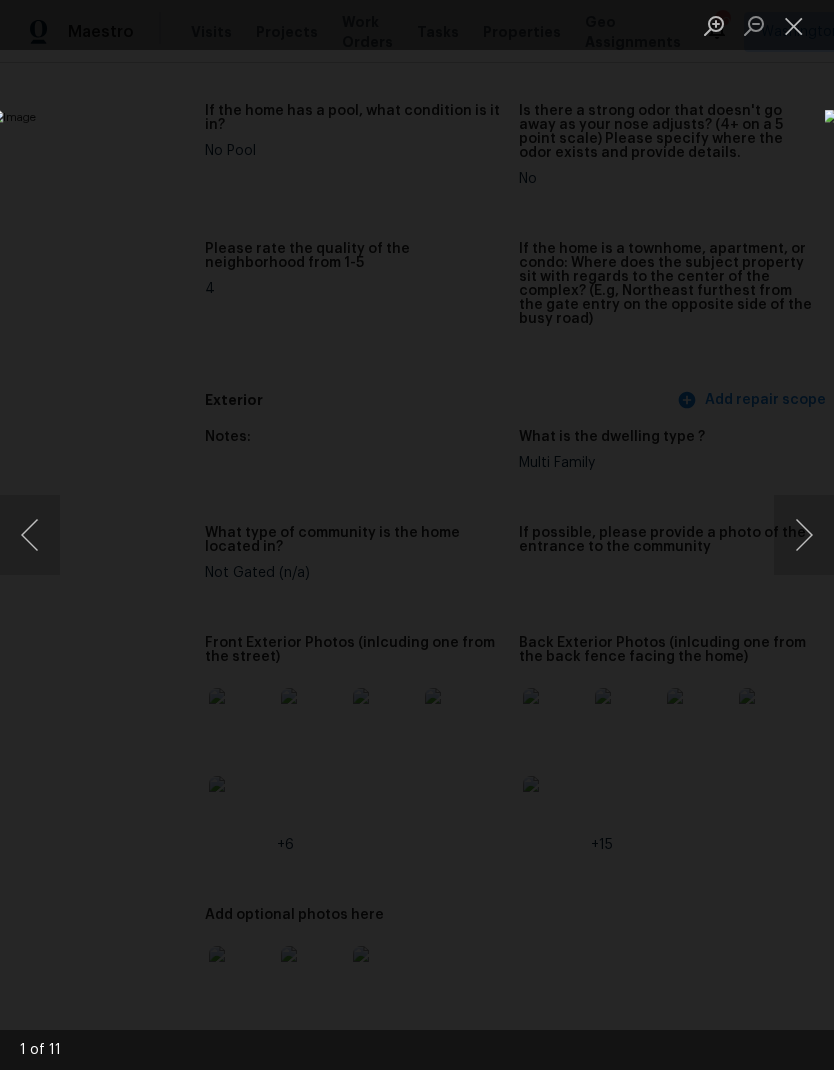 click at bounding box center (804, 535) 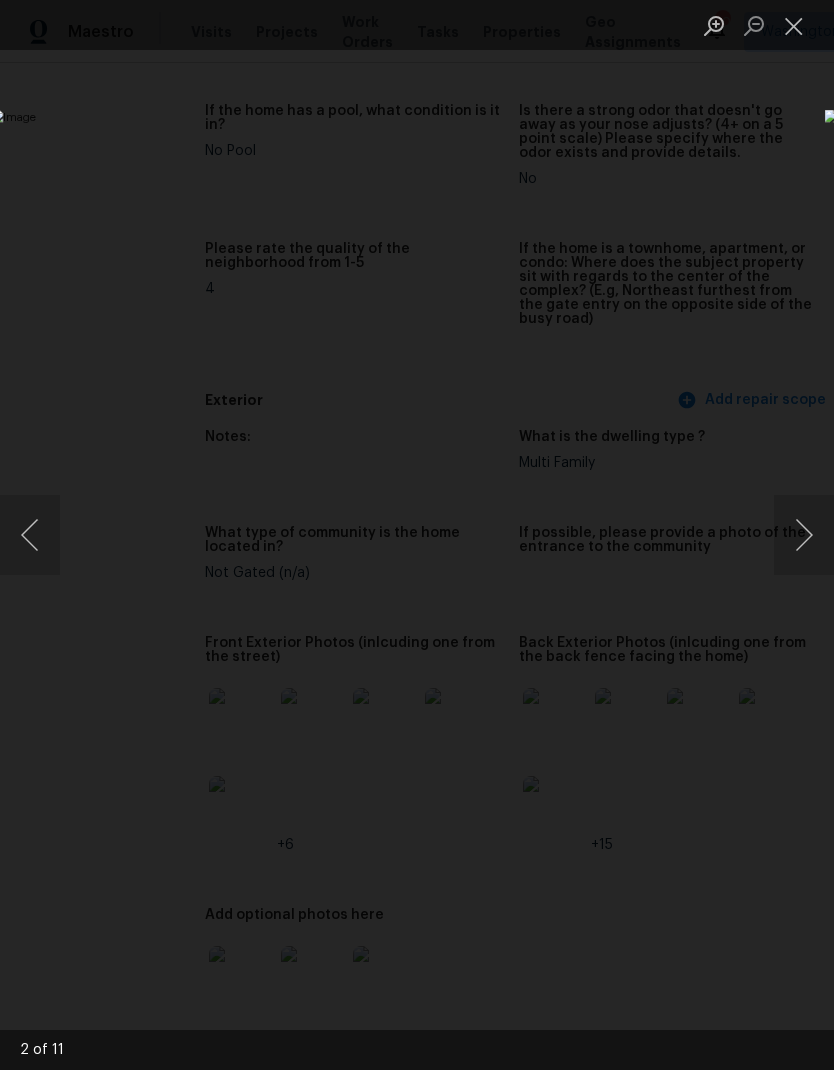 click at bounding box center (804, 535) 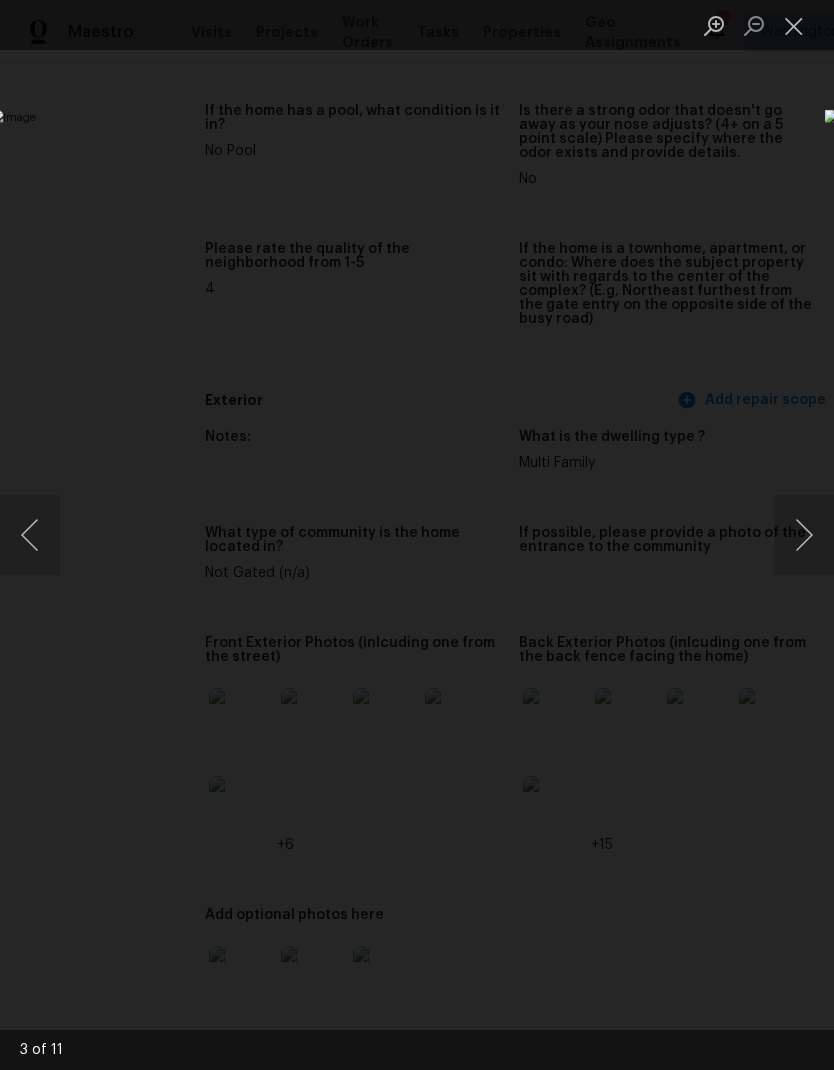 click at bounding box center (804, 535) 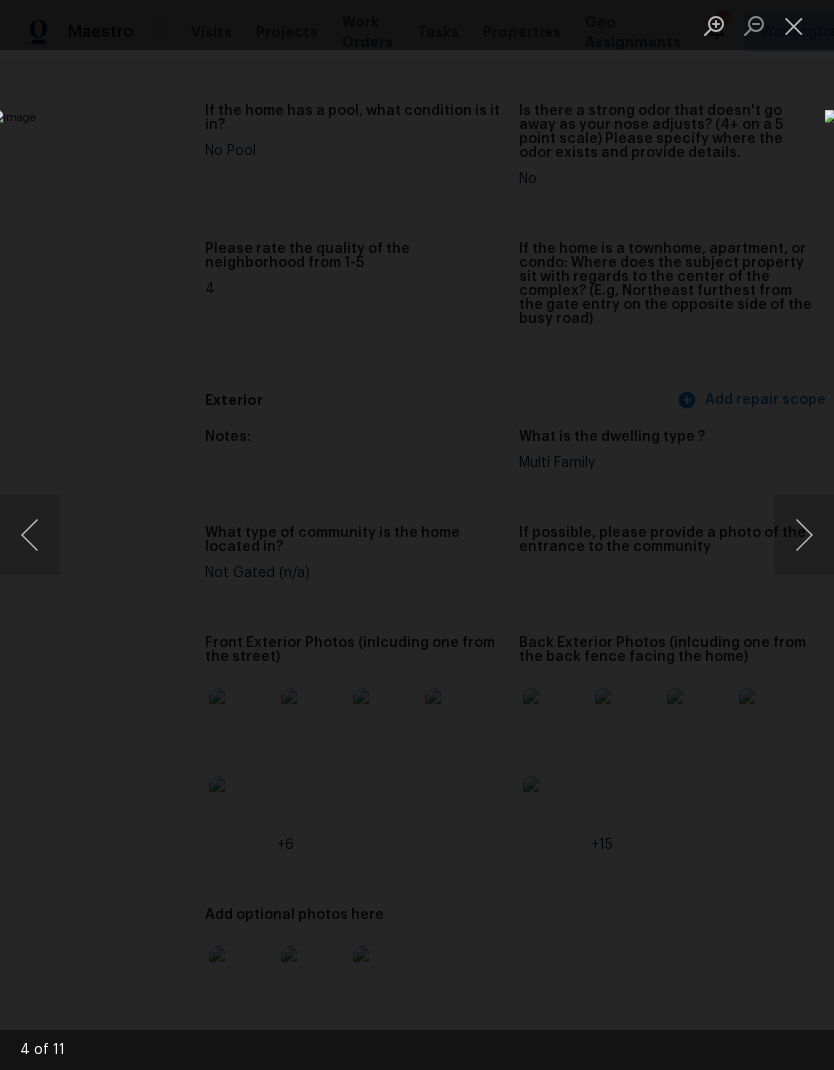 click at bounding box center (804, 535) 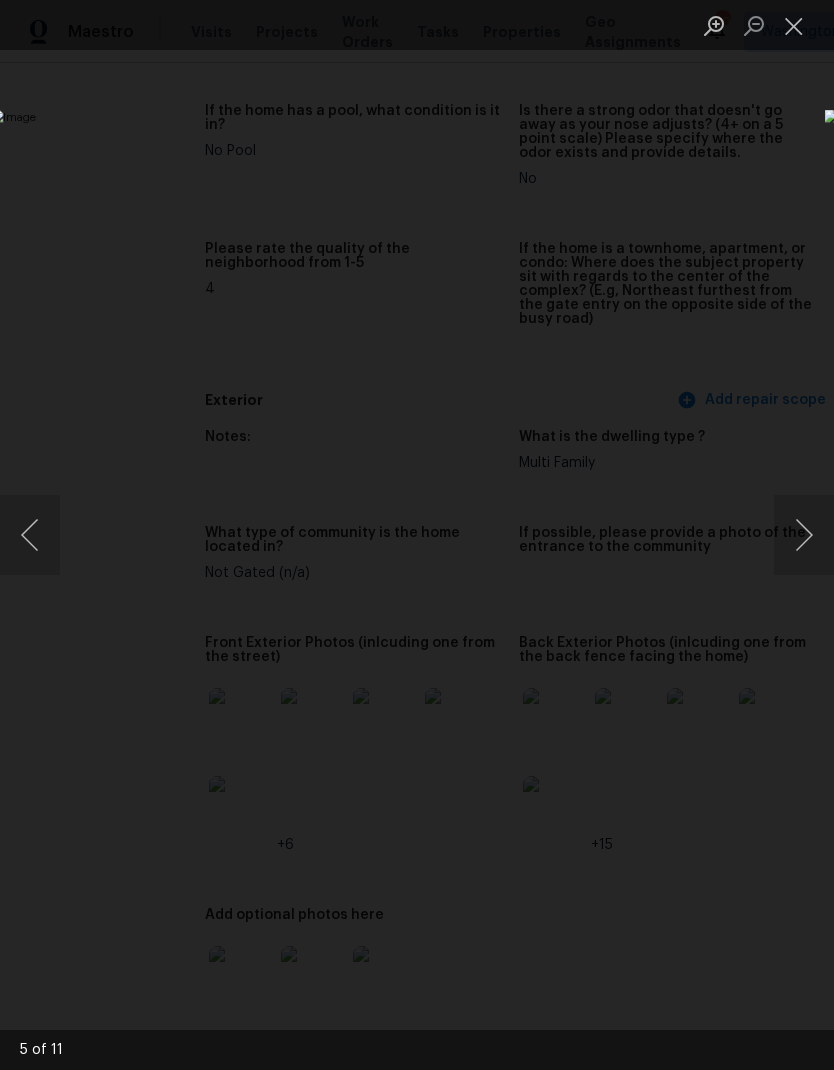 click at bounding box center [804, 535] 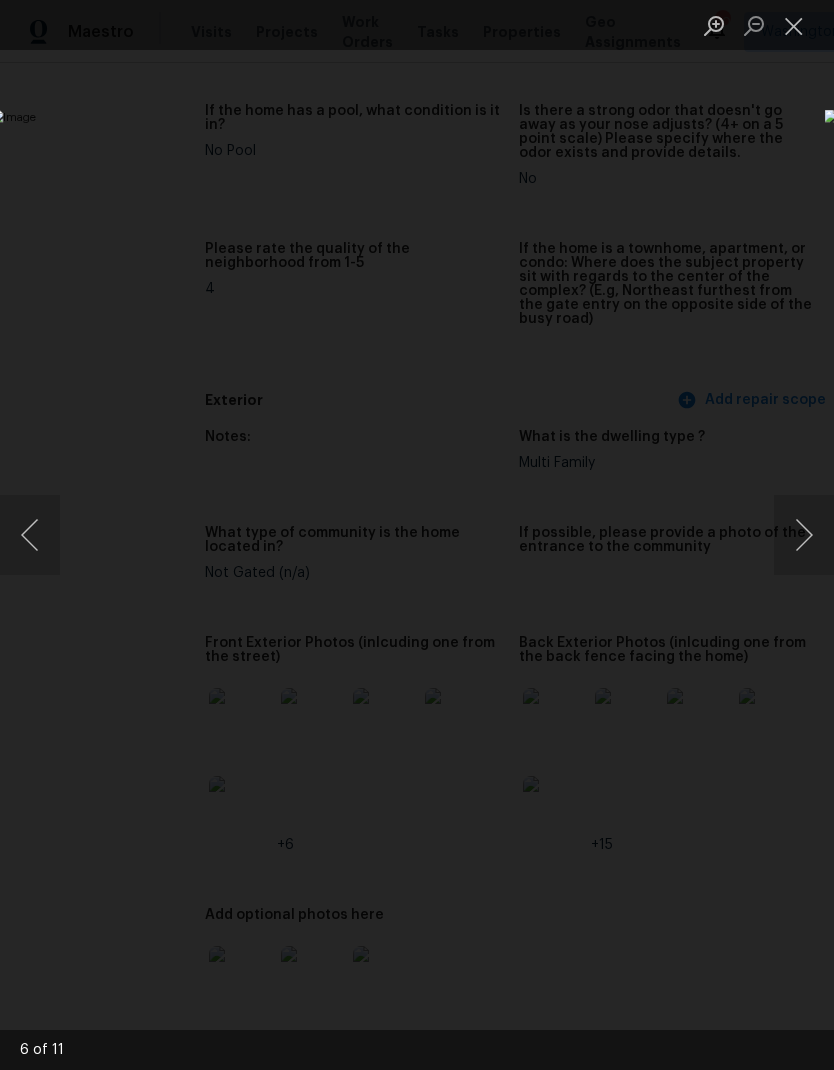 click at bounding box center [804, 535] 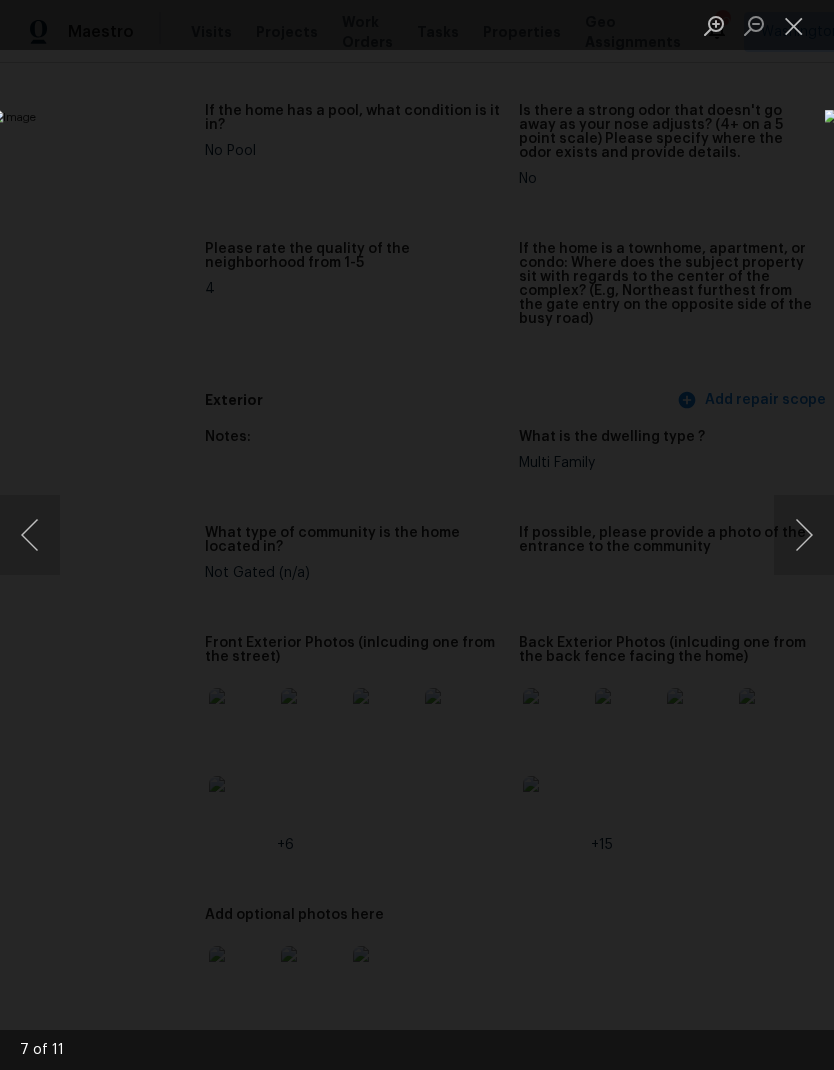 click at bounding box center [804, 535] 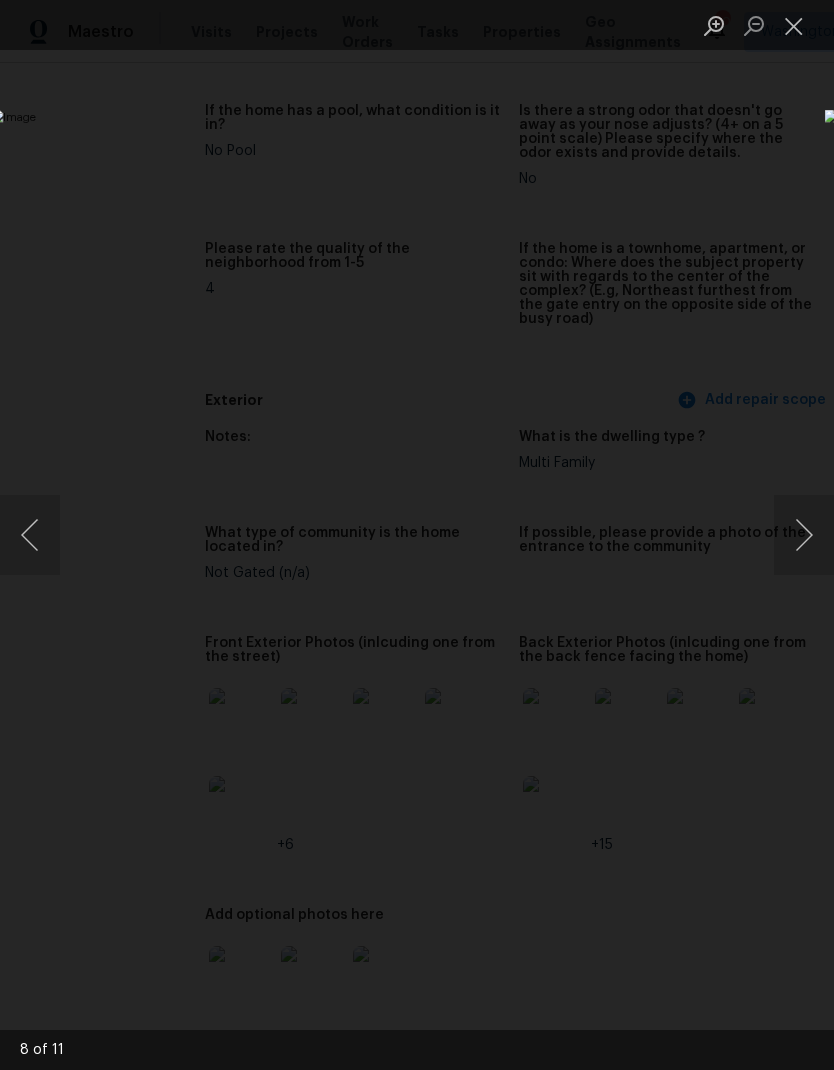 click at bounding box center [804, 535] 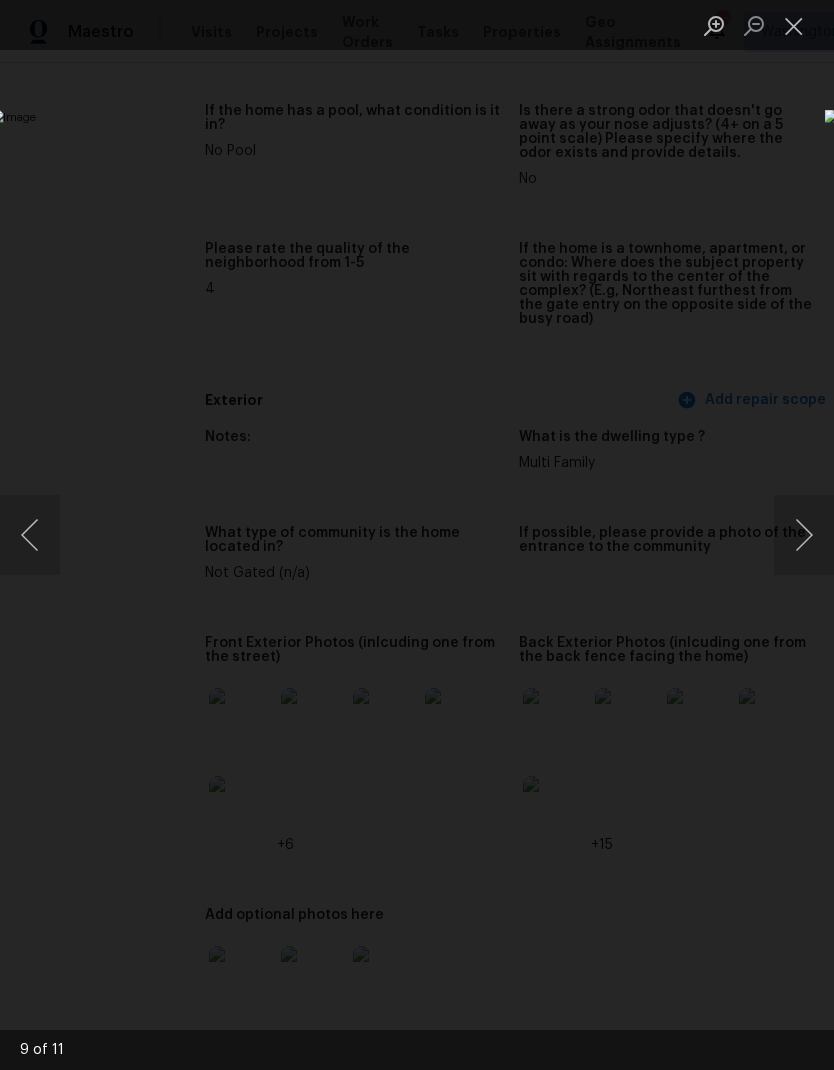 click at bounding box center [804, 535] 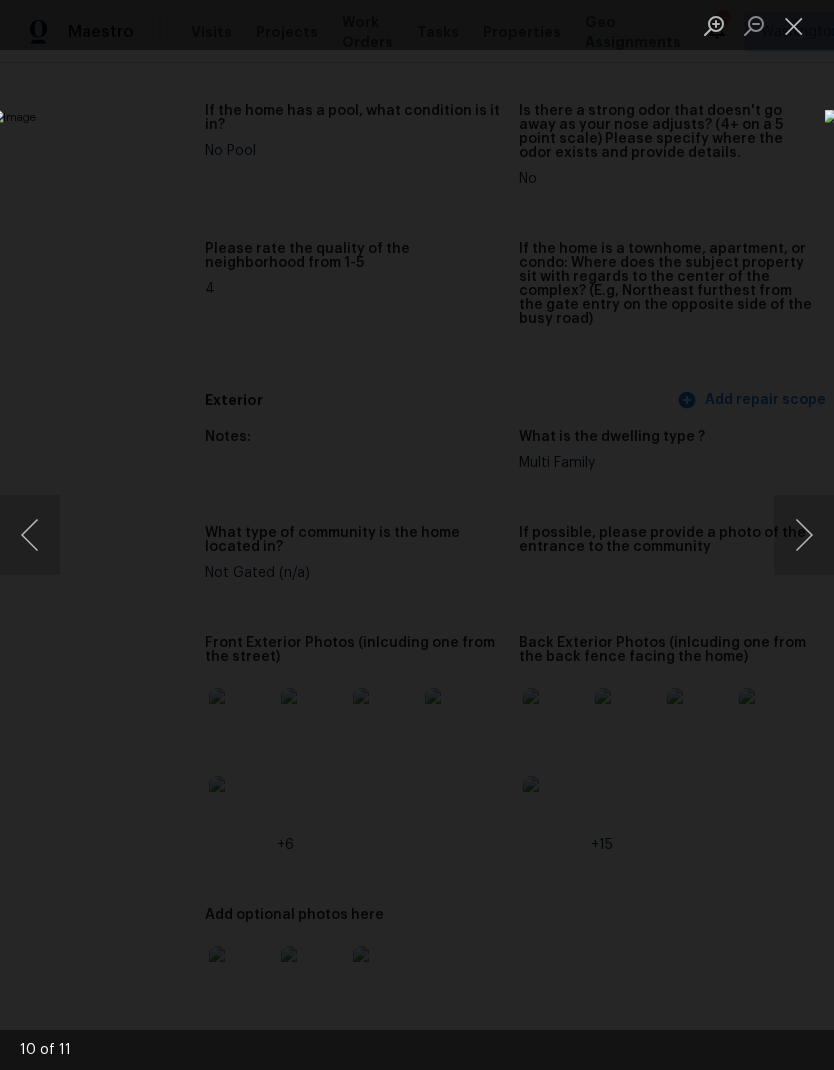 click at bounding box center (804, 535) 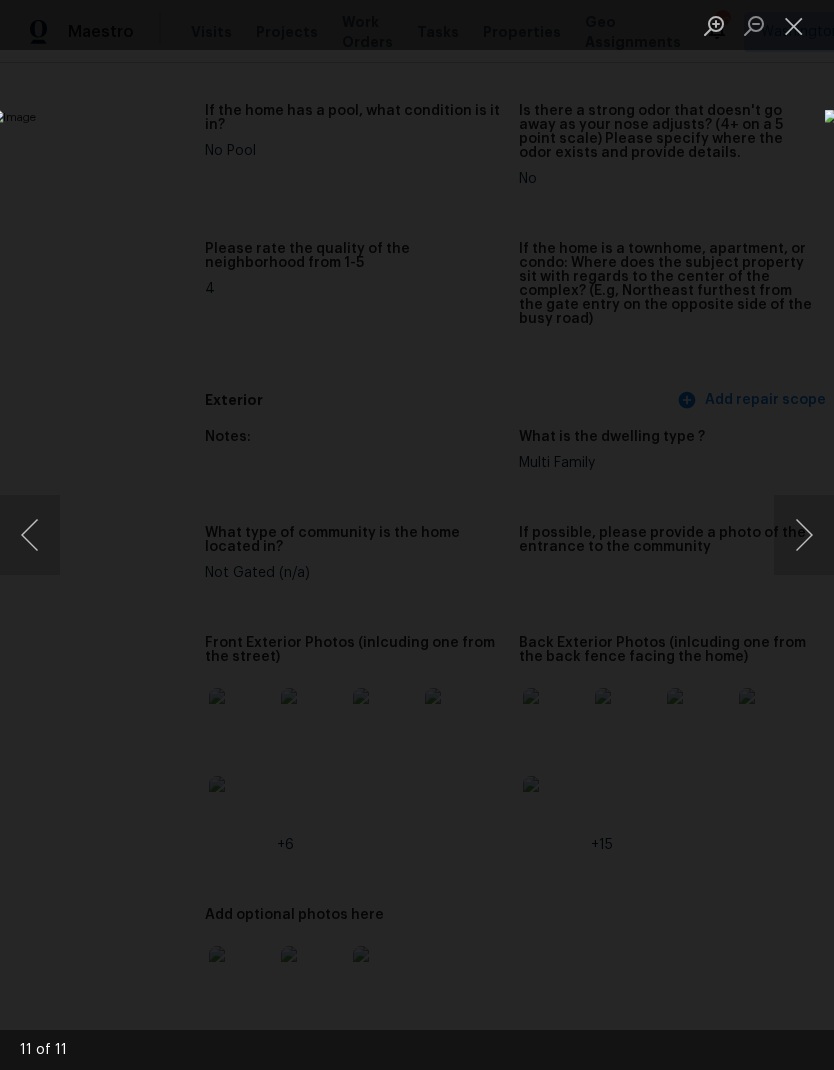 click at bounding box center (804, 535) 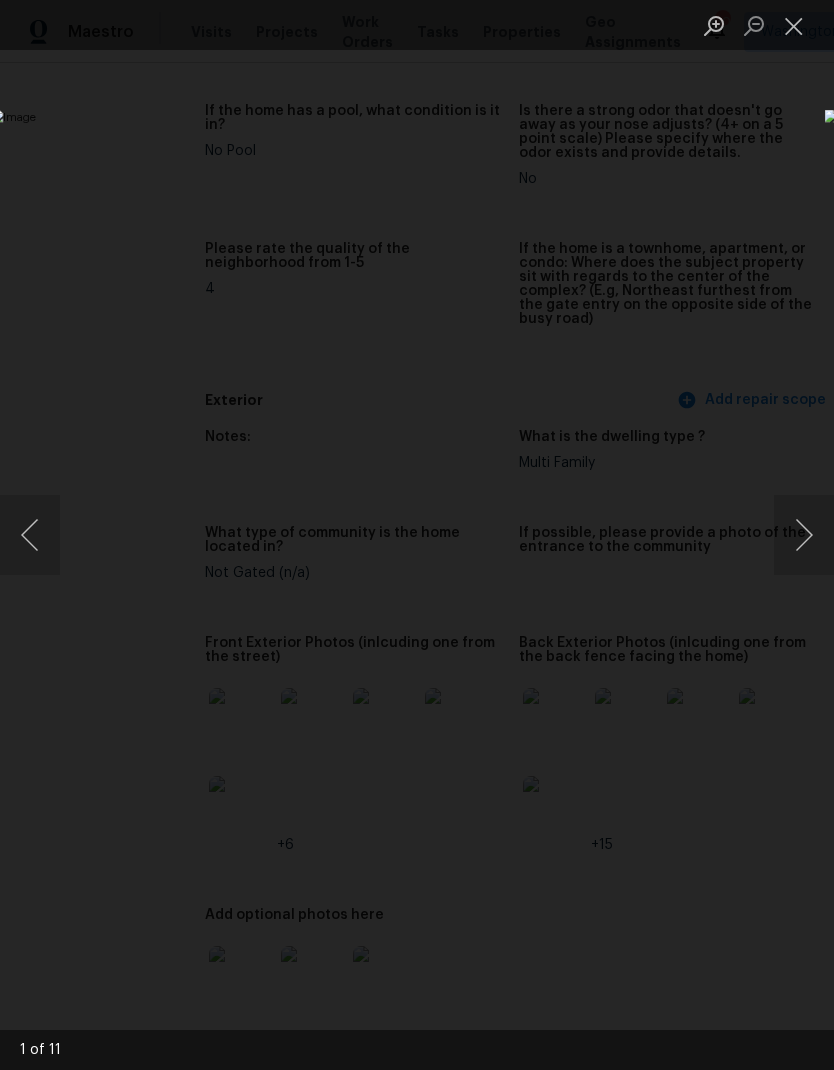 click at bounding box center [804, 535] 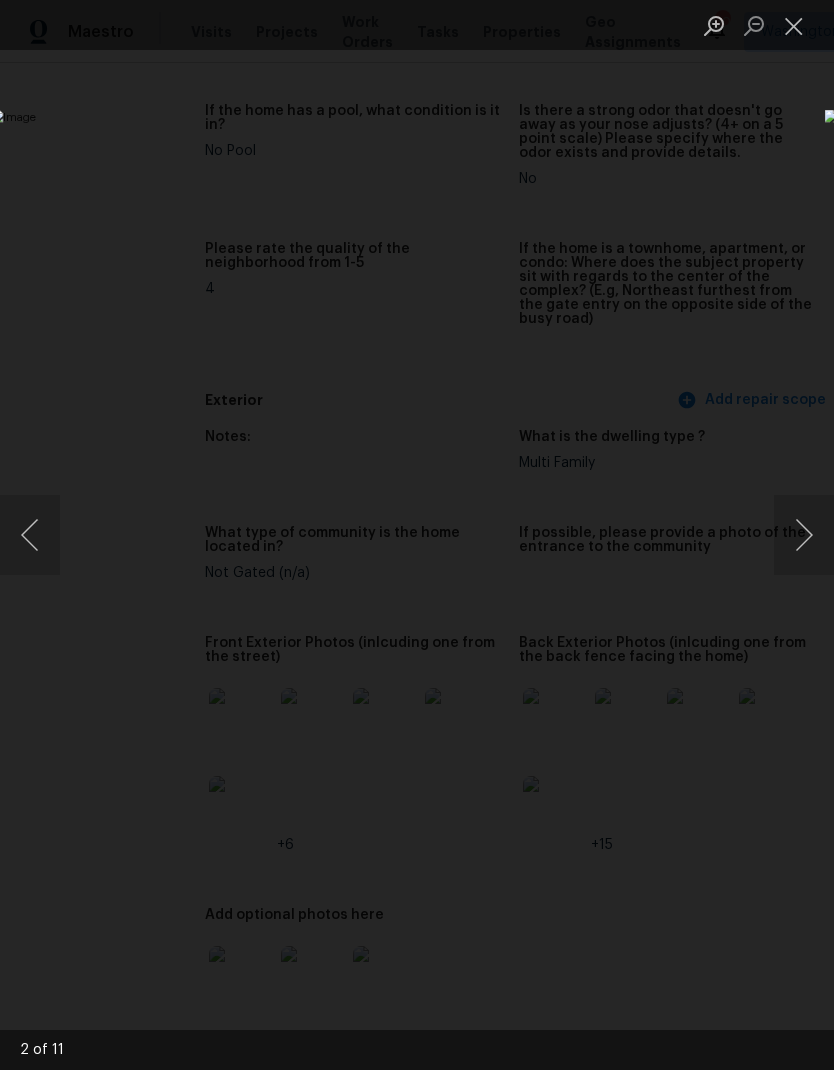 click at bounding box center [804, 535] 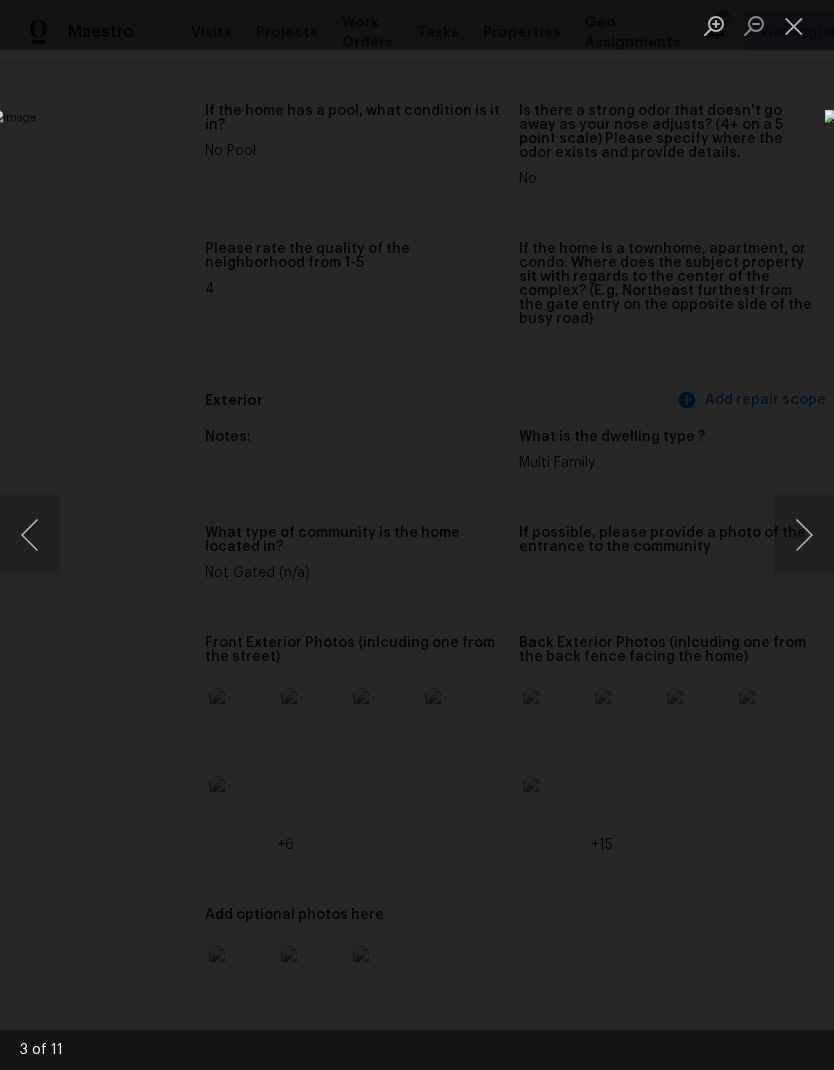 click at bounding box center (804, 535) 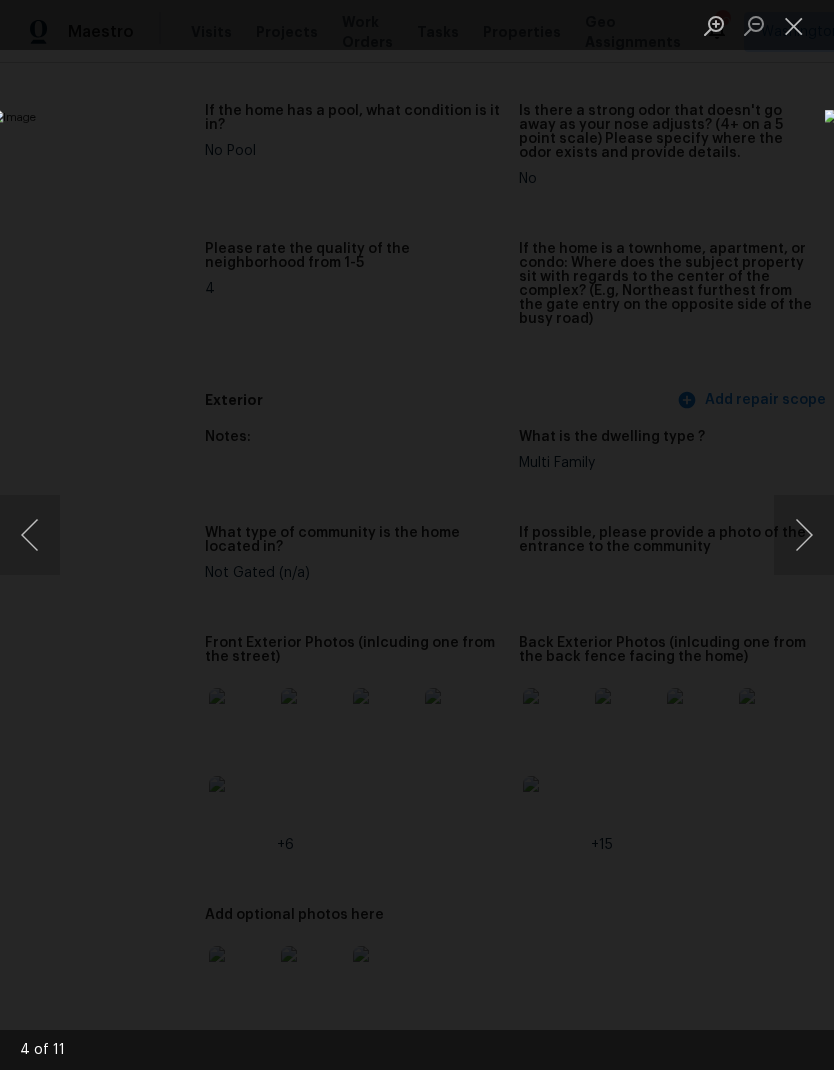 click at bounding box center [804, 535] 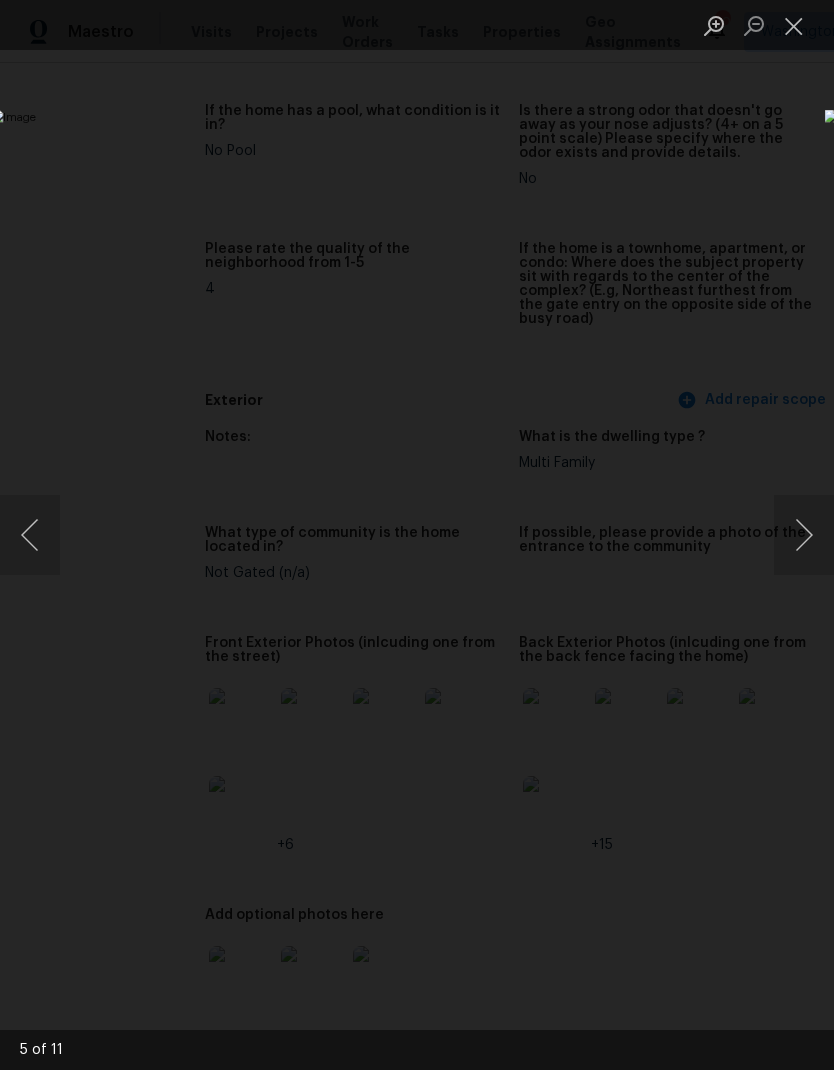 click at bounding box center (804, 535) 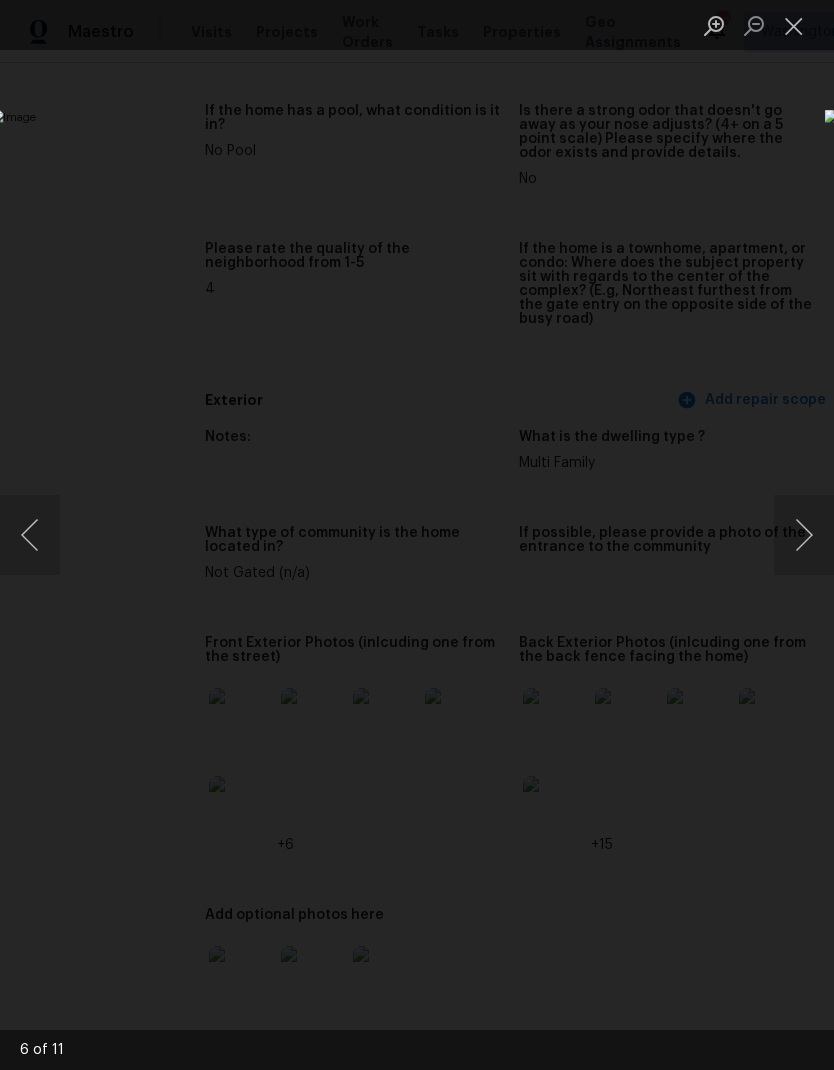 click at bounding box center (417, 535) 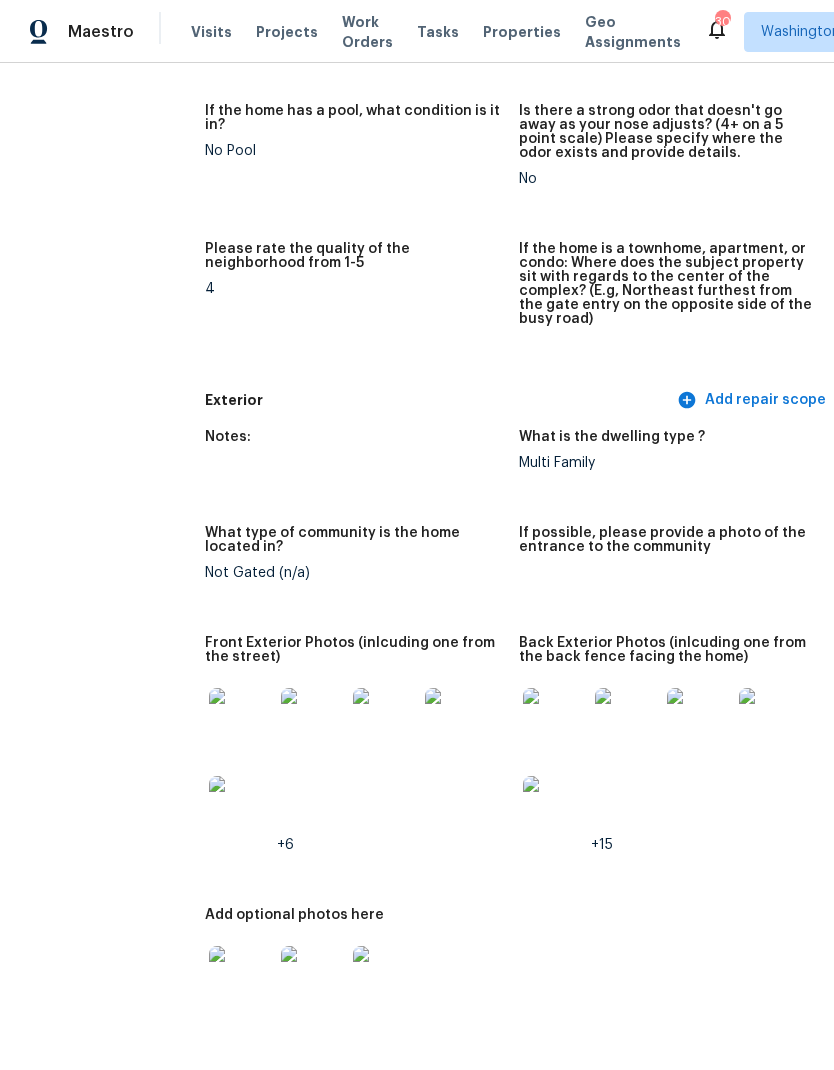 click at bounding box center [555, 720] 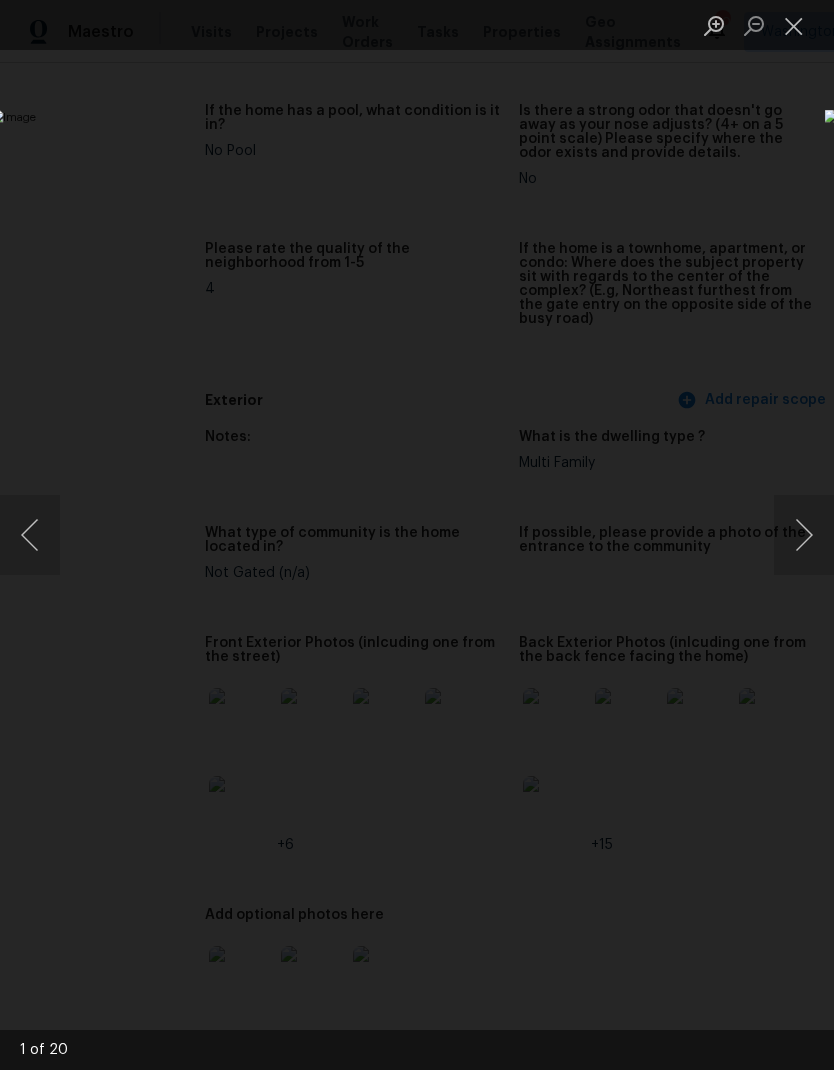 click at bounding box center [804, 535] 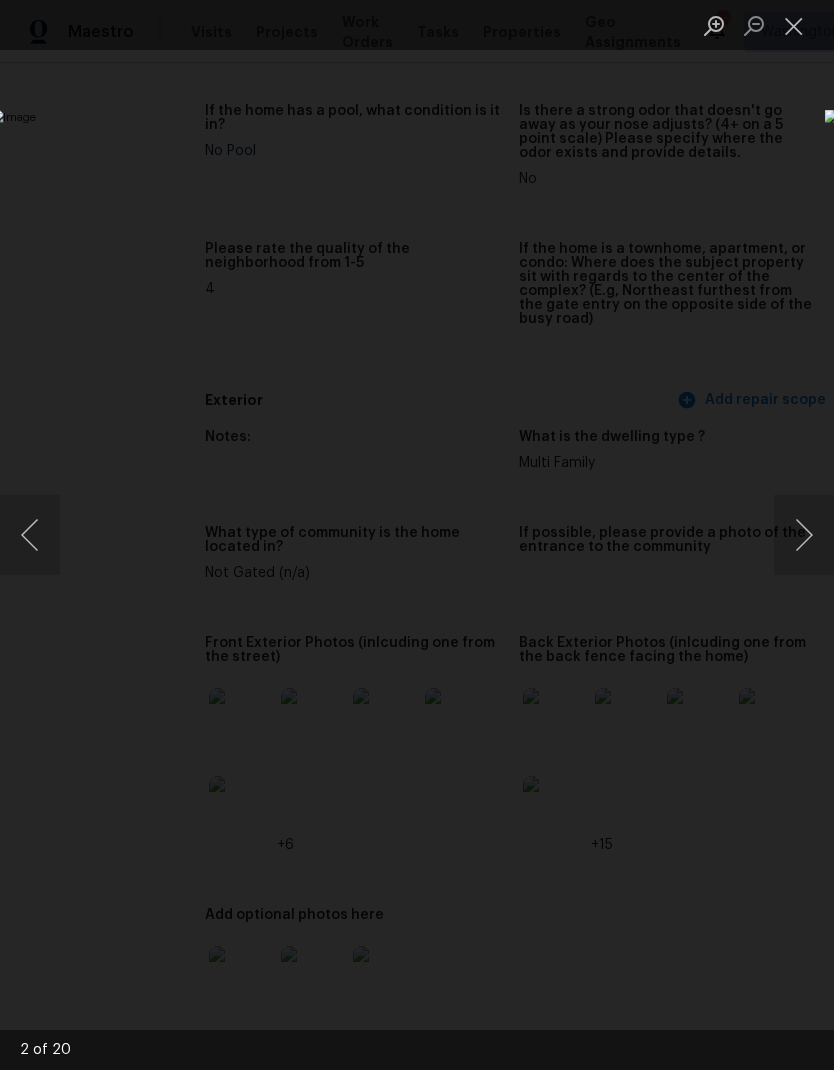 click at bounding box center [804, 535] 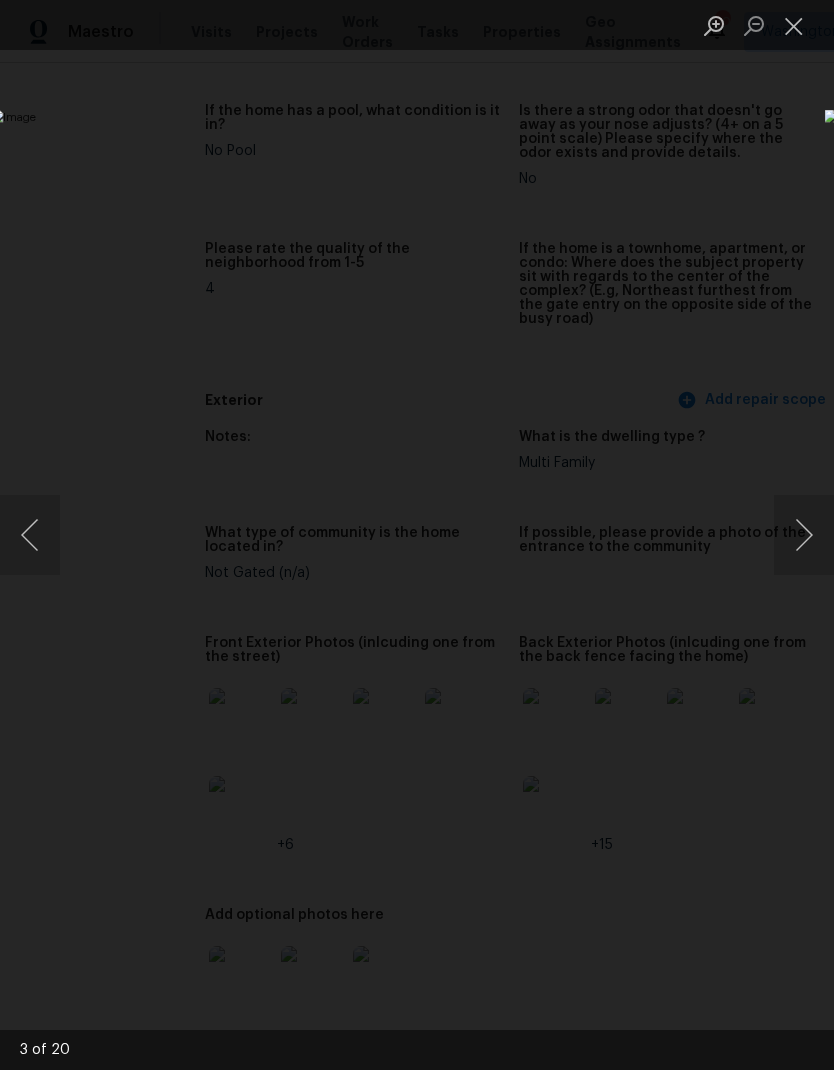 click at bounding box center (804, 535) 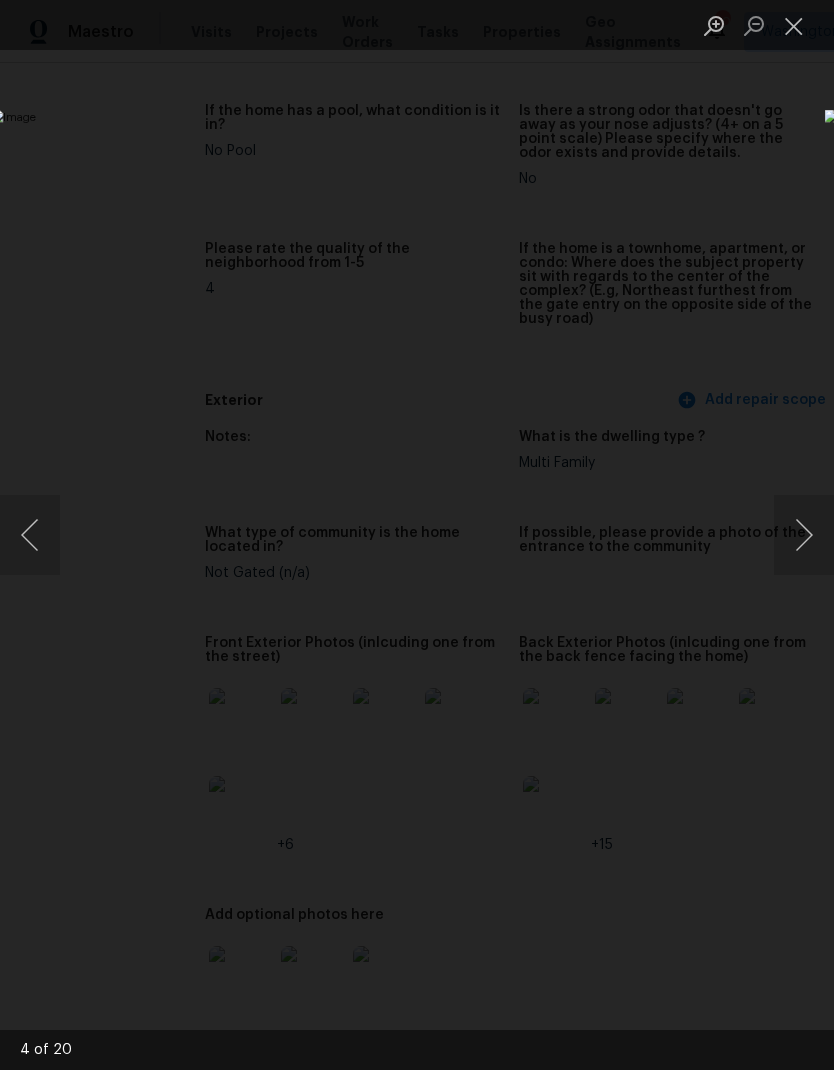 click at bounding box center (804, 535) 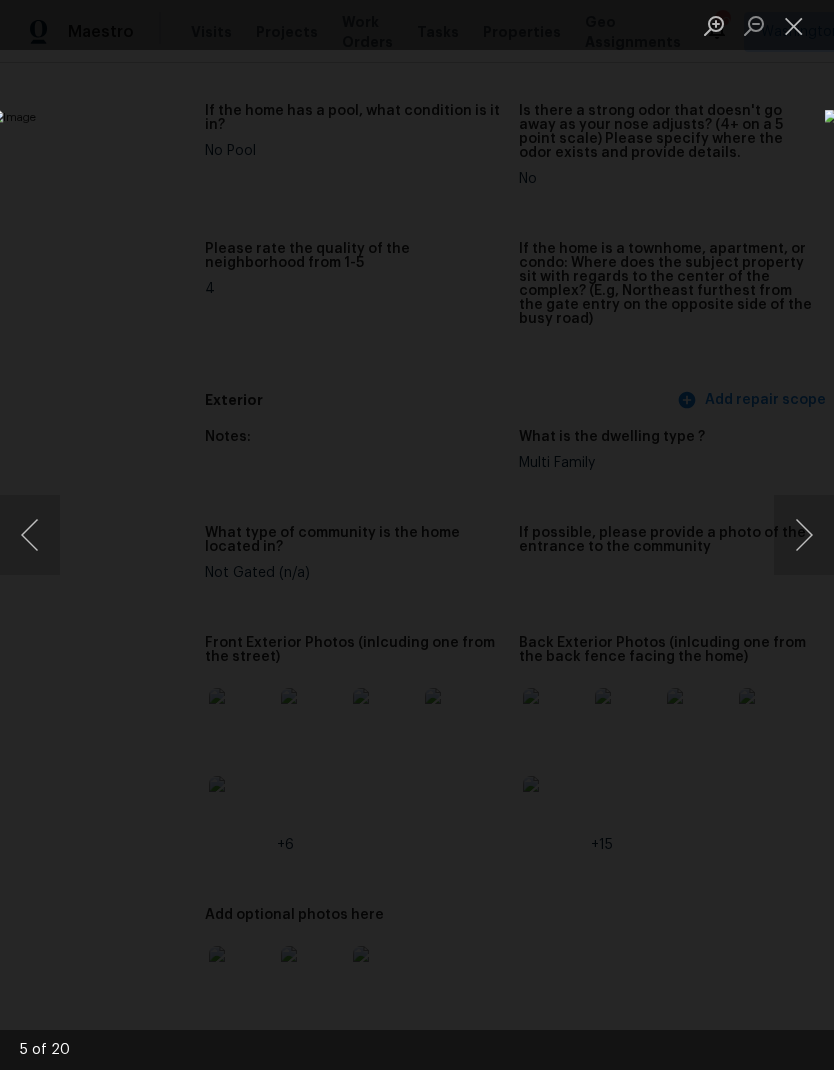 click at bounding box center (804, 535) 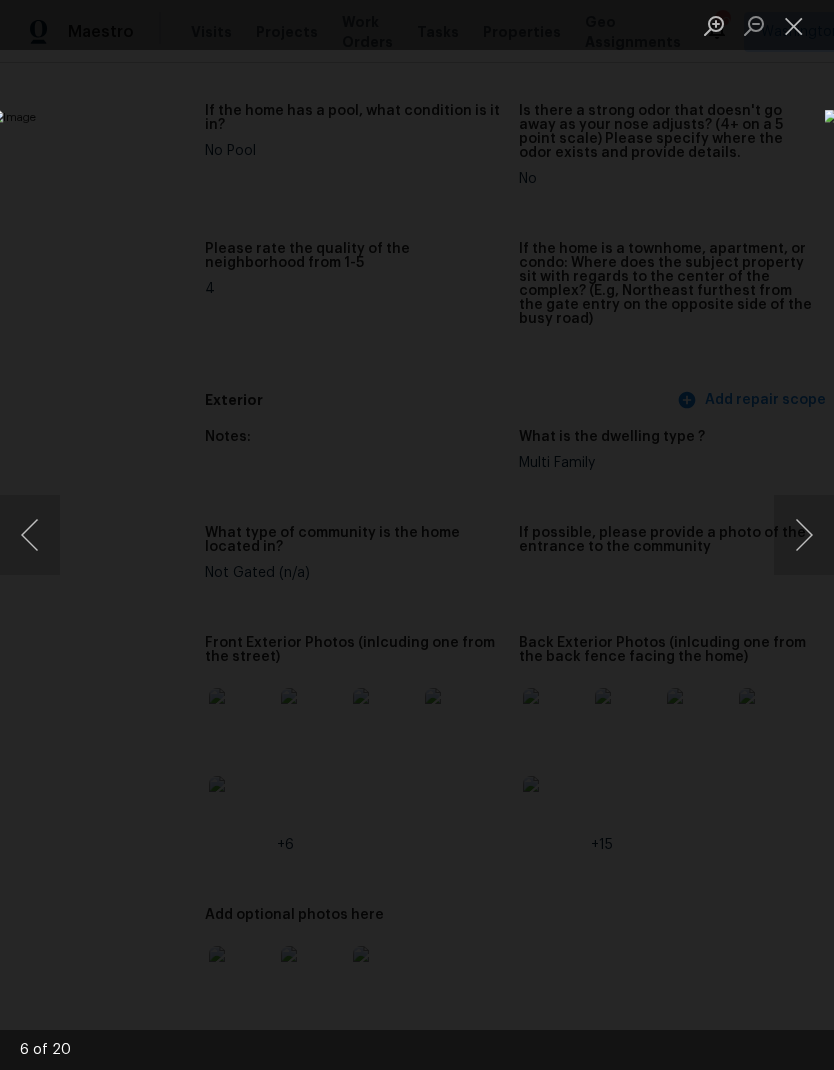 click at bounding box center (804, 535) 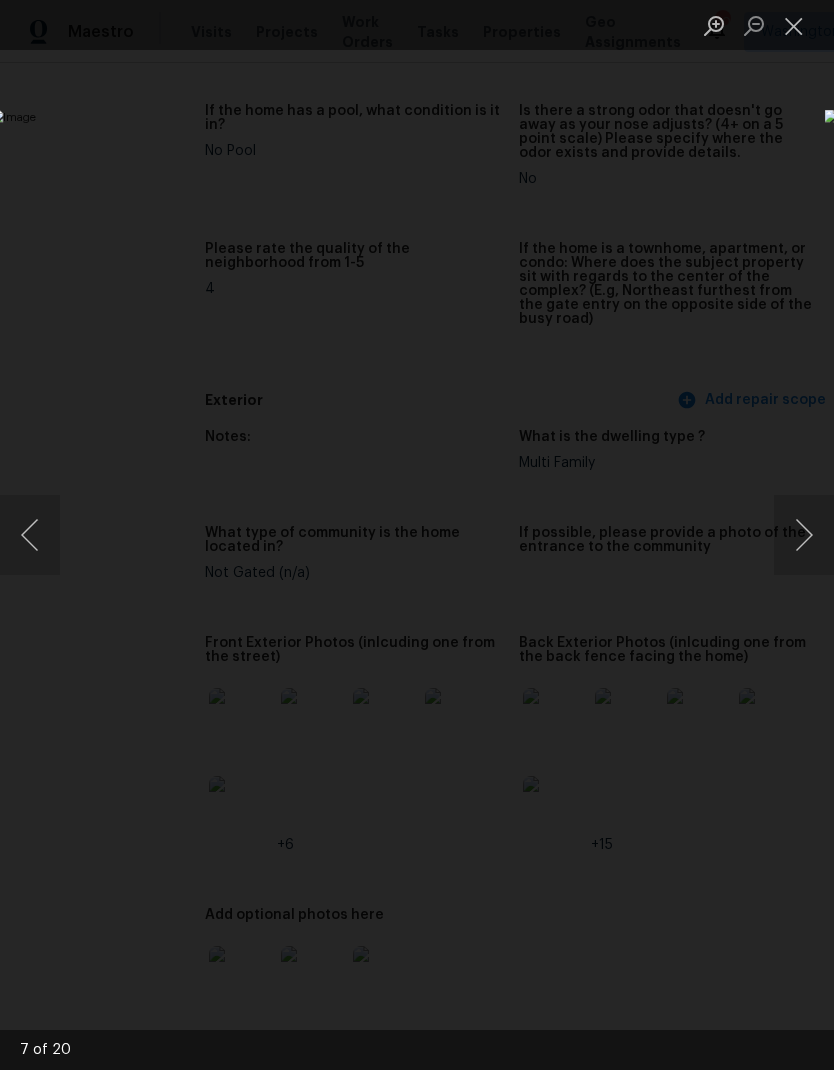 click at bounding box center (804, 535) 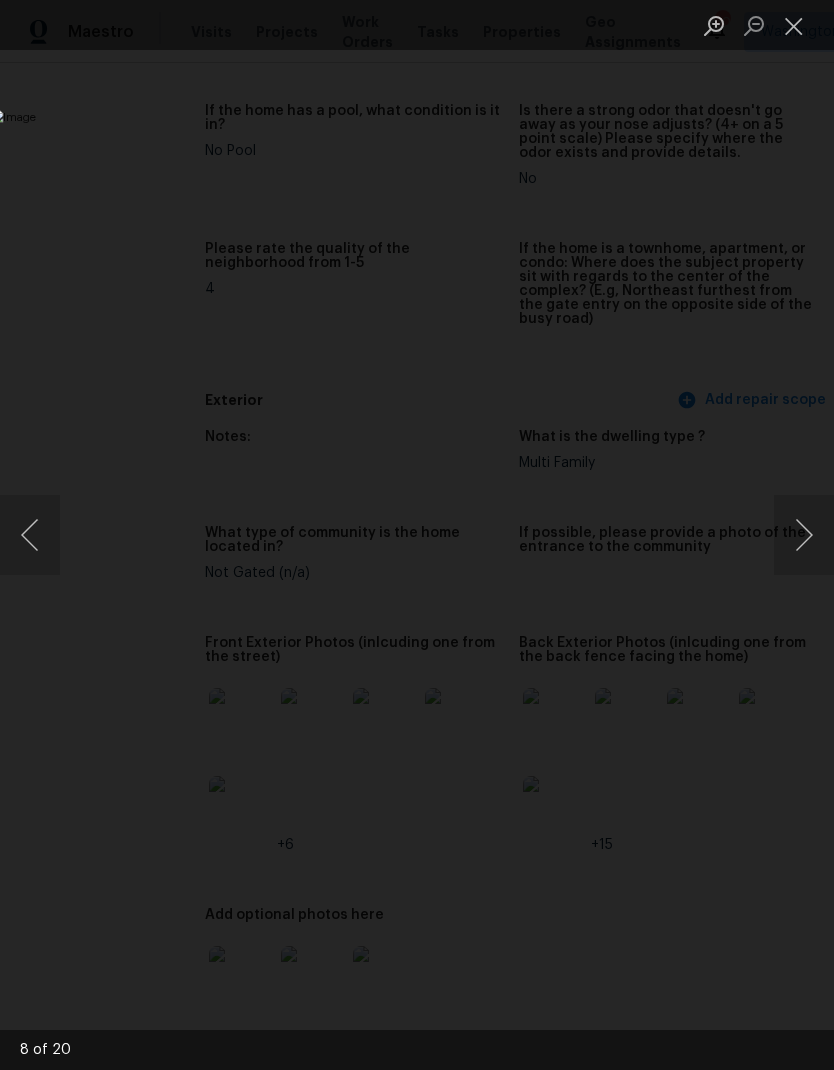 click at bounding box center (804, 535) 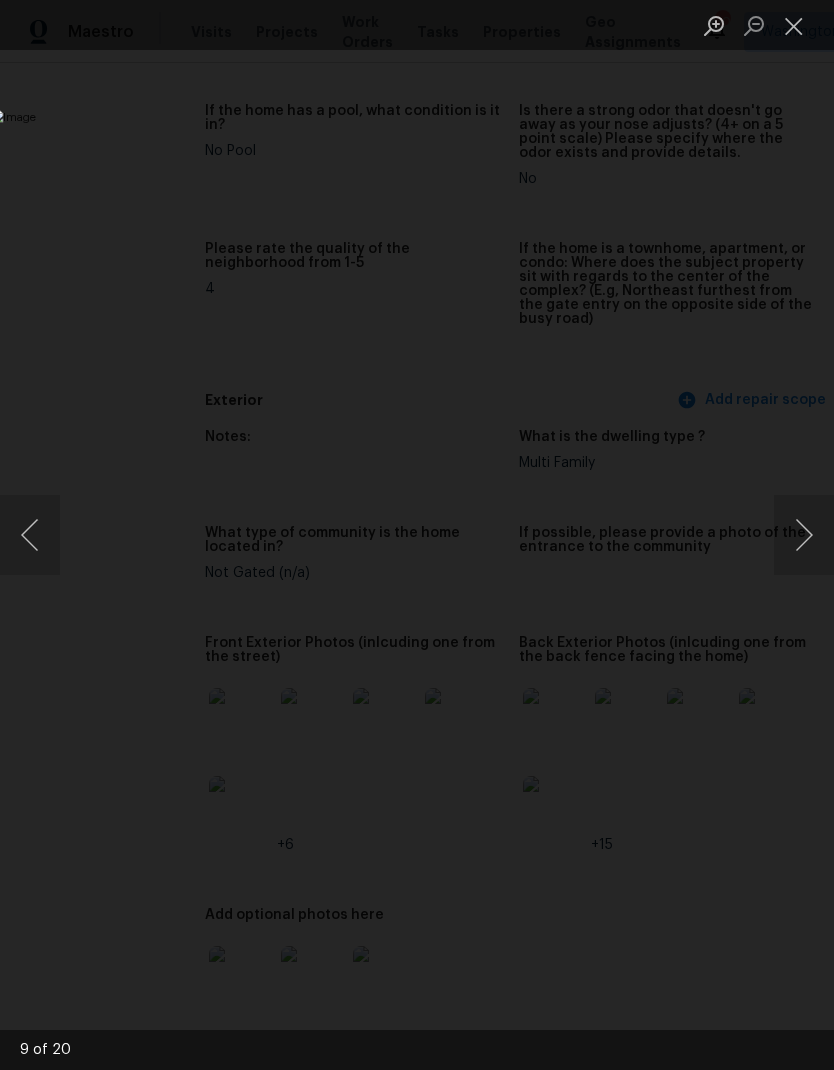 click at bounding box center (804, 535) 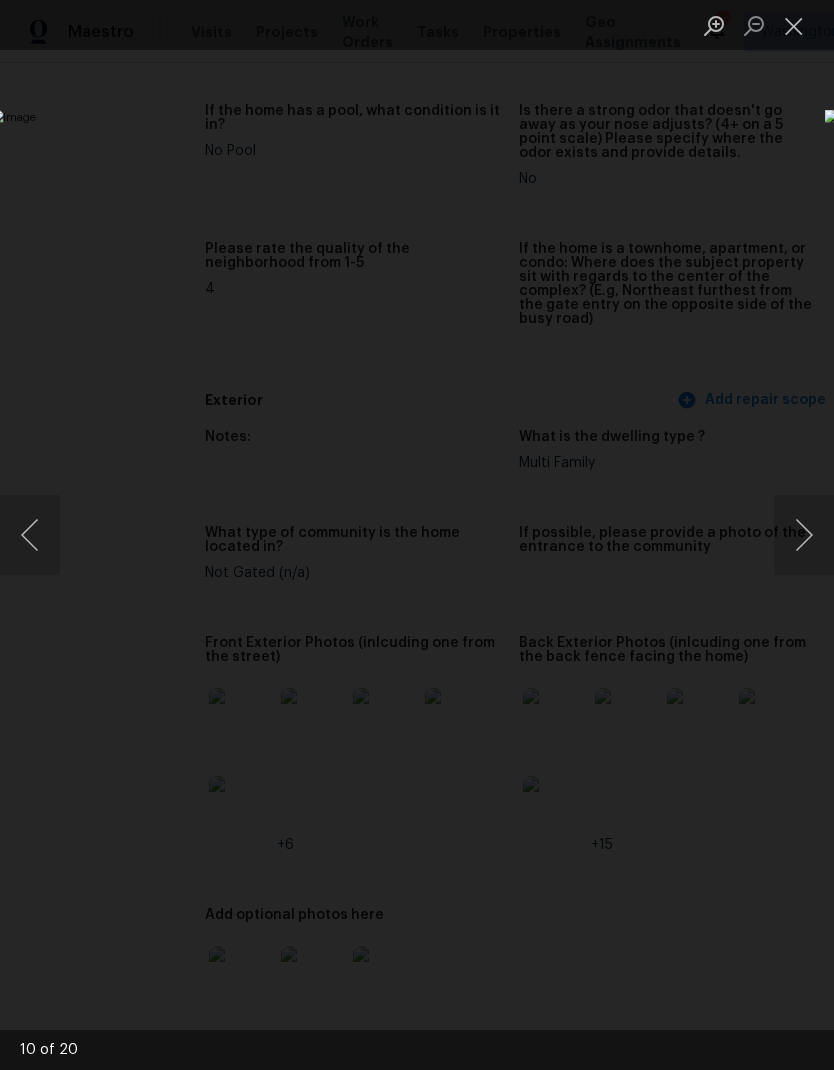 click at bounding box center [804, 535] 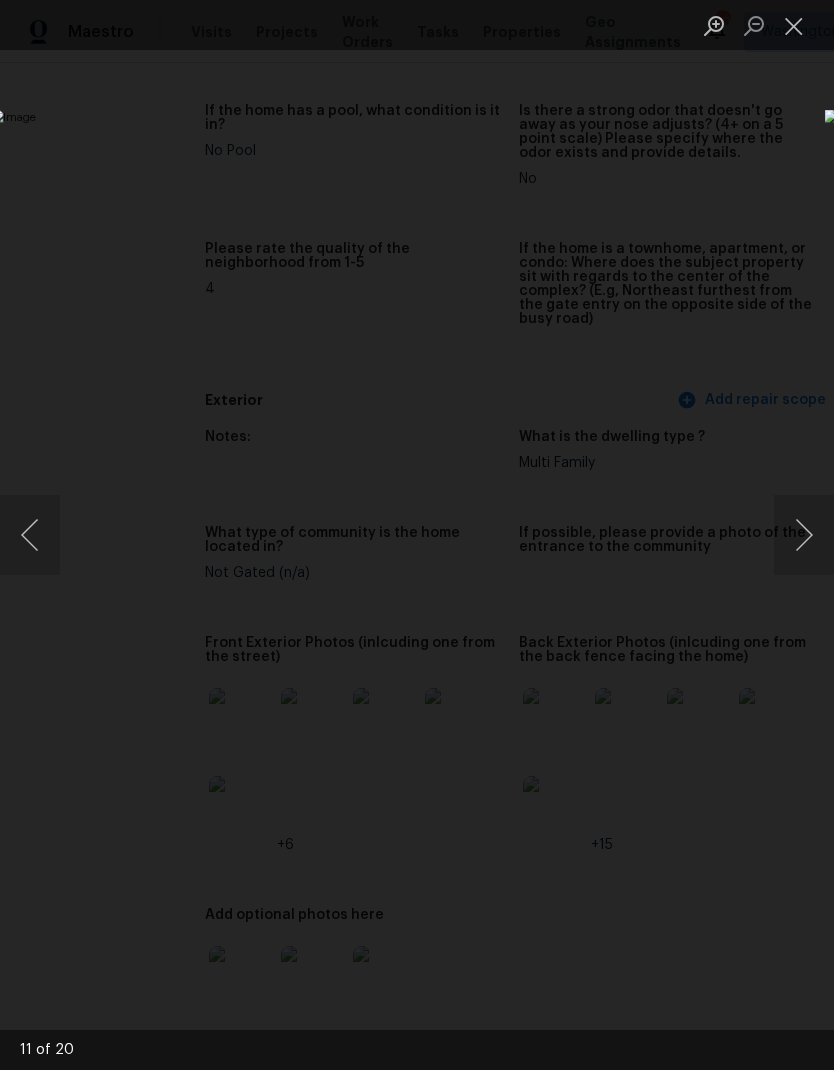 click at bounding box center (804, 535) 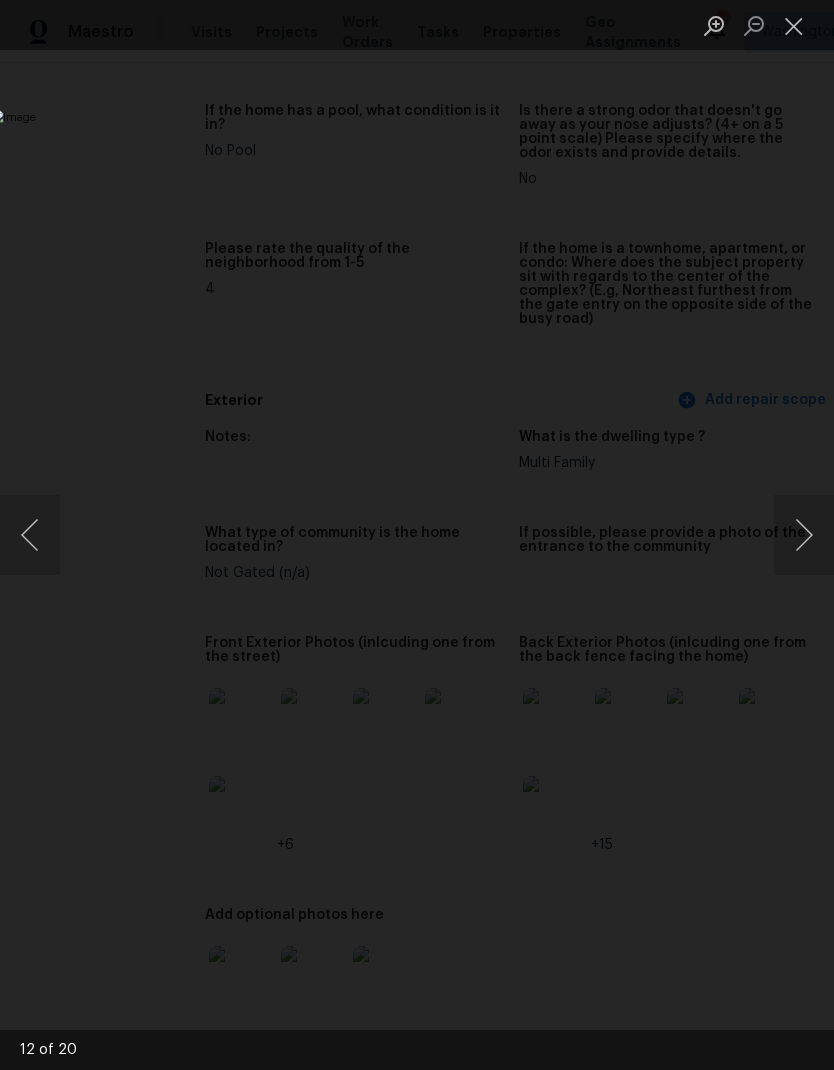 click at bounding box center [804, 535] 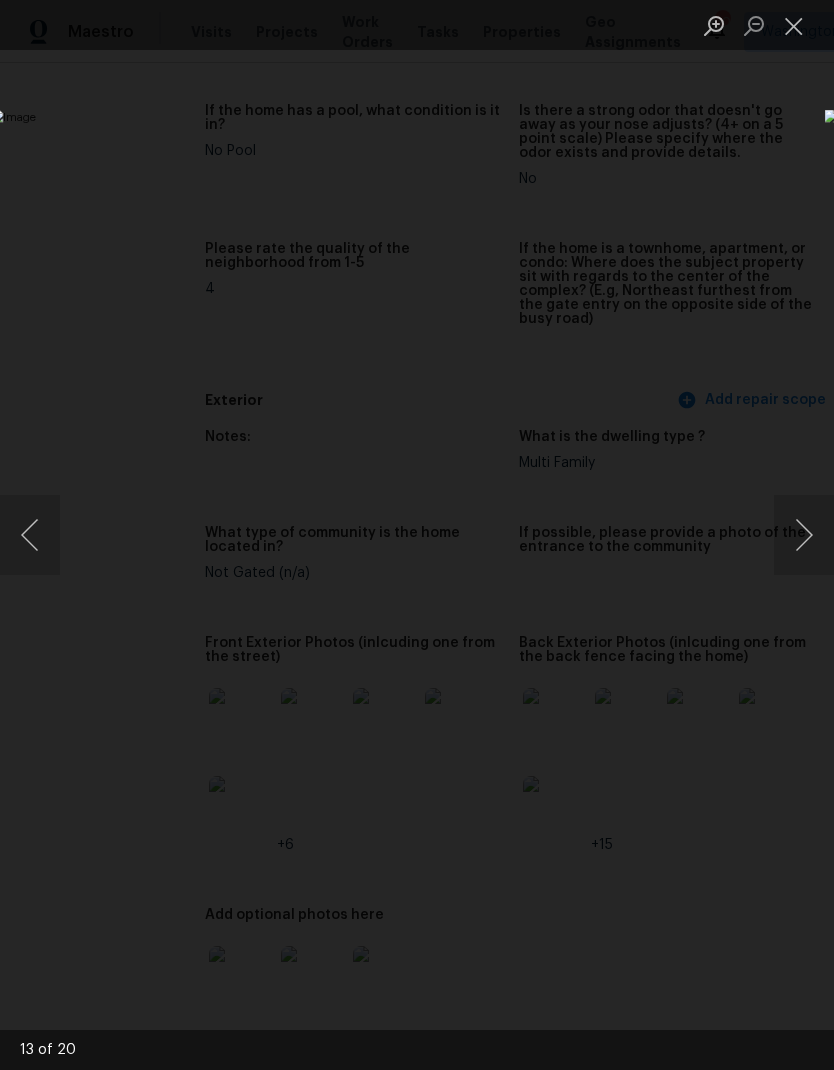 click at bounding box center [417, 535] 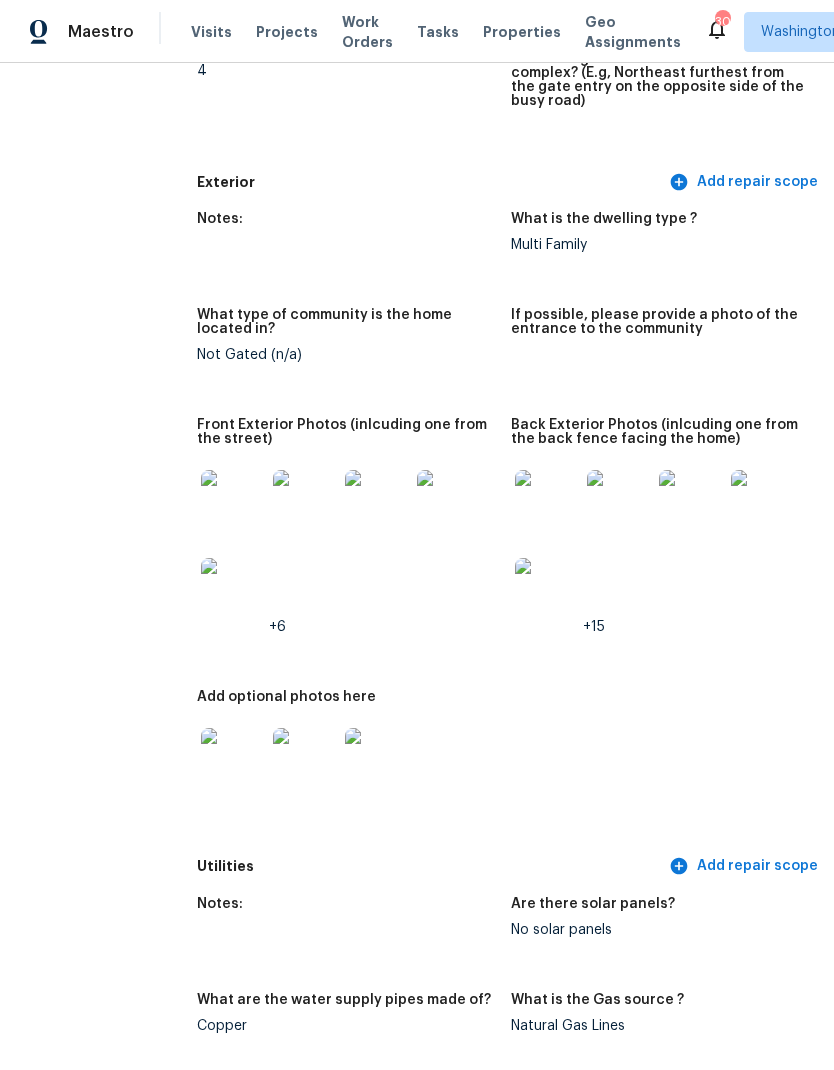scroll, scrollTop: 734, scrollLeft: 2, axis: both 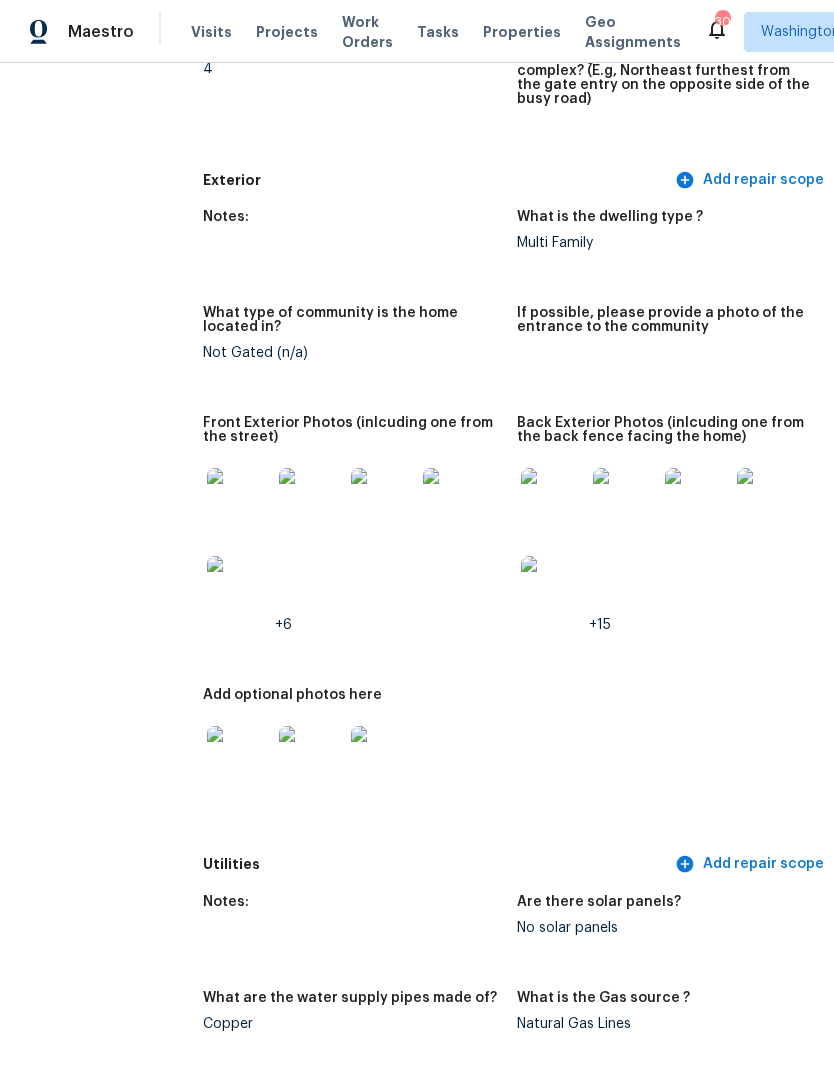 click at bounding box center (239, 758) 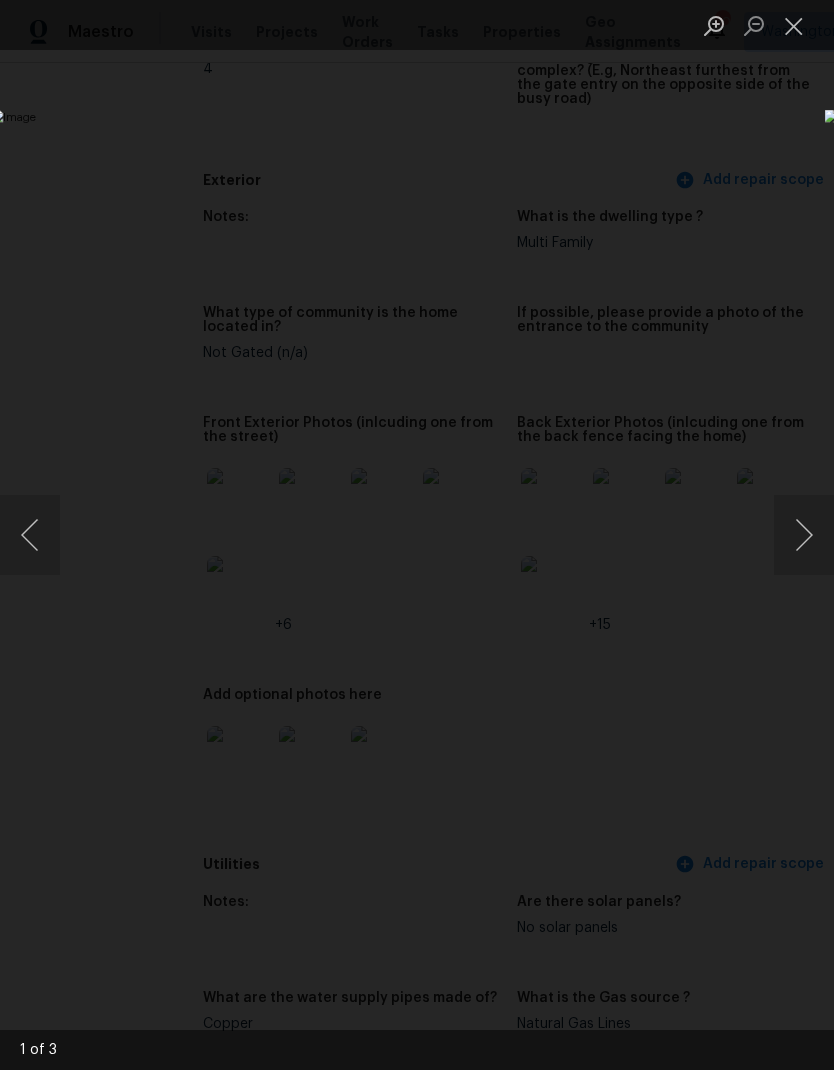click at bounding box center [804, 535] 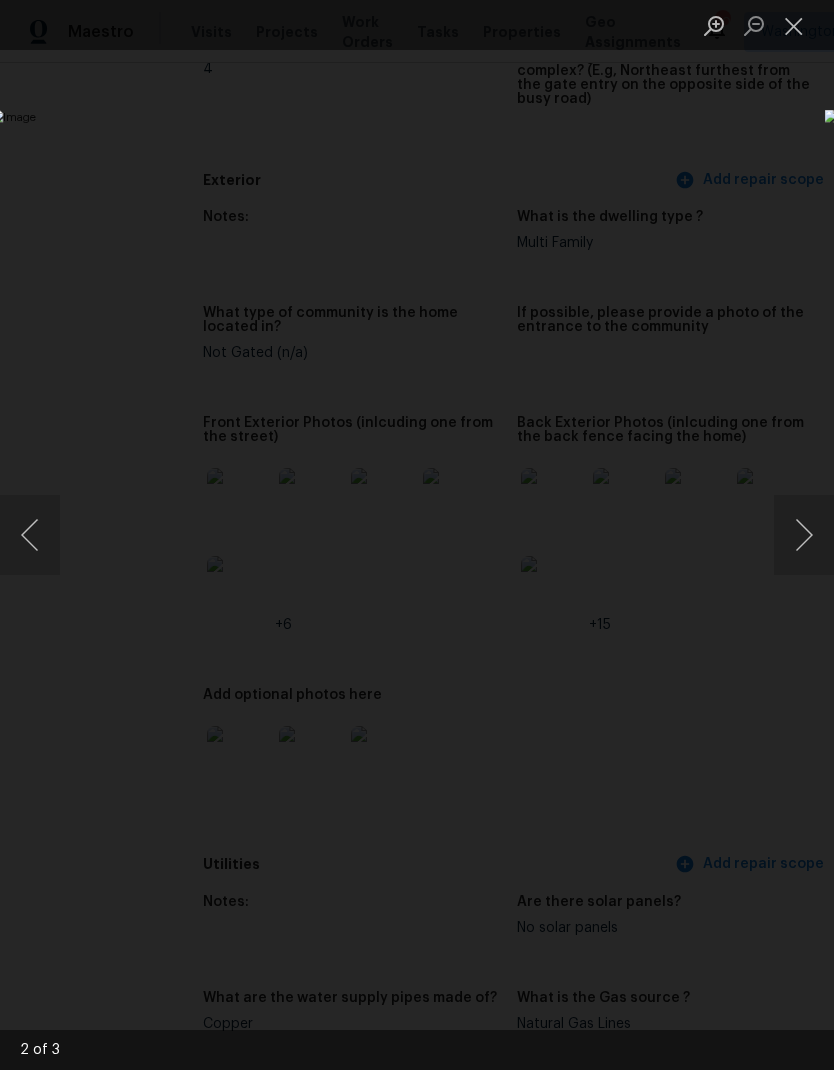 click at bounding box center (804, 535) 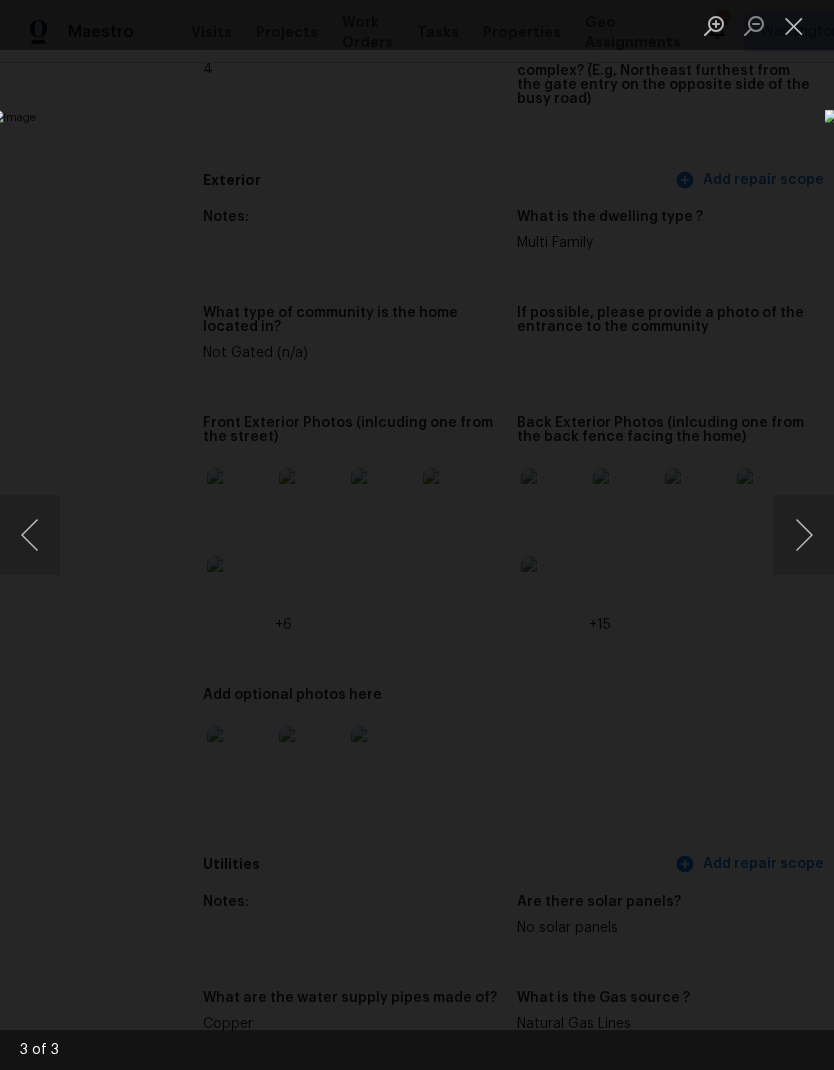 click at bounding box center [804, 535] 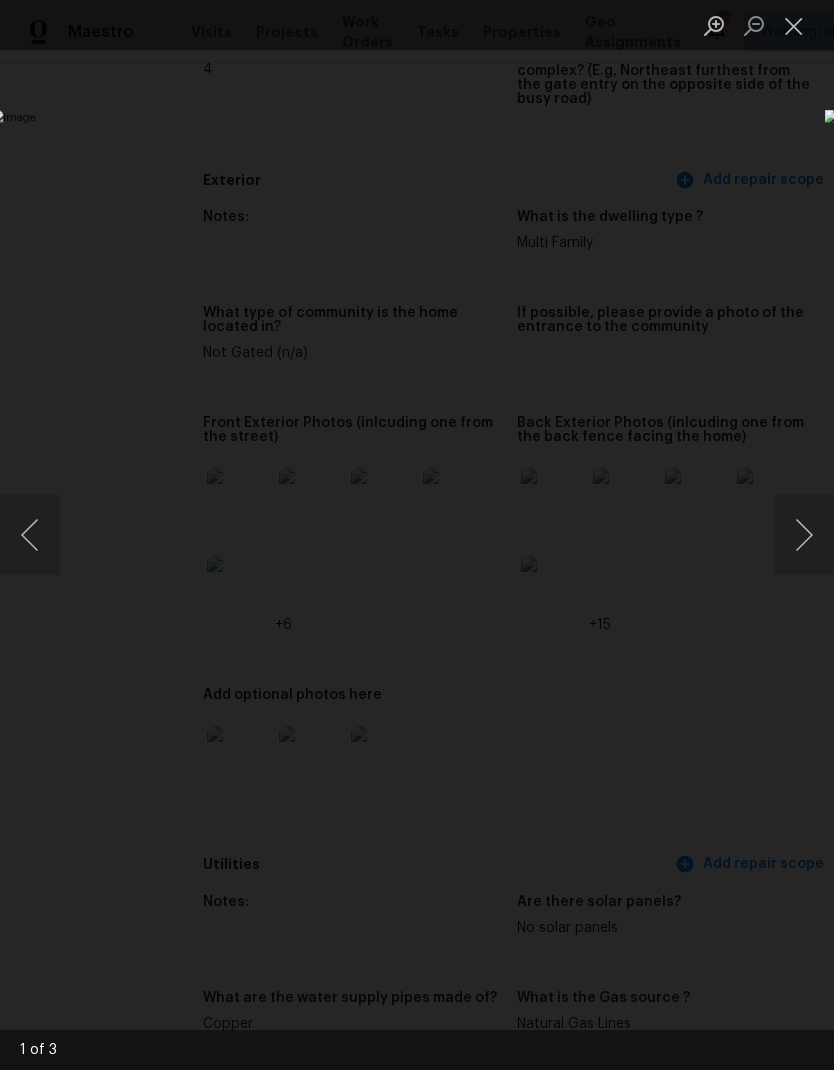 click at bounding box center [804, 535] 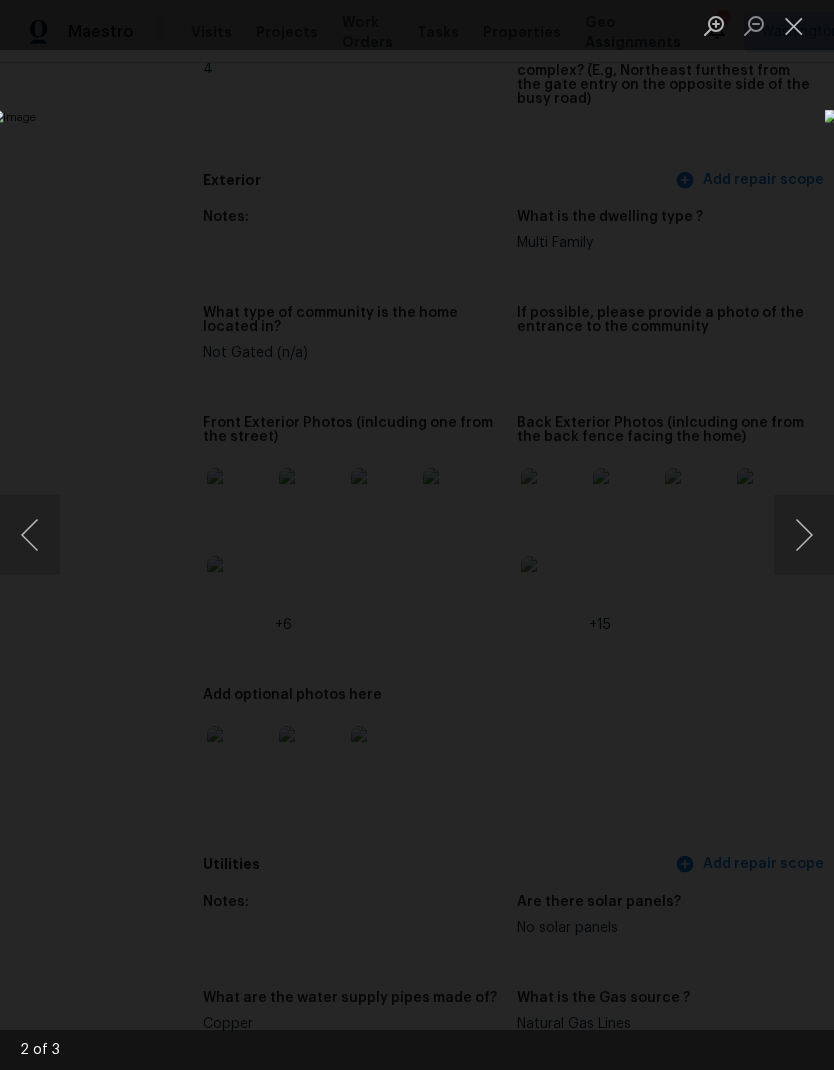 click at bounding box center (804, 535) 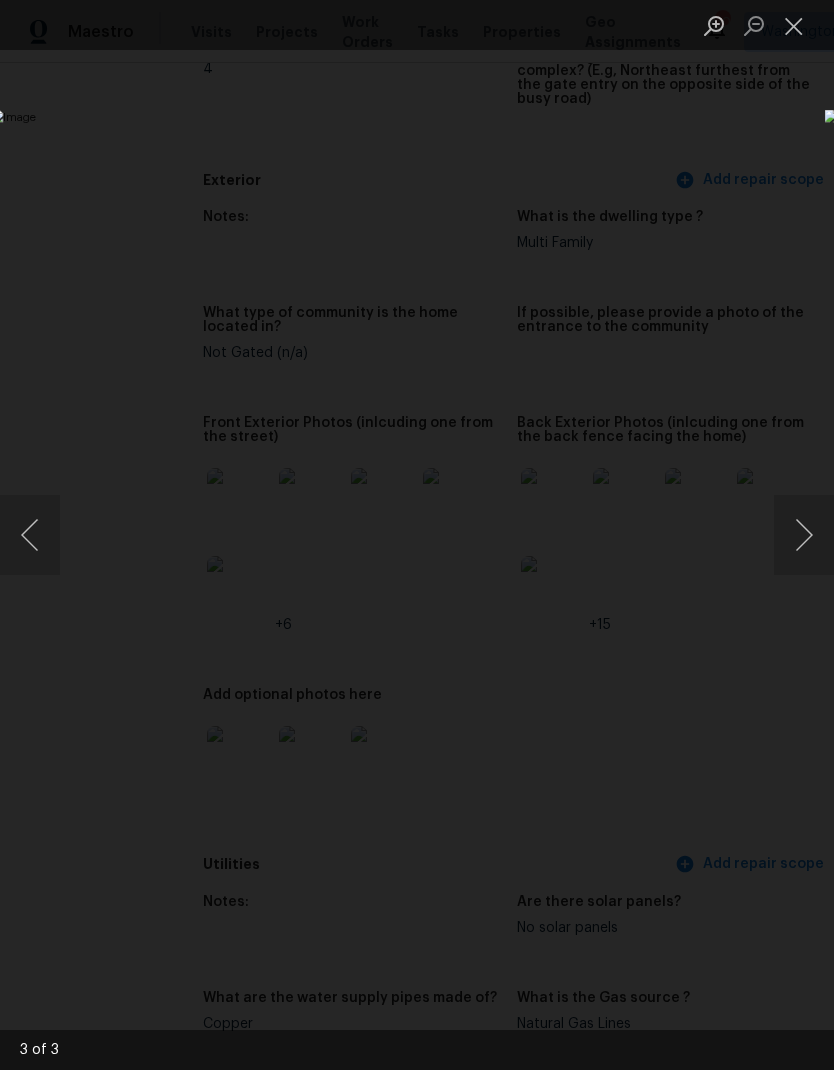 click at bounding box center (804, 535) 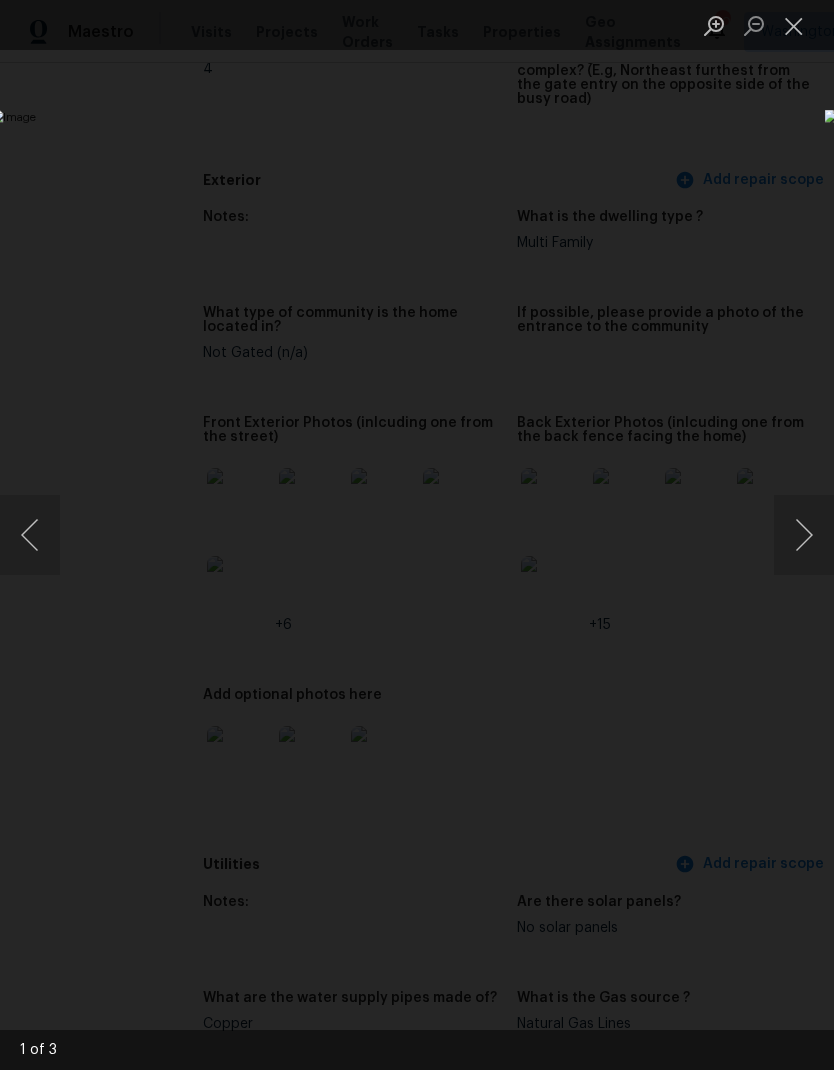 click at bounding box center (804, 535) 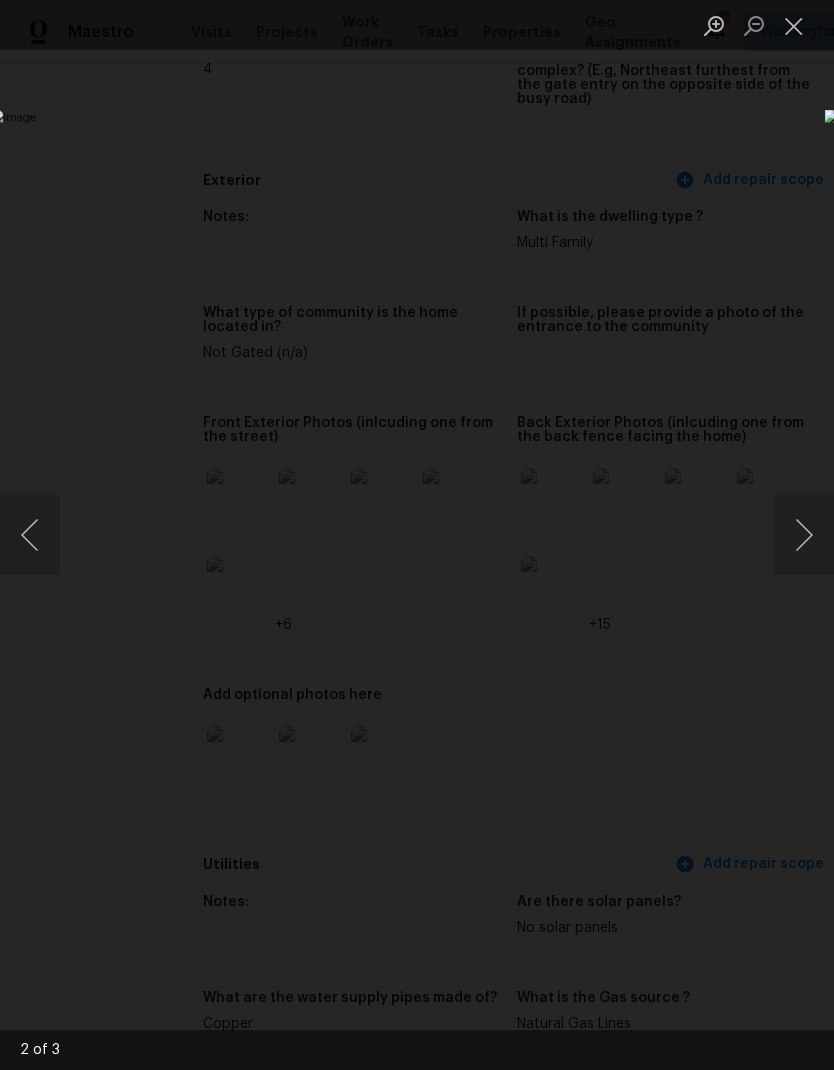 click at bounding box center [804, 535] 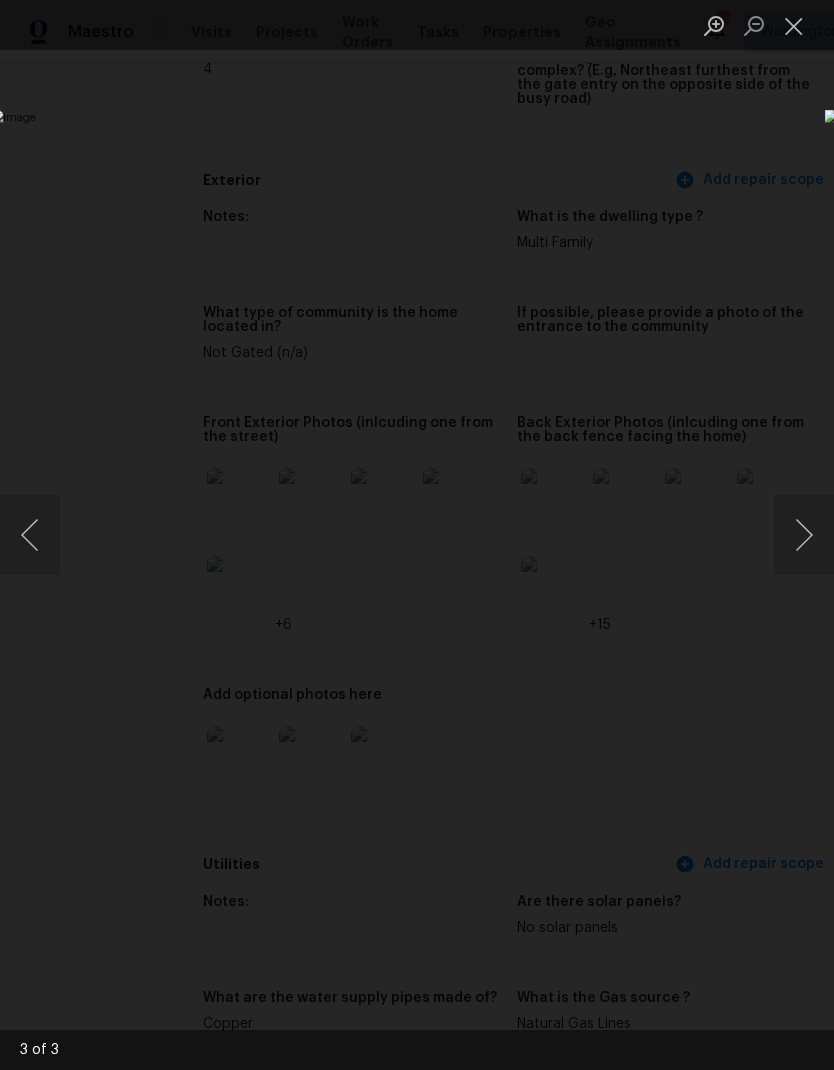 click at bounding box center [804, 535] 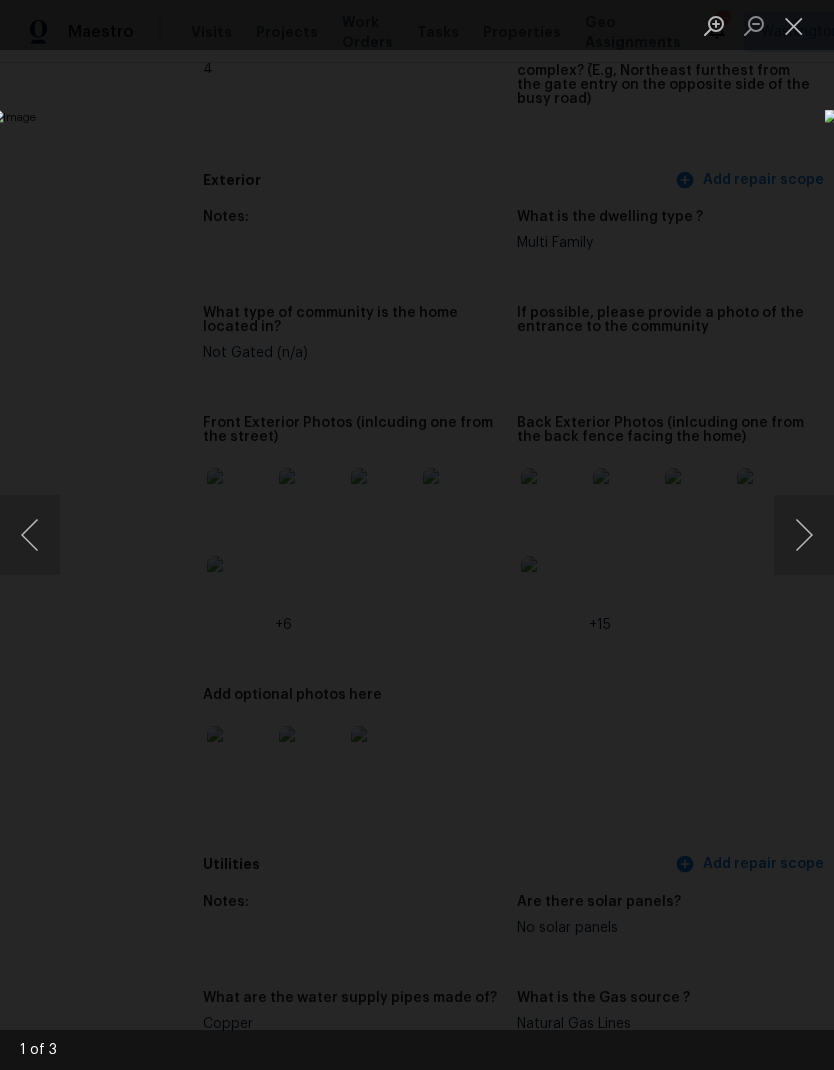 click at bounding box center (417, 535) 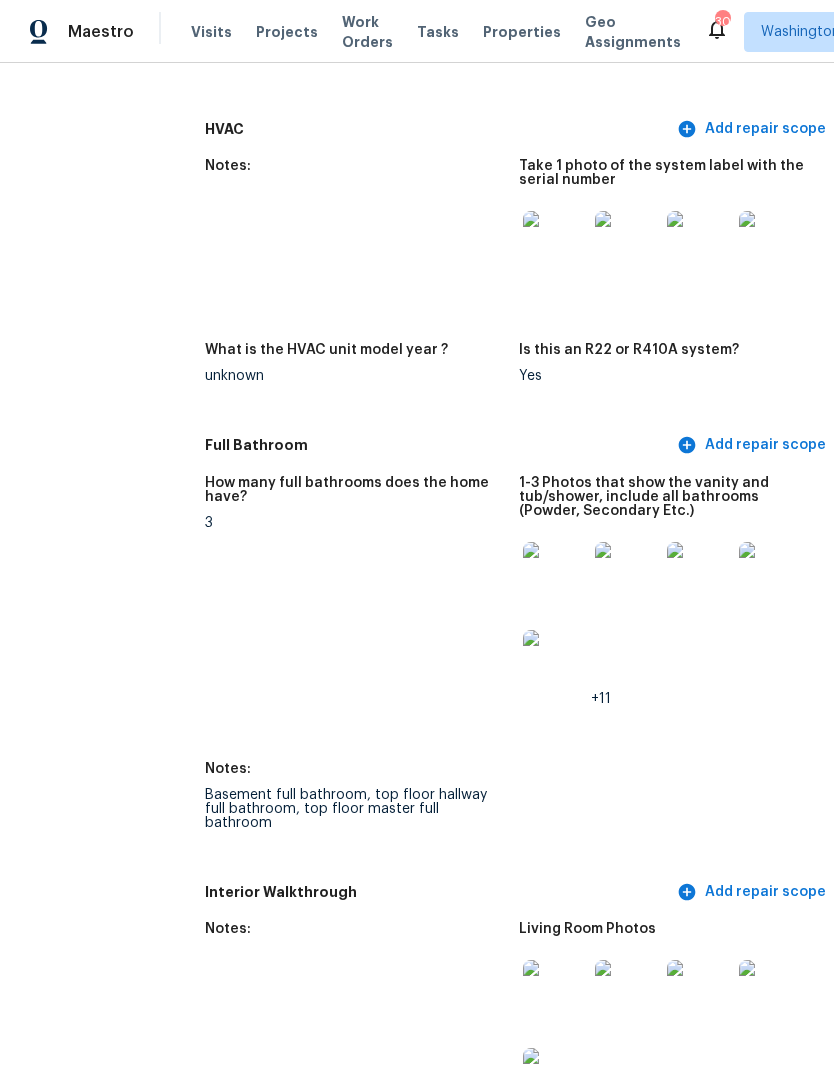 scroll, scrollTop: 2067, scrollLeft: 0, axis: vertical 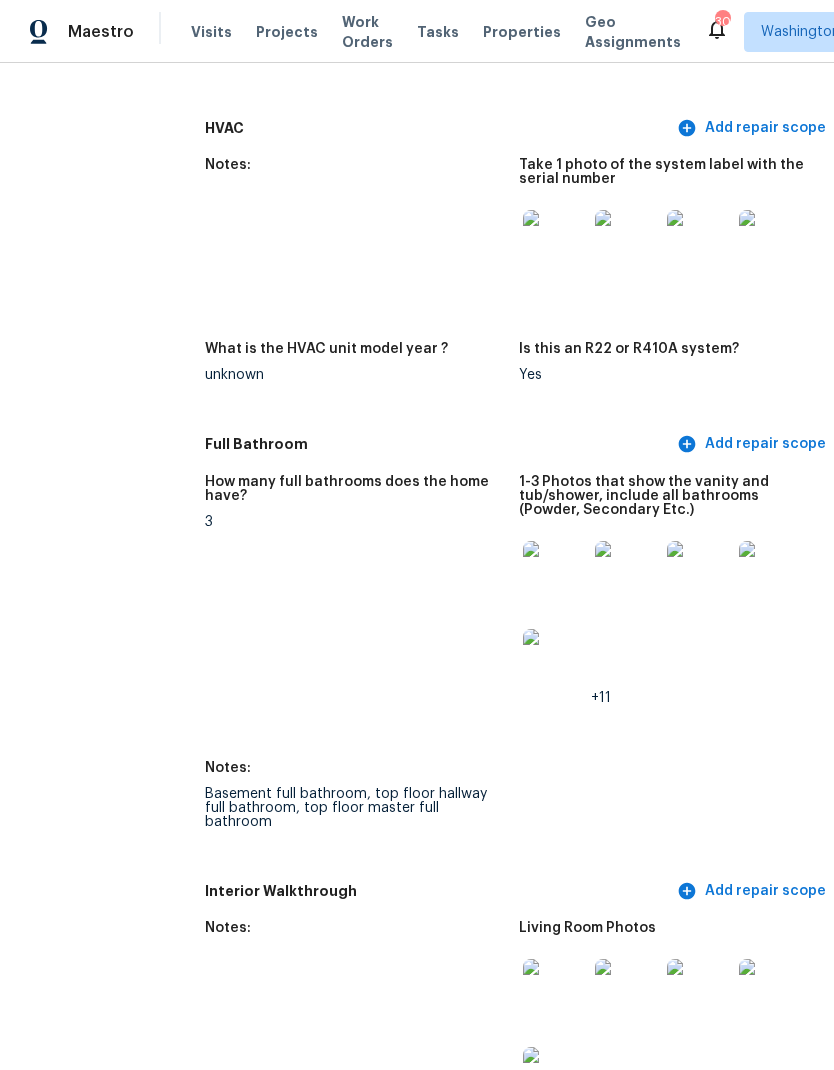 click at bounding box center (555, 573) 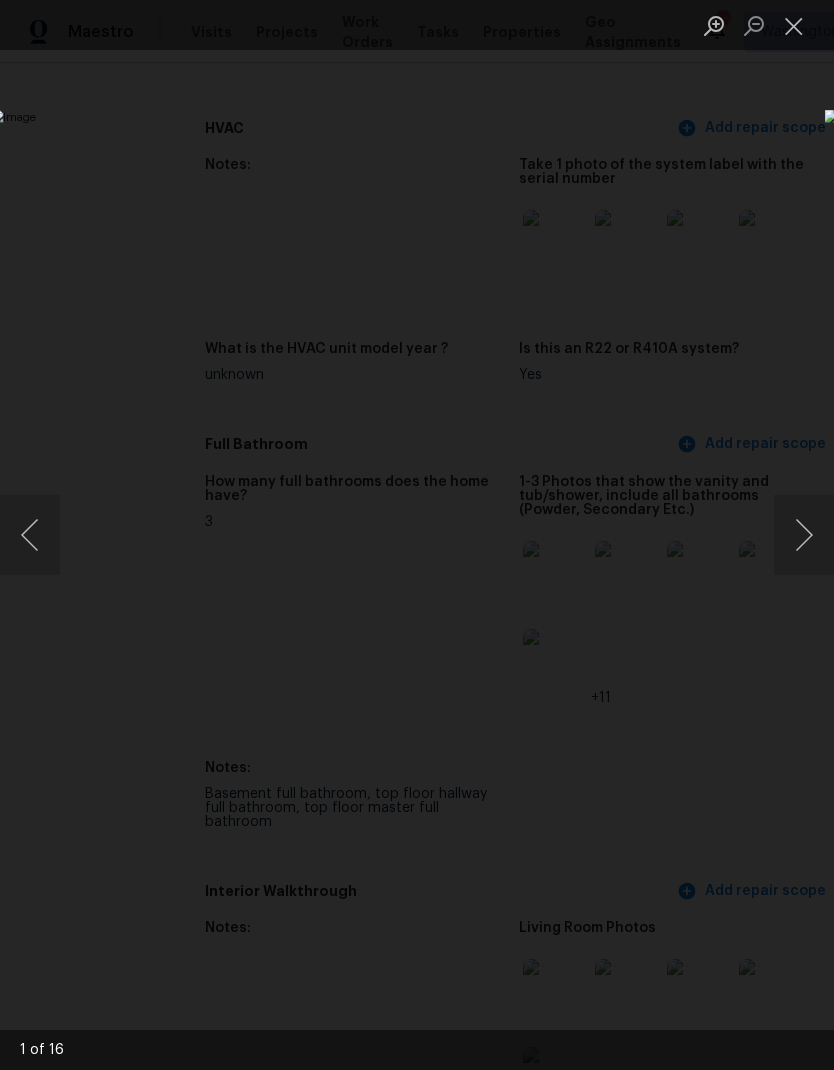 click at bounding box center (804, 535) 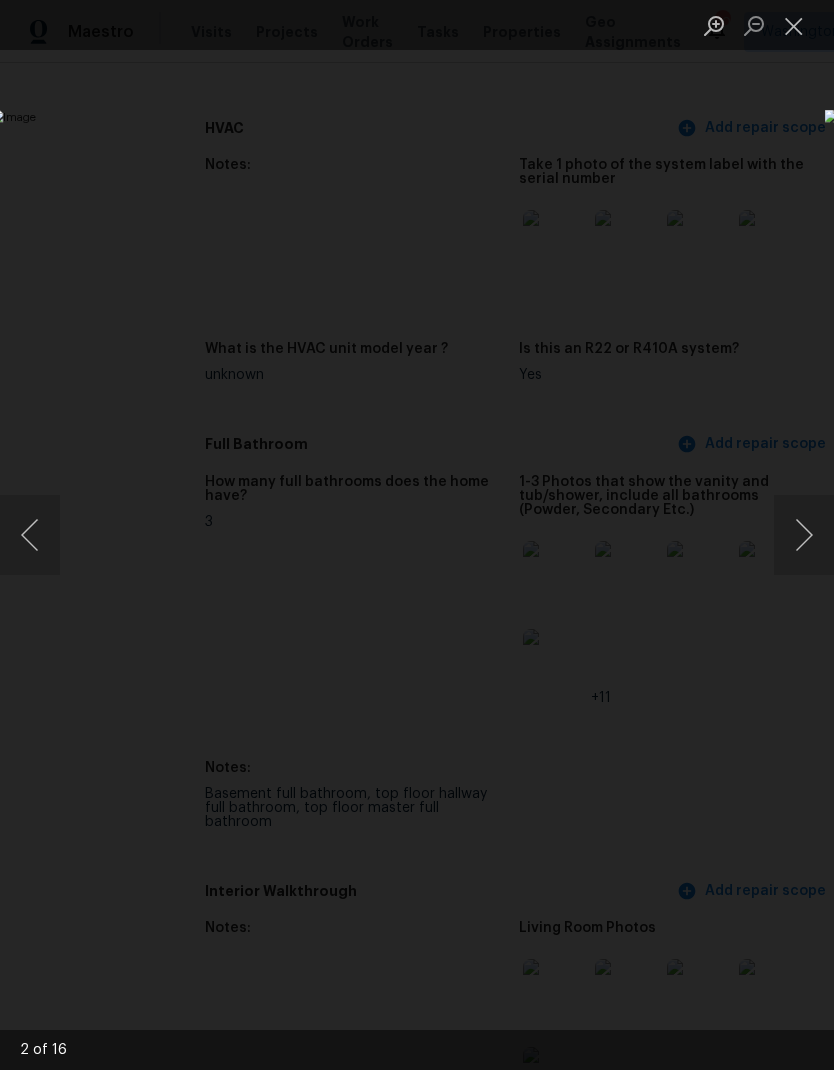 click at bounding box center [804, 535] 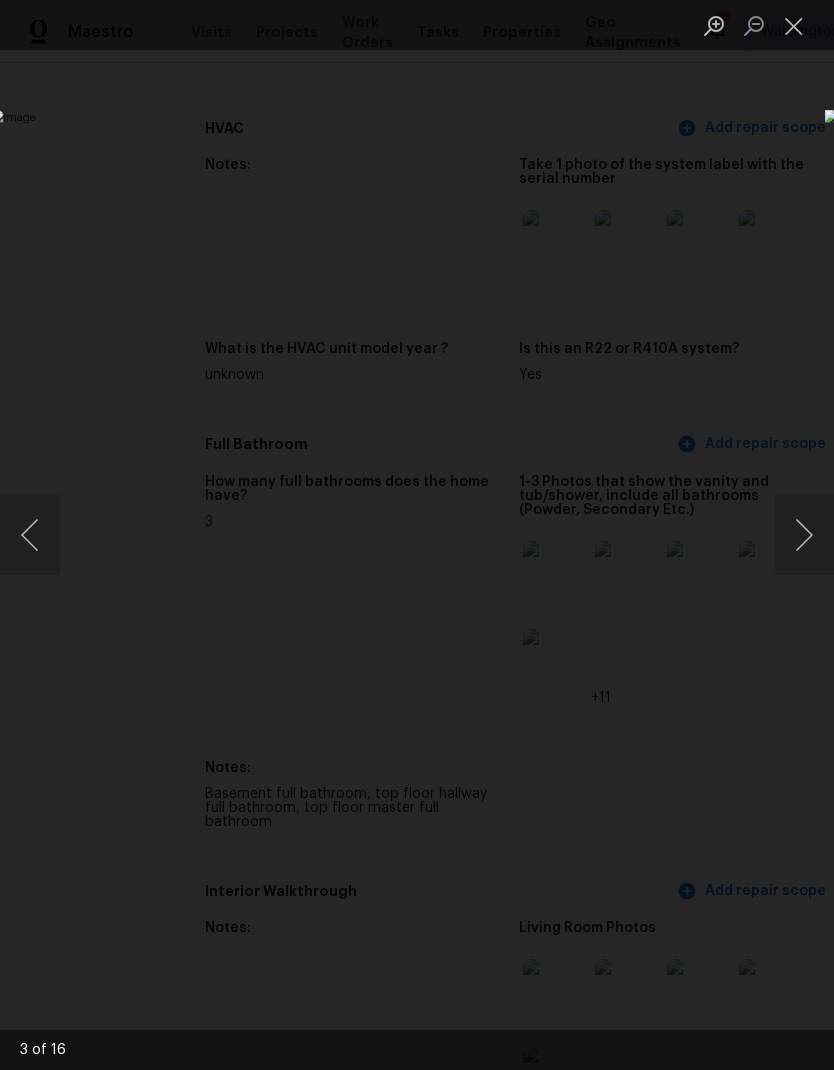 click at bounding box center [804, 535] 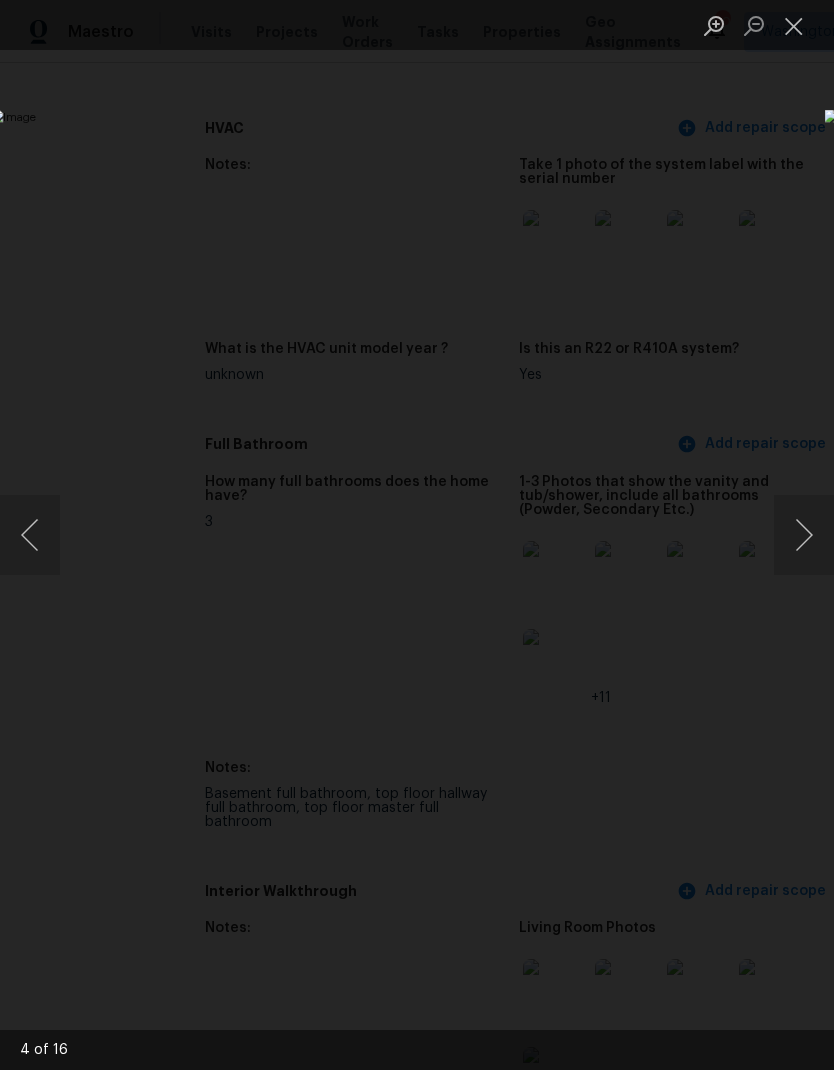 click at bounding box center (804, 535) 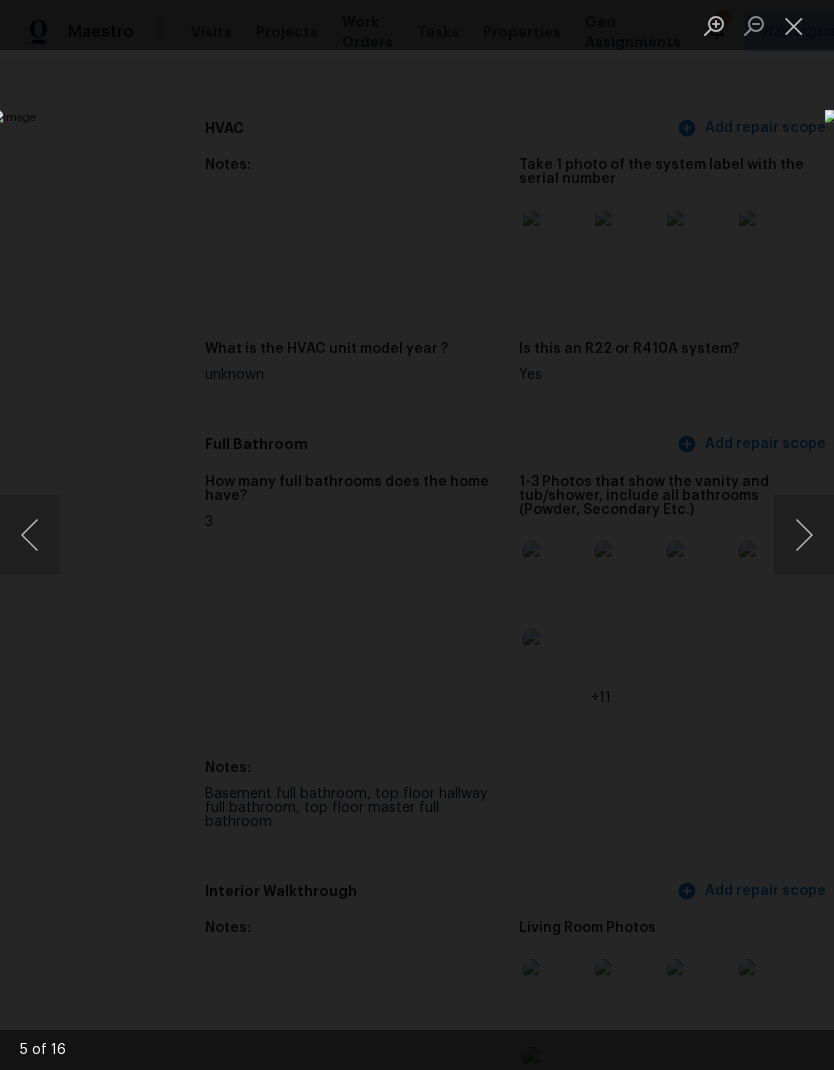 click at bounding box center [804, 535] 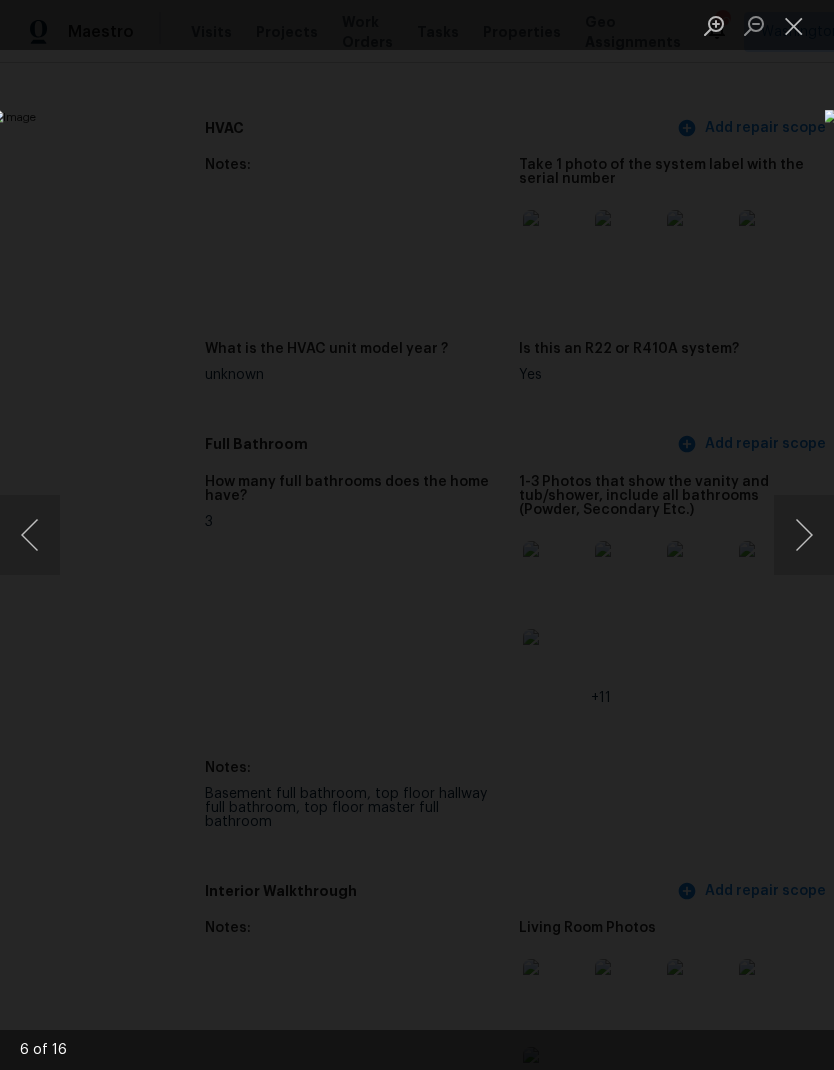 click at bounding box center [804, 535] 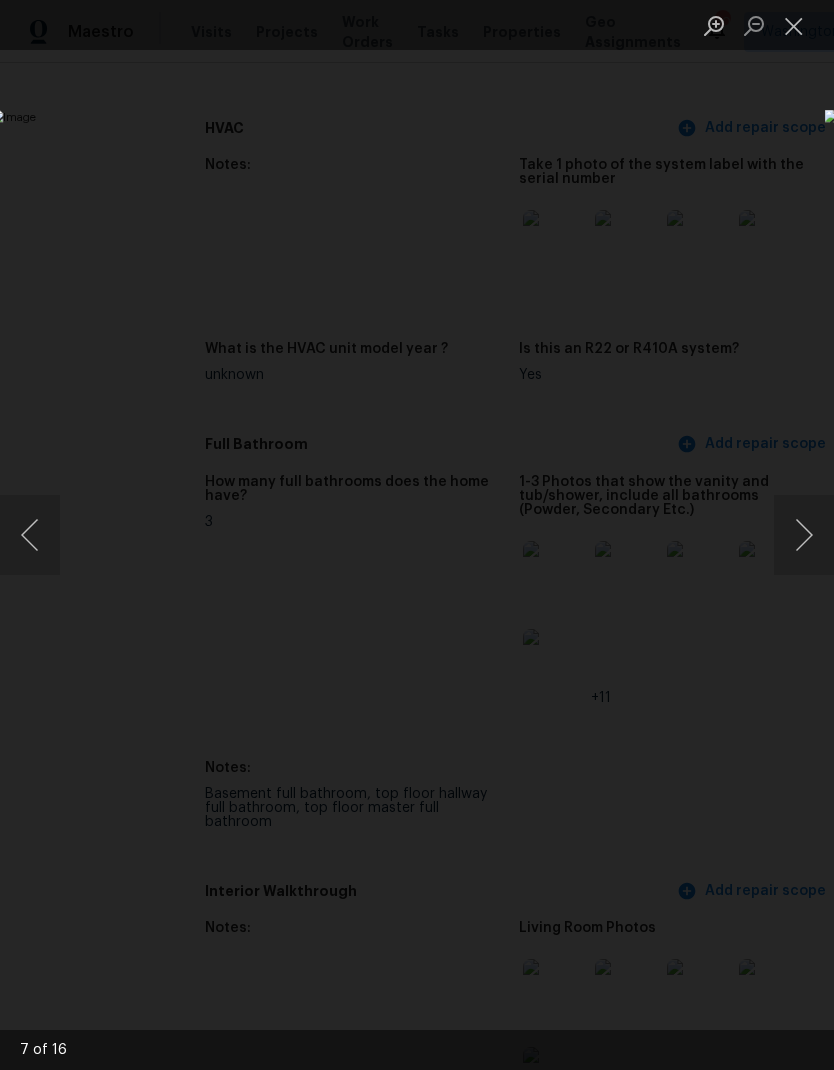 click at bounding box center [804, 535] 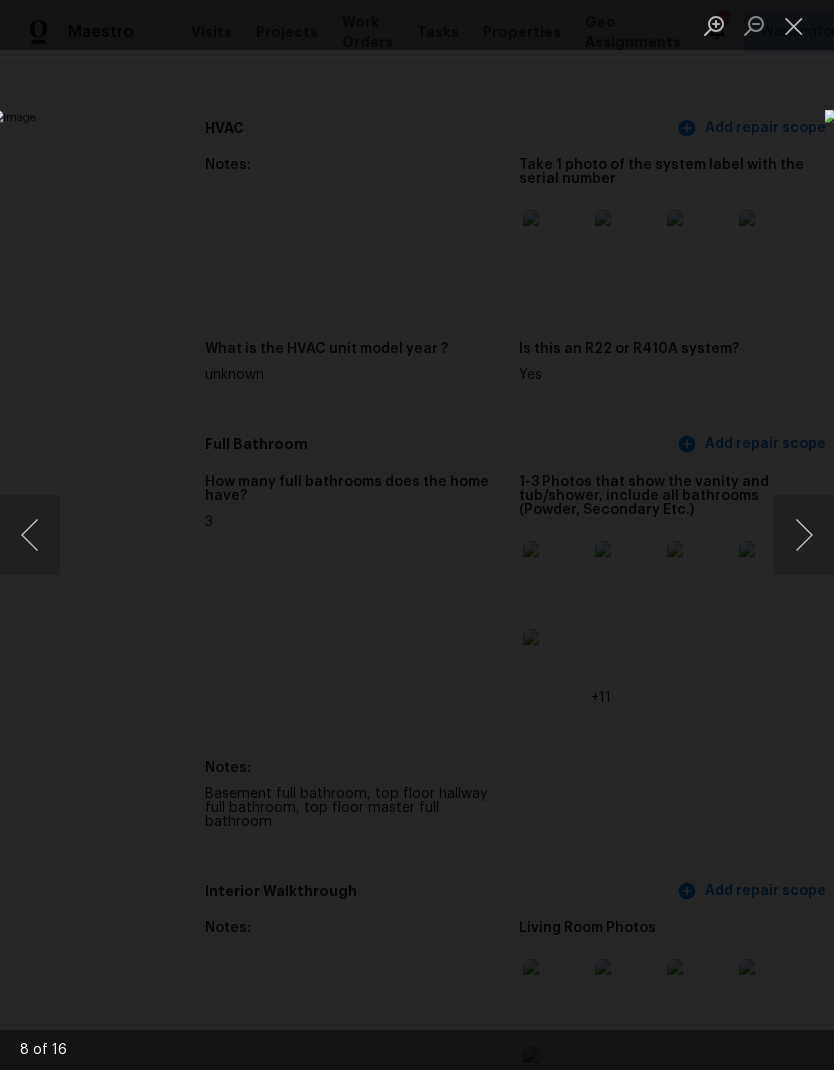click at bounding box center (804, 535) 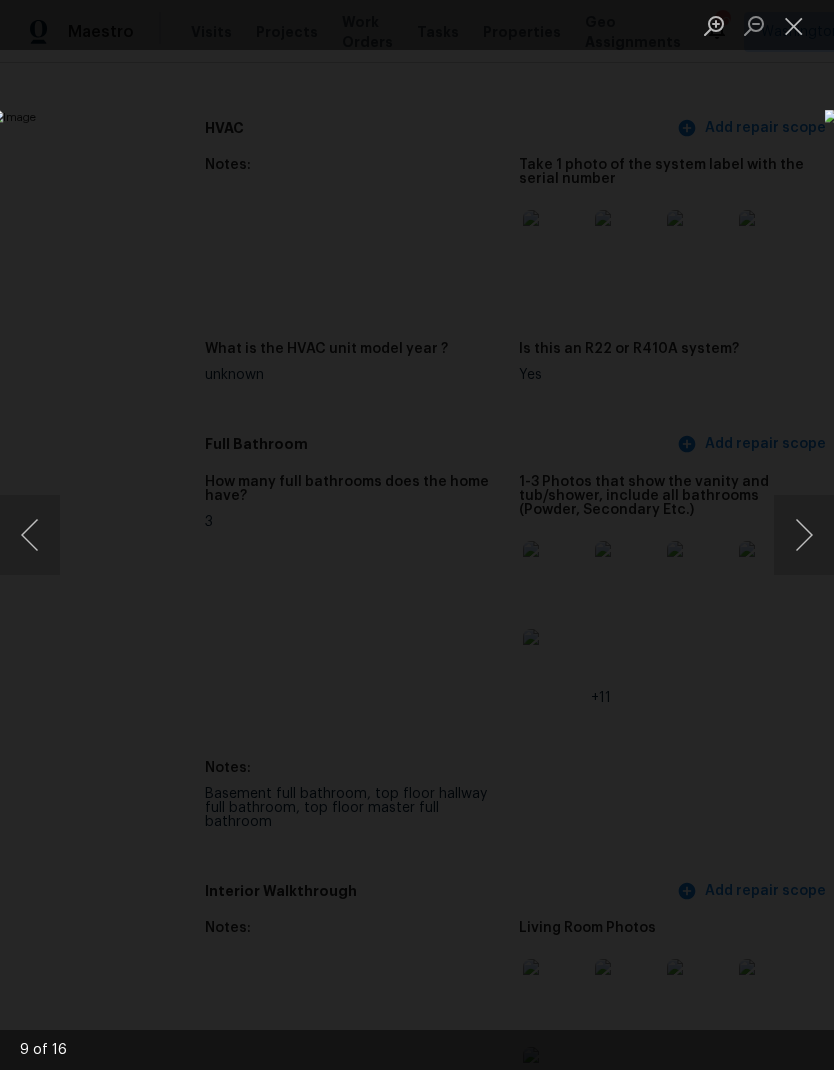 click at bounding box center (804, 535) 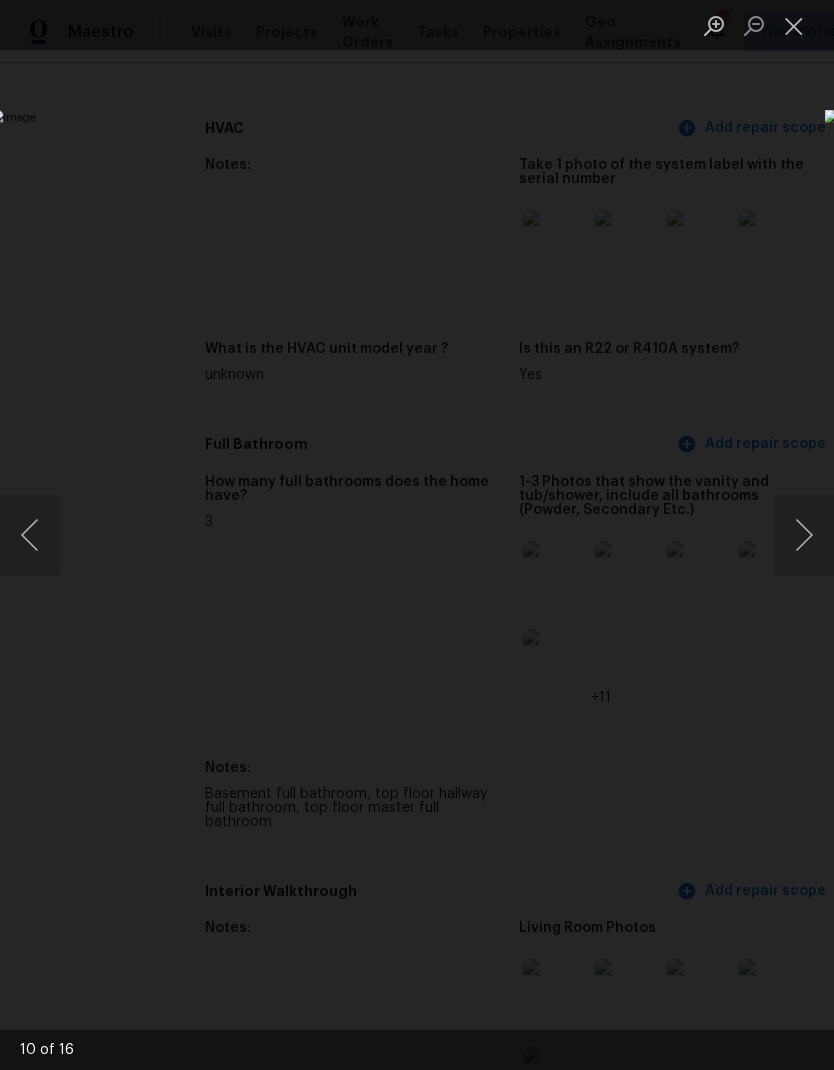 click at bounding box center (804, 535) 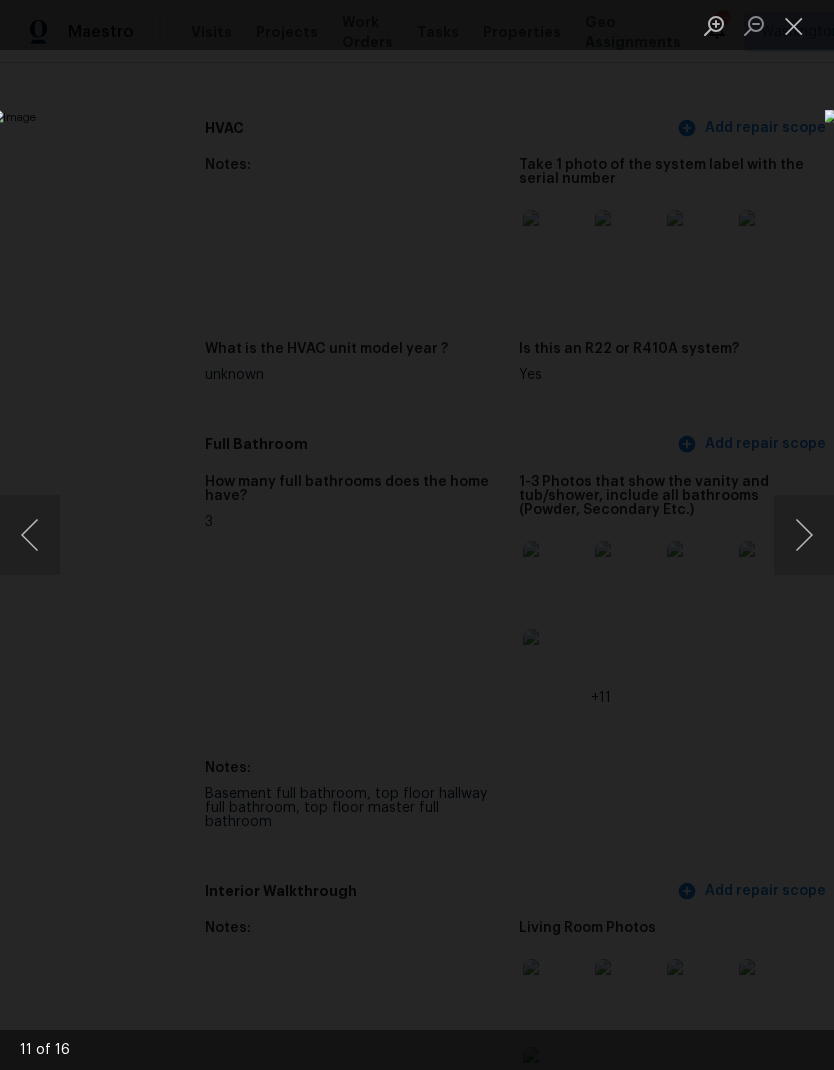click at bounding box center (804, 535) 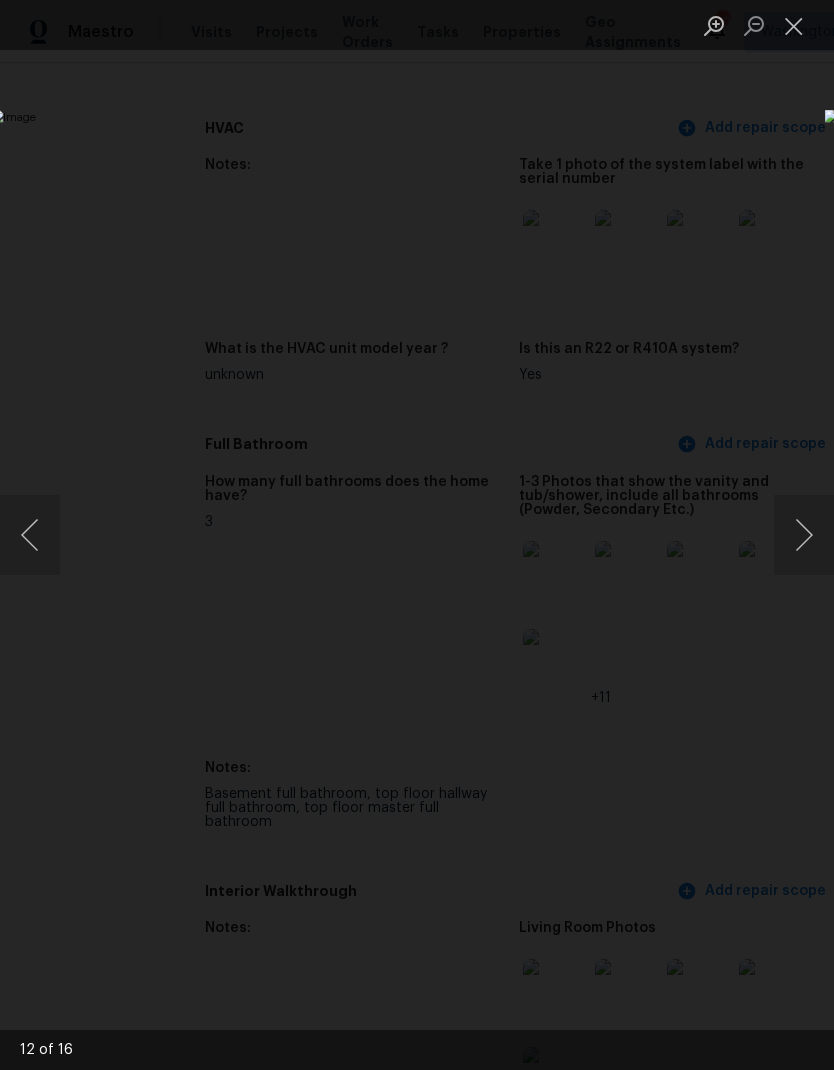 click at bounding box center (804, 535) 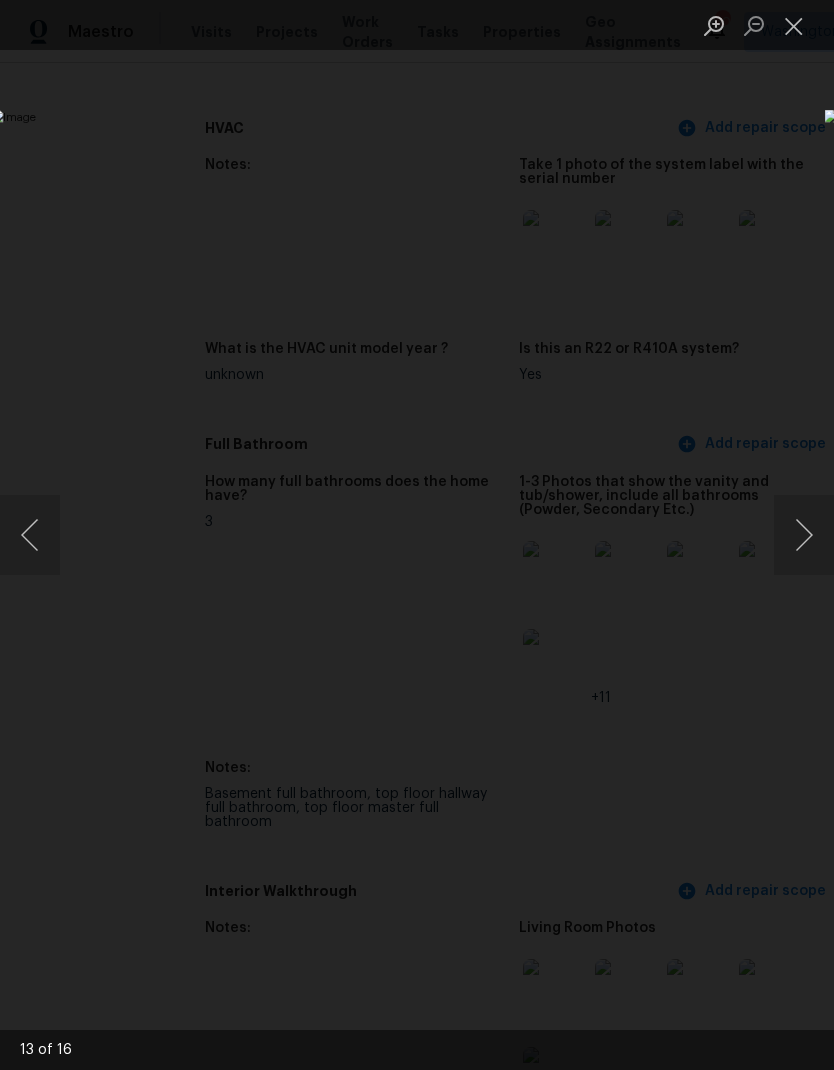 click at bounding box center (804, 535) 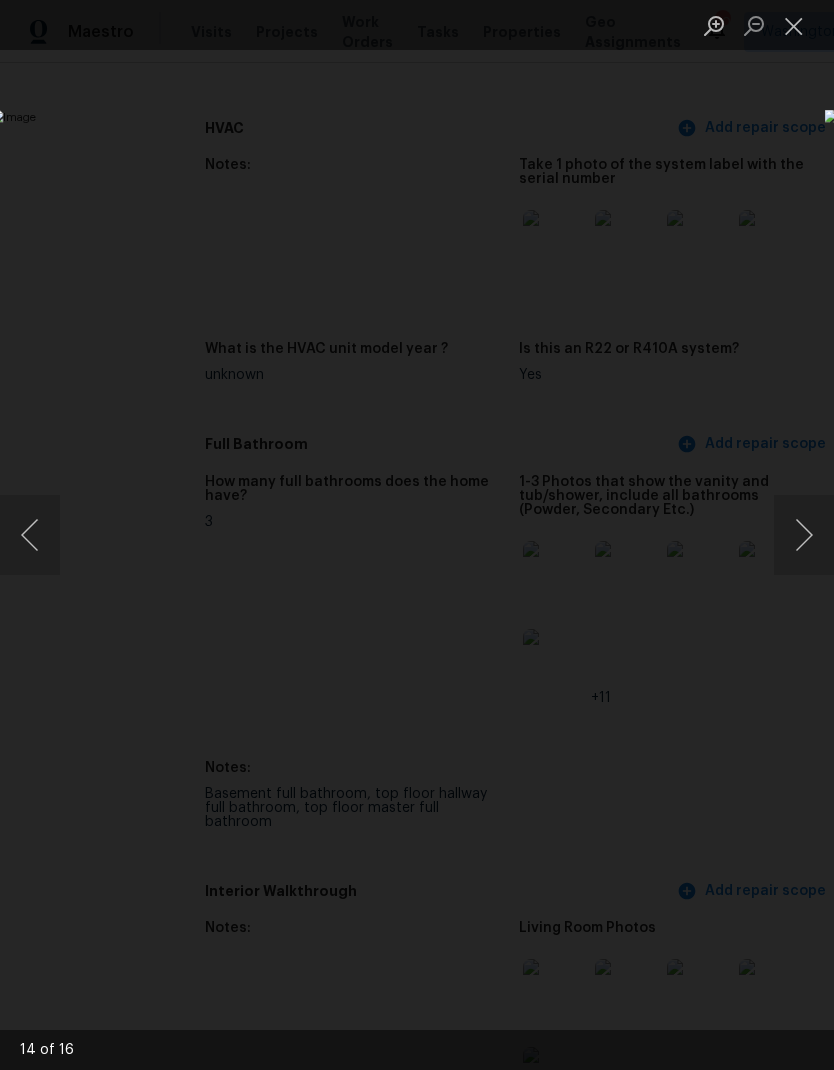 click at bounding box center [804, 535] 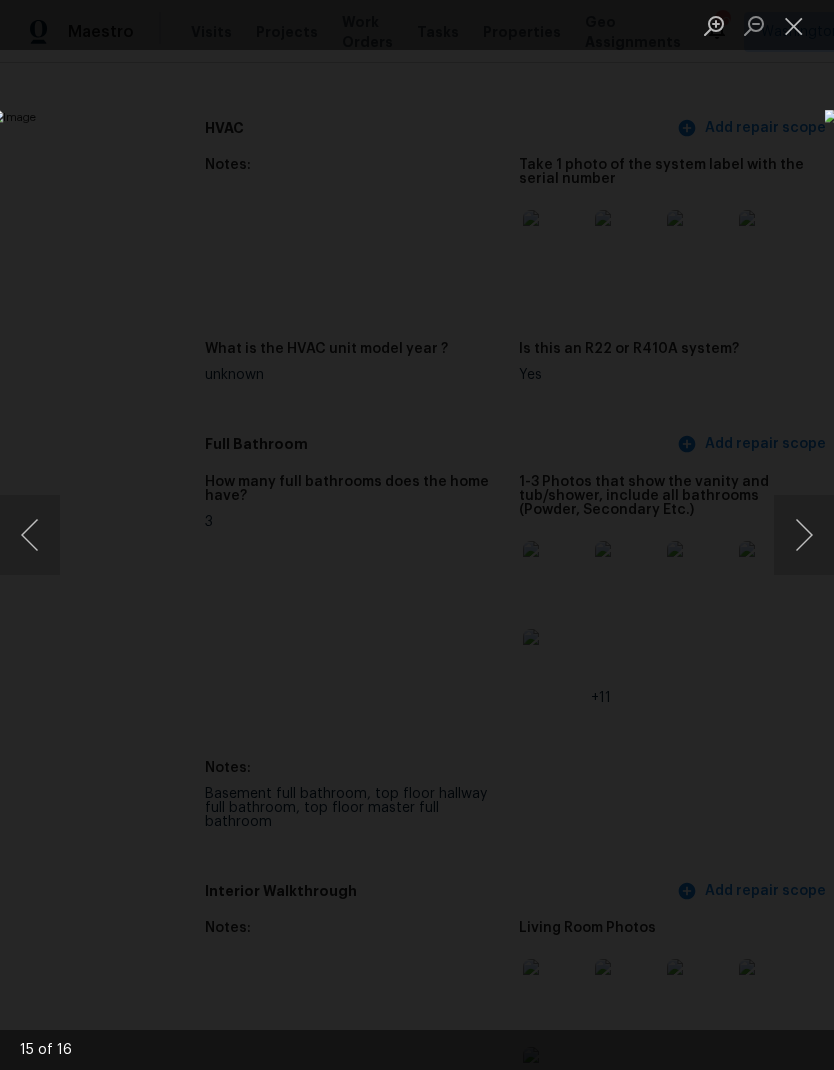 click at bounding box center [804, 535] 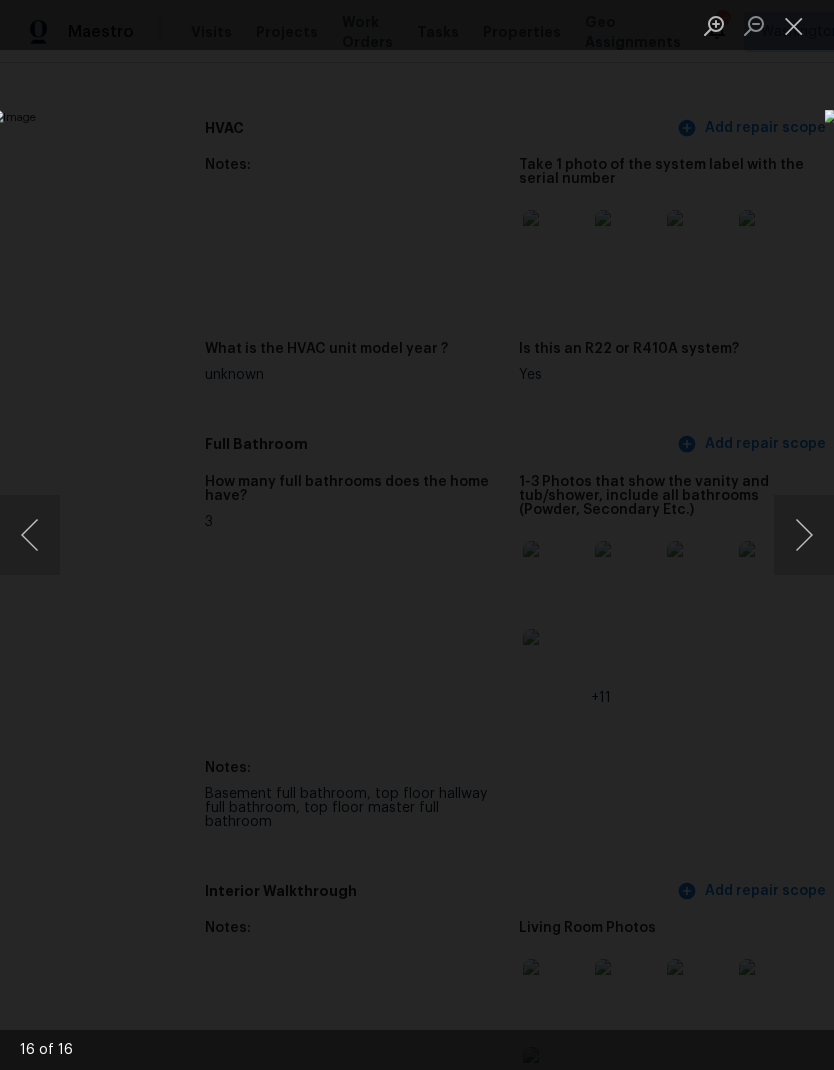 click at bounding box center [804, 535] 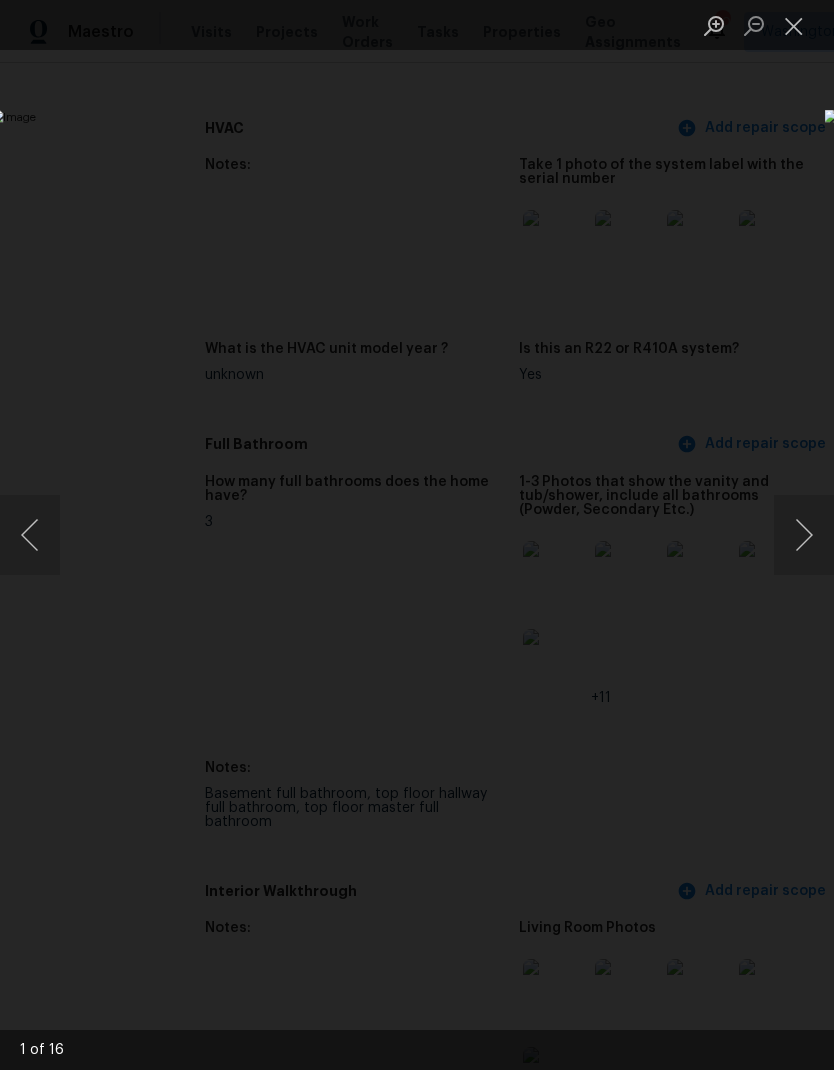 click at bounding box center [804, 535] 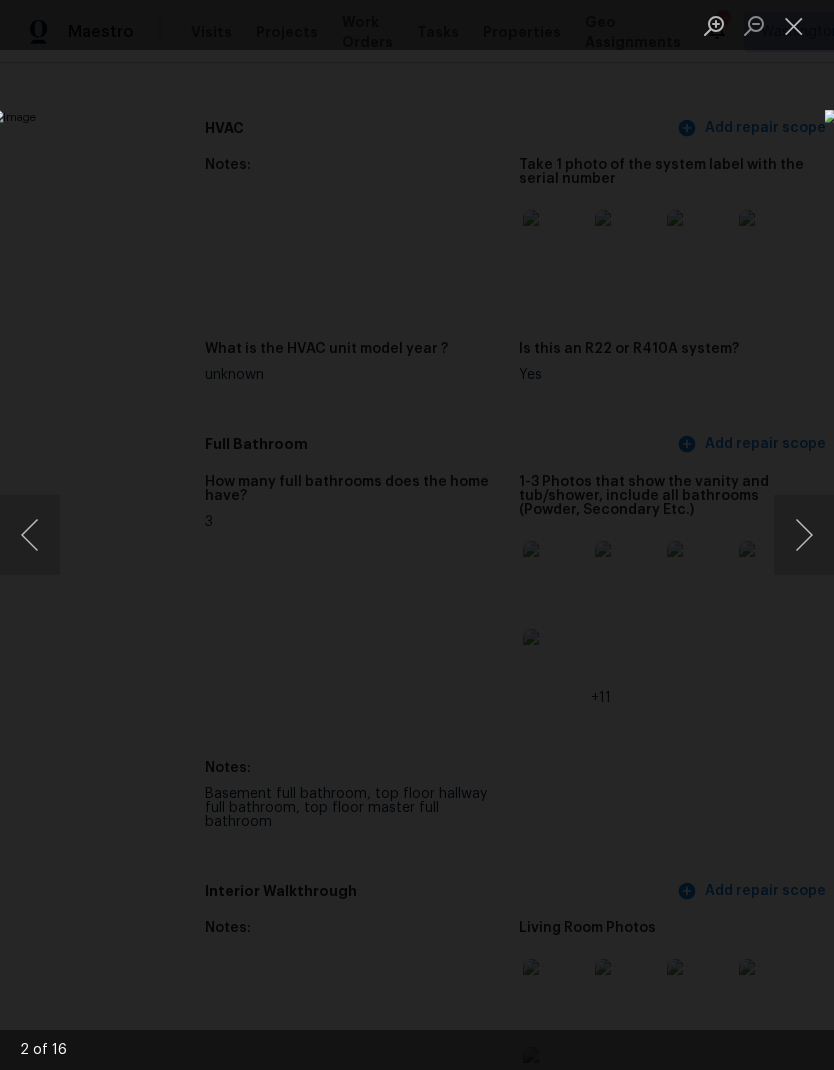 click at bounding box center (417, 535) 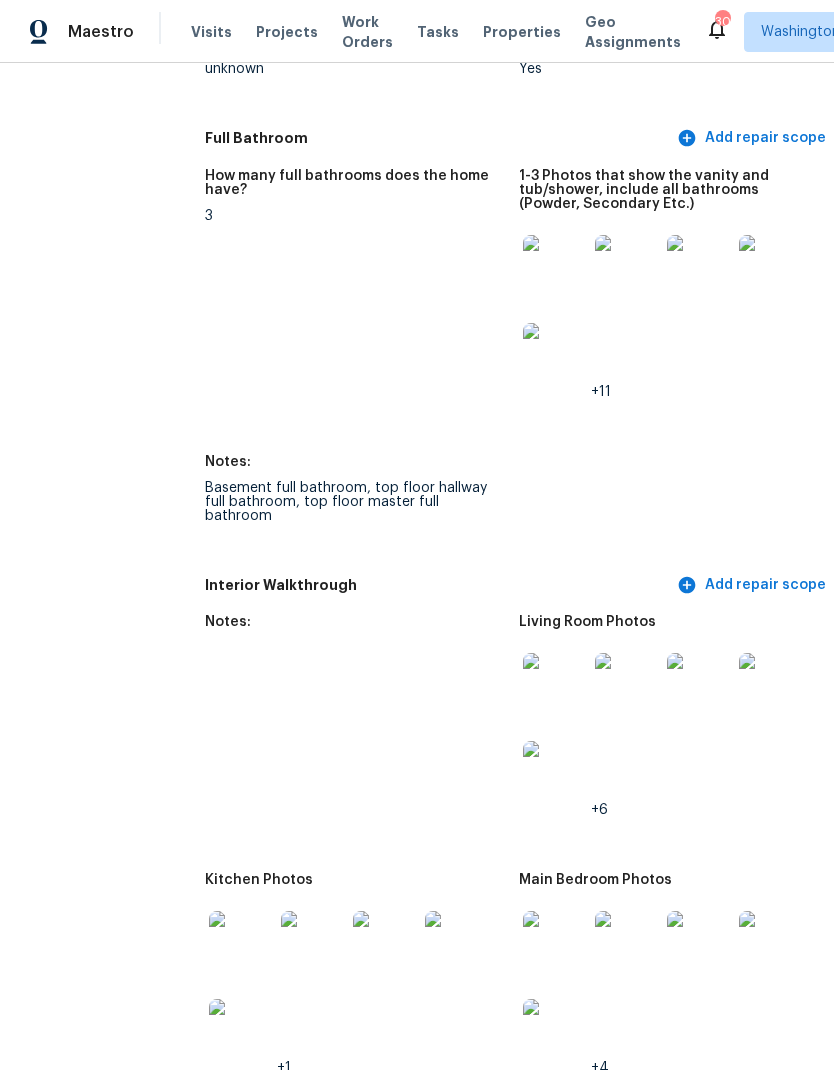 scroll, scrollTop: 2375, scrollLeft: 0, axis: vertical 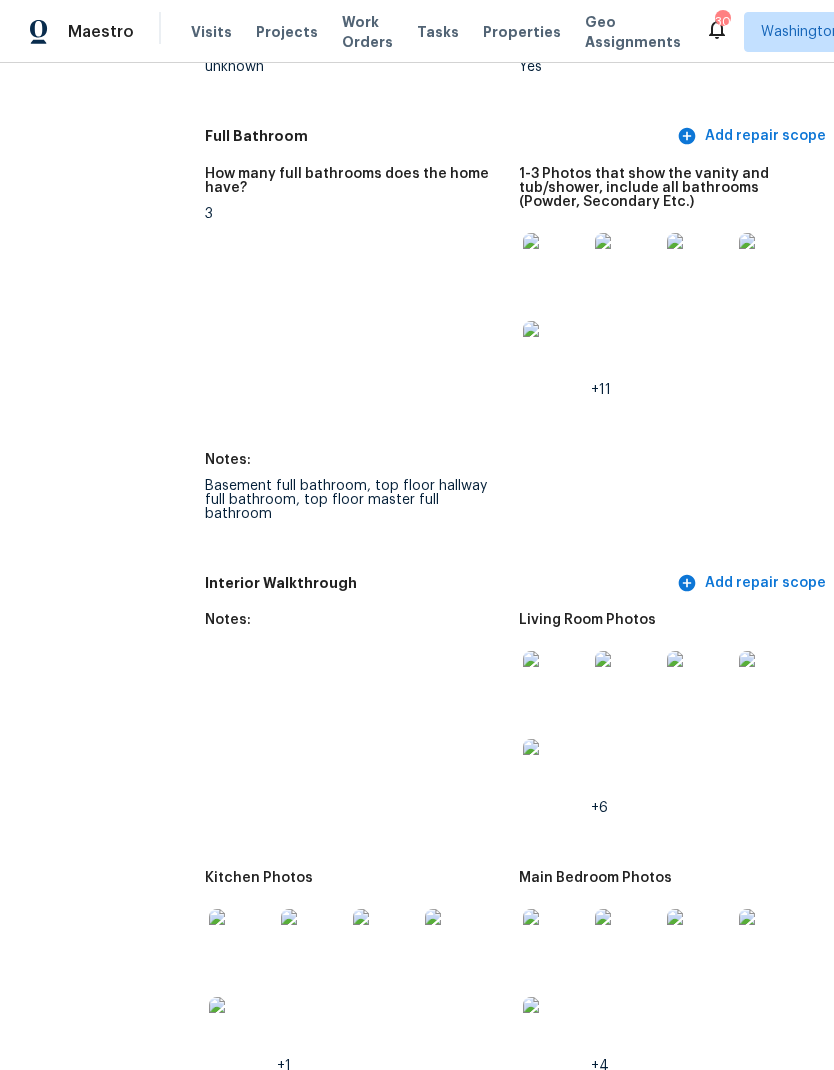 click at bounding box center [555, 683] 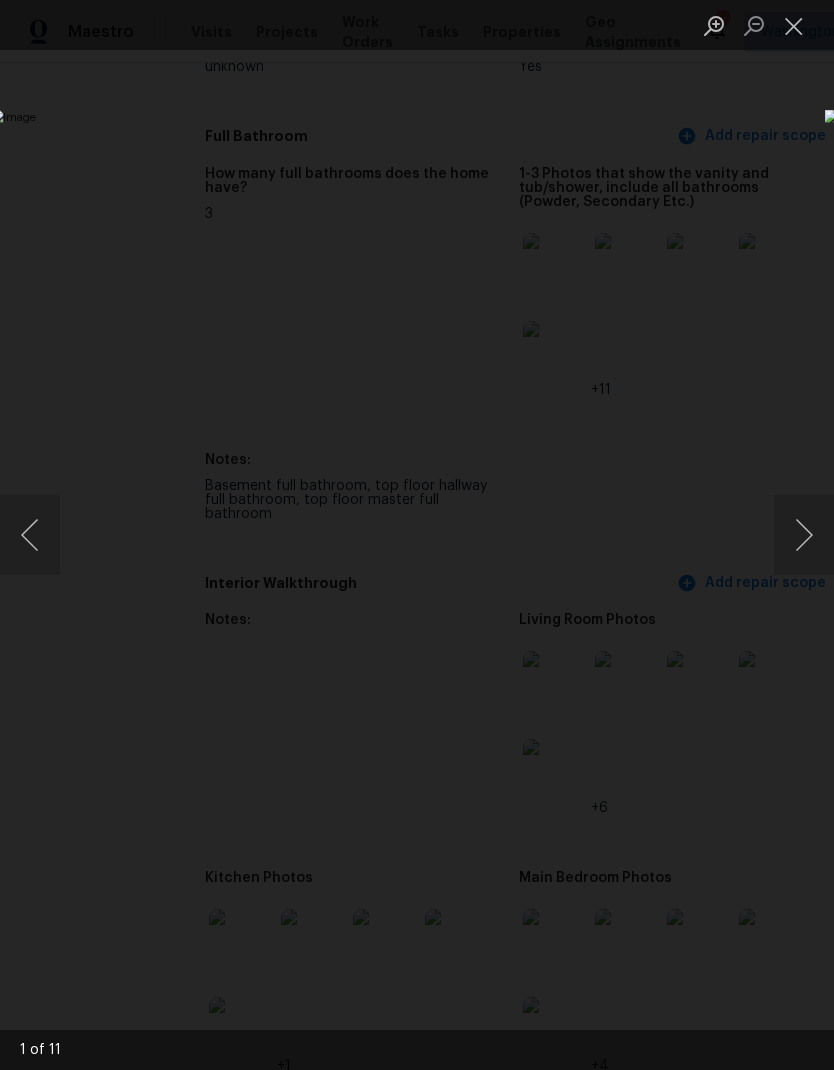 click at bounding box center [804, 535] 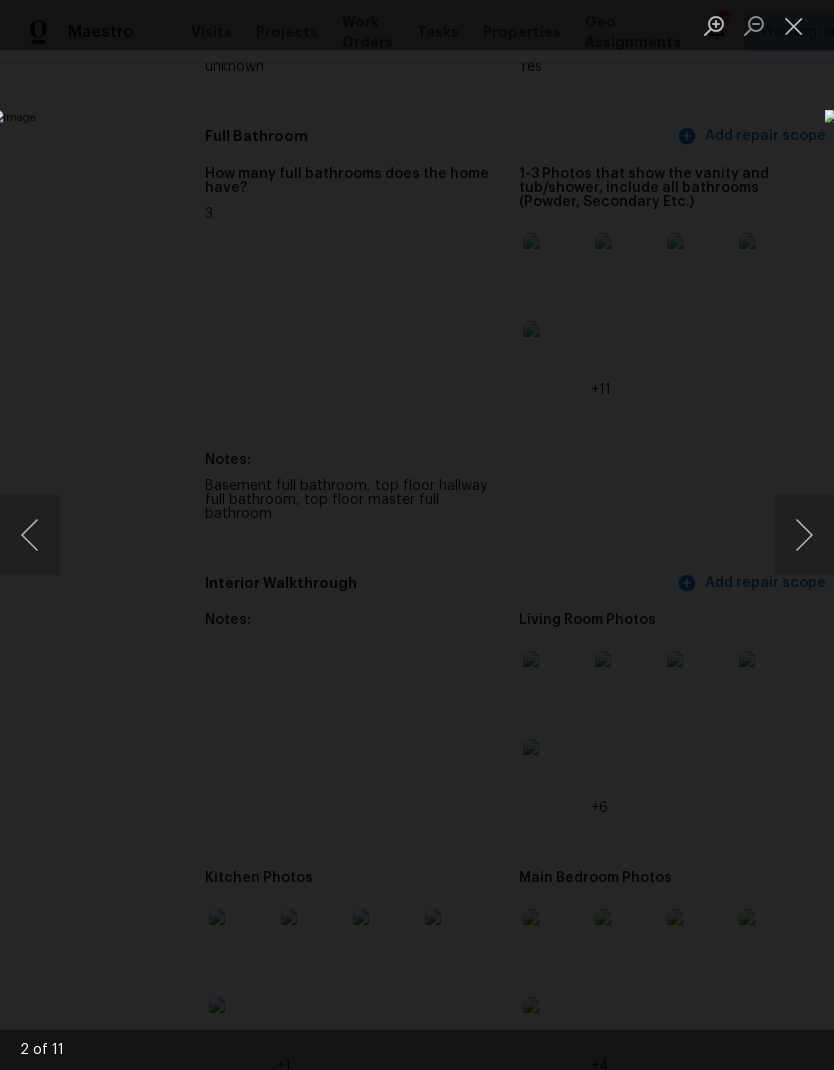 click at bounding box center [804, 535] 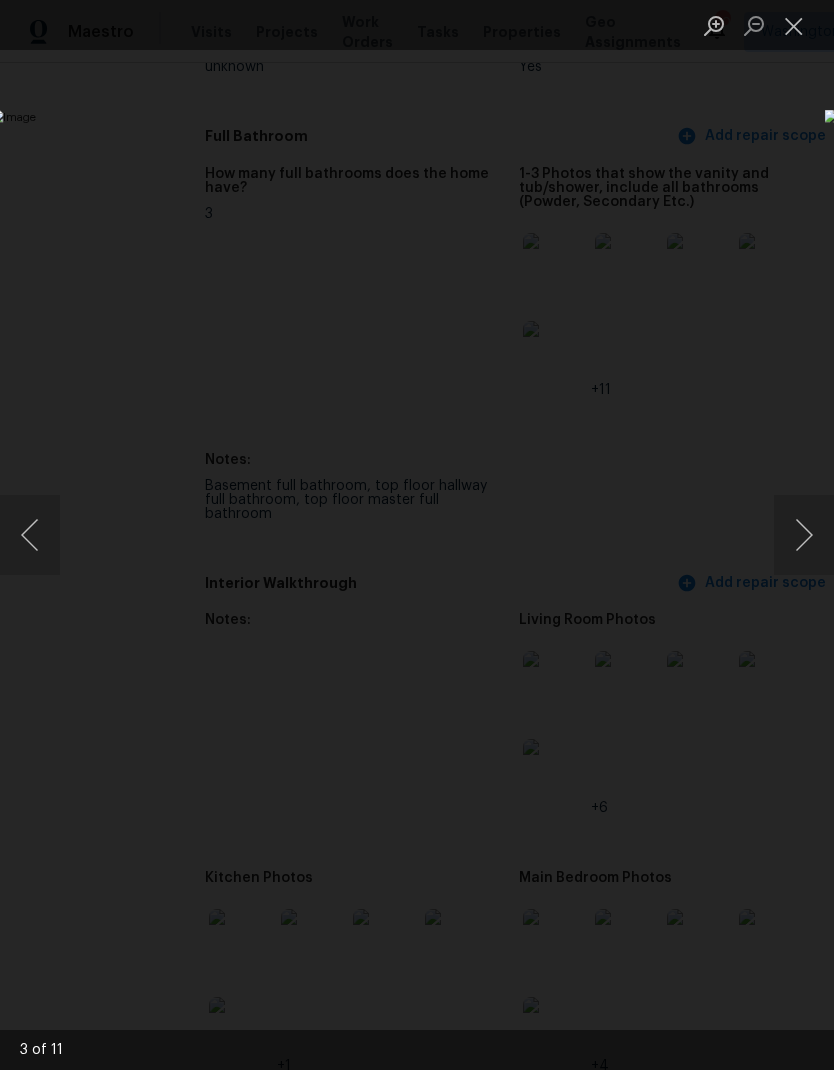click at bounding box center (804, 535) 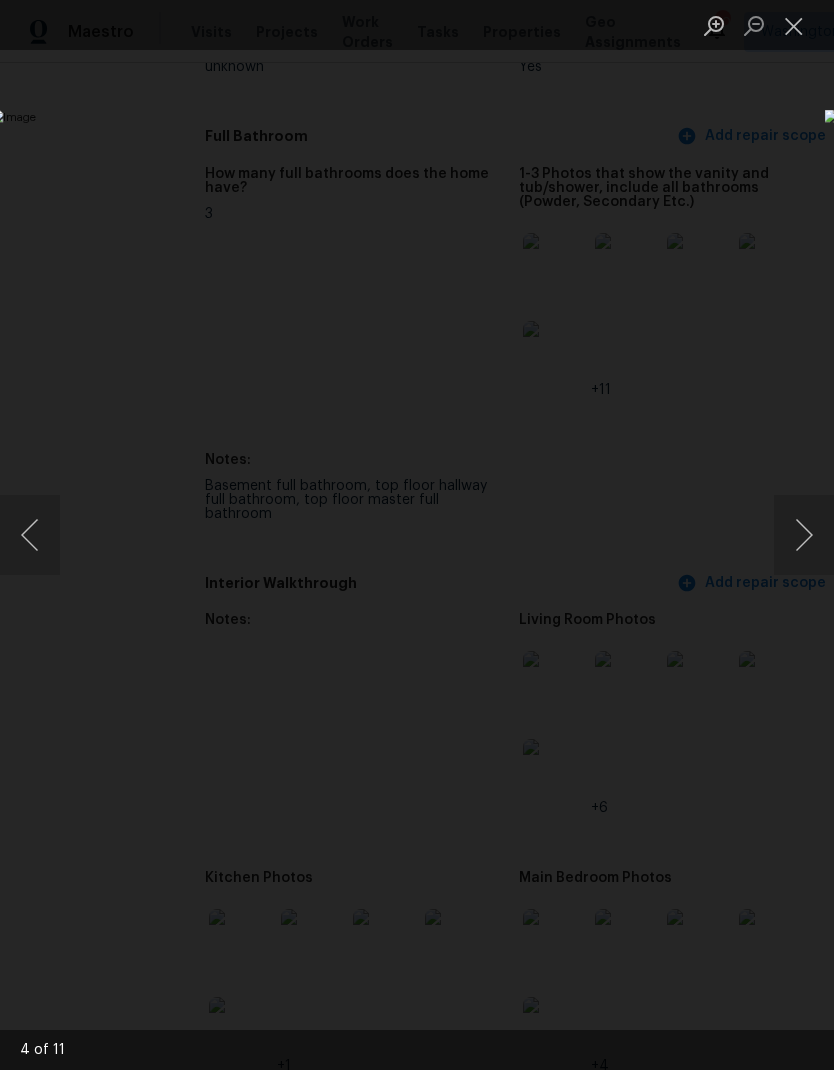 click at bounding box center [804, 535] 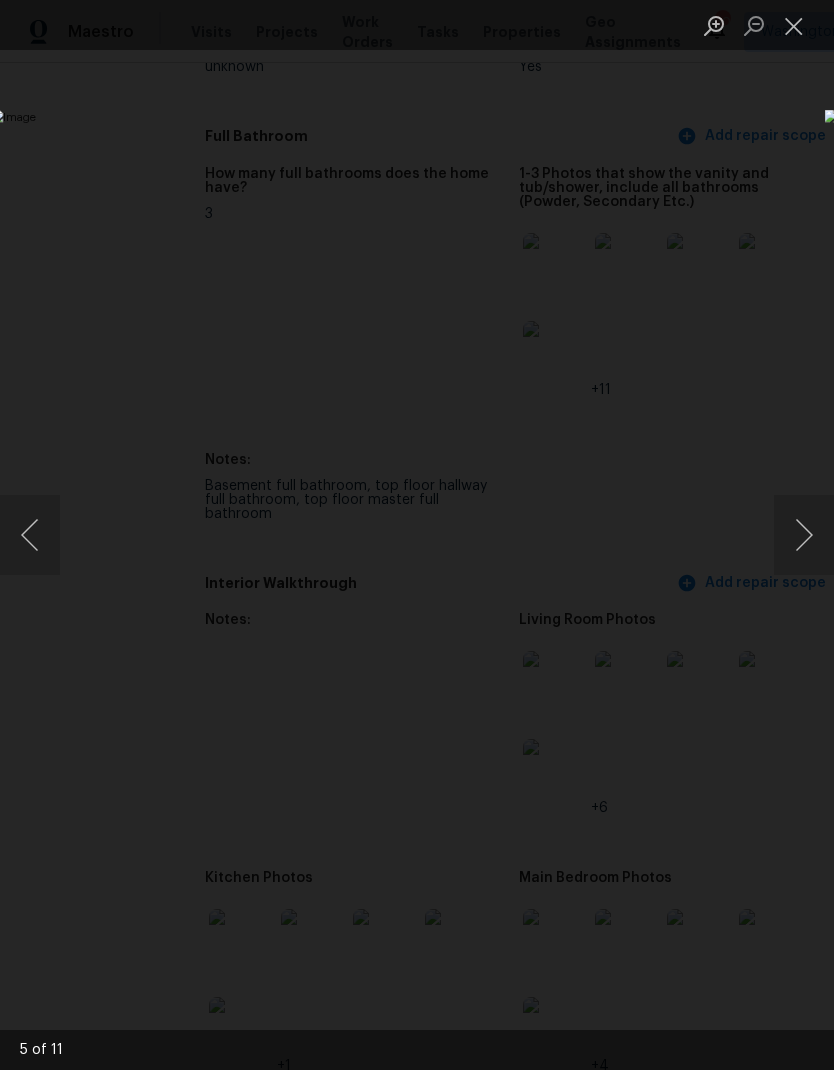 click at bounding box center (804, 535) 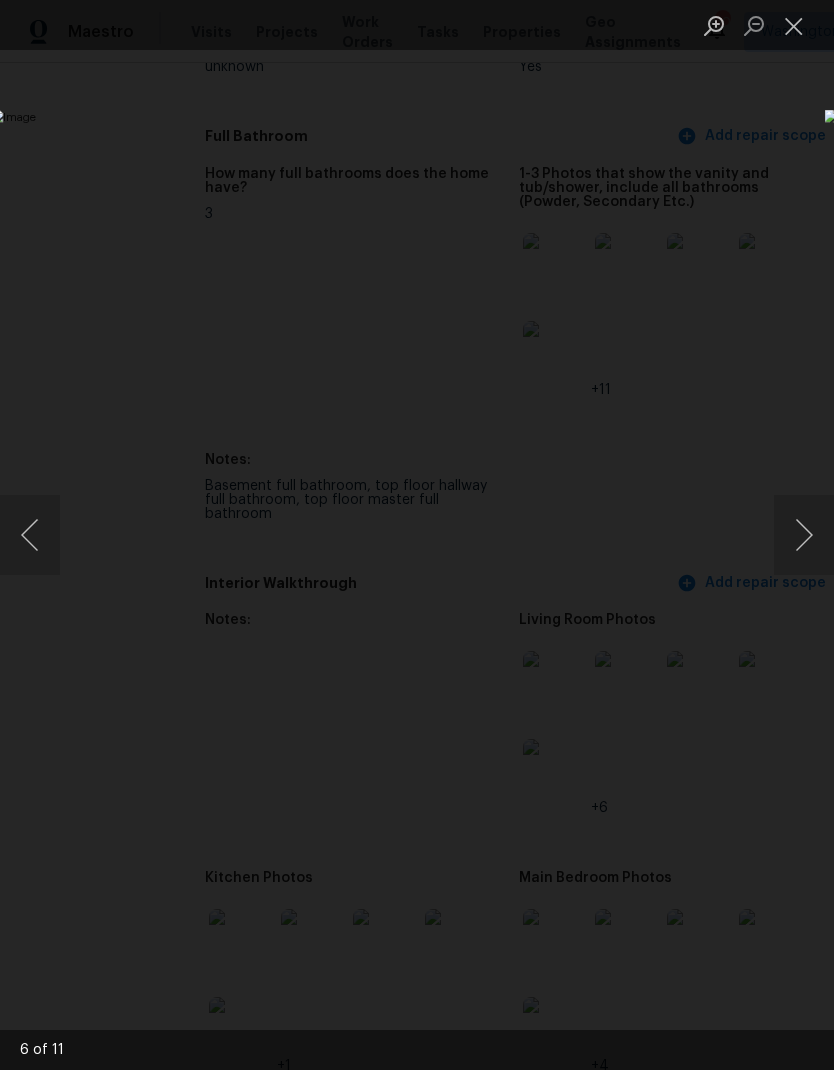 click at bounding box center (804, 535) 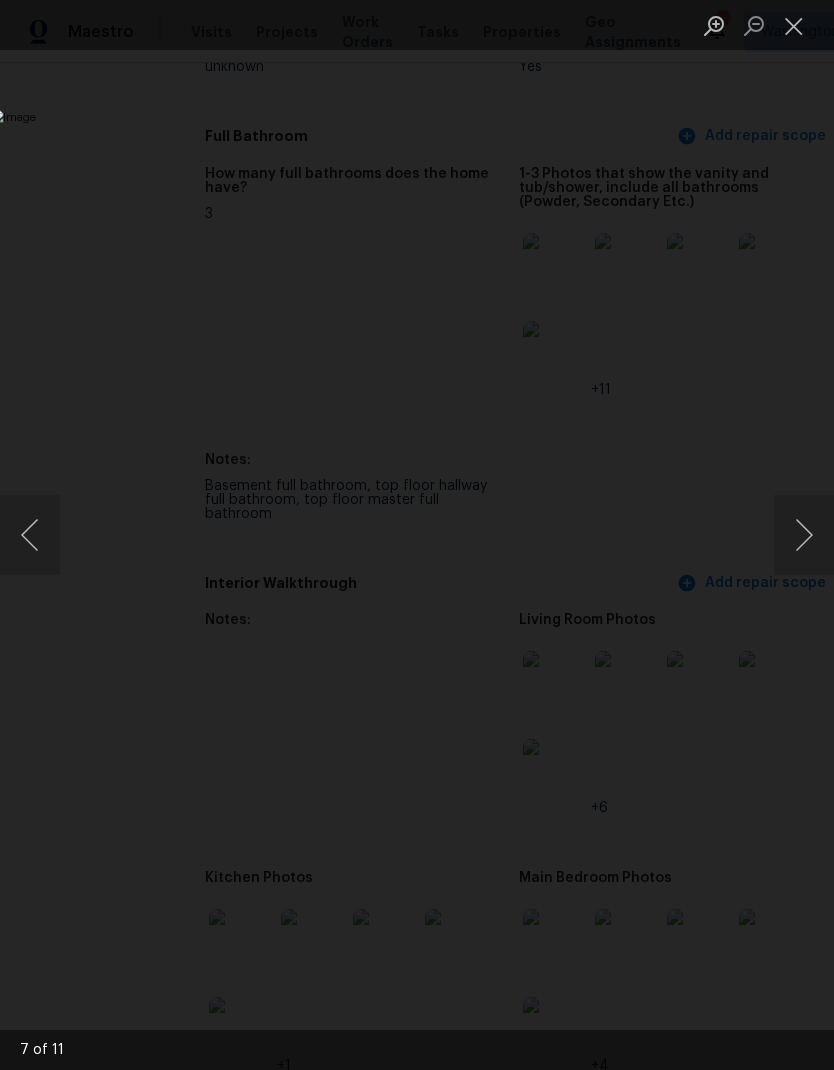 click at bounding box center (804, 535) 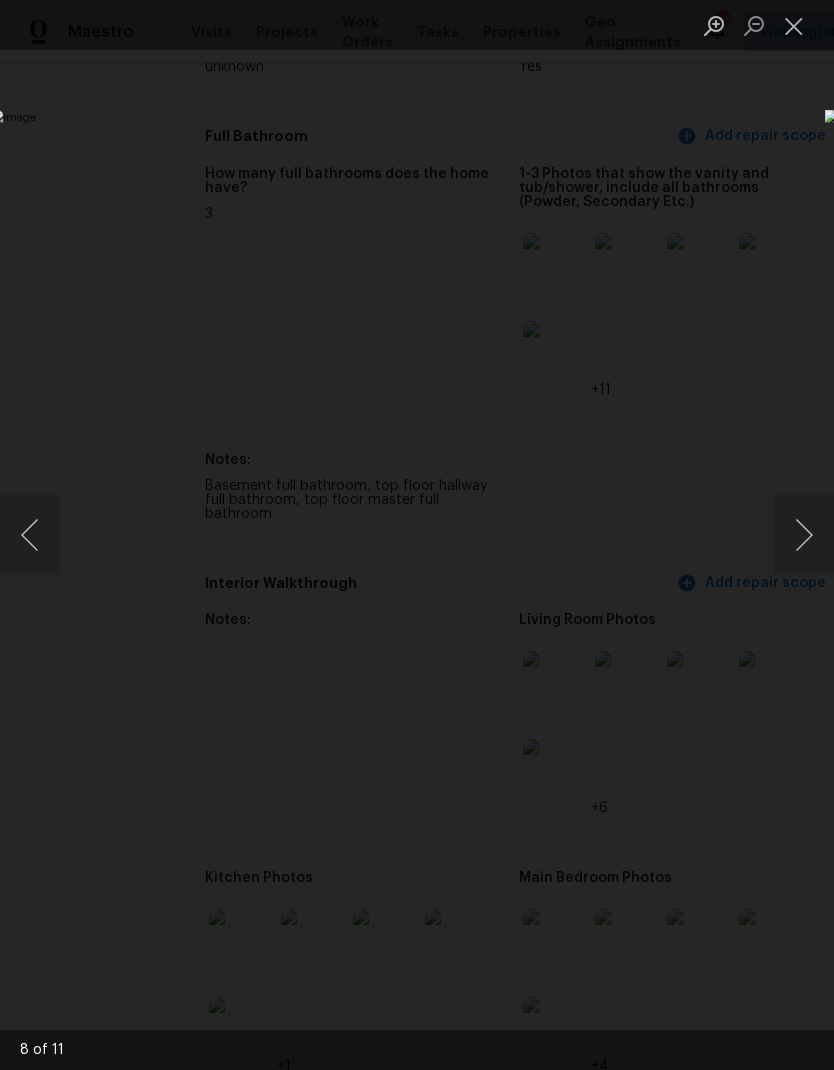 click at bounding box center (804, 535) 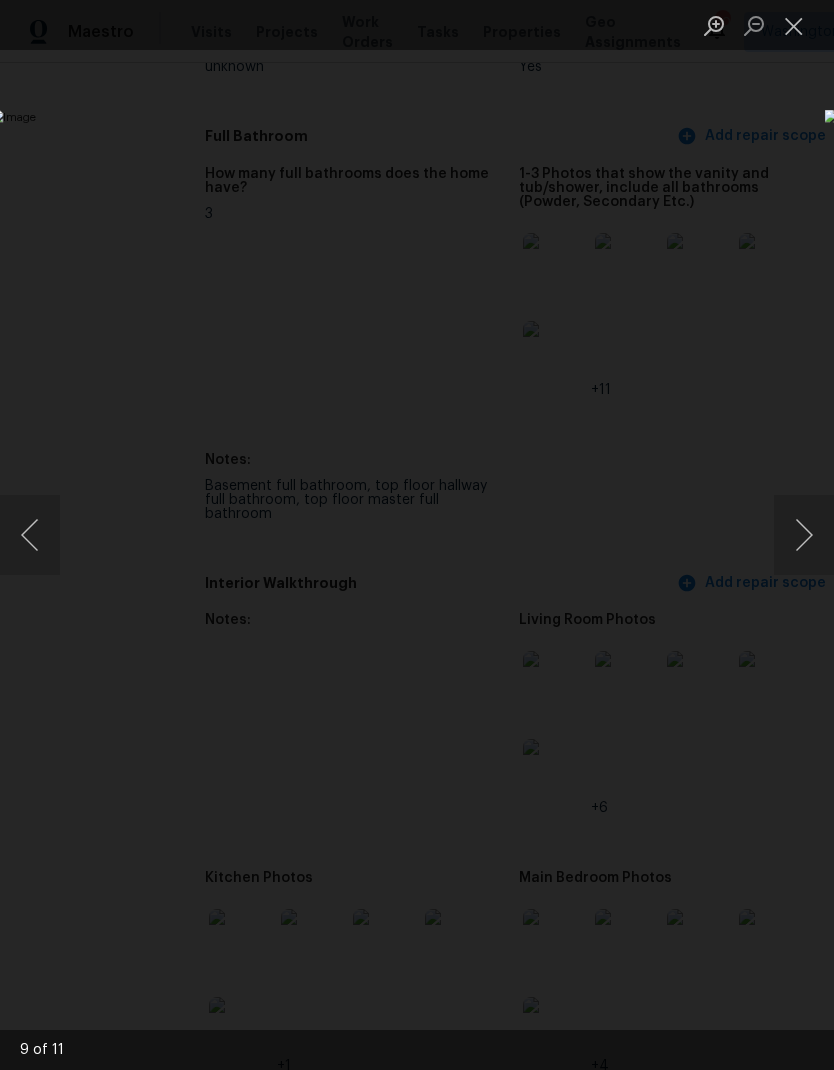 click at bounding box center [804, 535] 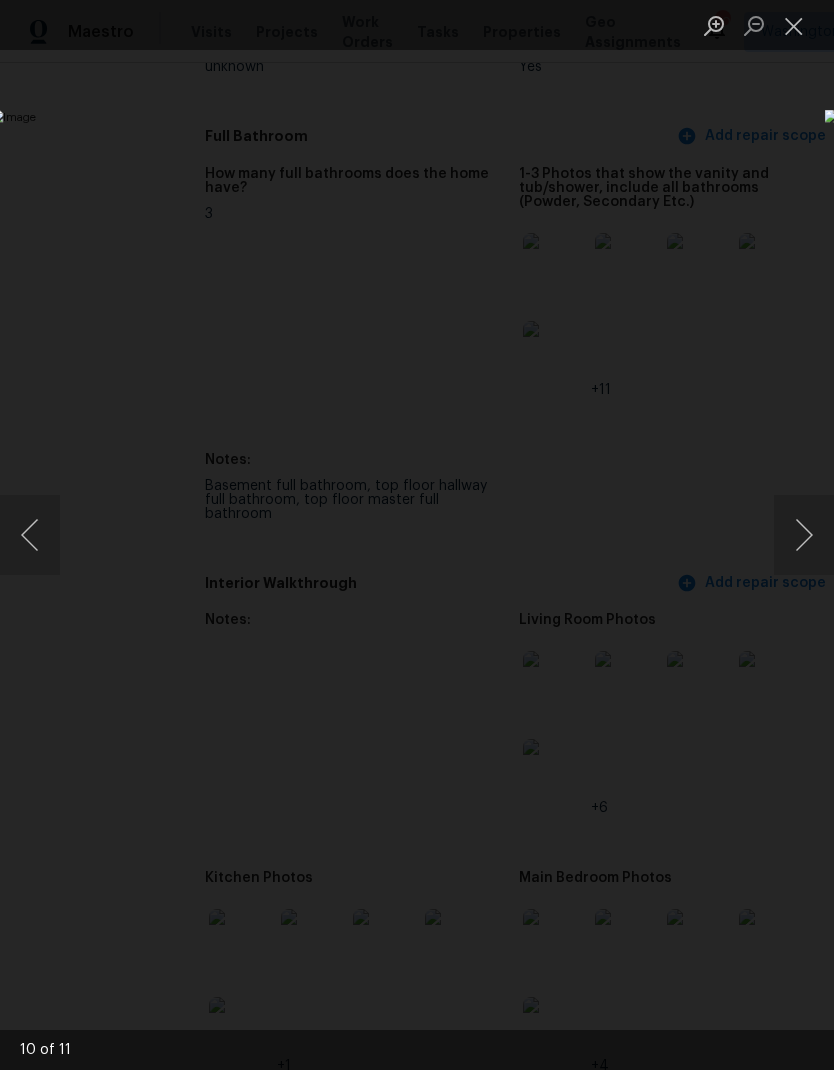 click at bounding box center [804, 535] 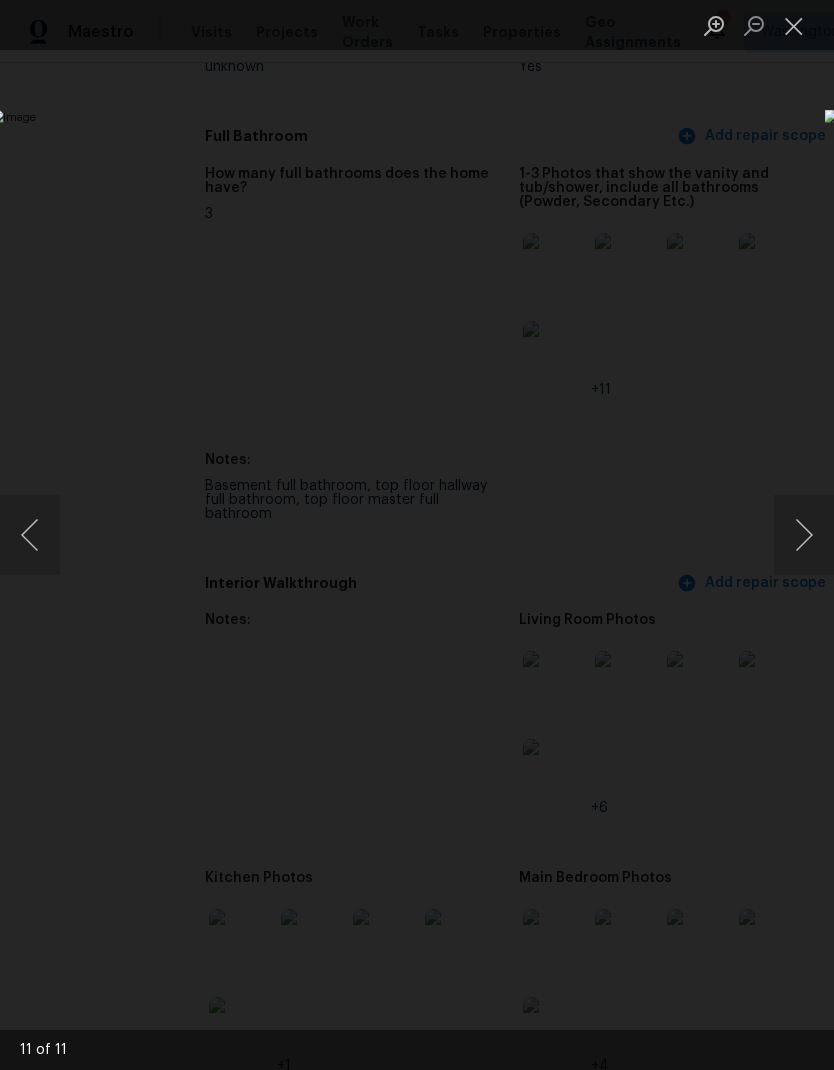 click at bounding box center (804, 535) 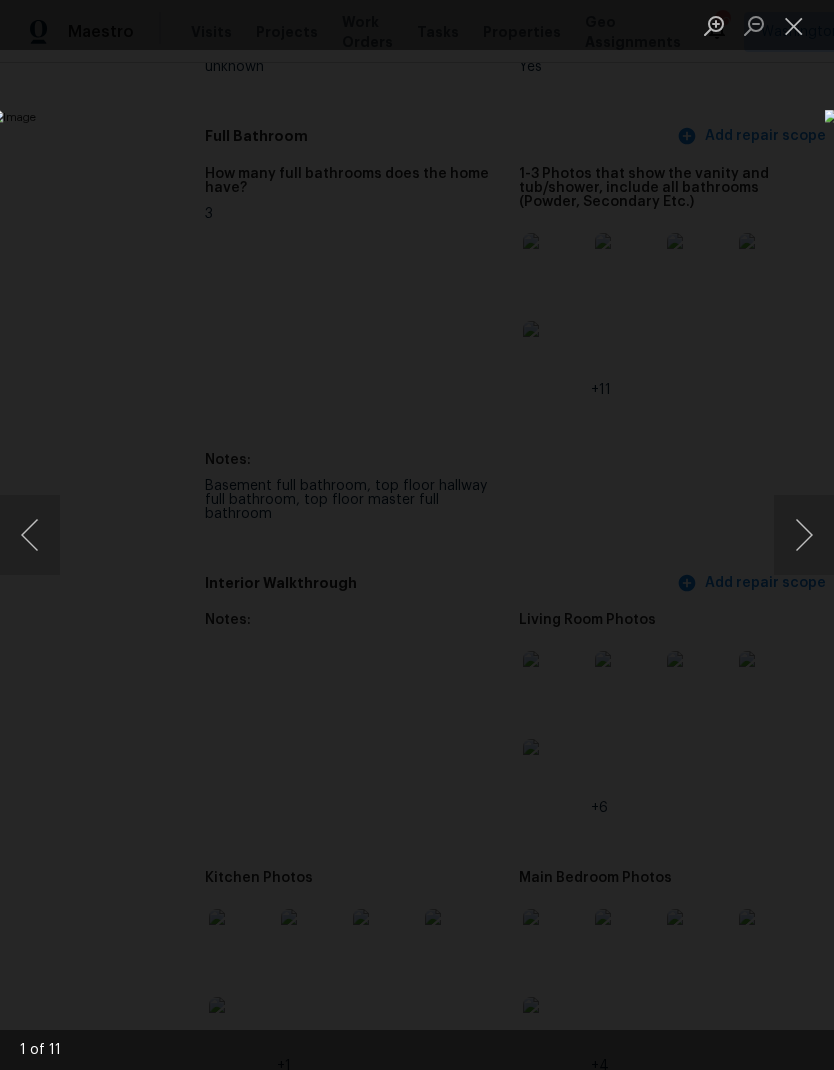 click at bounding box center [804, 535] 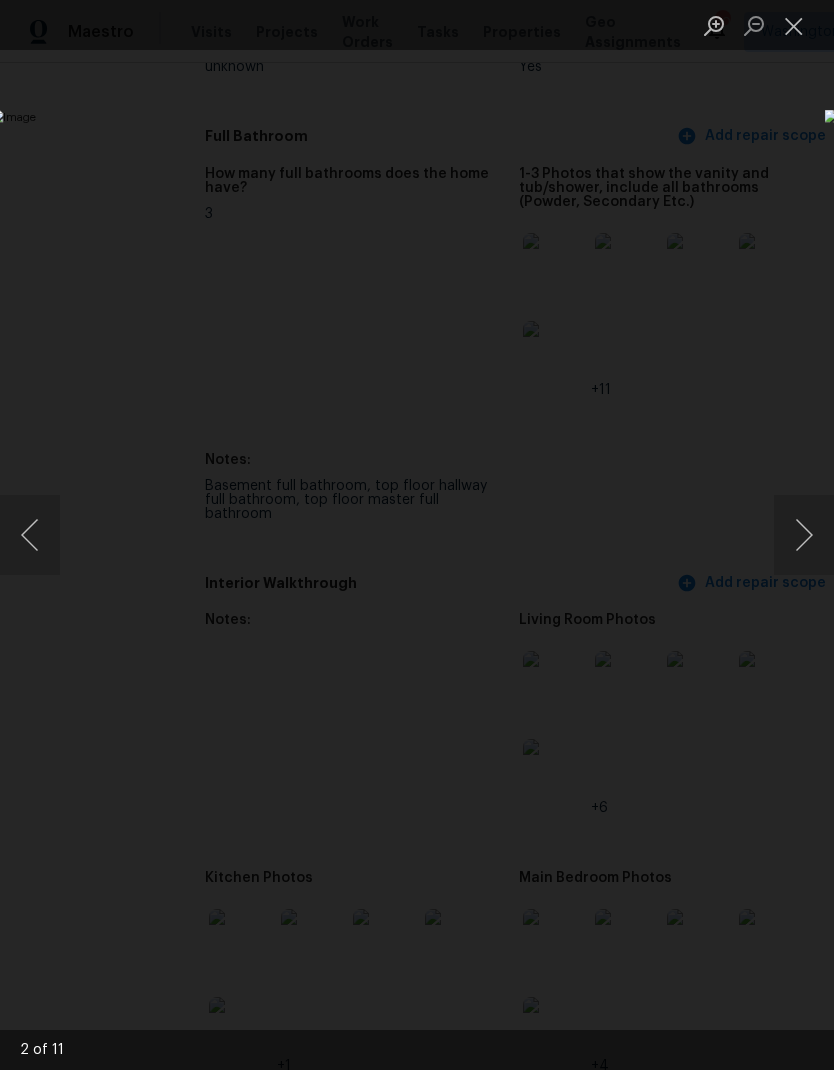click at bounding box center (804, 535) 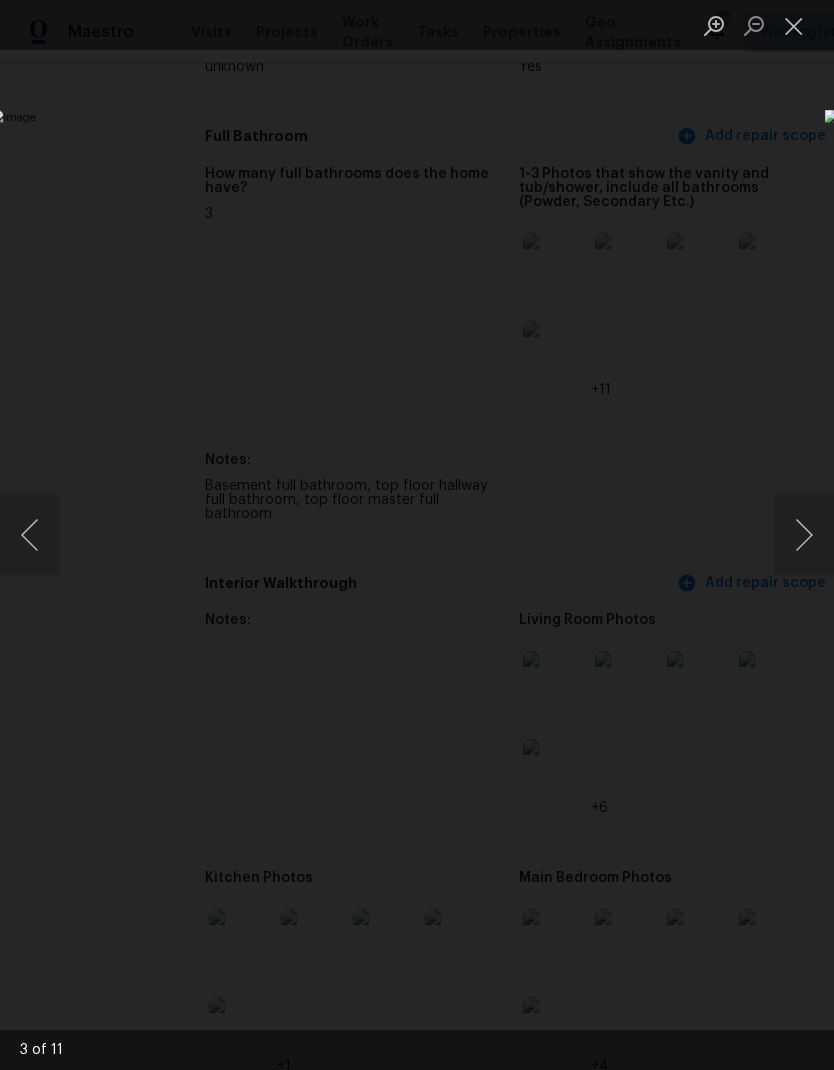 click at bounding box center (417, 535) 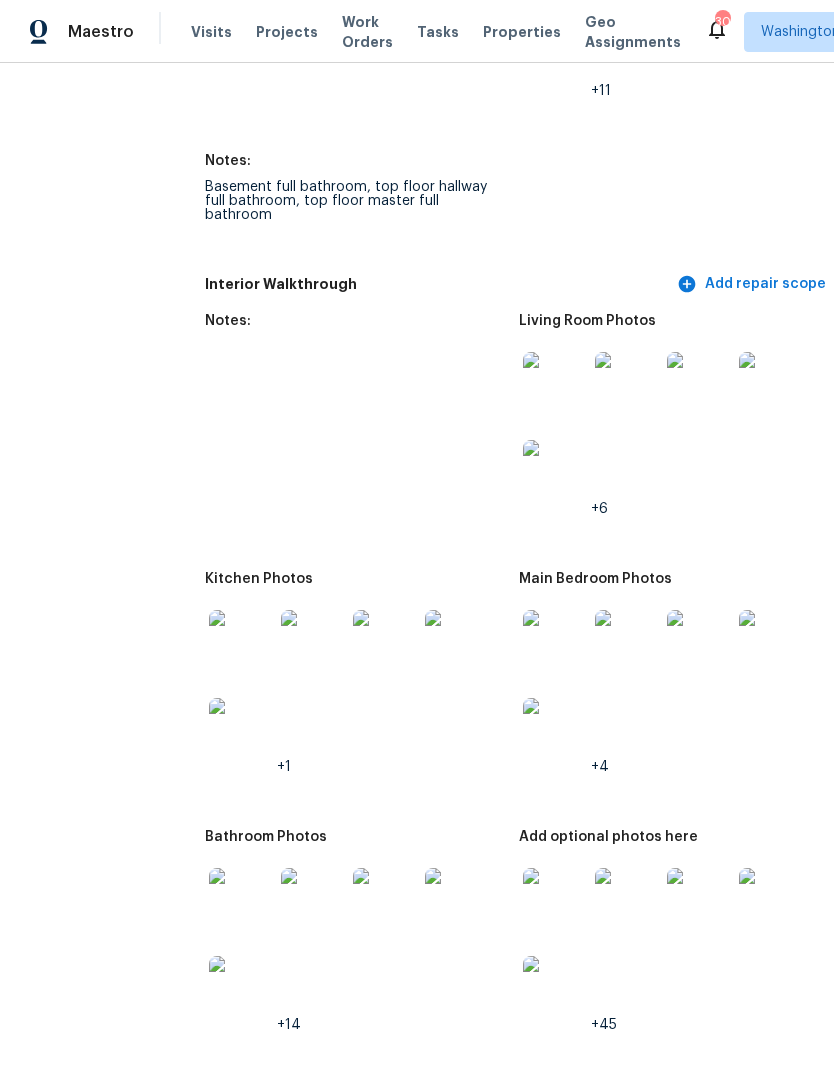 scroll, scrollTop: 2674, scrollLeft: 0, axis: vertical 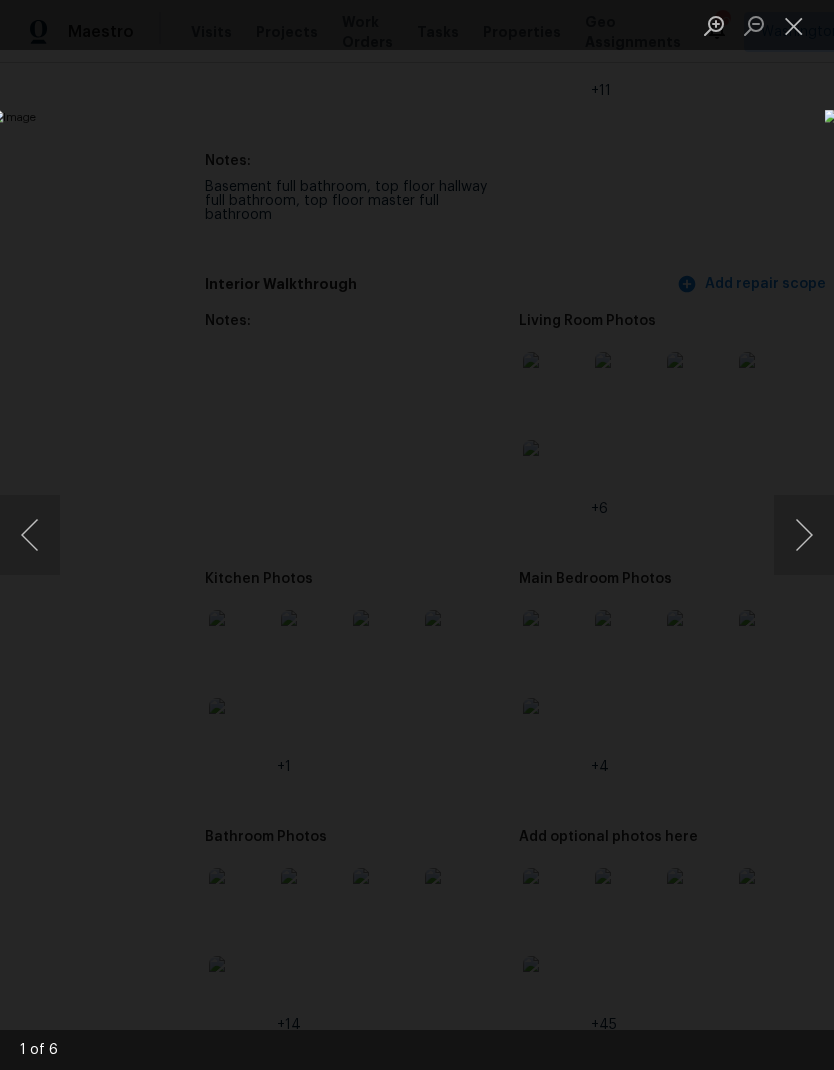 click at bounding box center [804, 535] 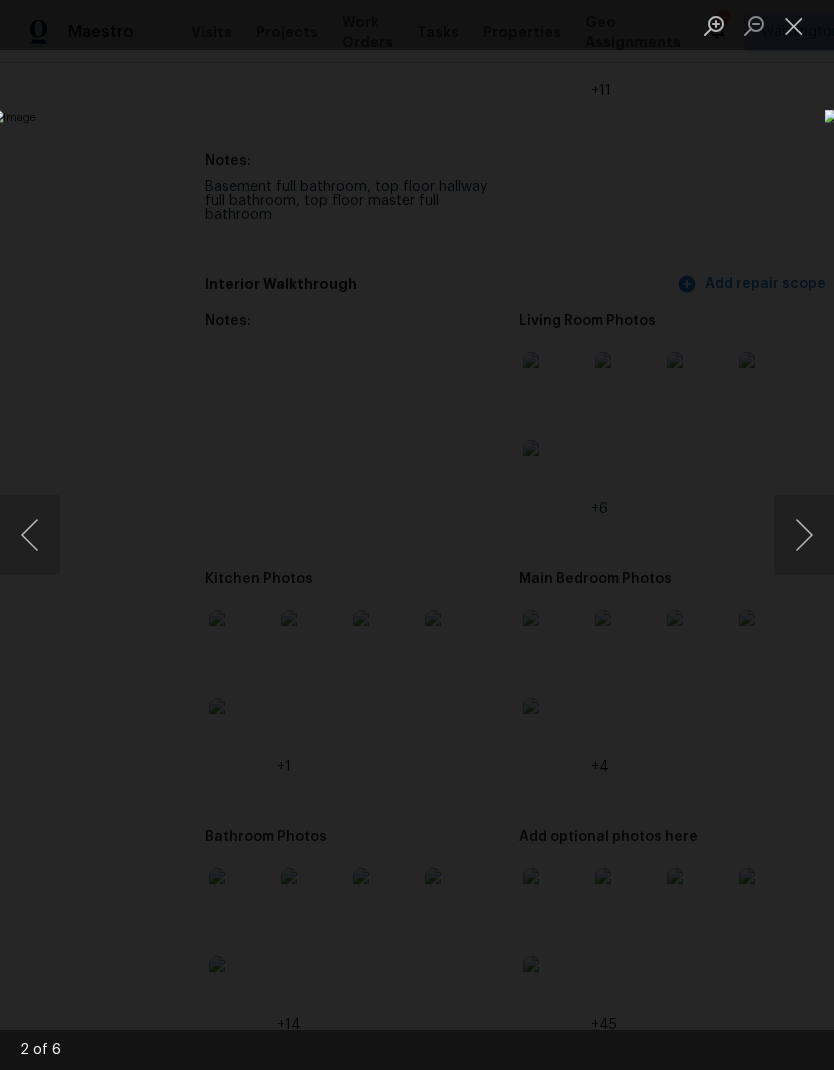 click at bounding box center [804, 535] 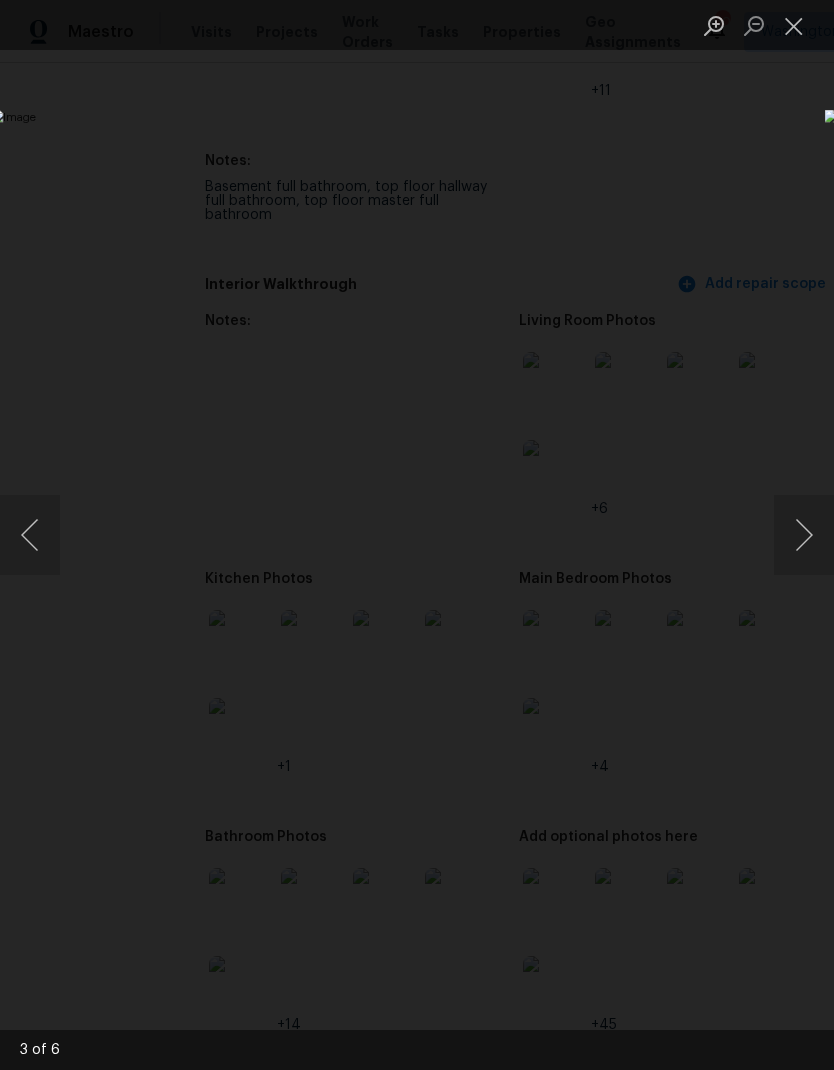 click at bounding box center [804, 535] 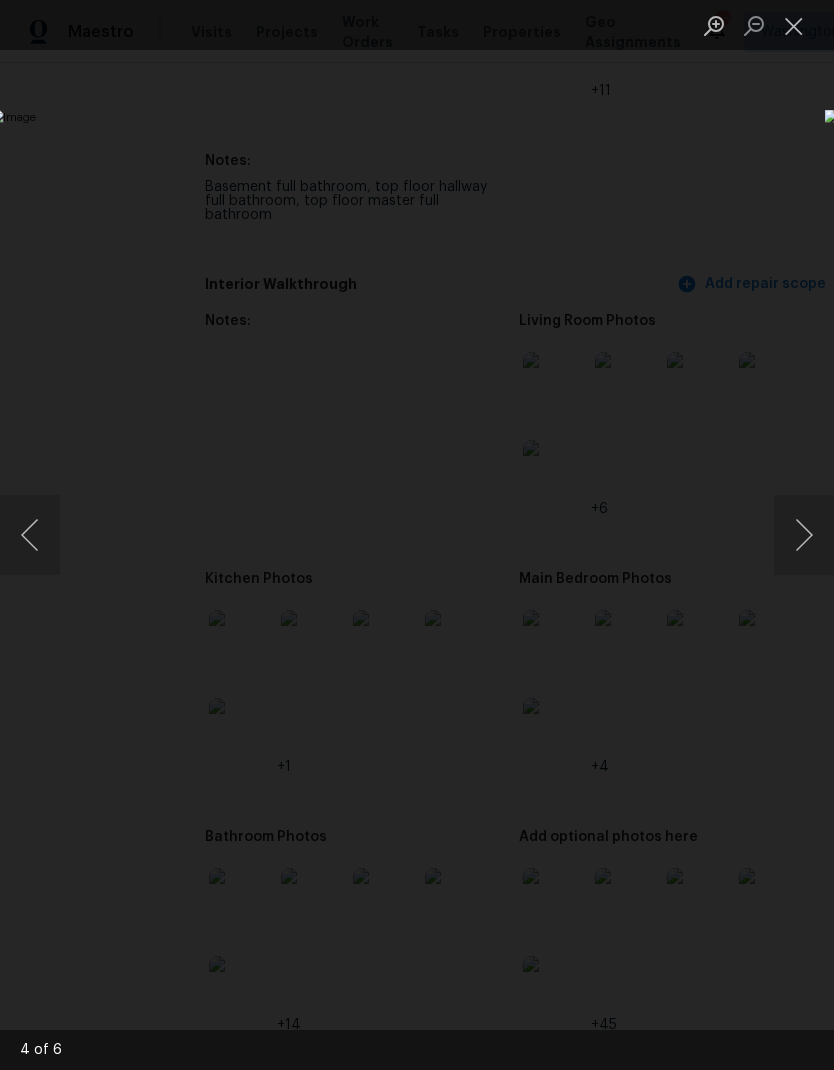 click at bounding box center (804, 535) 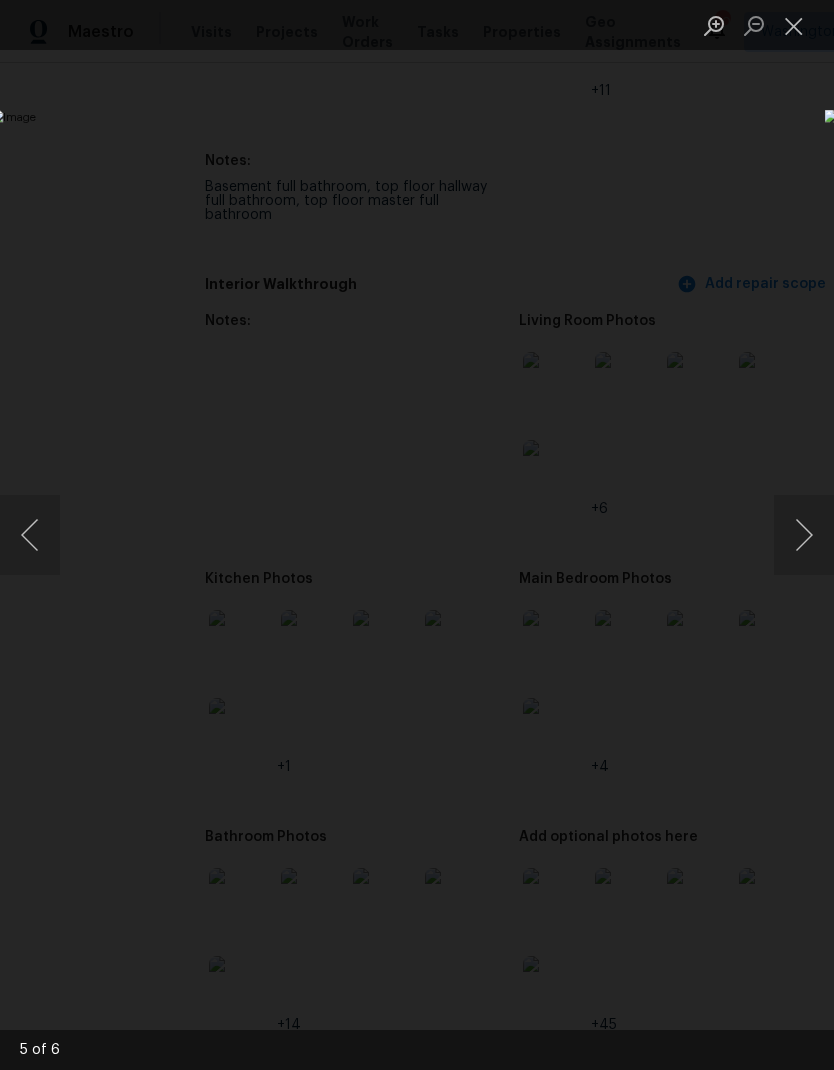 click at bounding box center (804, 535) 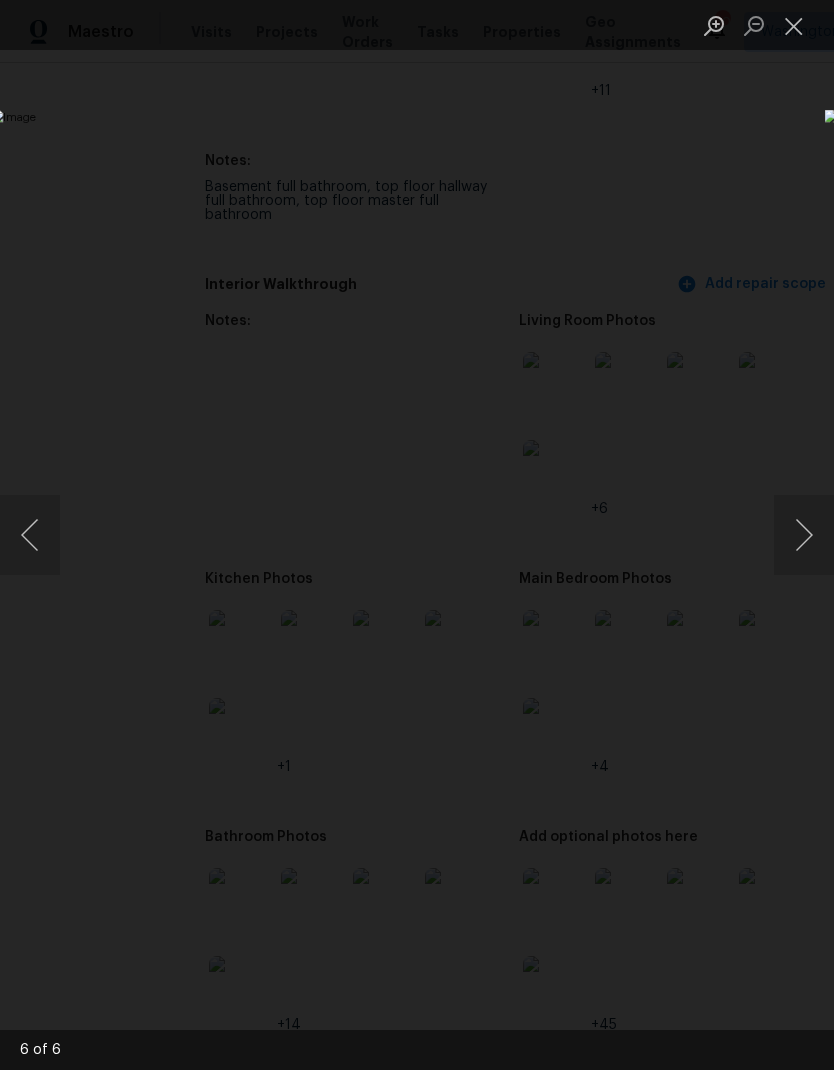 click at bounding box center [804, 535] 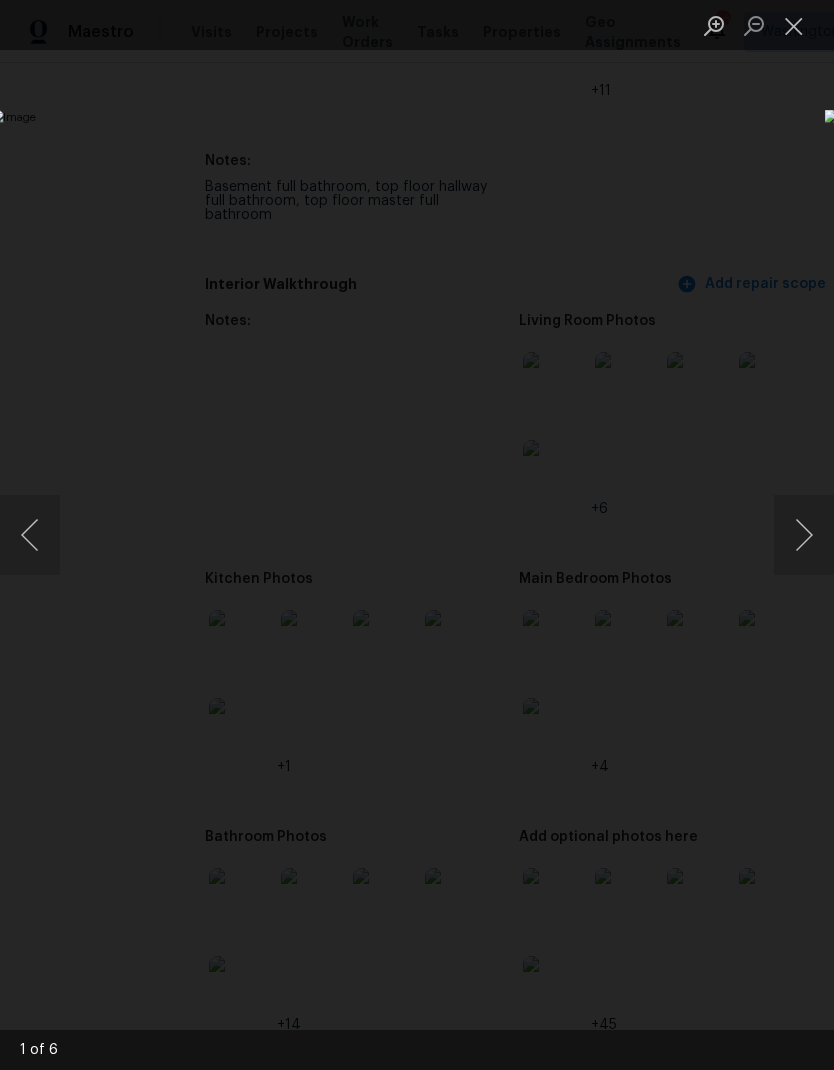 click at bounding box center (804, 535) 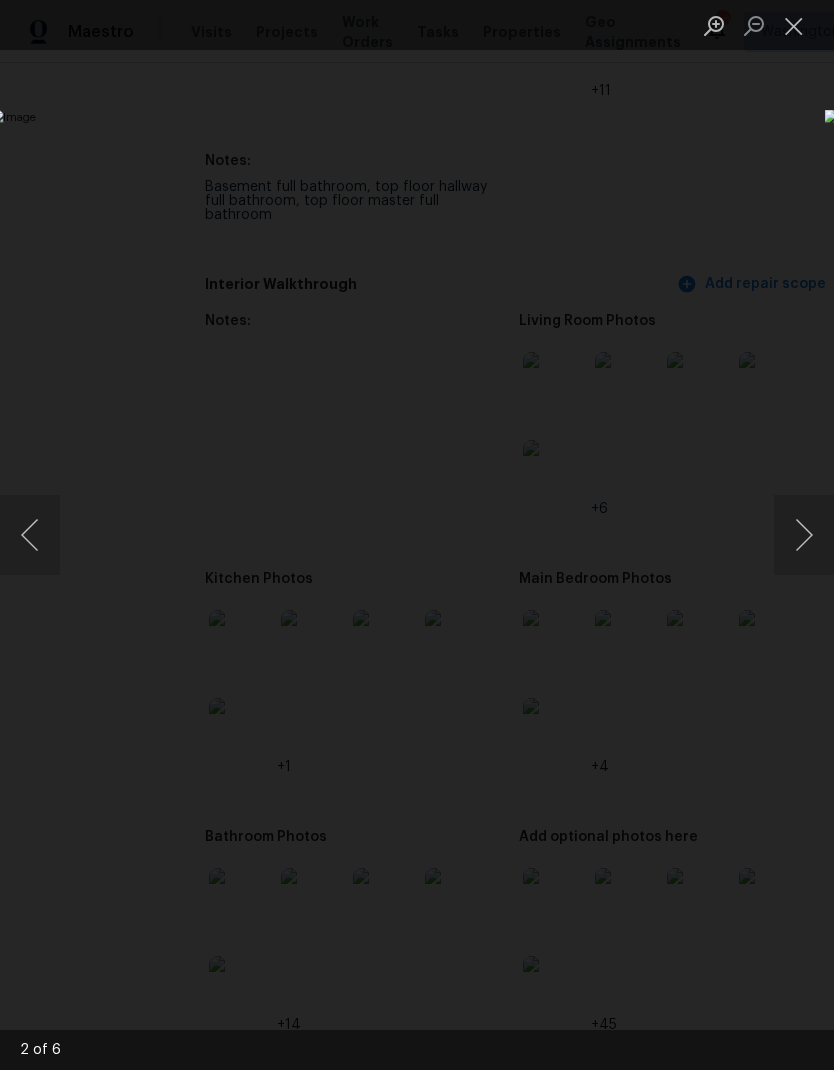 click at bounding box center (804, 535) 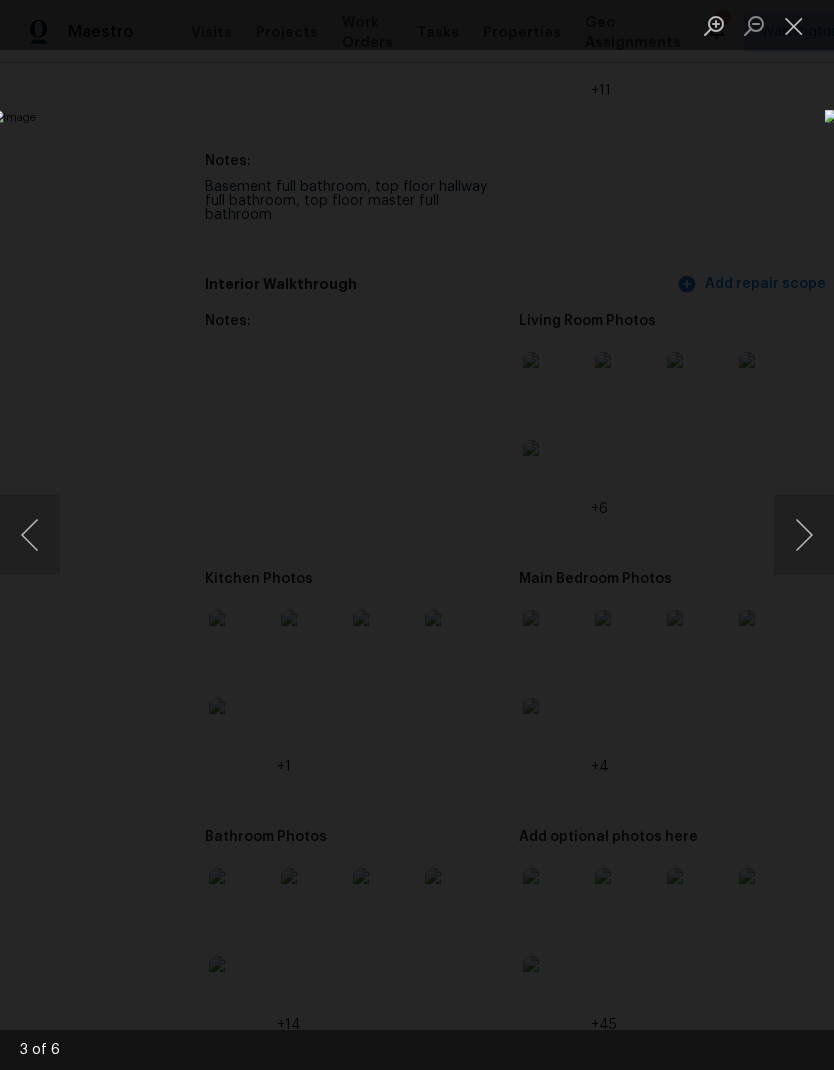 click at bounding box center [804, 535] 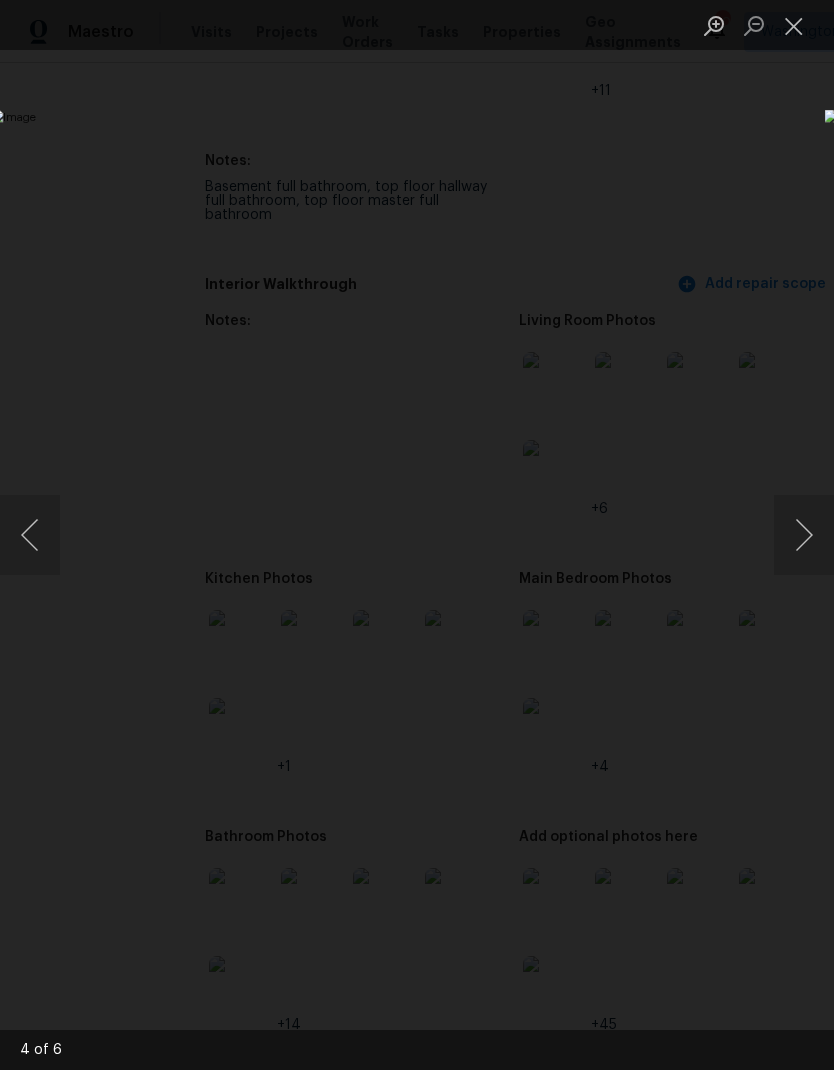 click at bounding box center (804, 535) 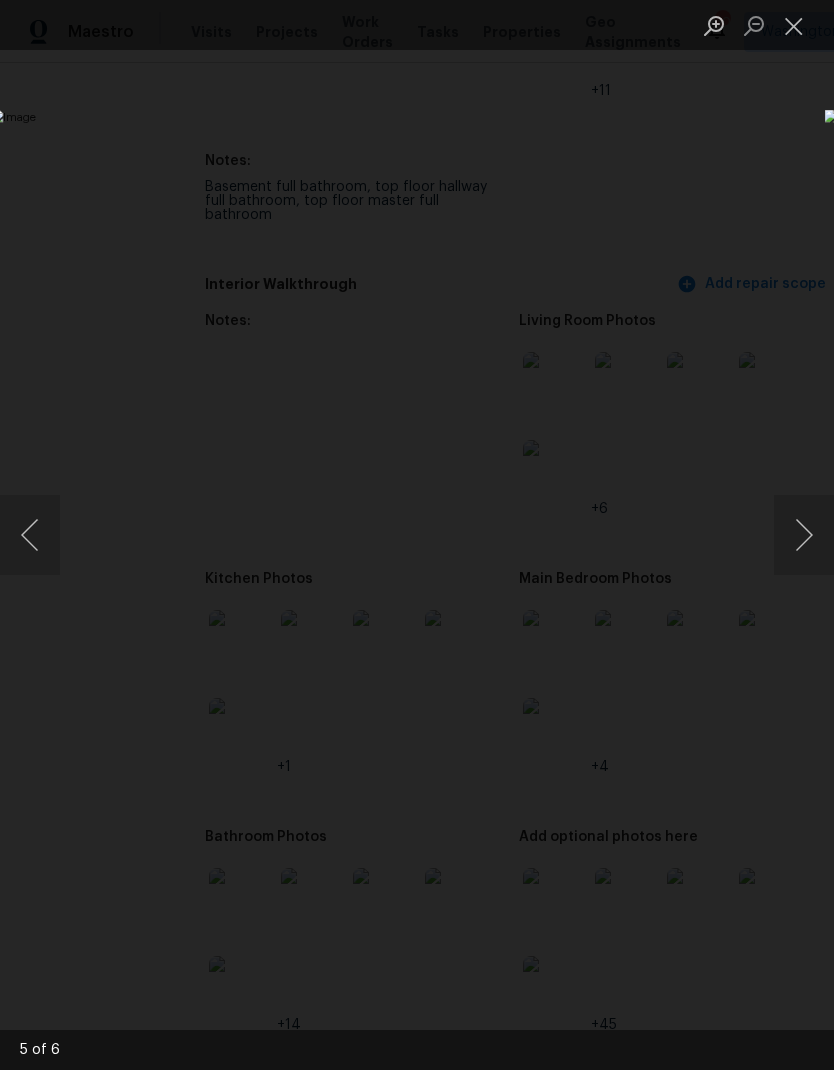 click at bounding box center (804, 535) 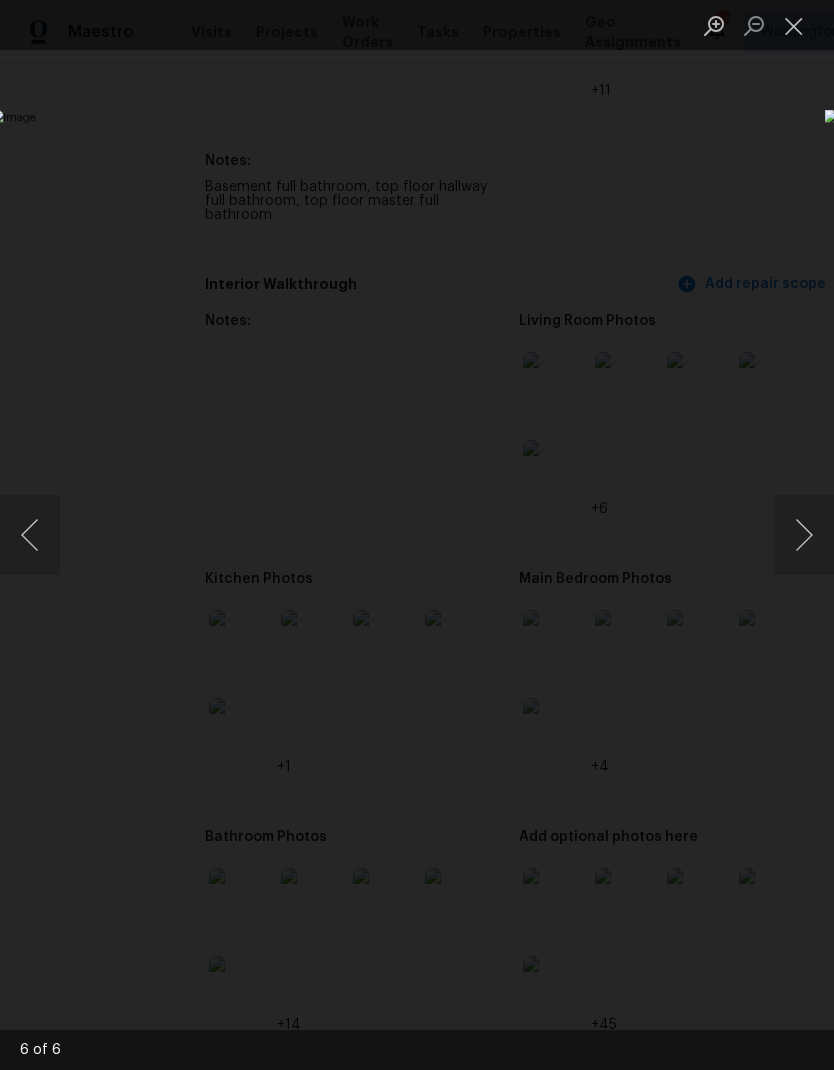 click at bounding box center [804, 535] 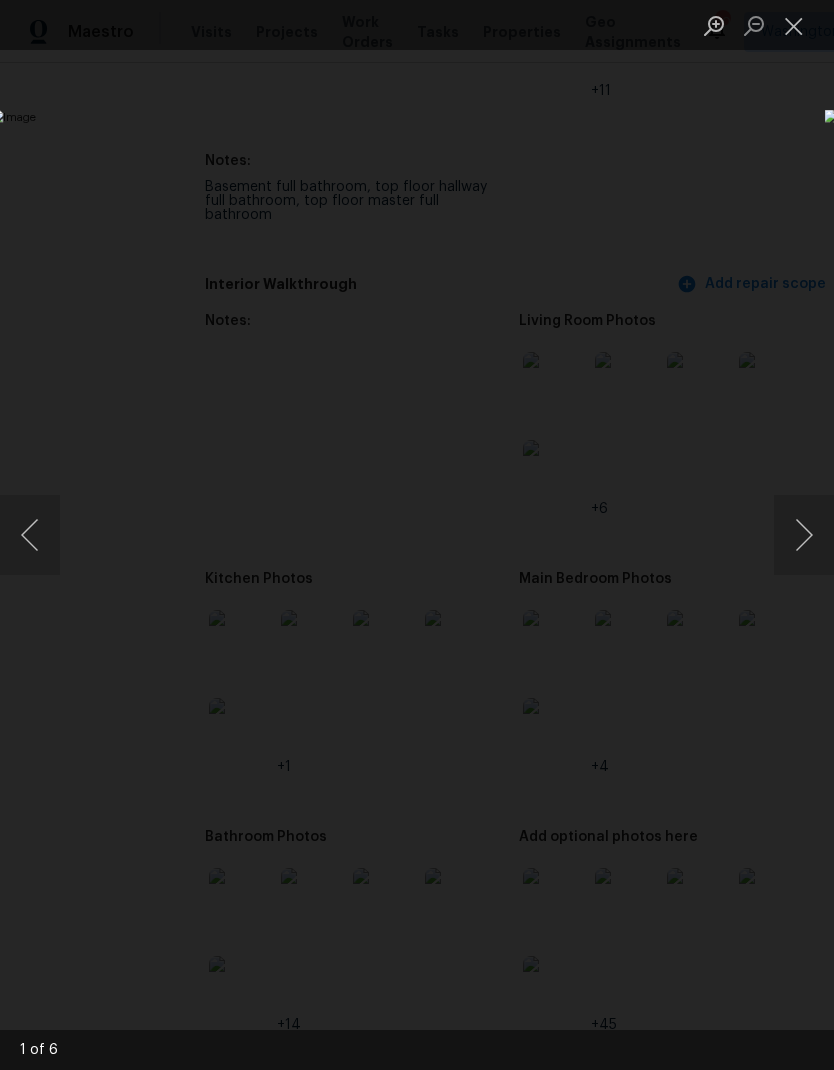 click at bounding box center (804, 535) 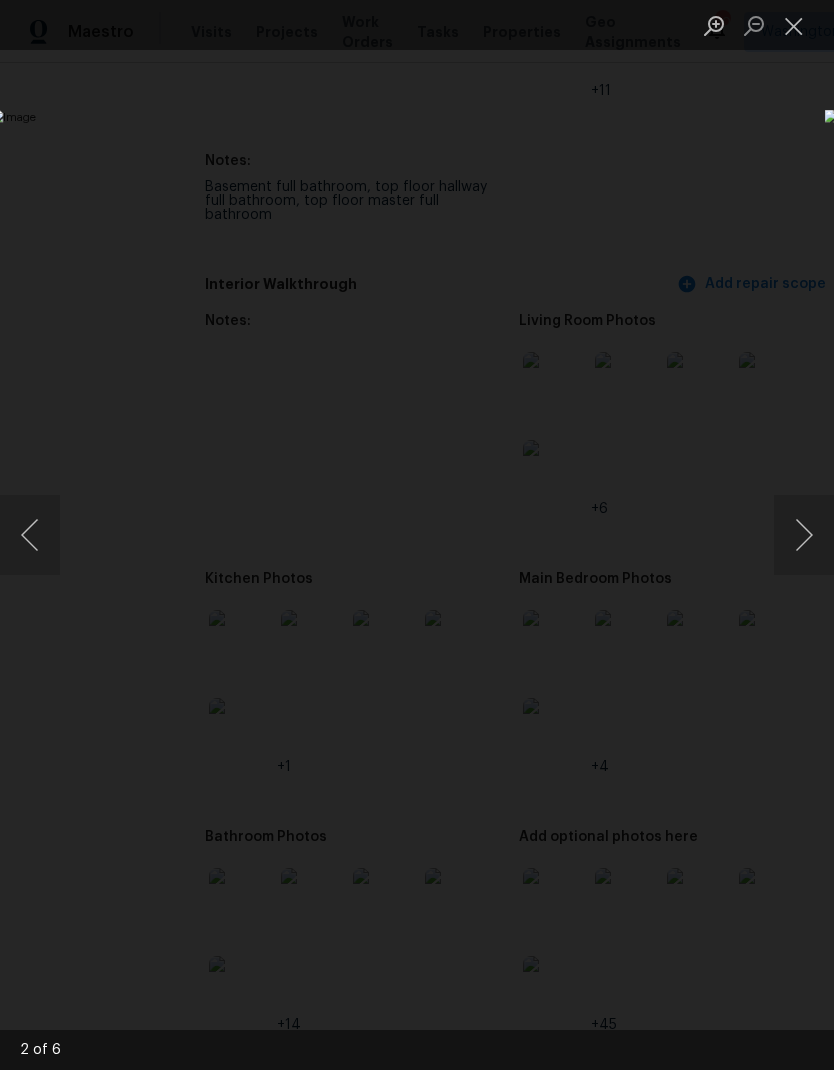 click at bounding box center [417, 535] 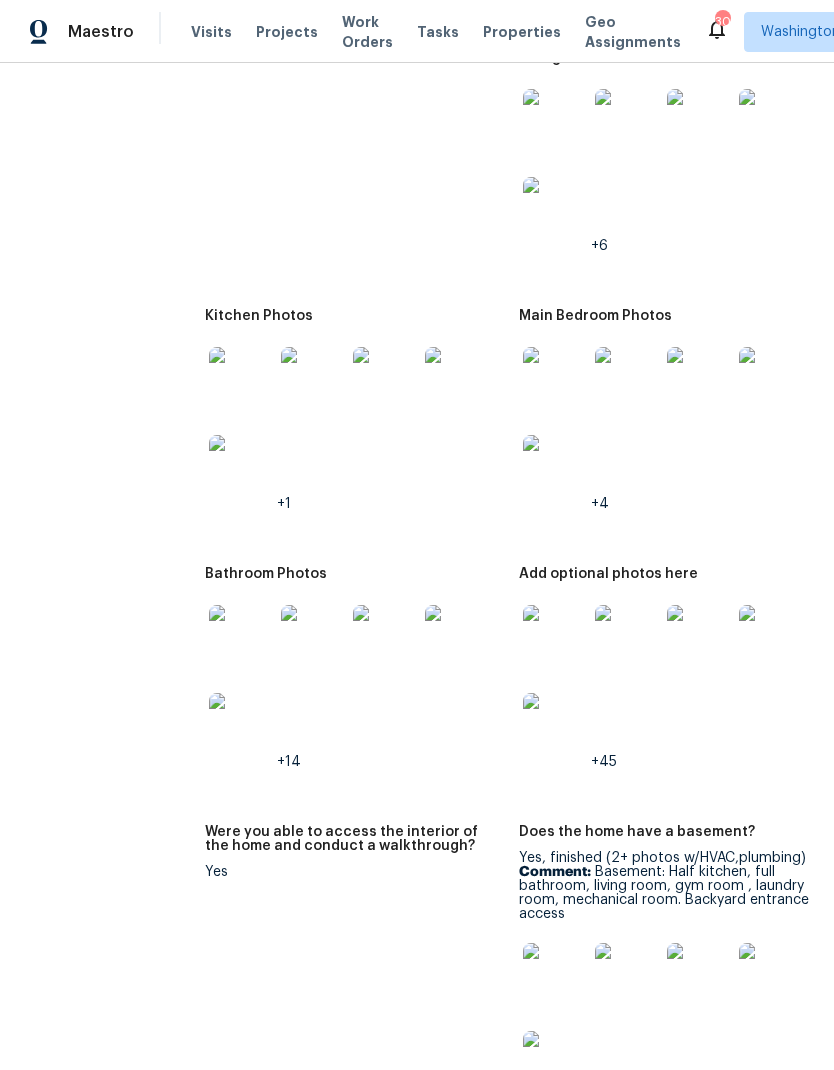 scroll, scrollTop: 2937, scrollLeft: 0, axis: vertical 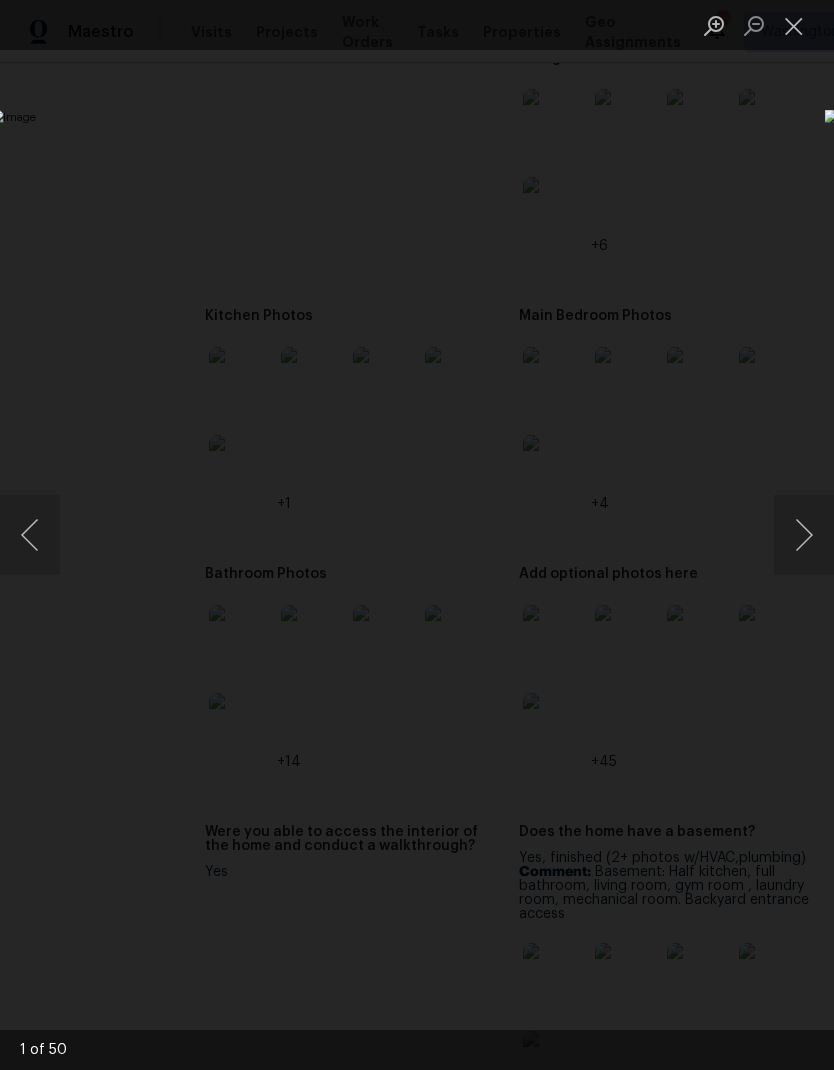 click at bounding box center (804, 535) 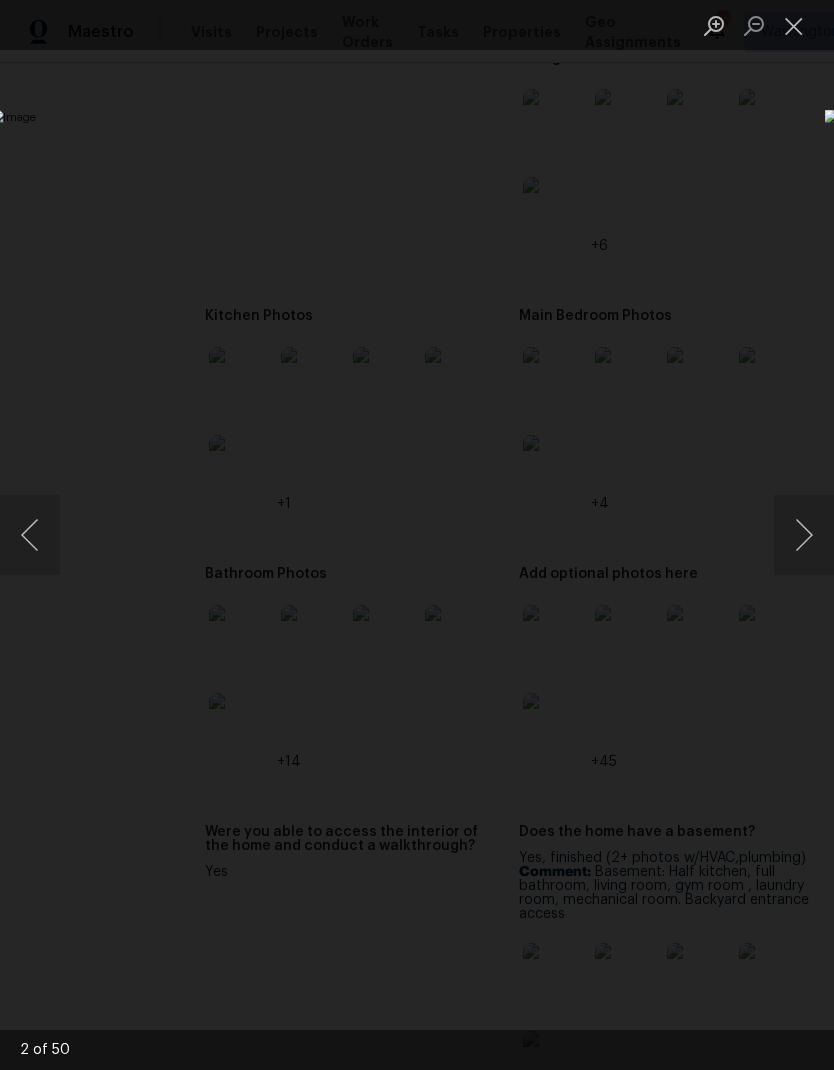 click at bounding box center (804, 535) 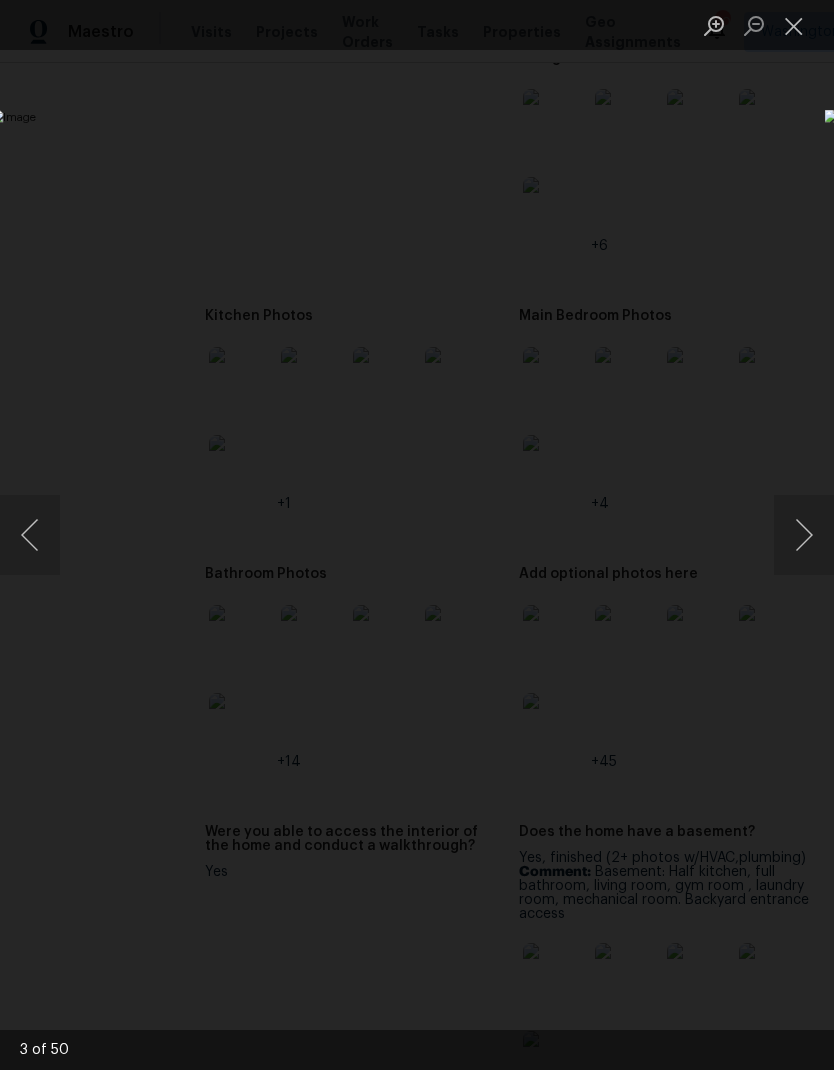click at bounding box center (804, 535) 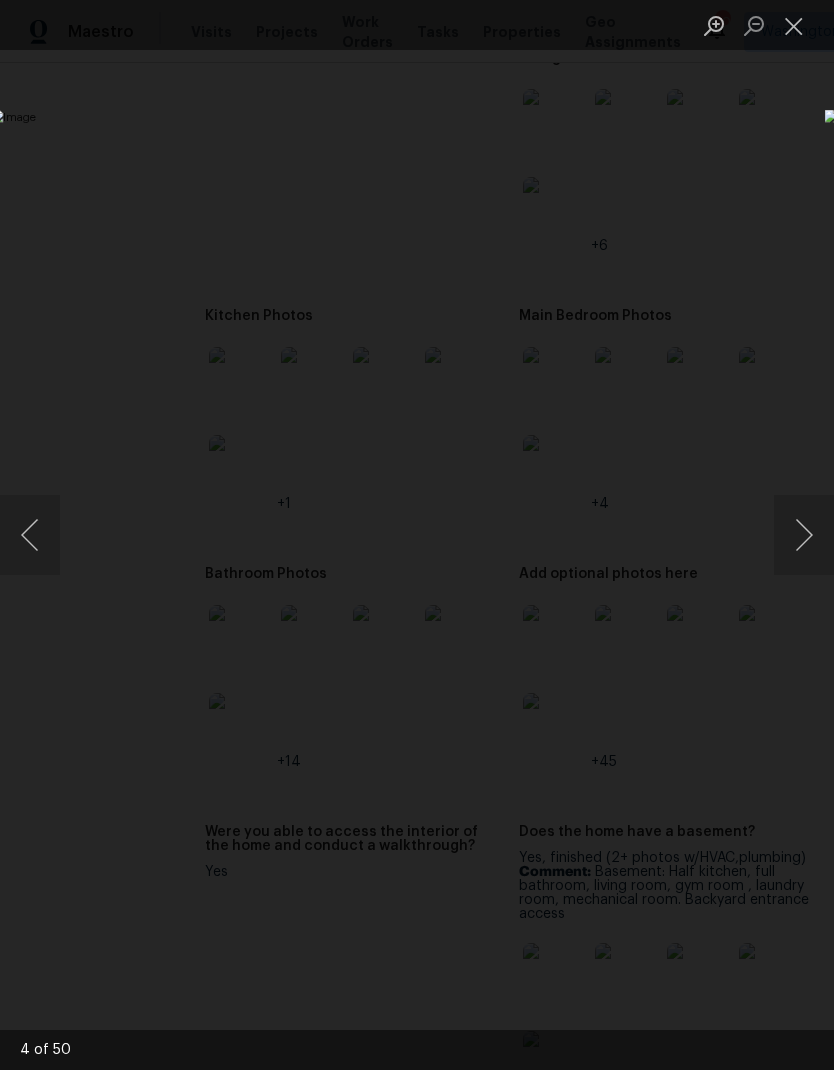 click at bounding box center (804, 535) 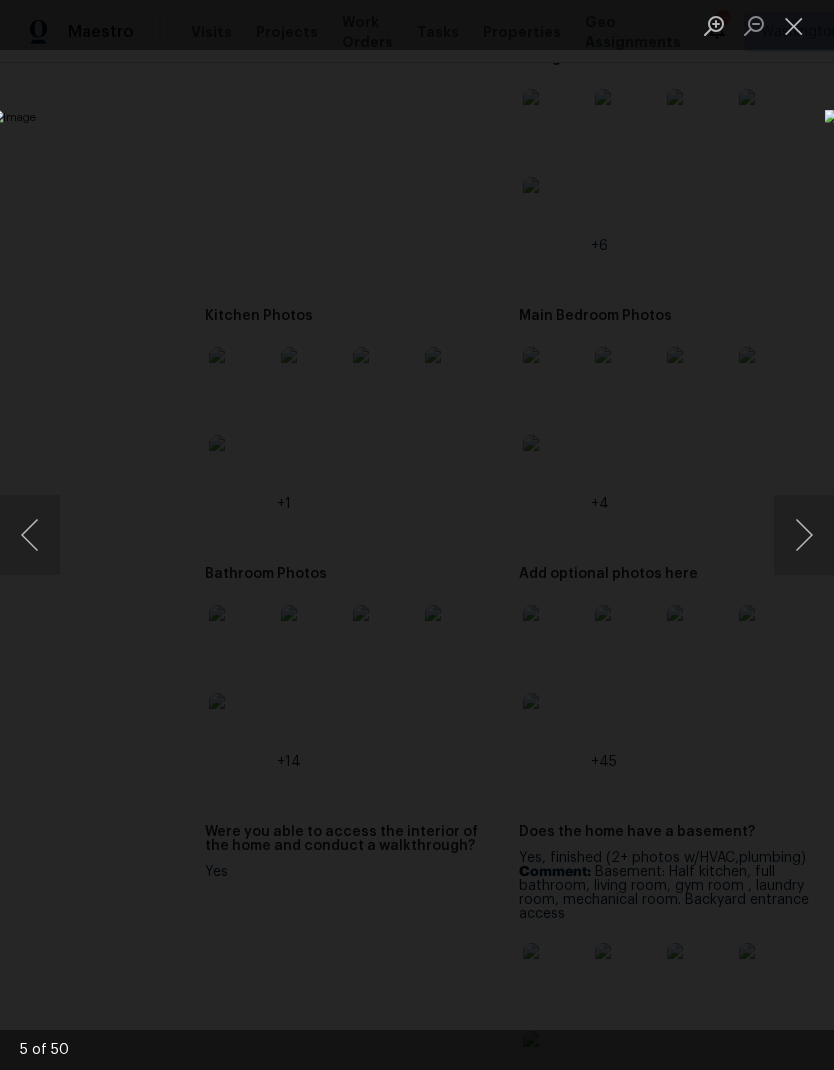click at bounding box center [804, 535] 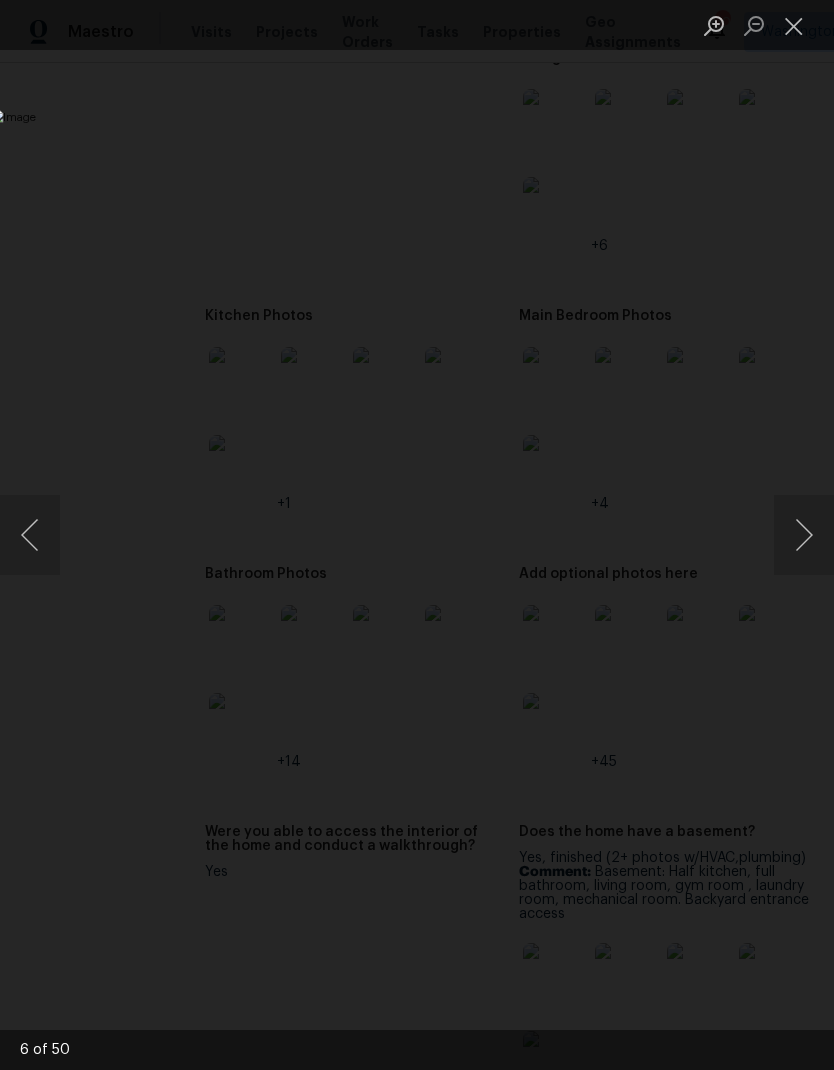 click at bounding box center (804, 535) 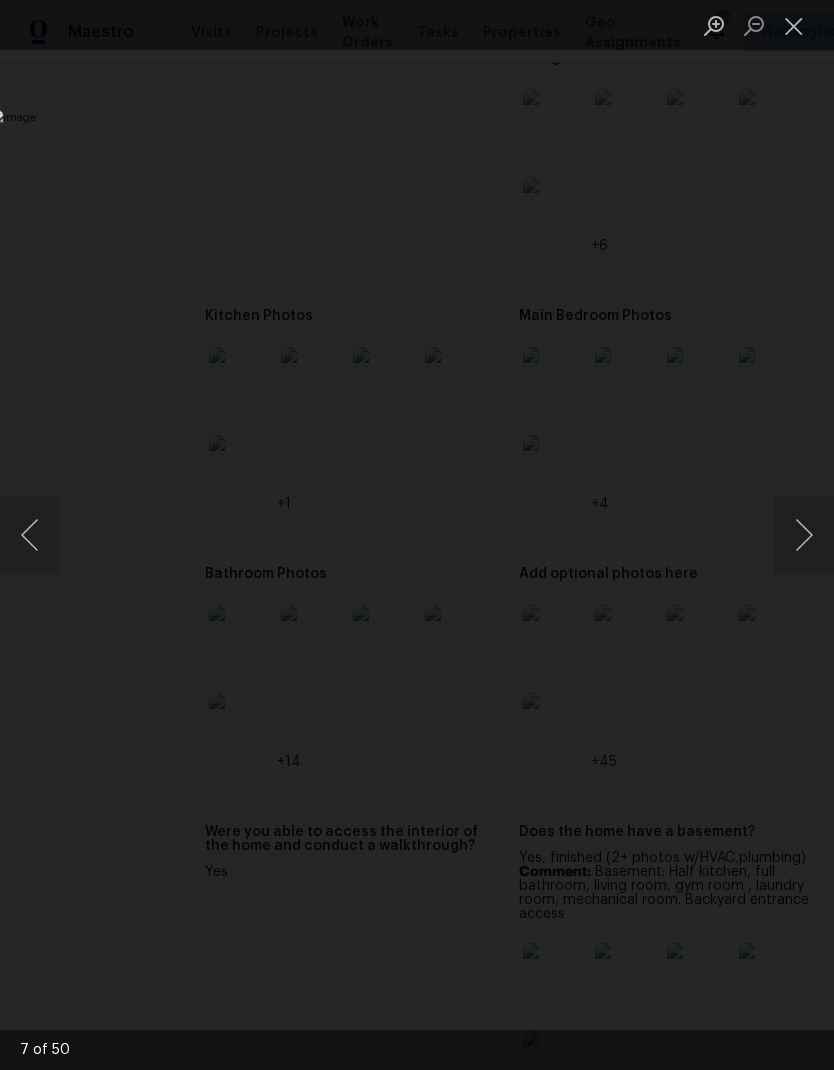 click at bounding box center [804, 535] 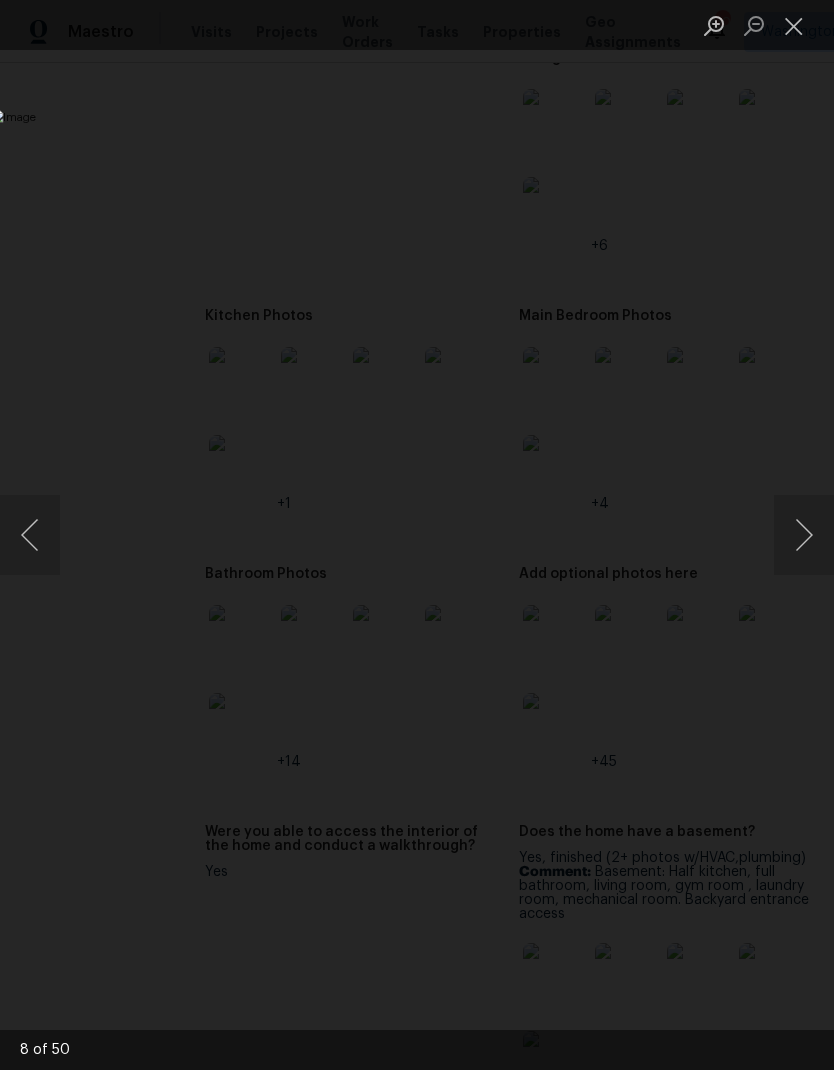 click at bounding box center (804, 535) 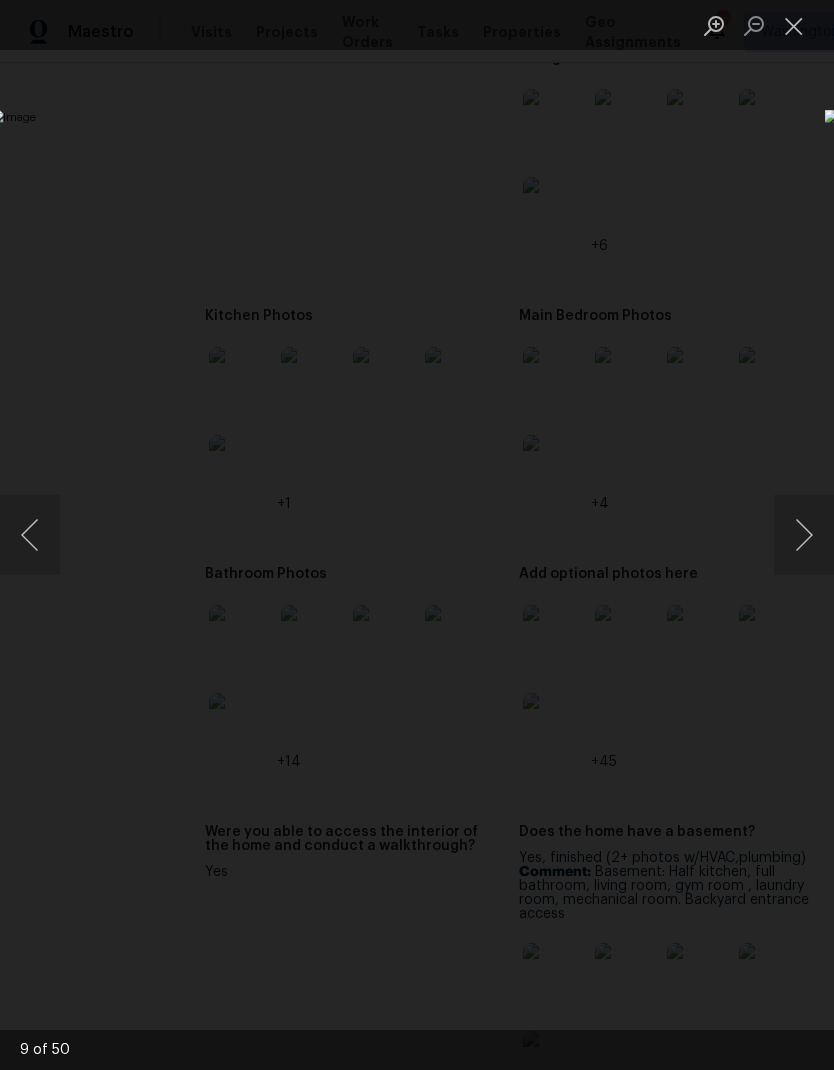 click at bounding box center [804, 535] 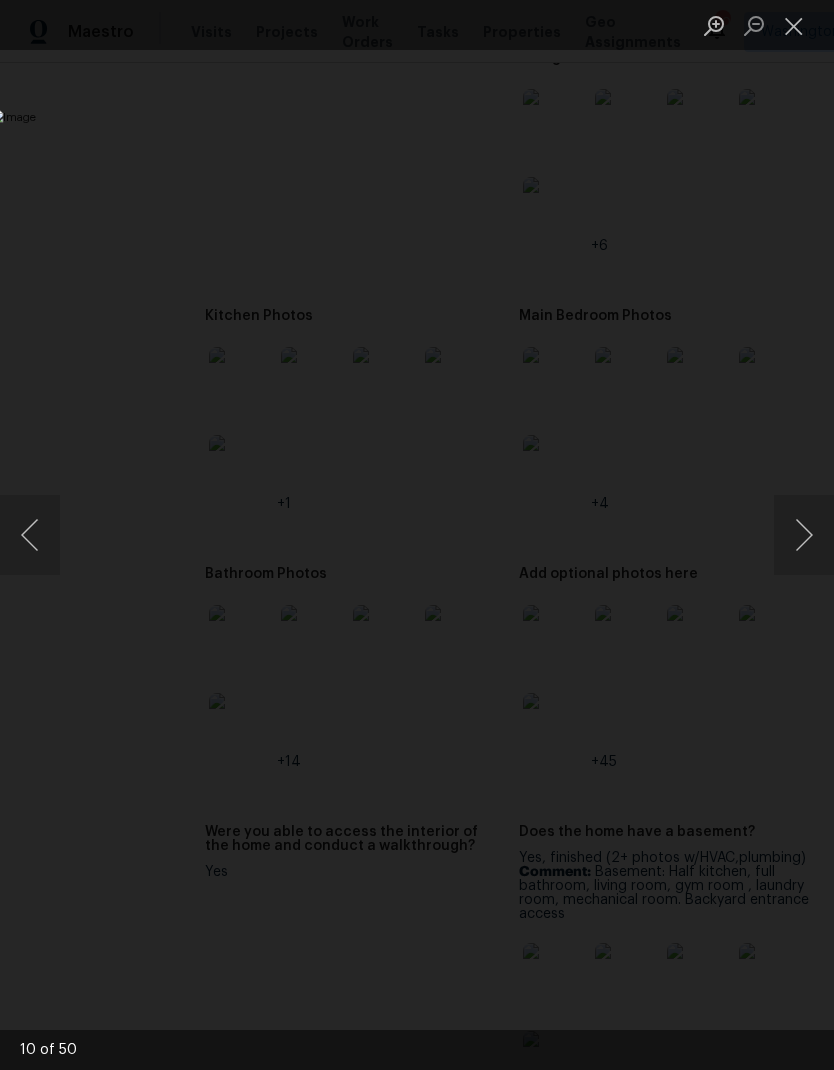 click at bounding box center (804, 535) 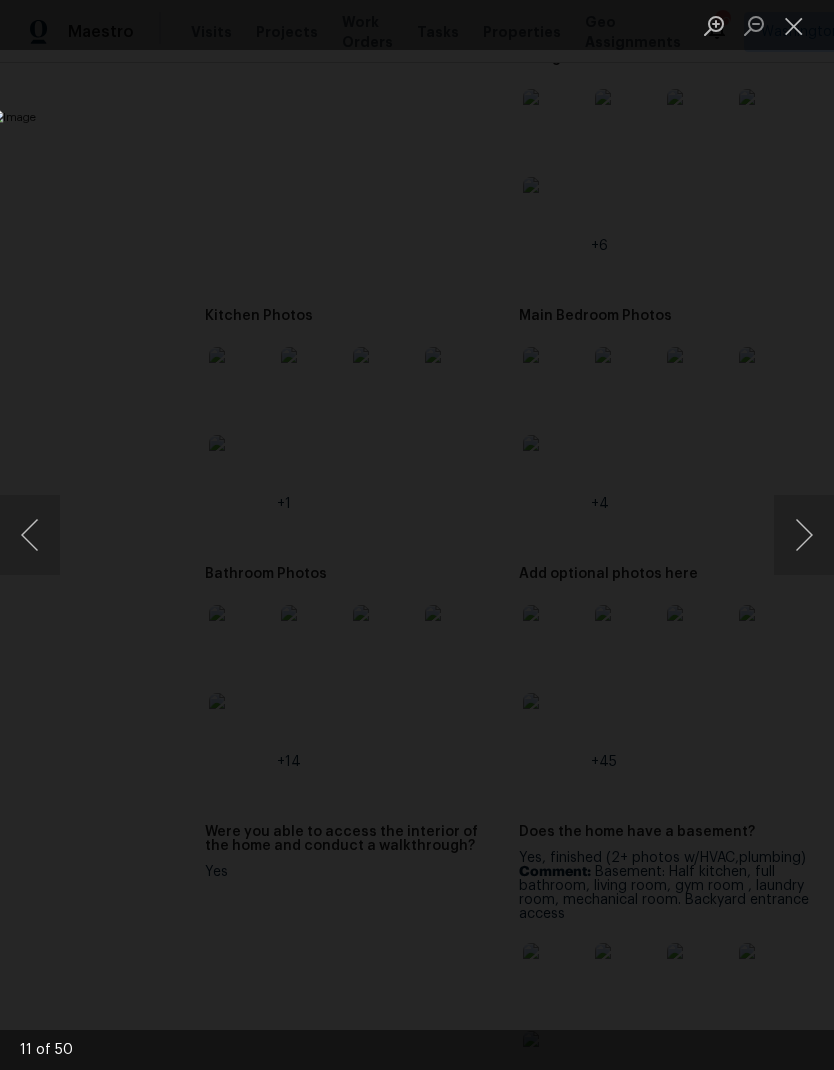 click at bounding box center [804, 535] 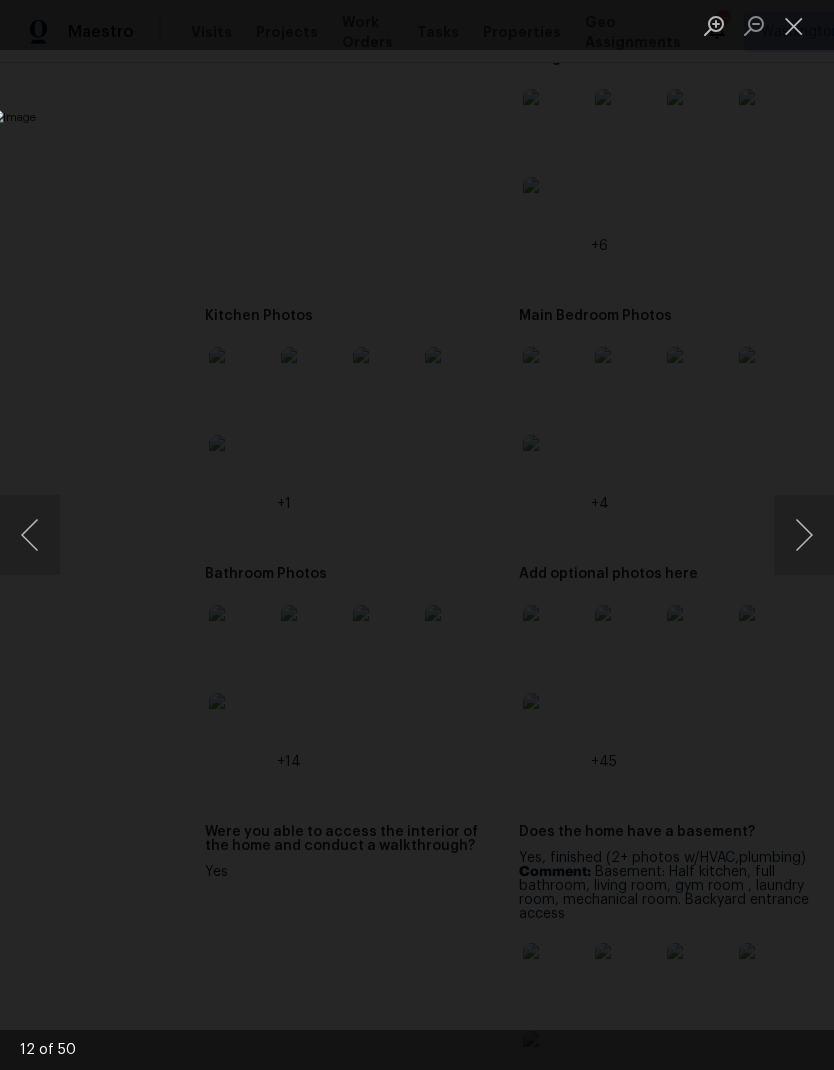 click at bounding box center (804, 535) 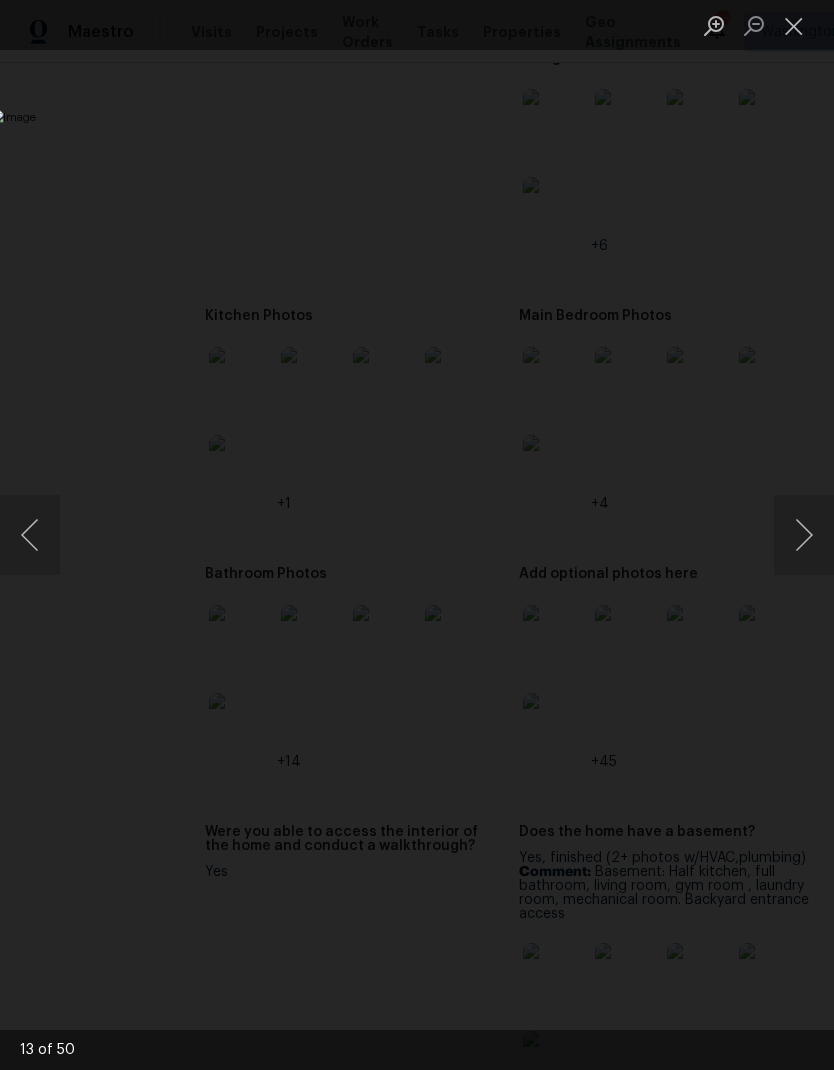 click at bounding box center (804, 535) 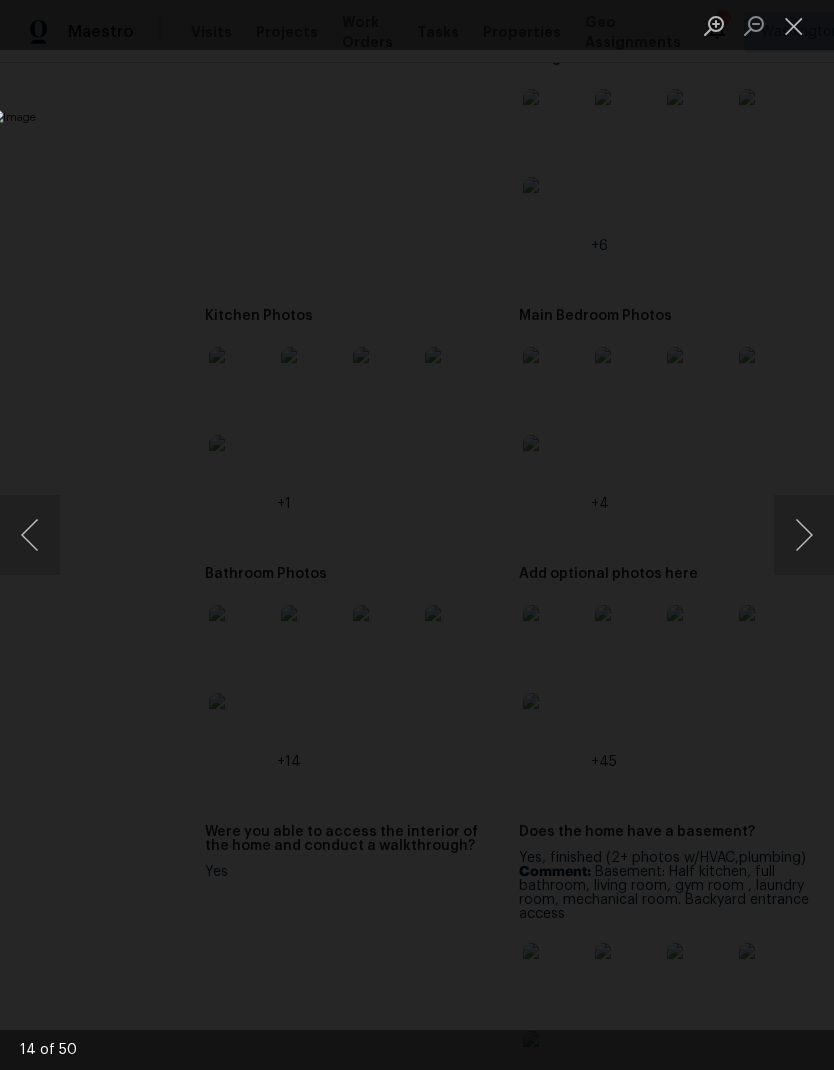 click at bounding box center [804, 535] 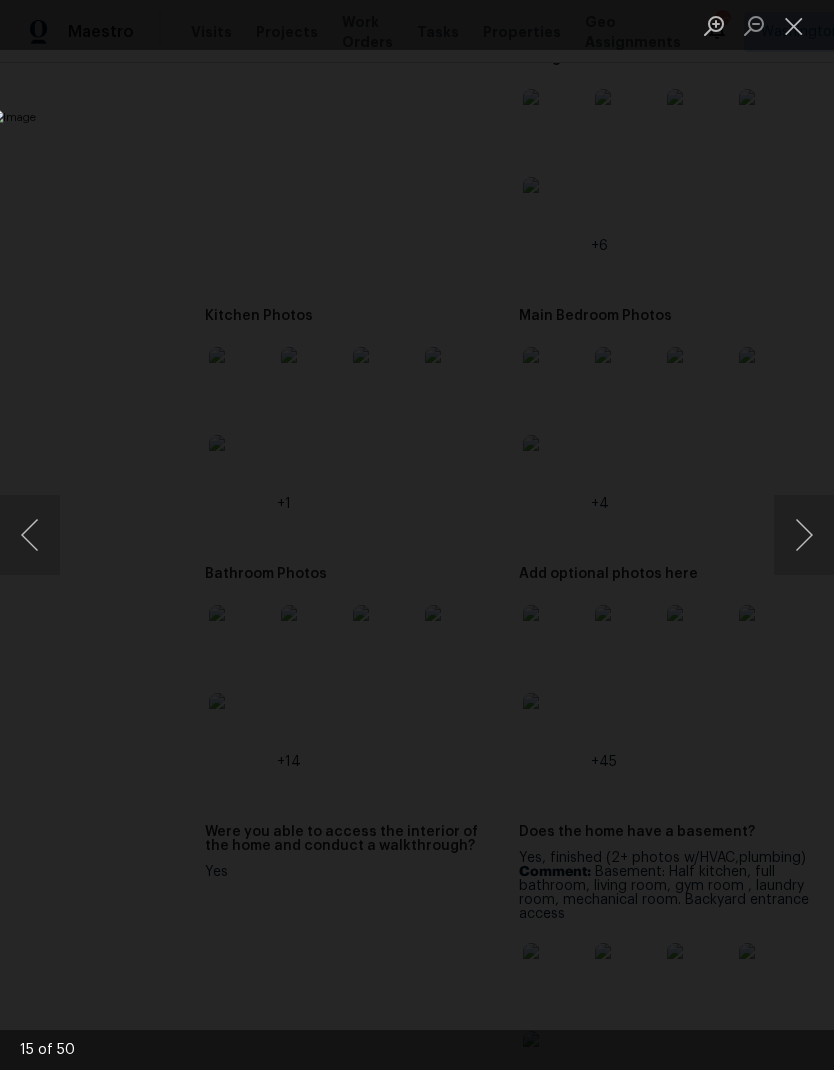 click at bounding box center (804, 535) 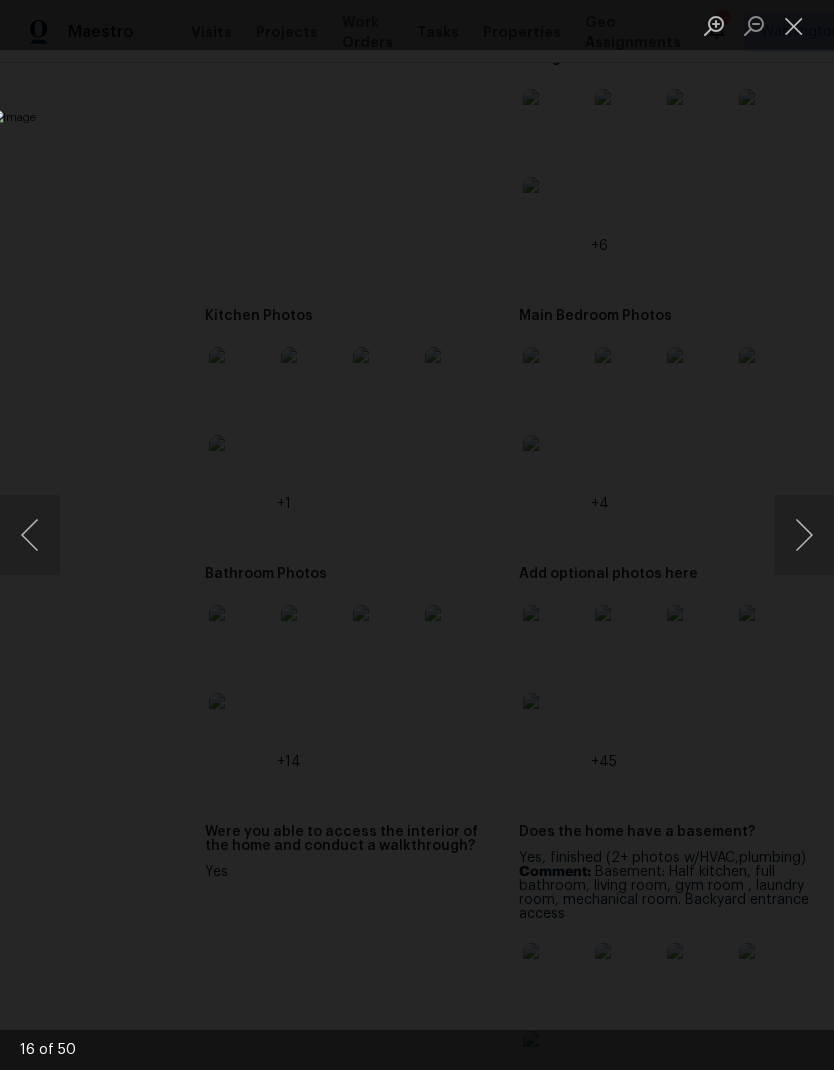 click at bounding box center (804, 535) 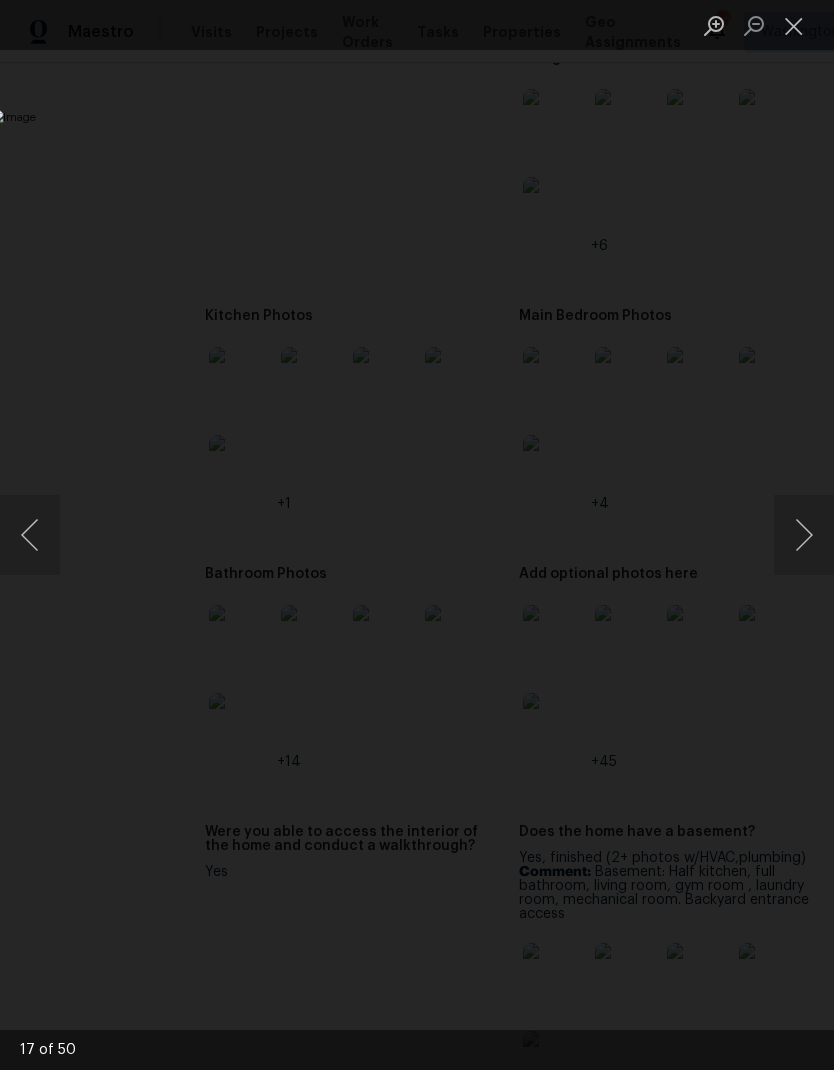 click at bounding box center (804, 535) 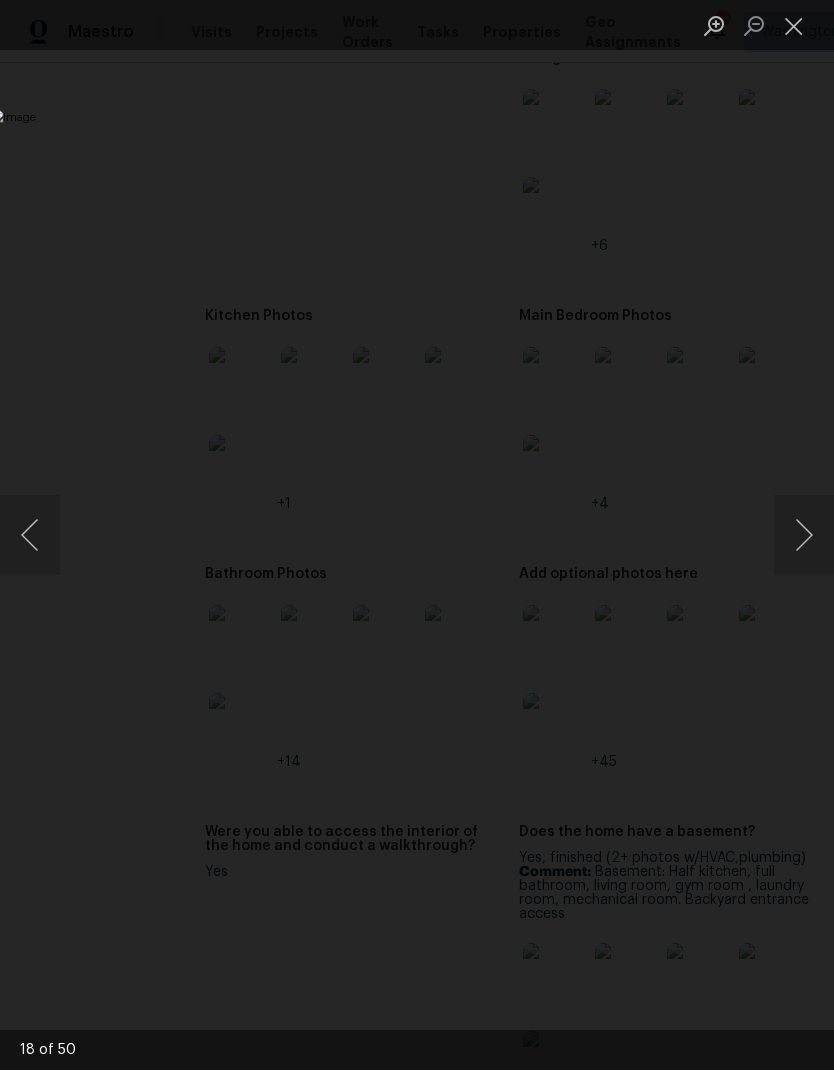 click at bounding box center [804, 535] 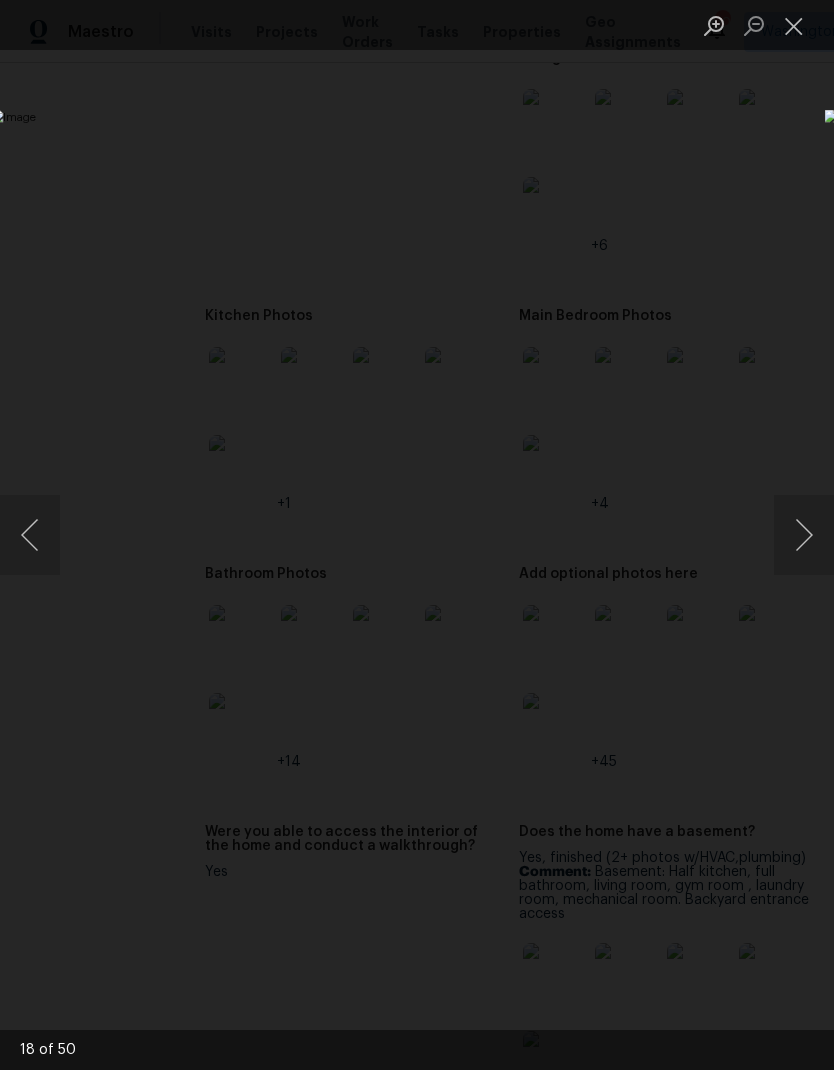 click at bounding box center (804, 535) 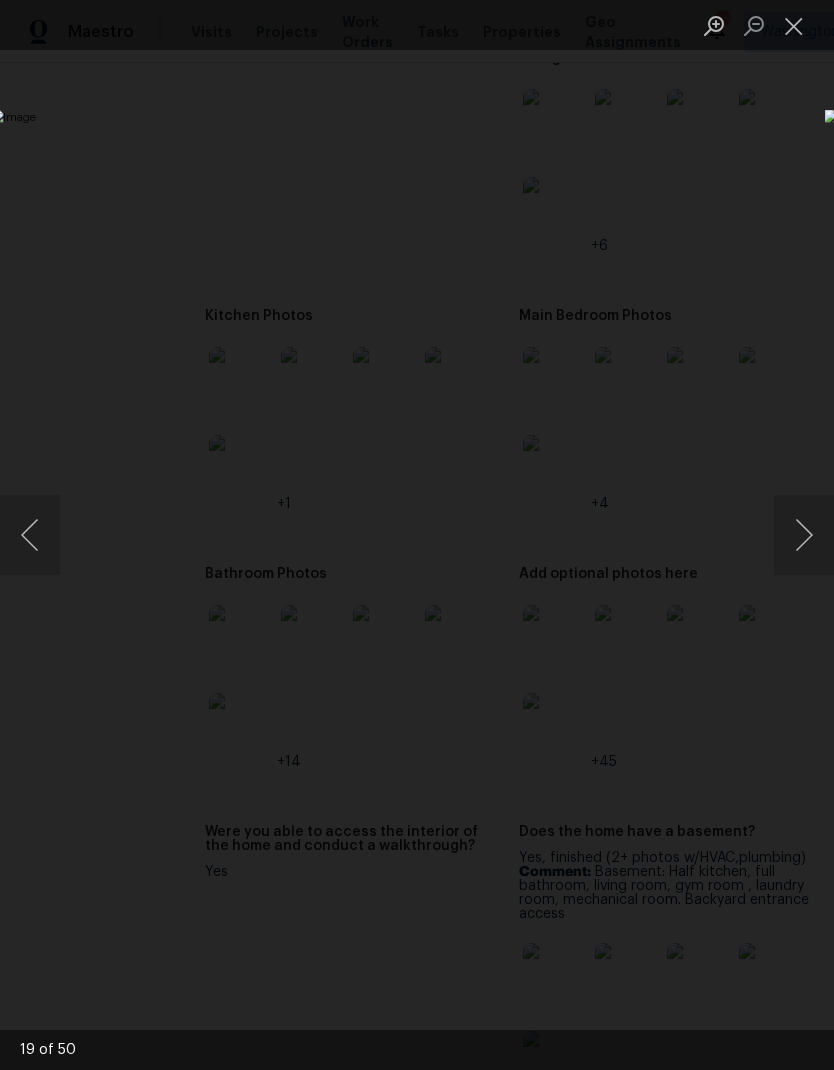 click at bounding box center (804, 535) 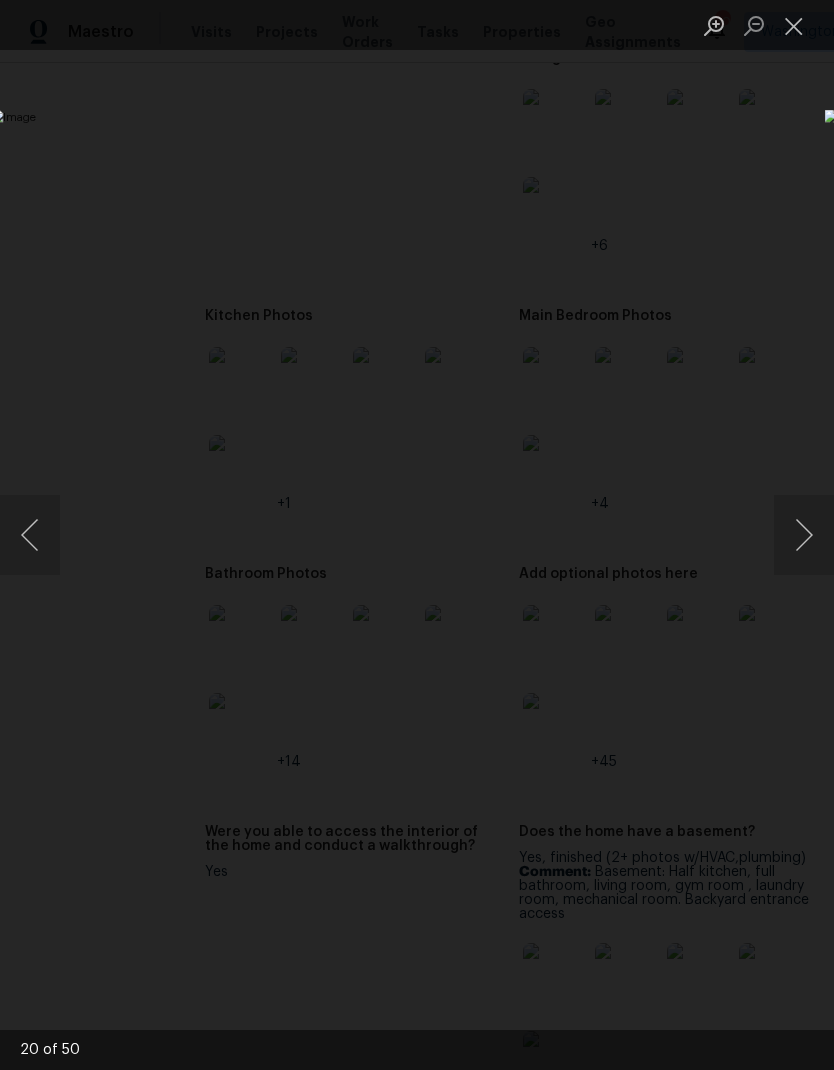 click at bounding box center (417, 535) 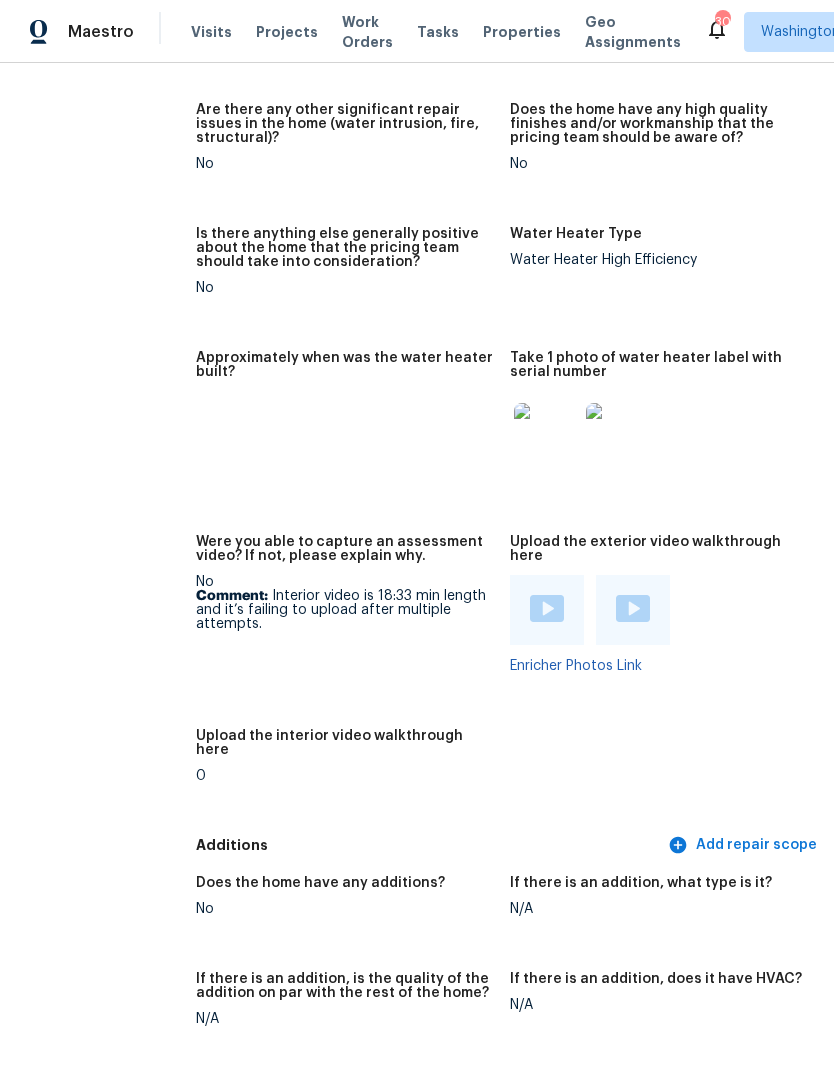 scroll, scrollTop: 4647, scrollLeft: 9, axis: both 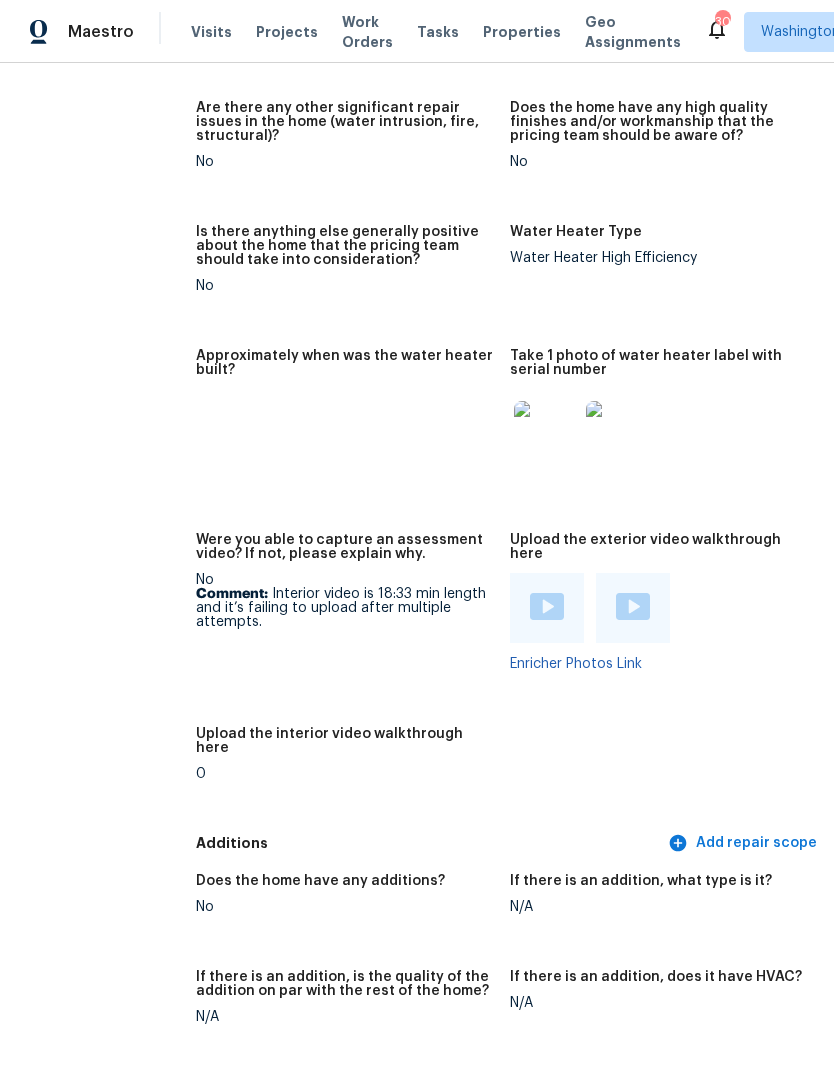 click at bounding box center (547, 606) 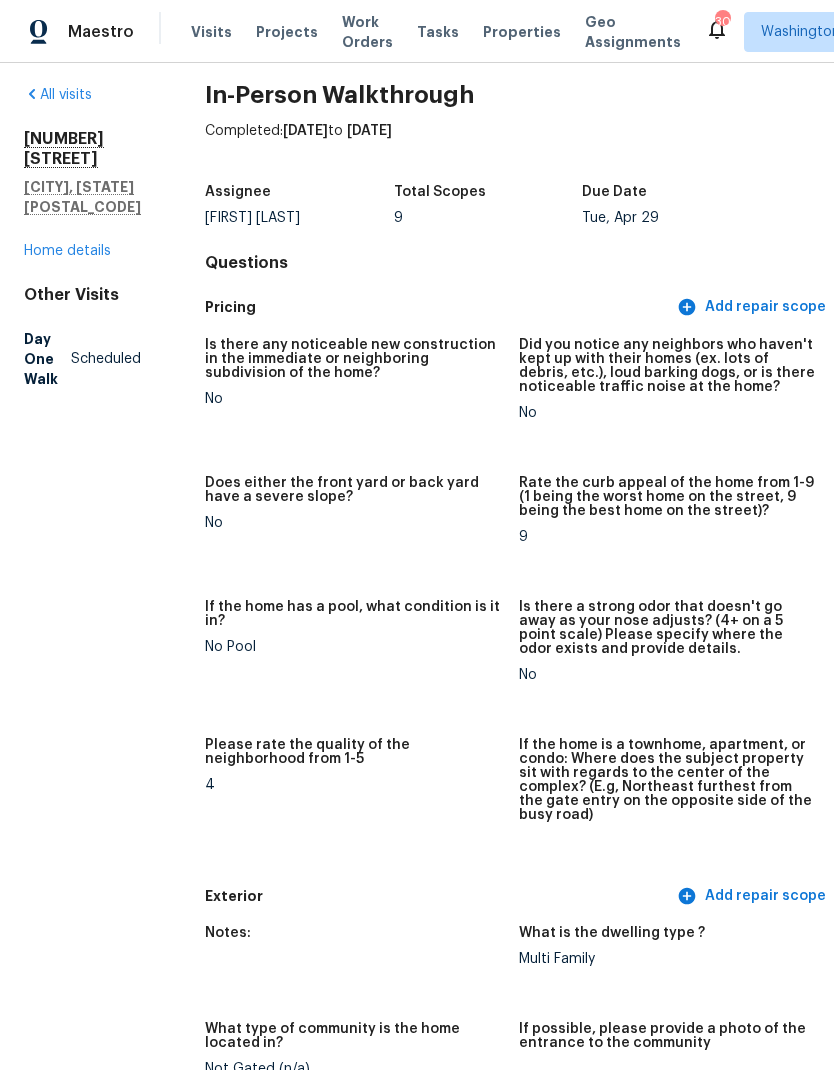 scroll, scrollTop: 20, scrollLeft: 0, axis: vertical 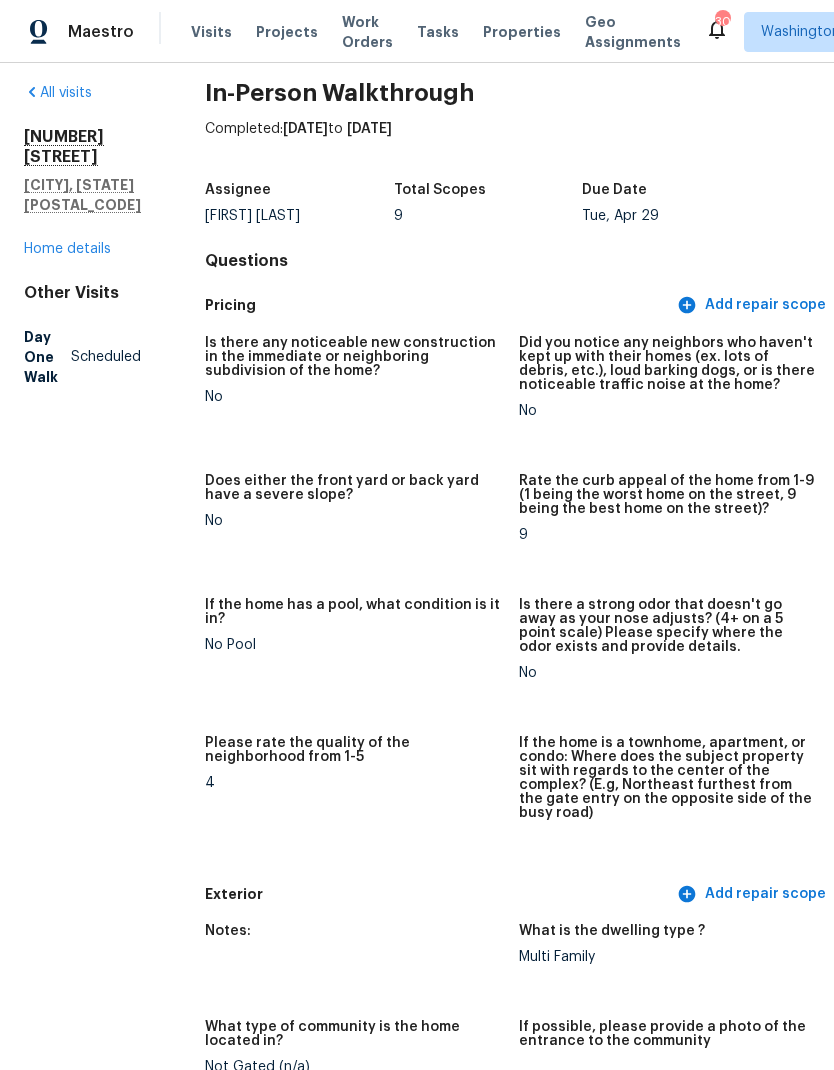 click on "Home details" at bounding box center (67, 249) 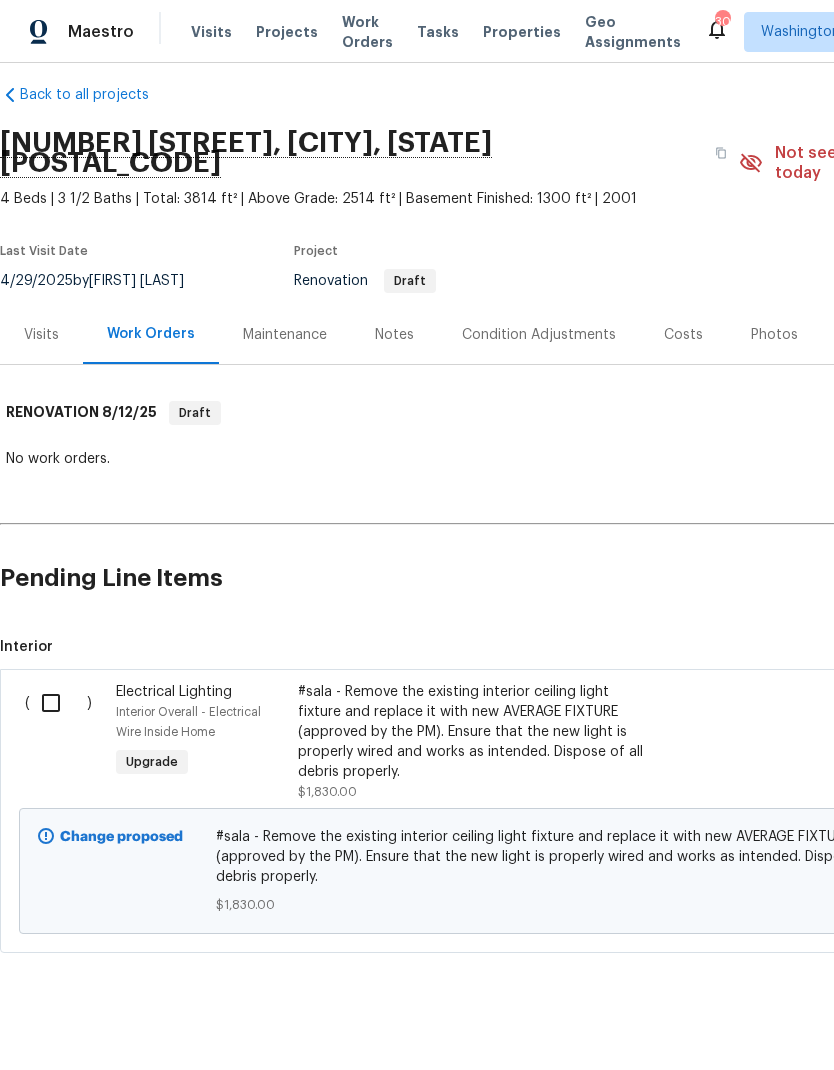 scroll, scrollTop: 17, scrollLeft: 0, axis: vertical 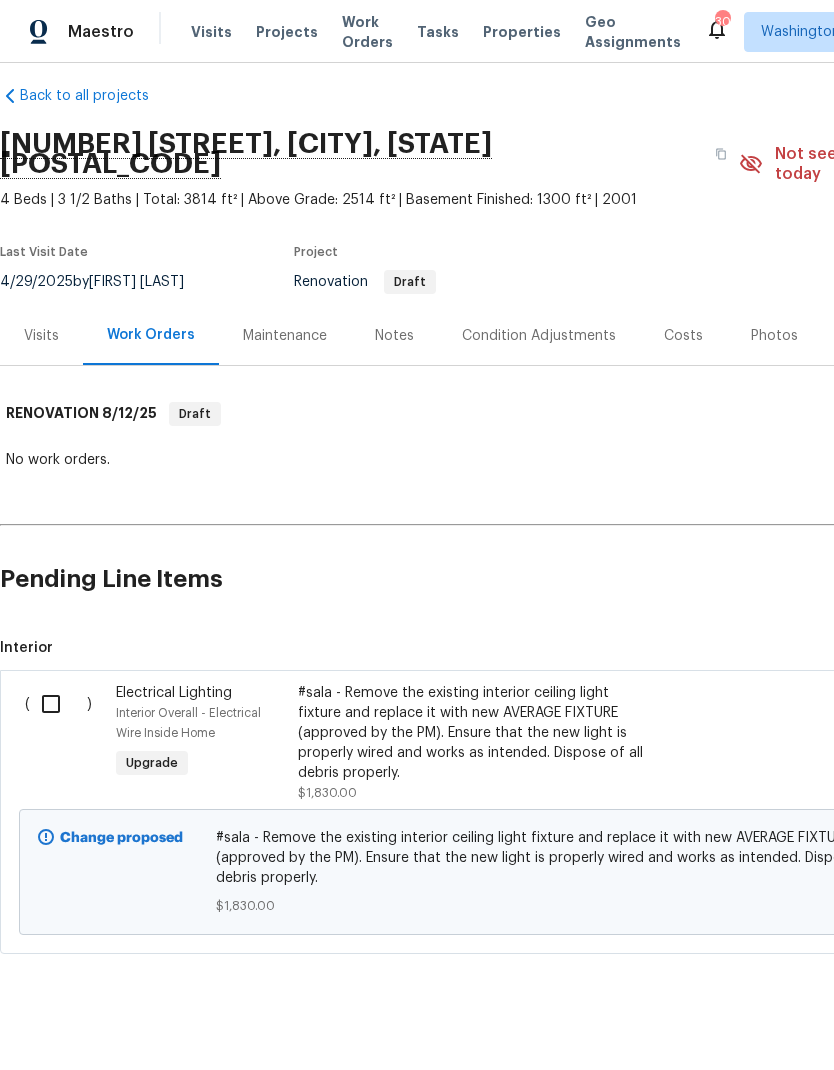click on "#sala - Remove the existing interior ceiling light fixture and replace it with new AVERAGE FIXTURE (approved by the PM). Ensure that the new light is properly wired and works as intended. Dispose of all debris properly." at bounding box center [474, 733] 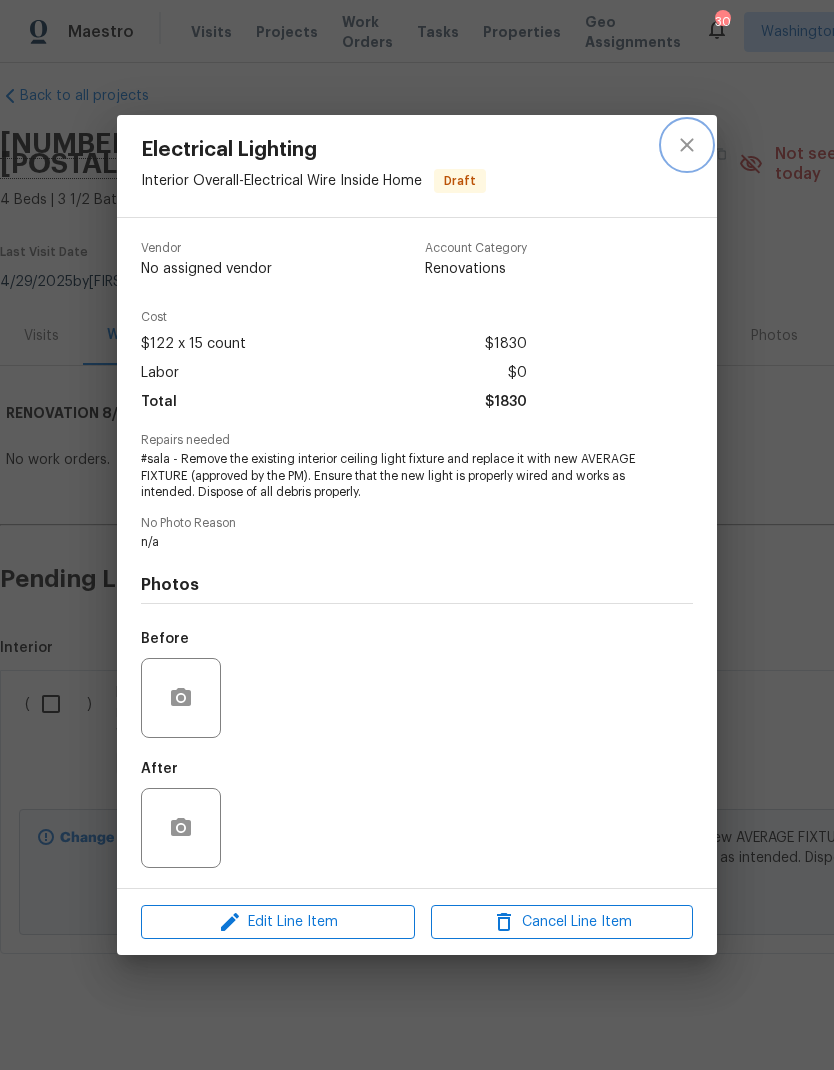 click at bounding box center (687, 145) 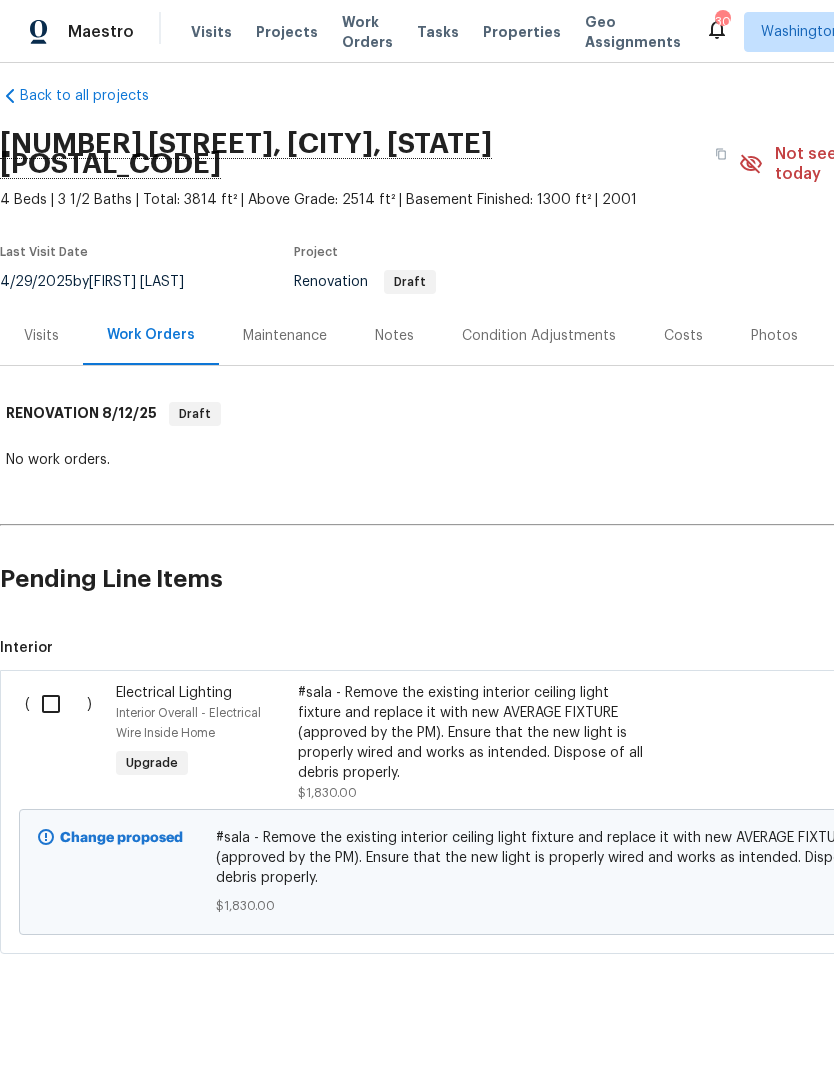 scroll, scrollTop: 17, scrollLeft: 0, axis: vertical 